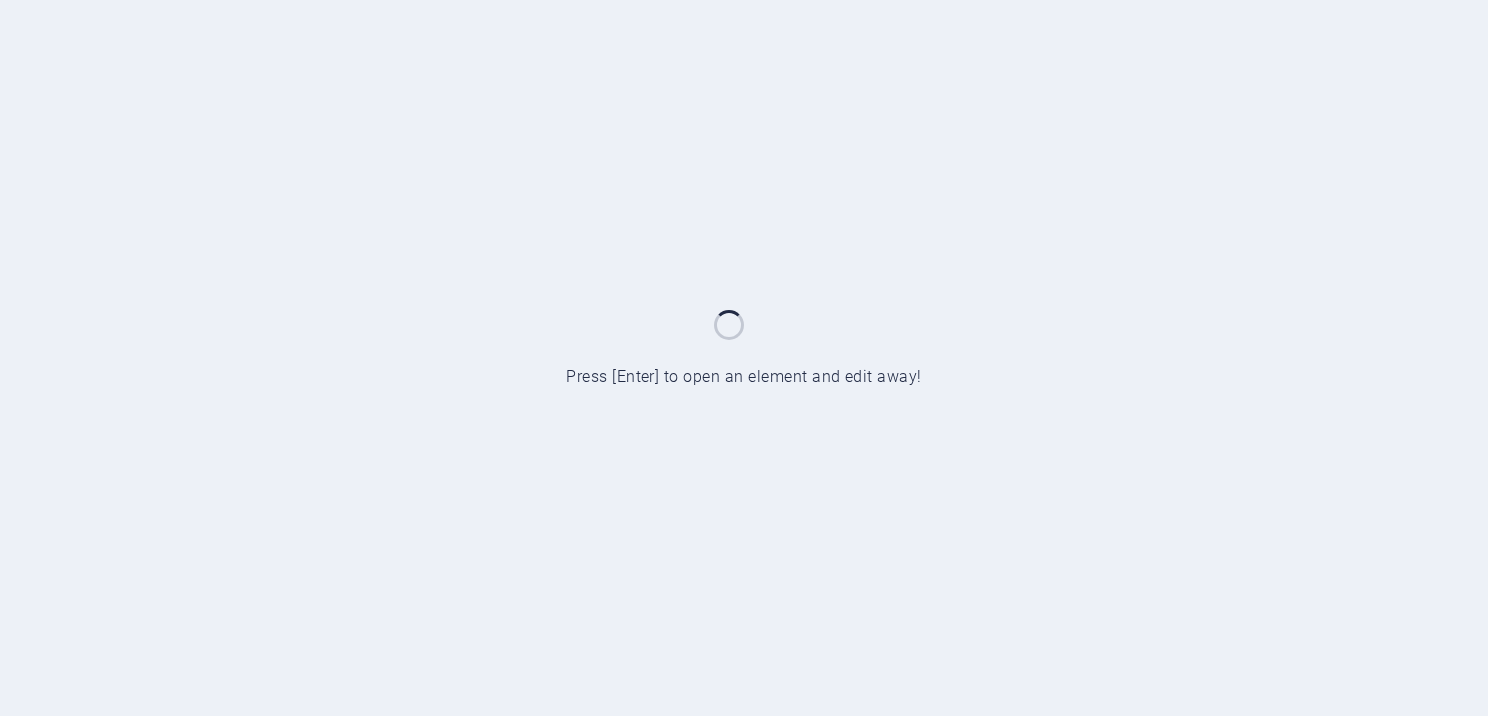 scroll, scrollTop: 0, scrollLeft: 0, axis: both 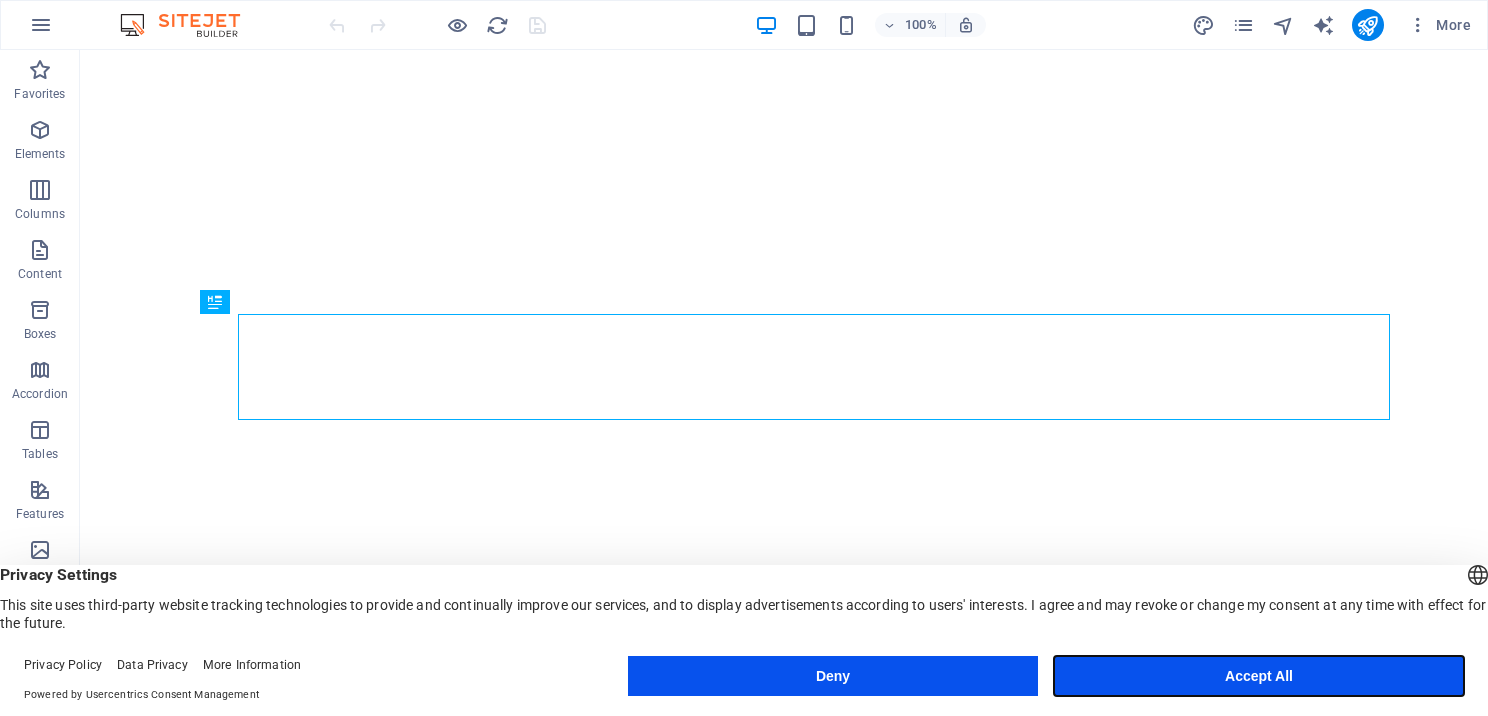 click on "Accept All" at bounding box center [1259, 676] 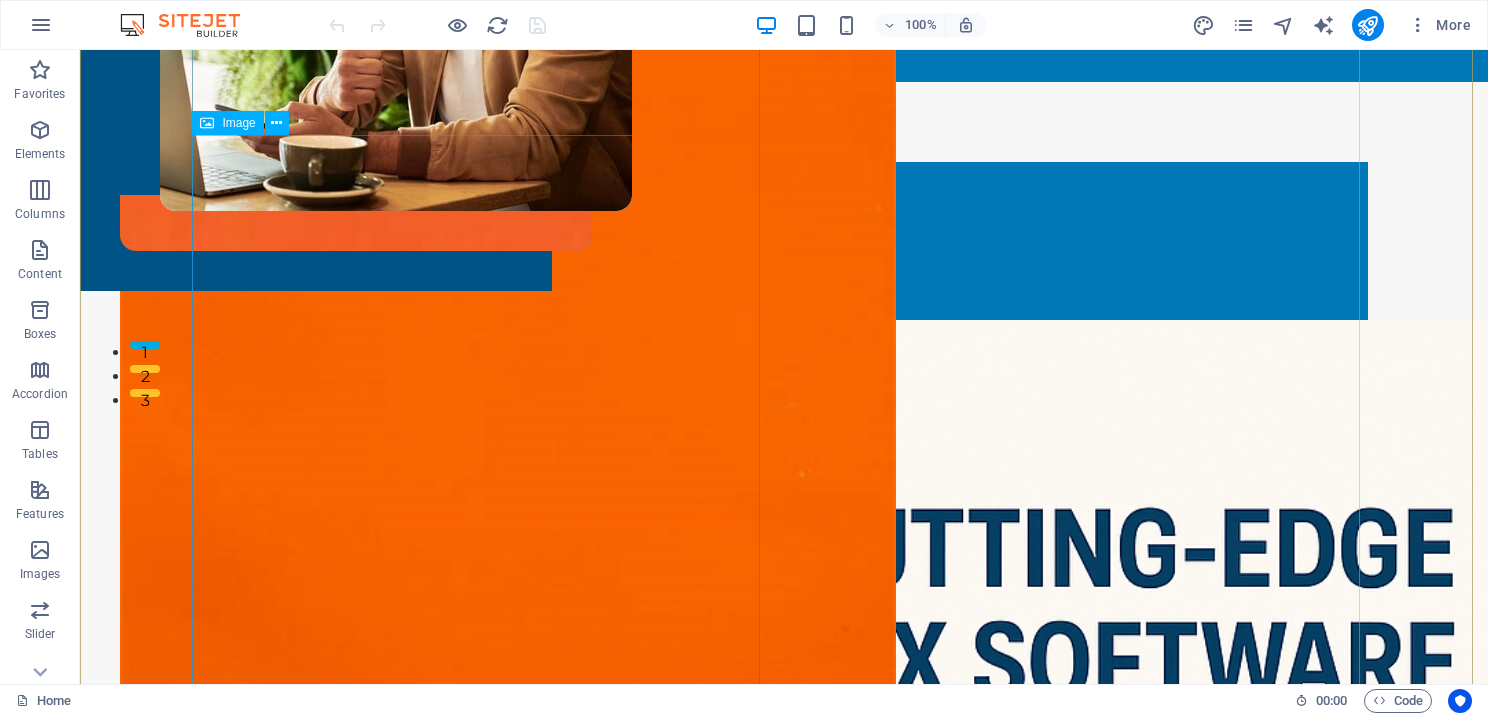 scroll, scrollTop: 411, scrollLeft: 0, axis: vertical 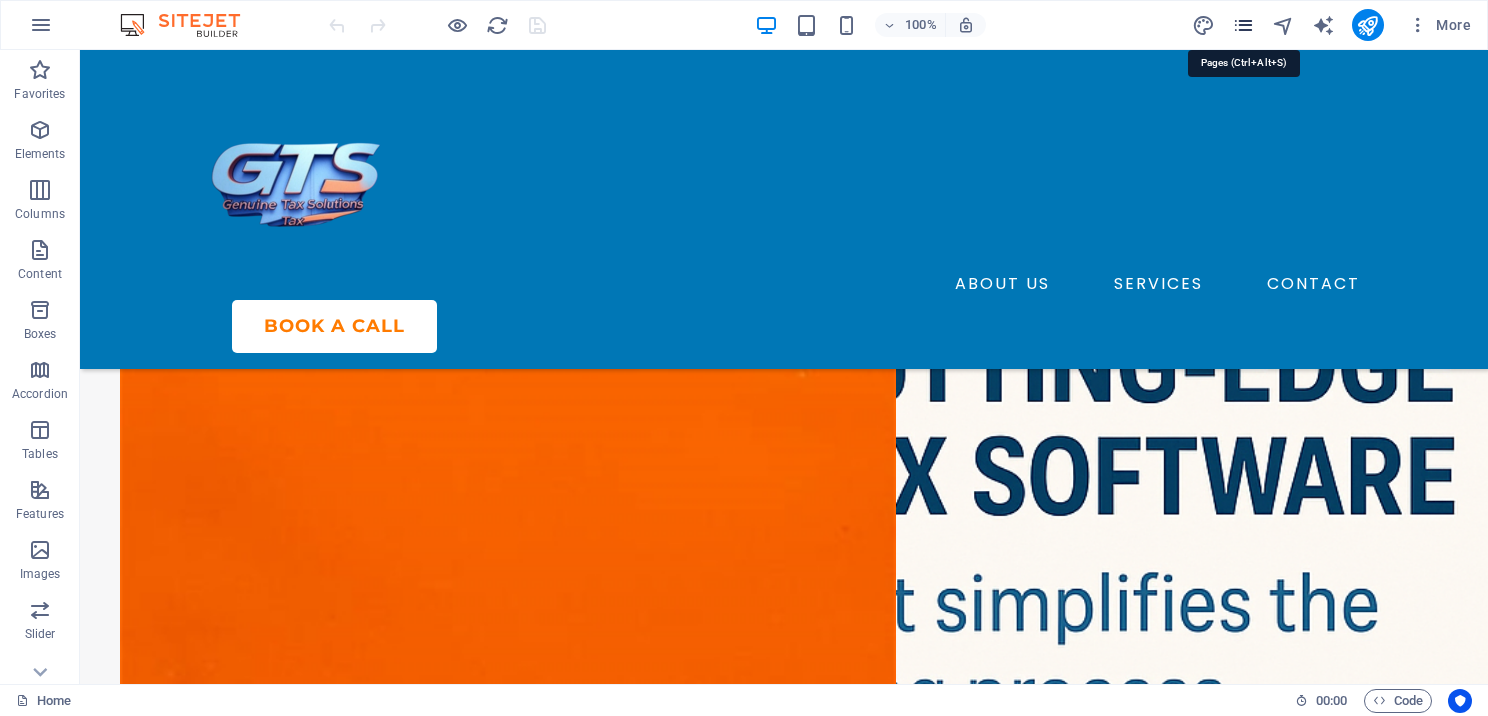 click at bounding box center [1243, 25] 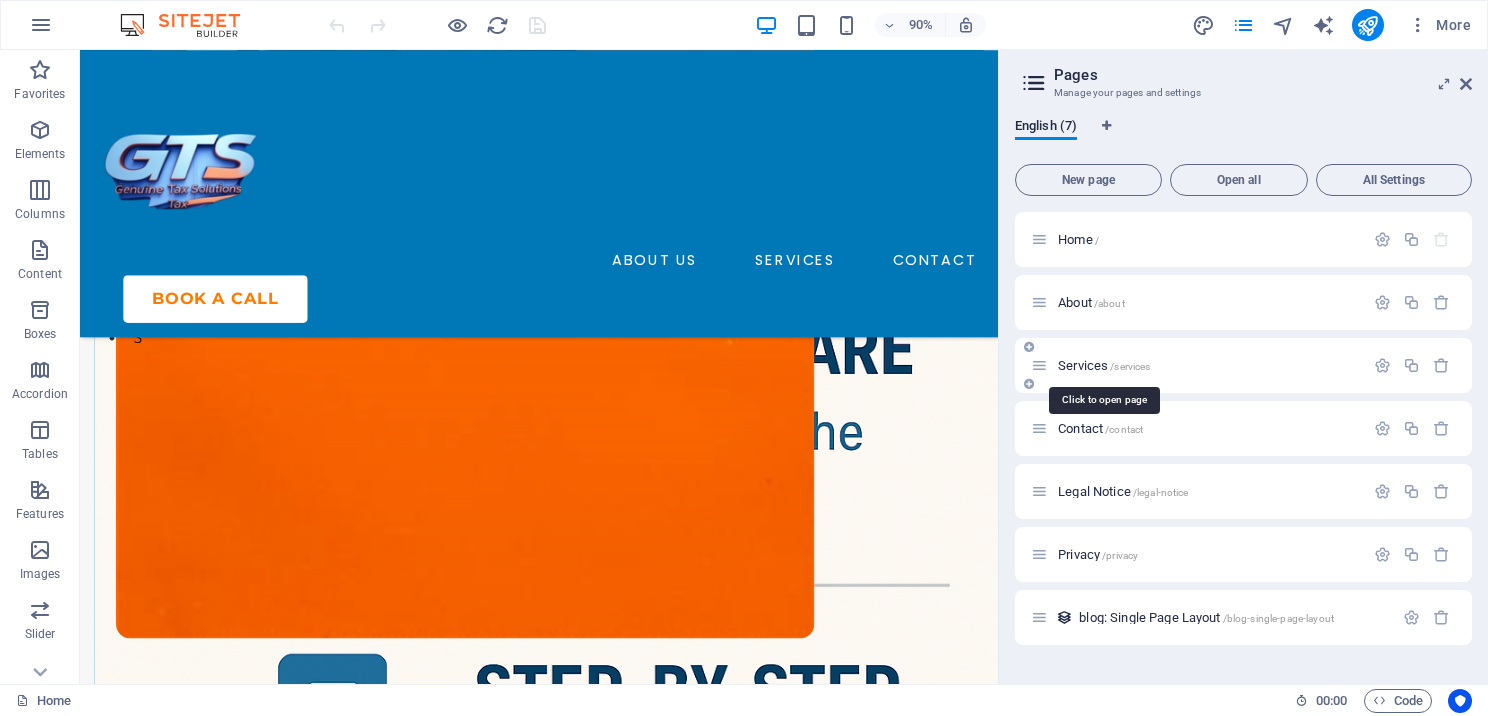 click on "Services /services" at bounding box center [1104, 365] 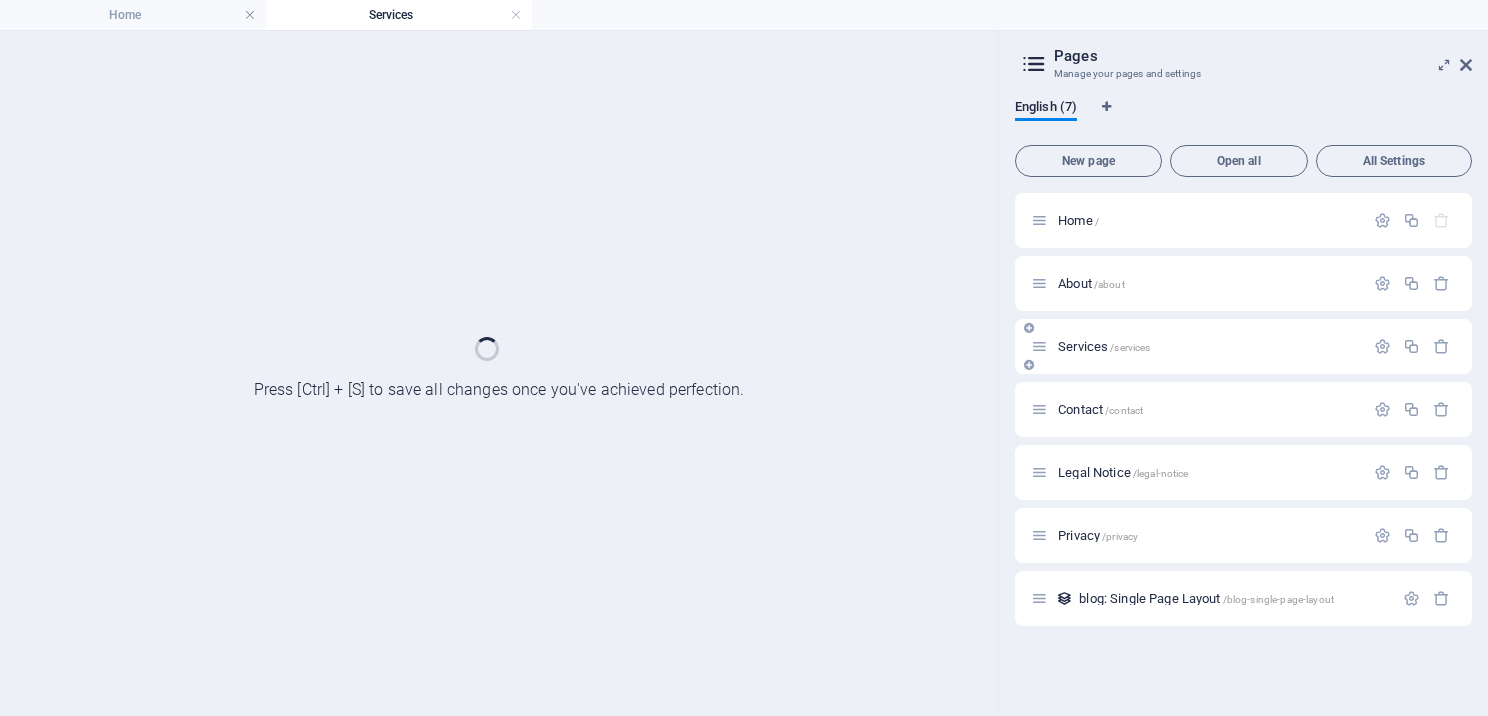 scroll, scrollTop: 0, scrollLeft: 0, axis: both 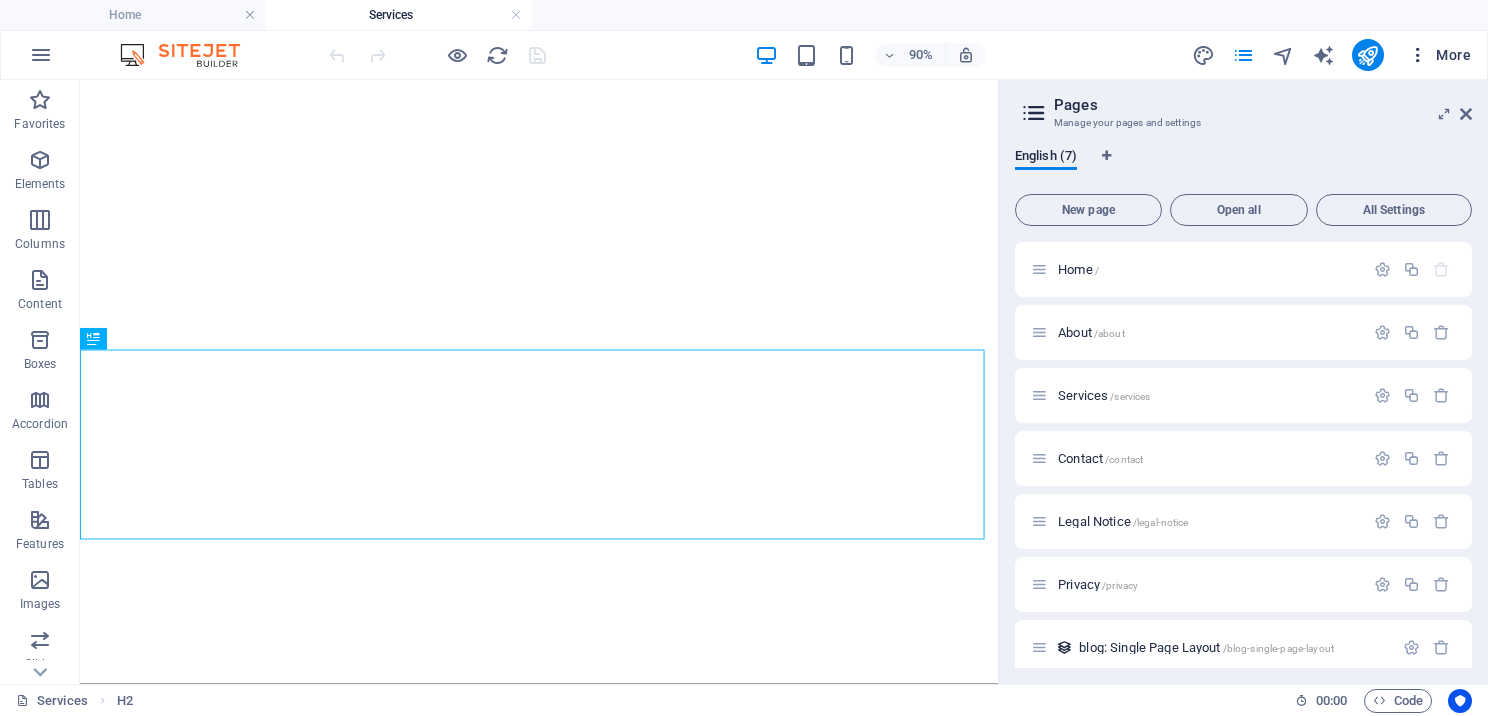 click on "More" at bounding box center (1439, 55) 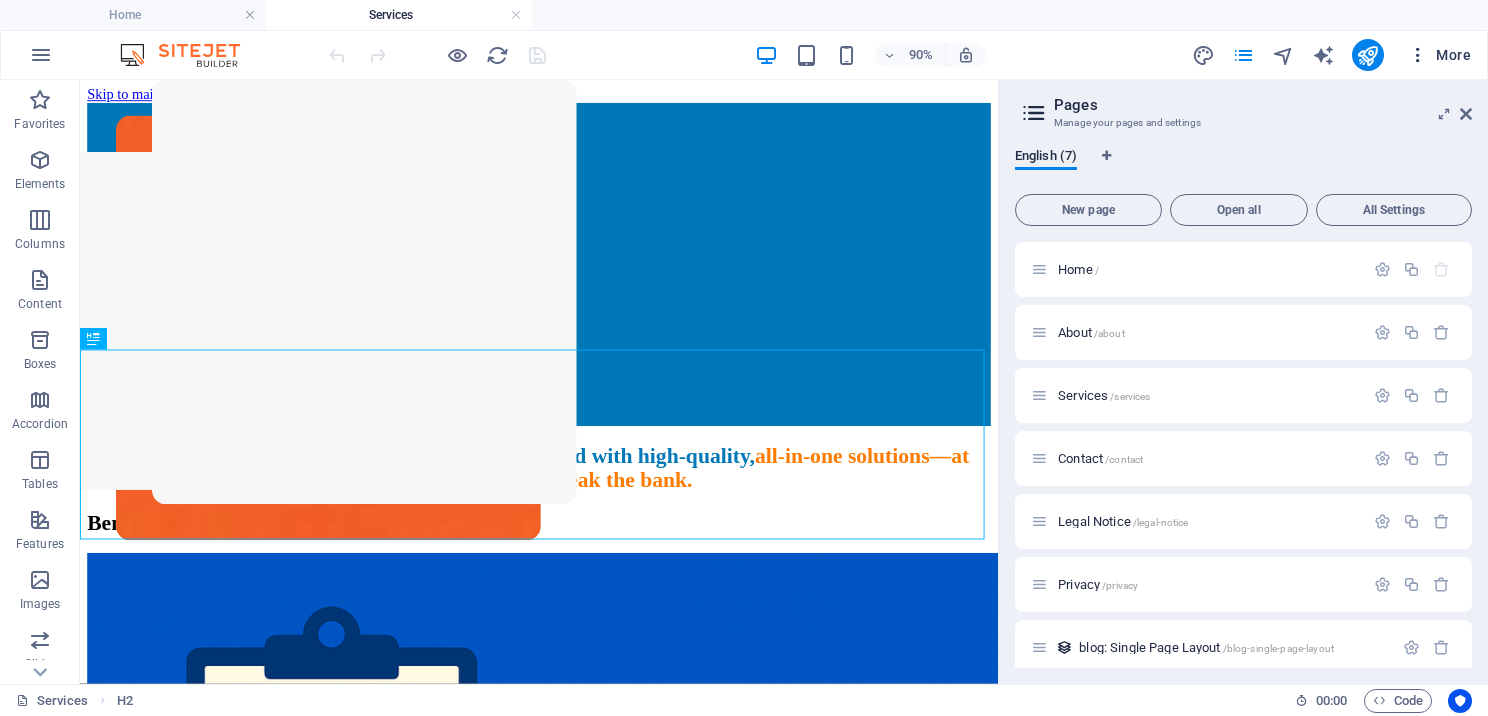 scroll, scrollTop: 0, scrollLeft: 0, axis: both 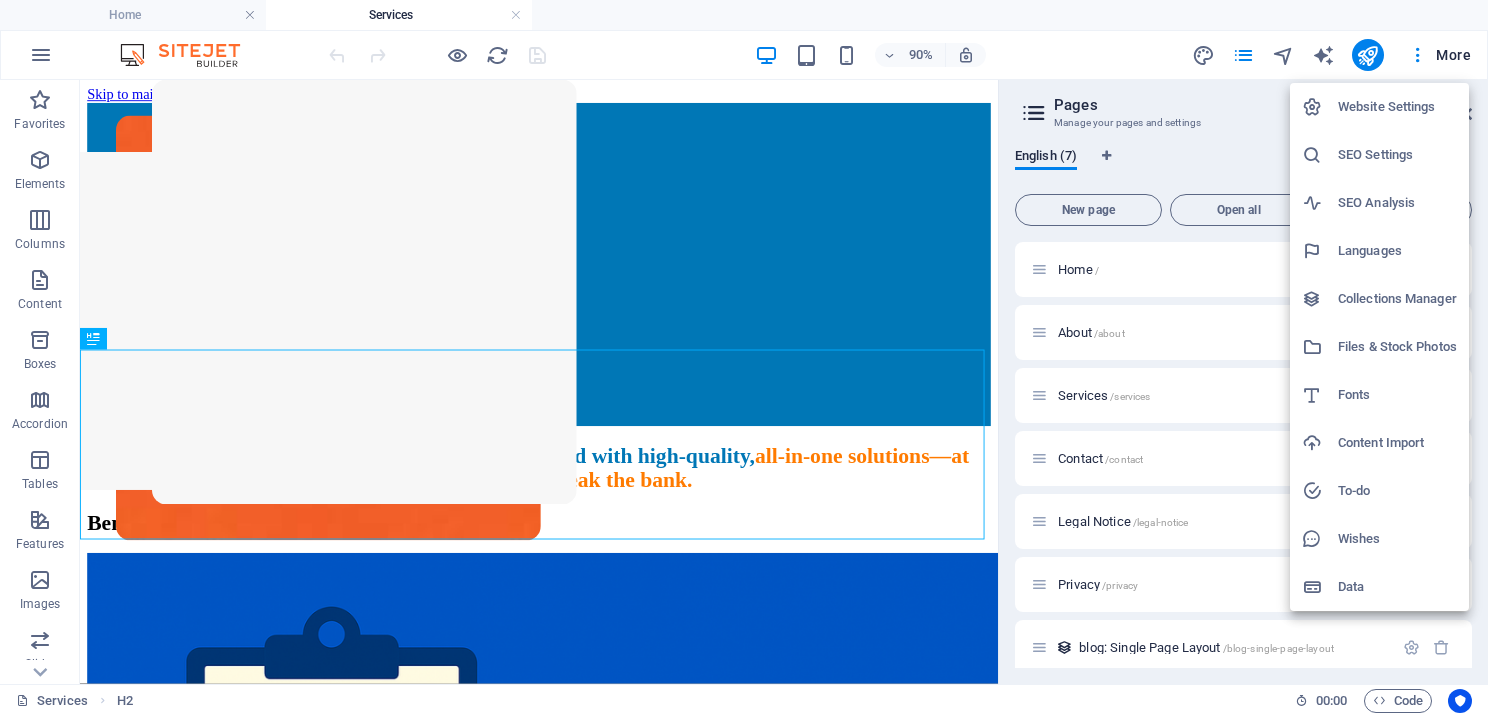 click at bounding box center (744, 358) 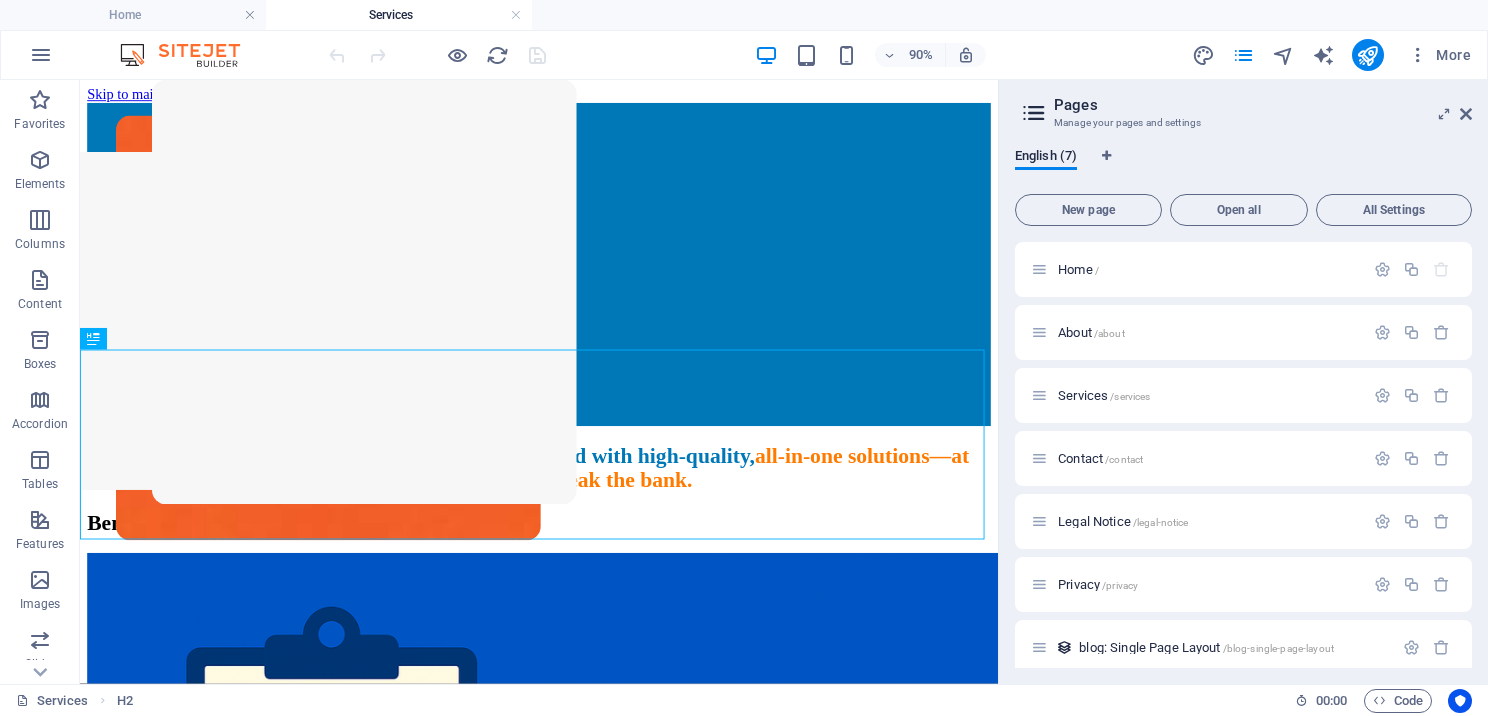 click on "Benefits of Signing Up request a demo" at bounding box center (590, 2642) 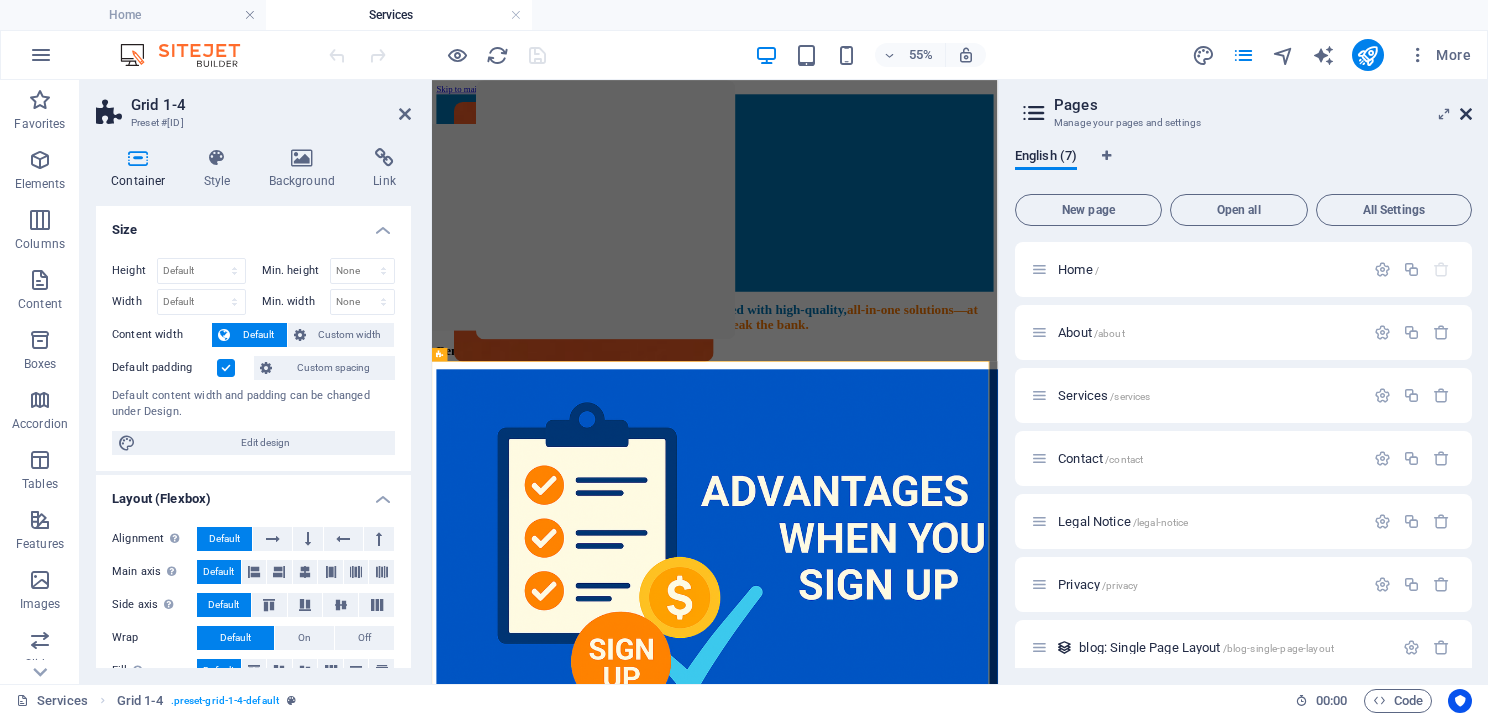 click at bounding box center [1466, 114] 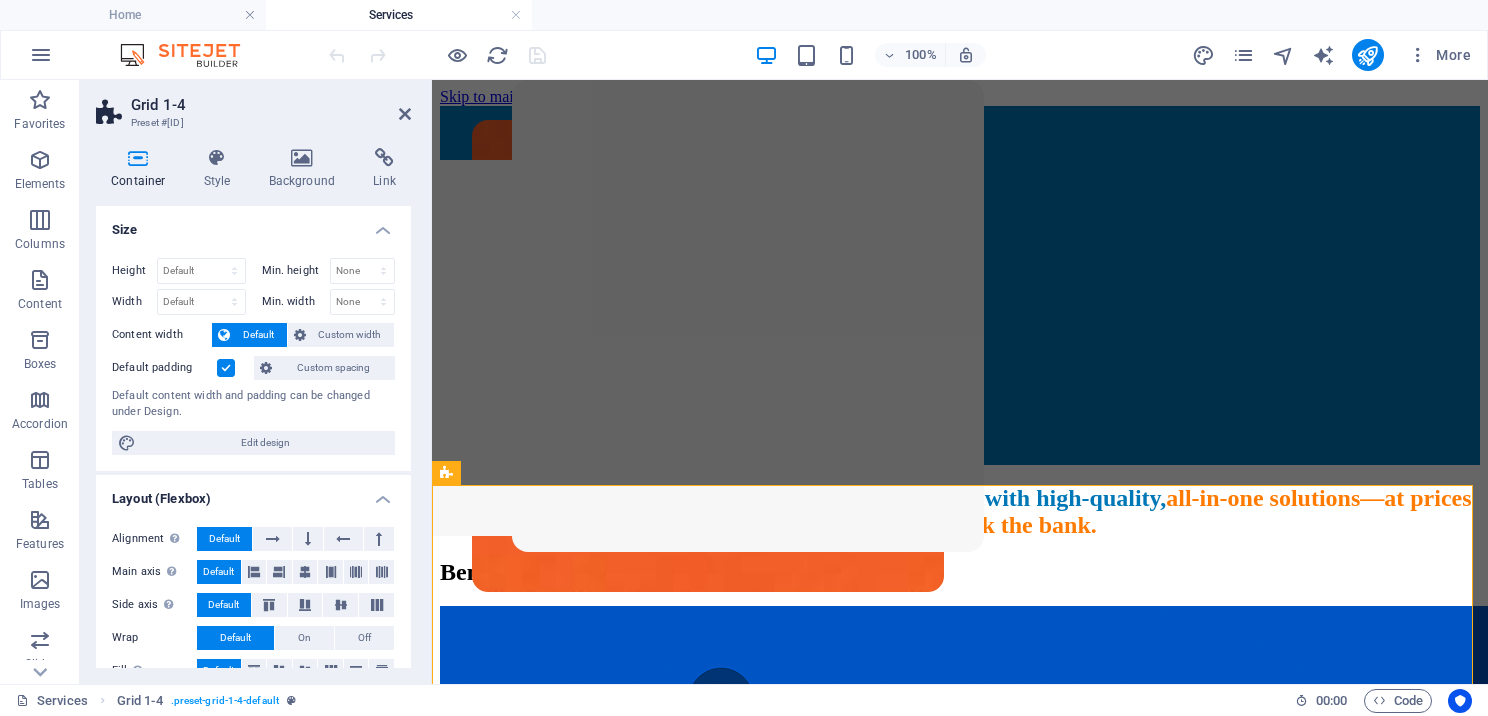 click on "Grid 1-4 Preset #ed-827542284
Container Style Background Link Size Height Default px rem % vh vw Min. height None px rem % vh vw Width Default px rem % em vh vw Min. width None px rem % vh vw Content width Default Custom width Width Default px rem % em vh vw Min. width None px rem % vh vw Default padding Custom spacing Default content width and padding can be changed under Design. Edit design Layout (Flexbox) Alignment Determines the flex direction. Default Main axis Determine how elements should behave along the main axis inside this container (justify content). Default Side axis Control the vertical direction of the element inside of the container (align items). Default Wrap Default On Off Fill Controls the distances and direction of elements on the y-axis across several lines (align content). Default Accessibility ARIA helps assistive technologies (like screen readers) to understand the role, state, and behavior of web elements Role The ARIA role defines the purpose of an element.  None %" at bounding box center [256, 382] 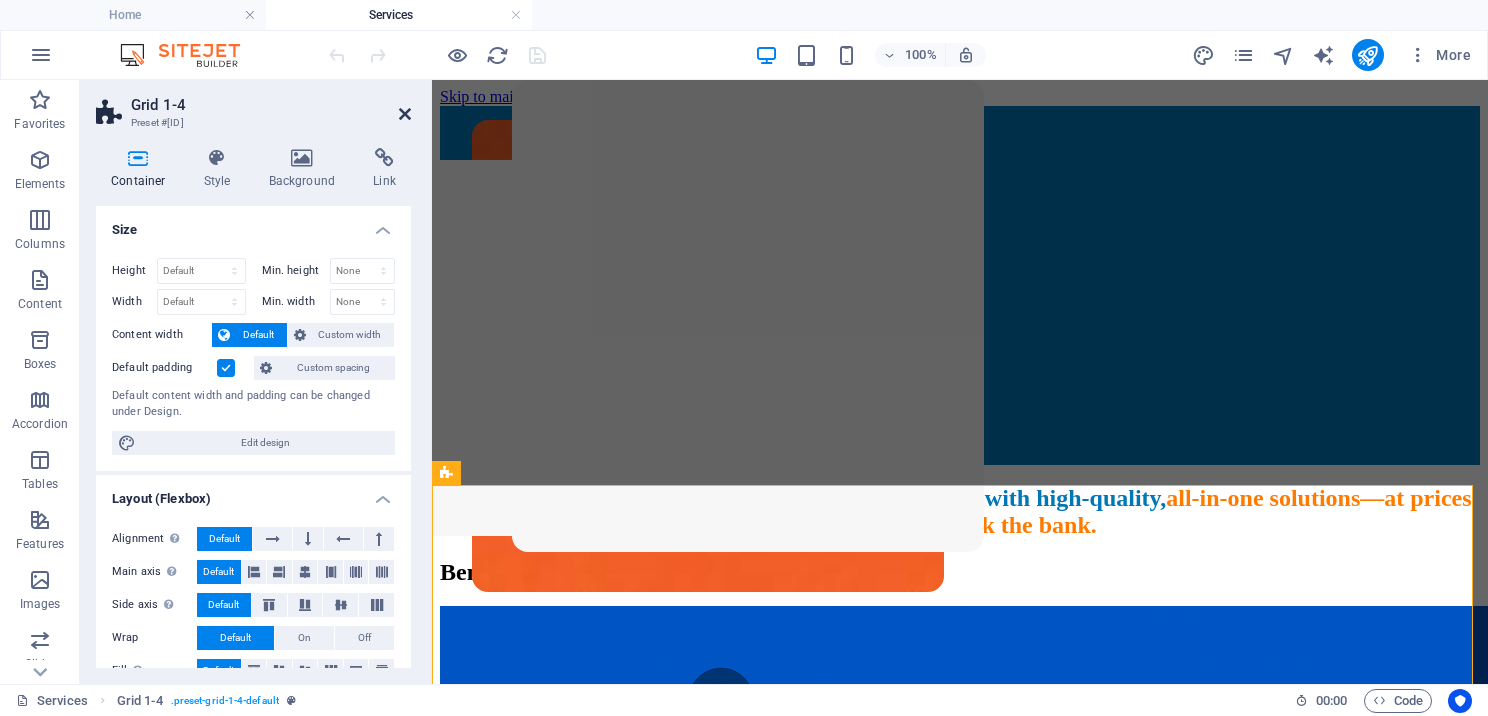 click at bounding box center [405, 114] 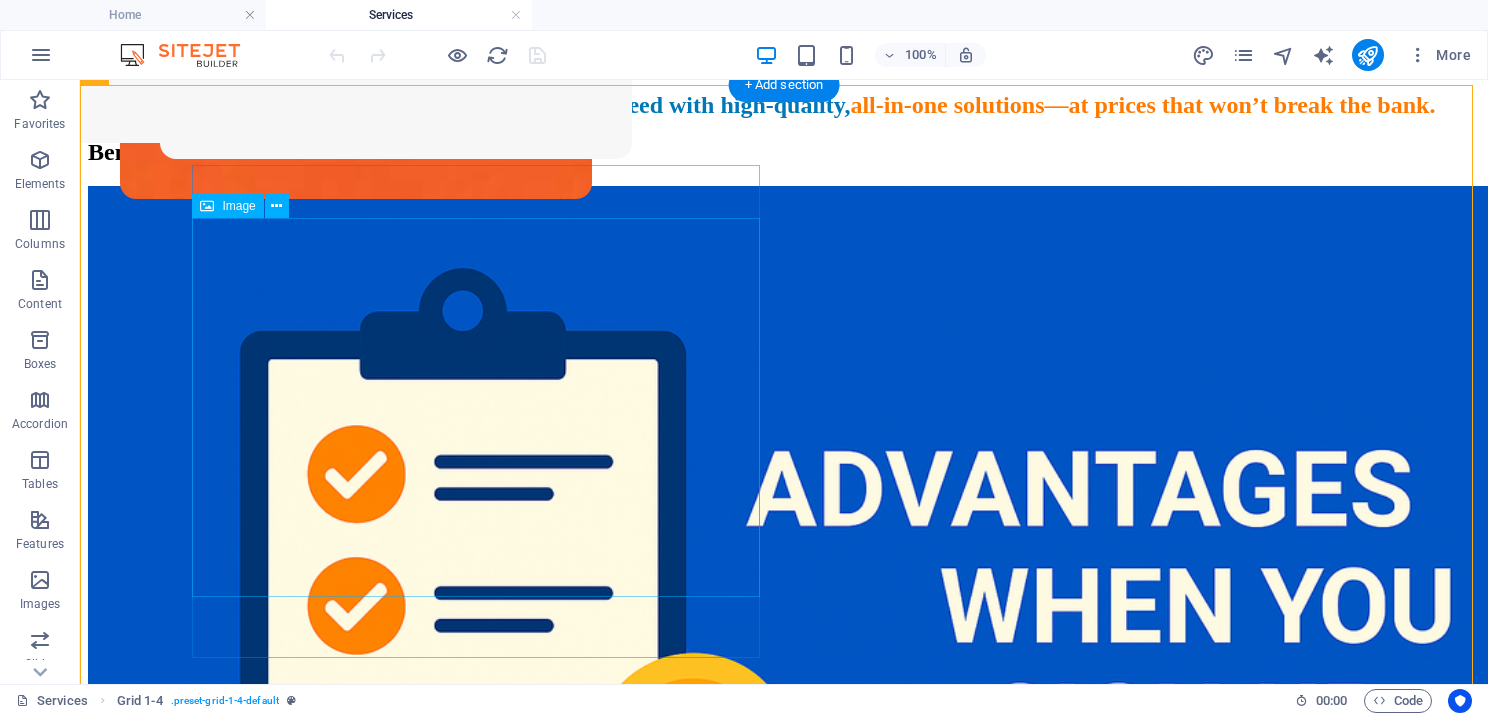 scroll, scrollTop: 400, scrollLeft: 0, axis: vertical 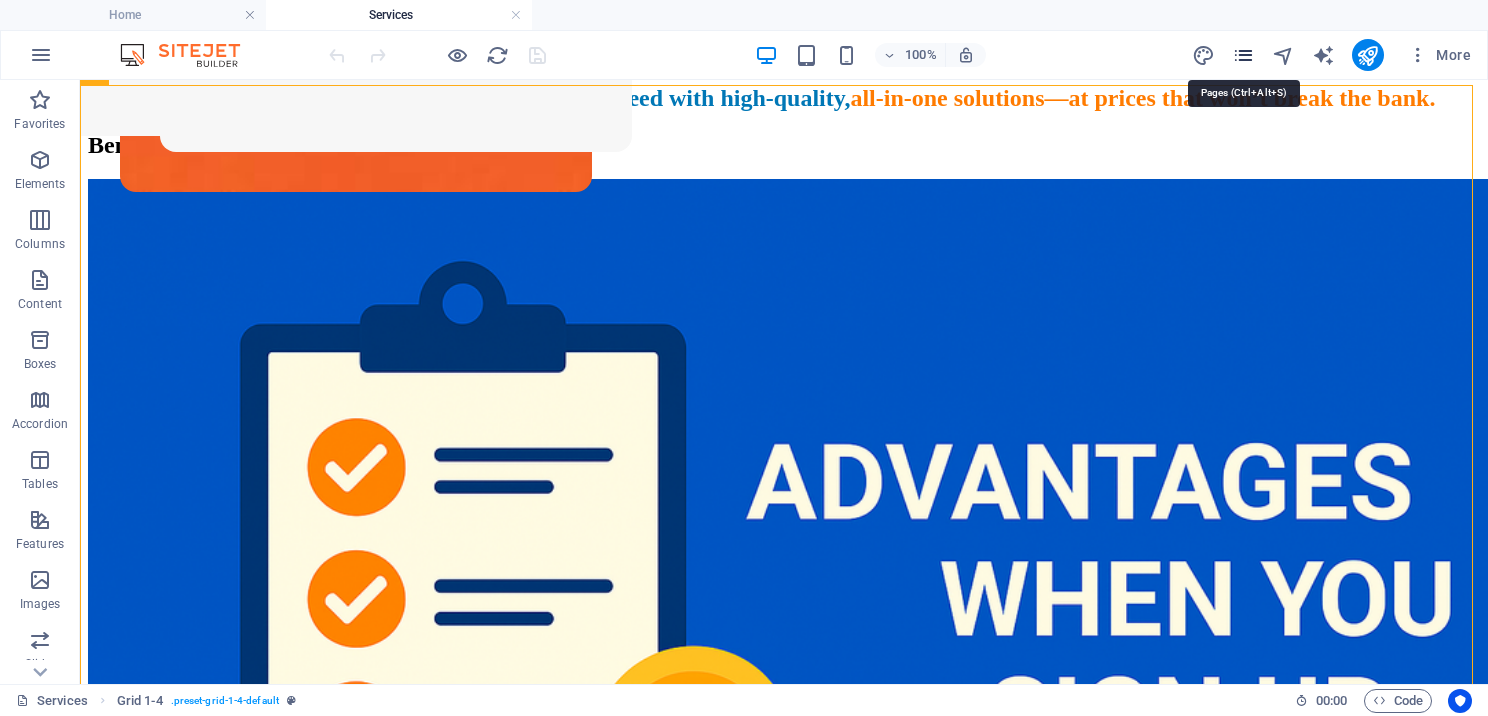 click at bounding box center (1243, 55) 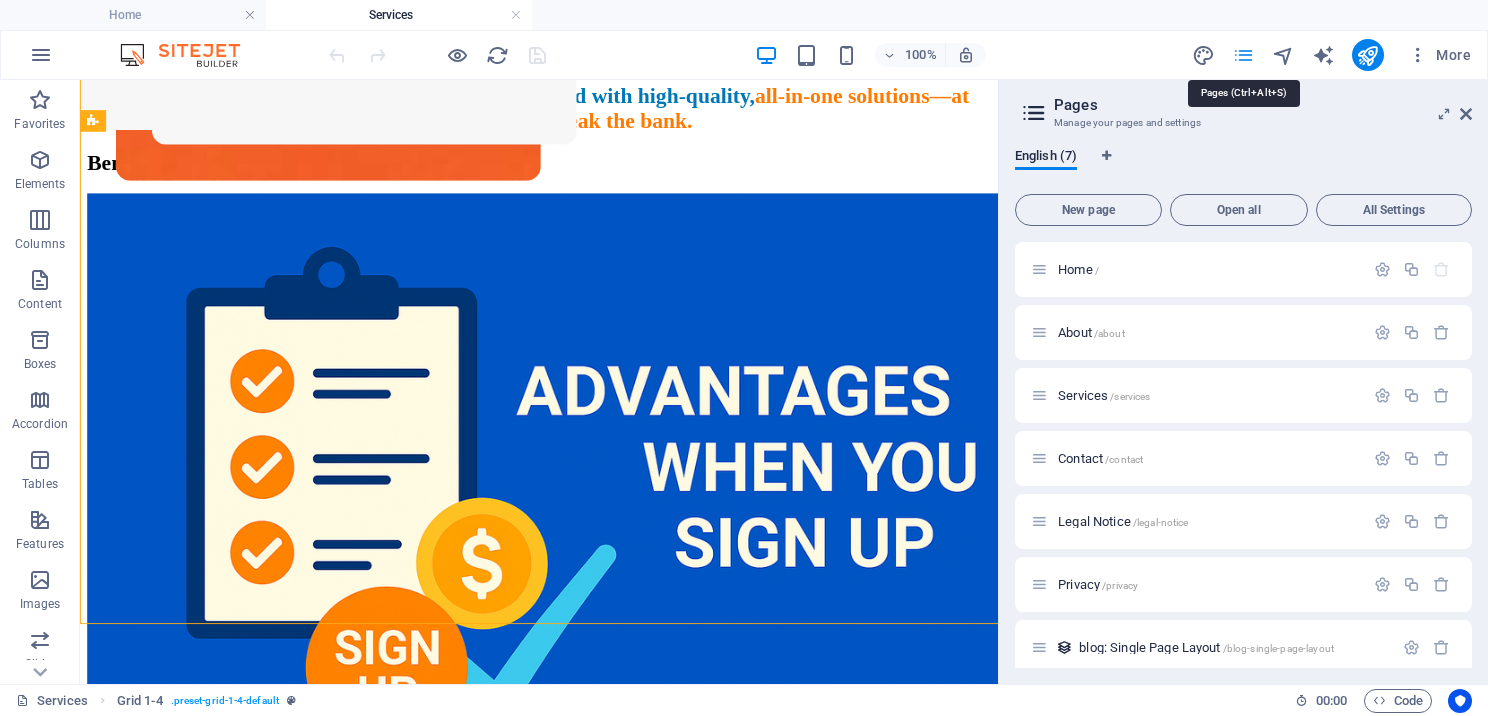 scroll, scrollTop: 452, scrollLeft: 0, axis: vertical 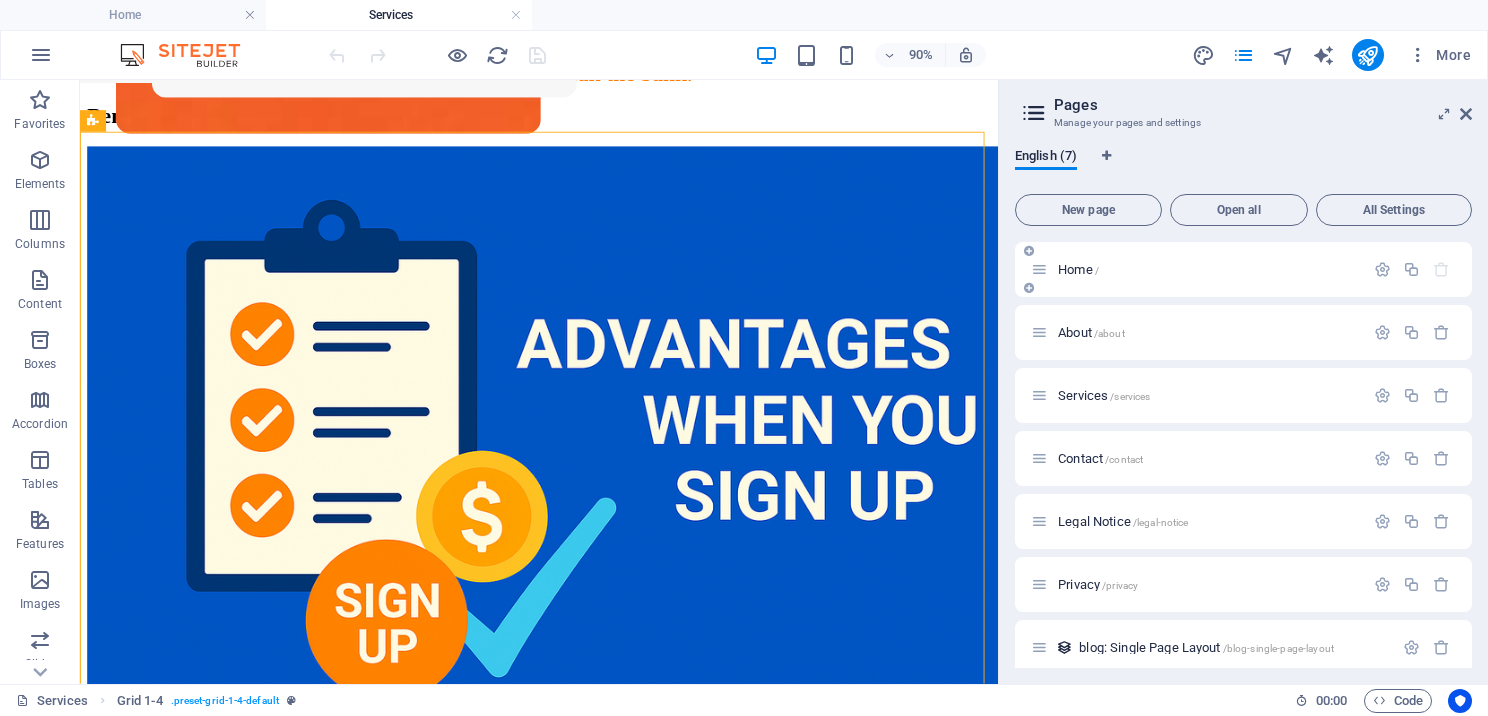 click on "Home /" at bounding box center [1078, 269] 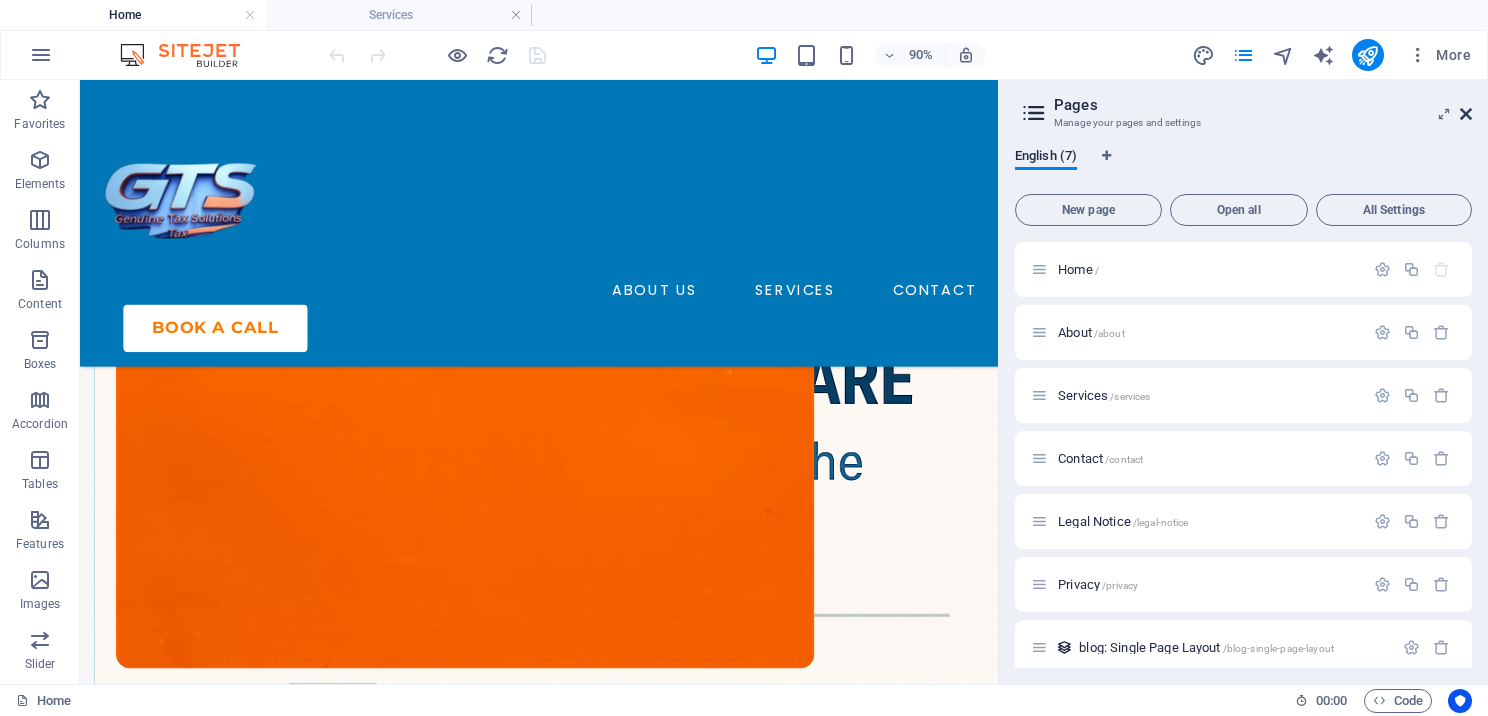 click at bounding box center [1466, 114] 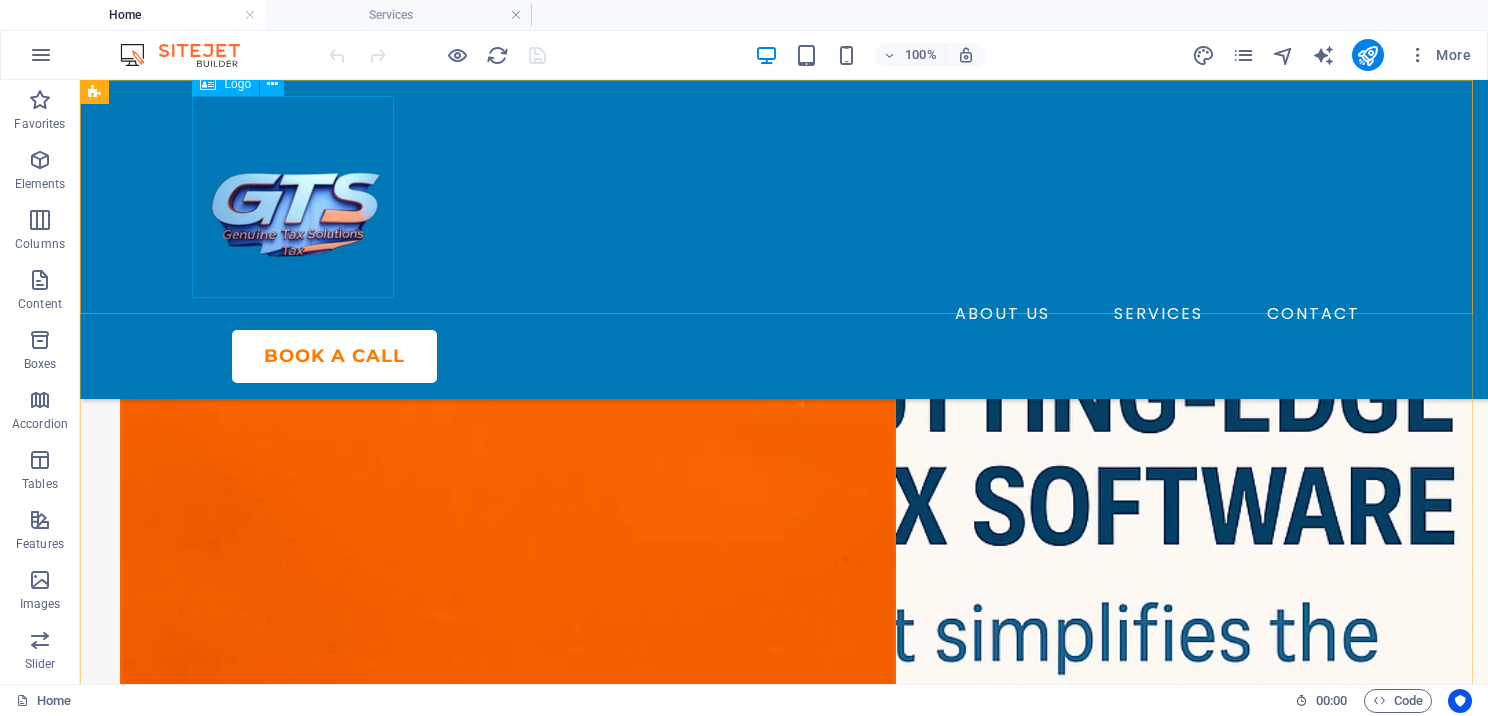 click on "Logo" at bounding box center [237, 84] 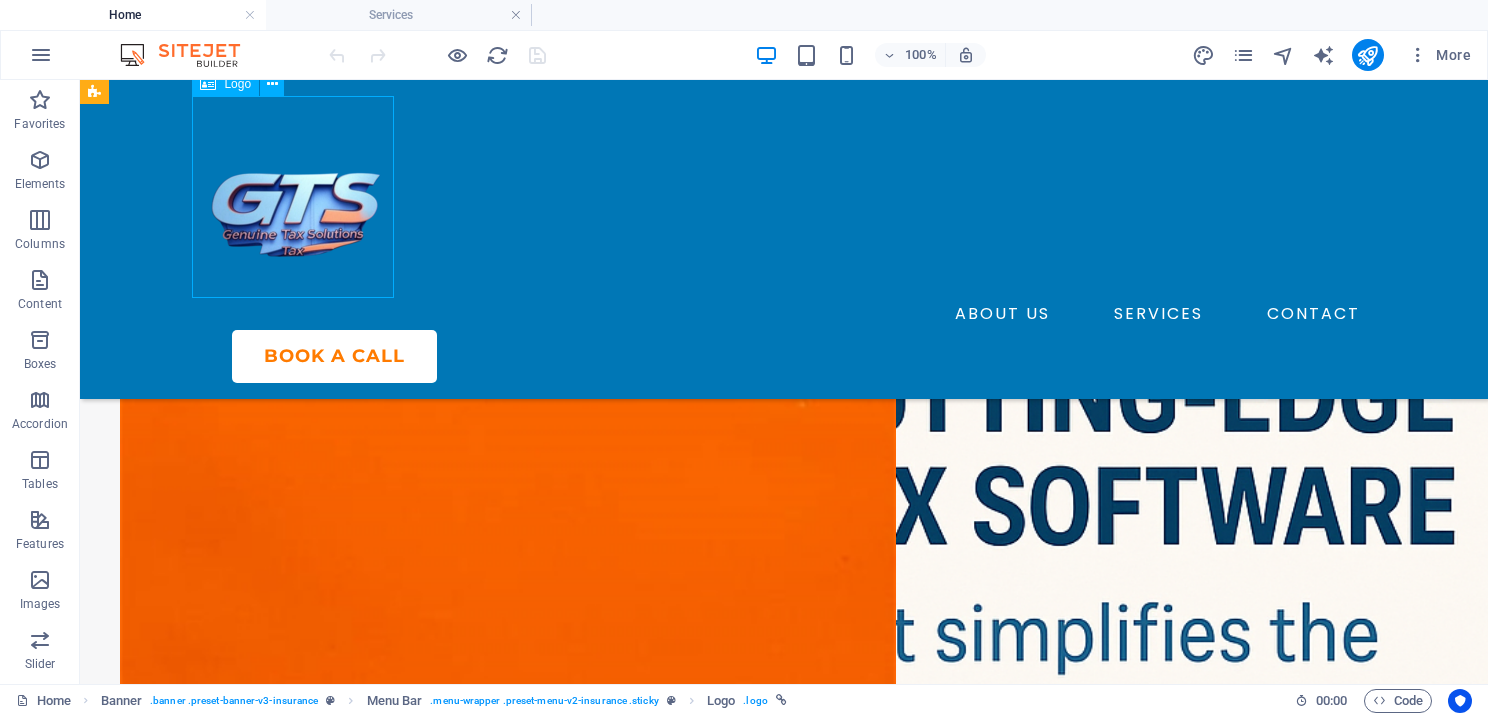 click on "Logo" at bounding box center [237, 84] 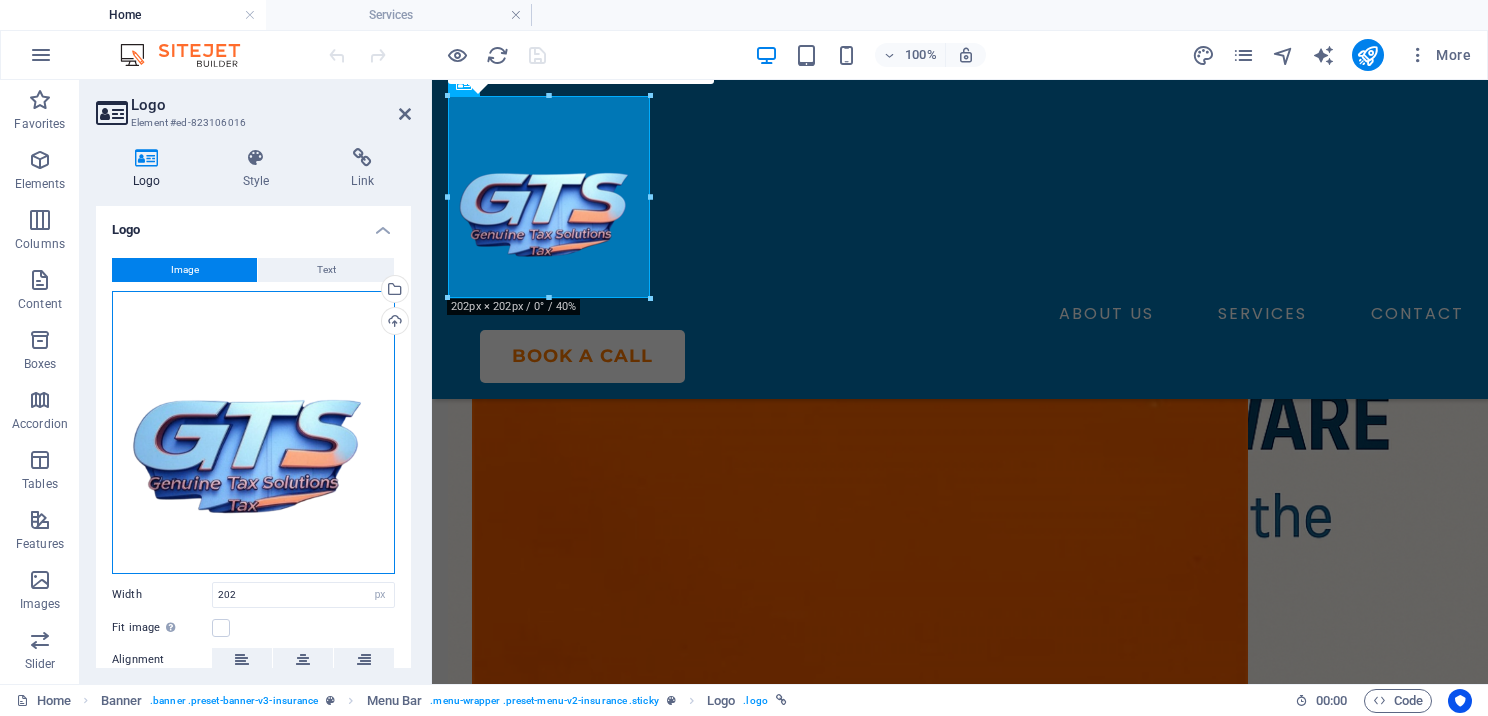click on "Drag files here, click to choose files or select files from Files or our free stock photos & videos" at bounding box center (253, 432) 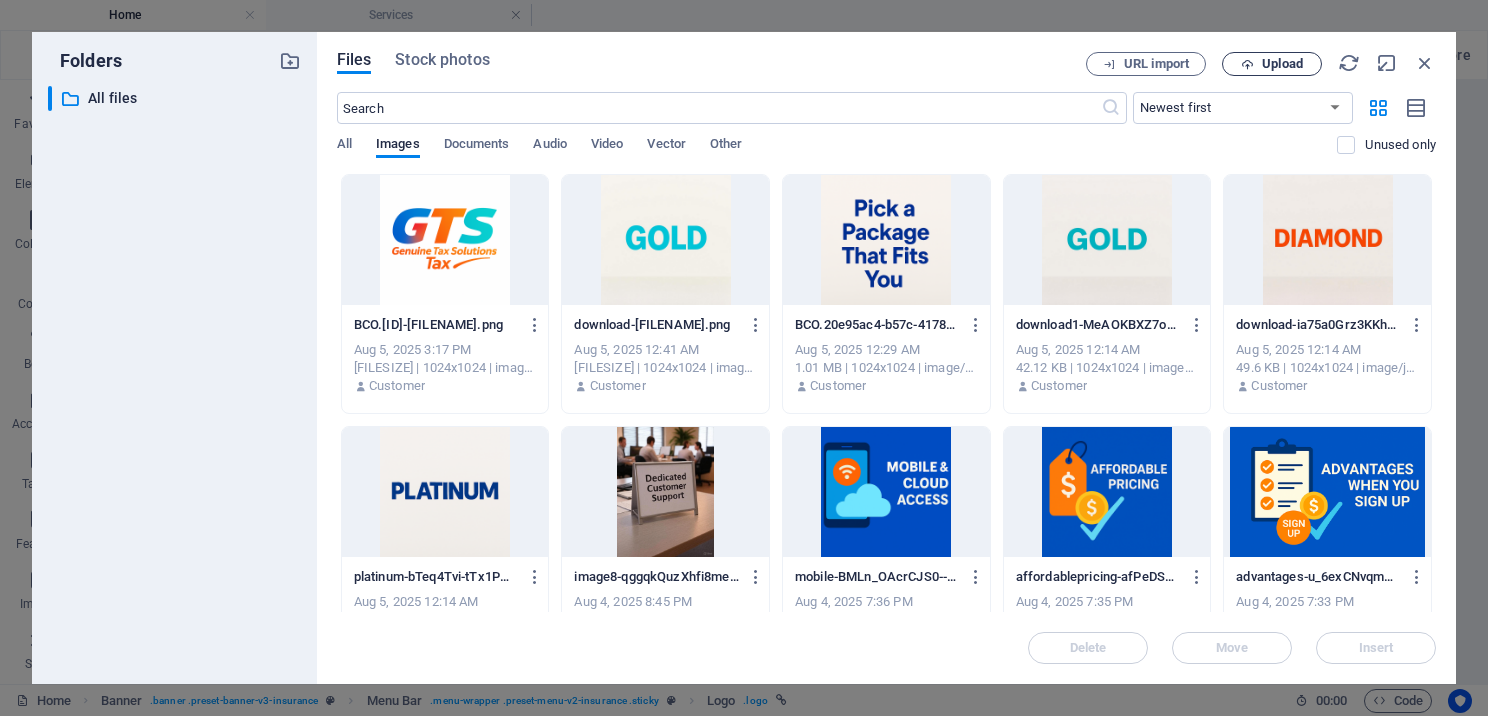 click on "Upload" at bounding box center [1282, 64] 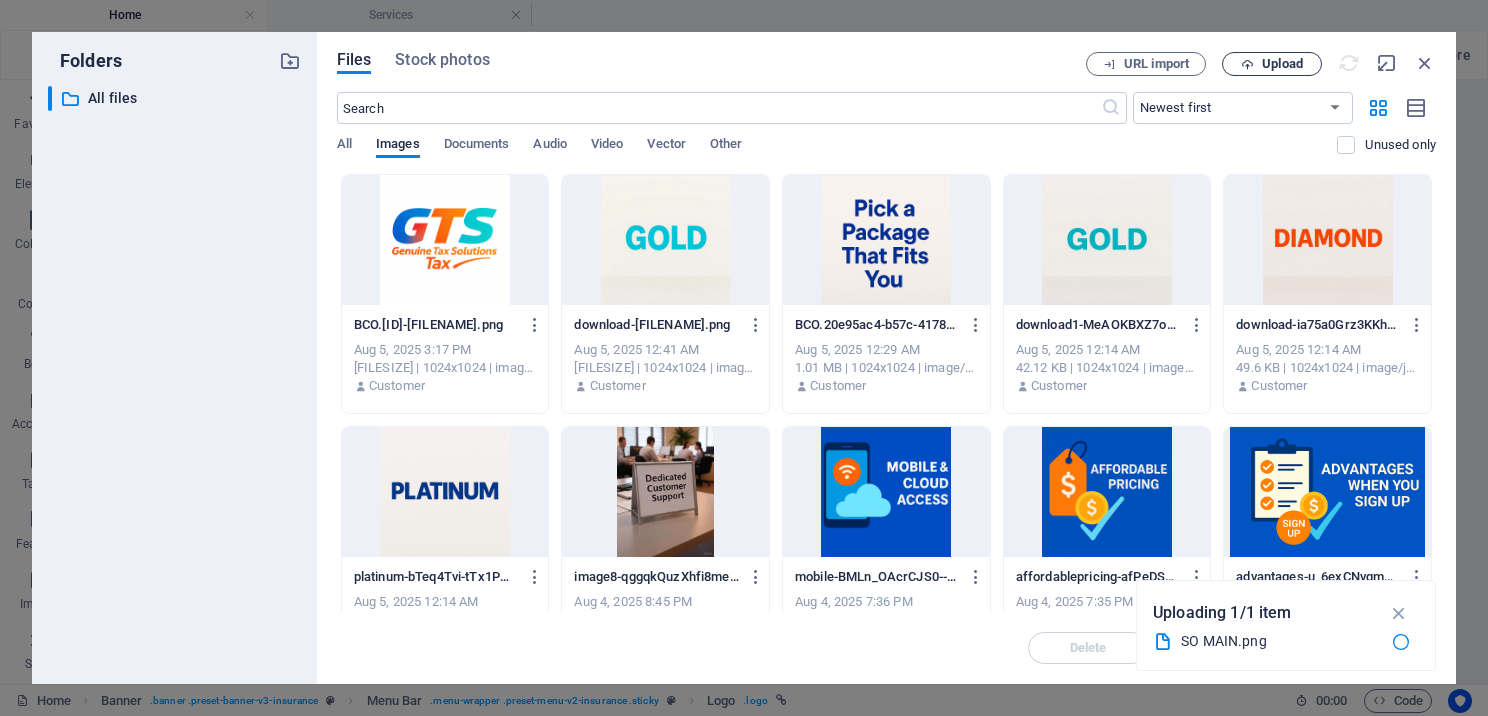 click on "More" at bounding box center [1335, 55] 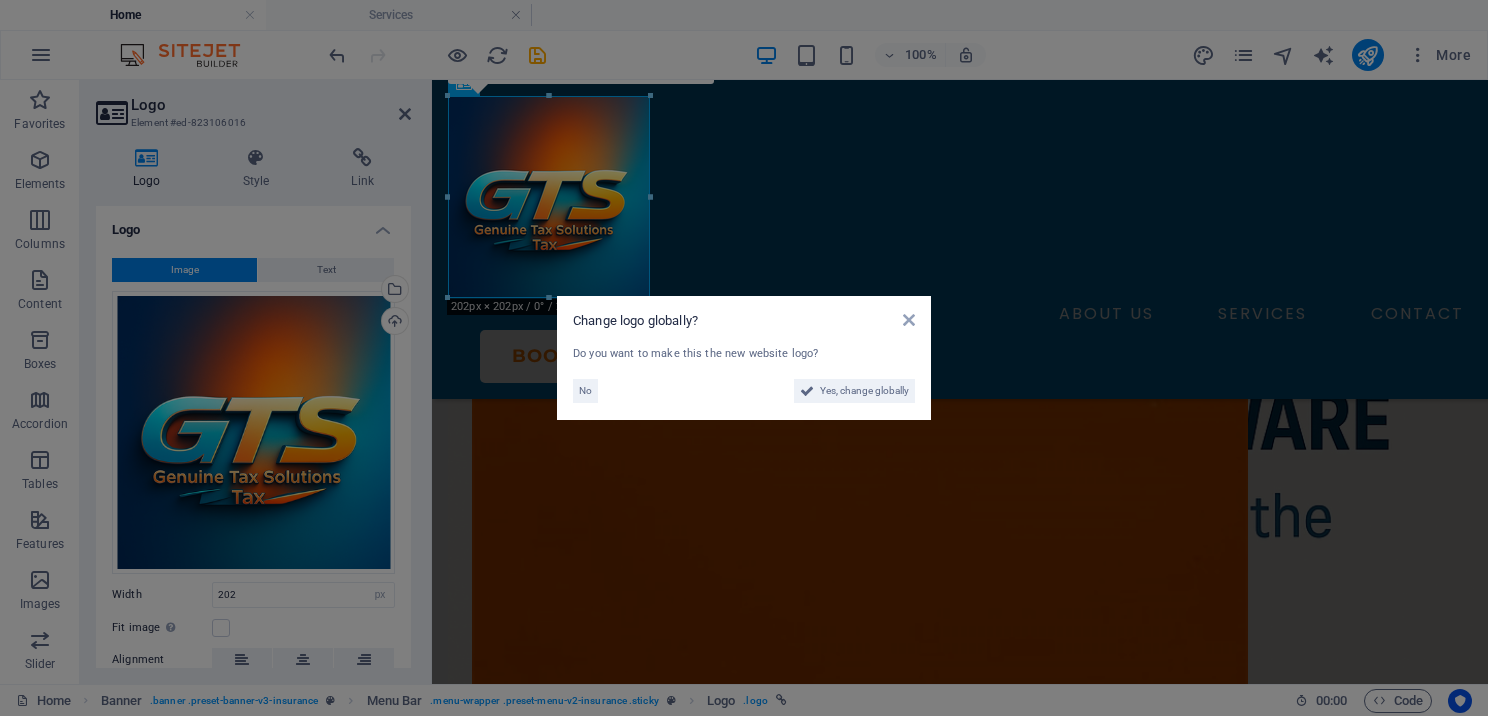 click on "Change logo globally? Do you want to make this the new website logo? No Yes, change globally" at bounding box center (744, 358) 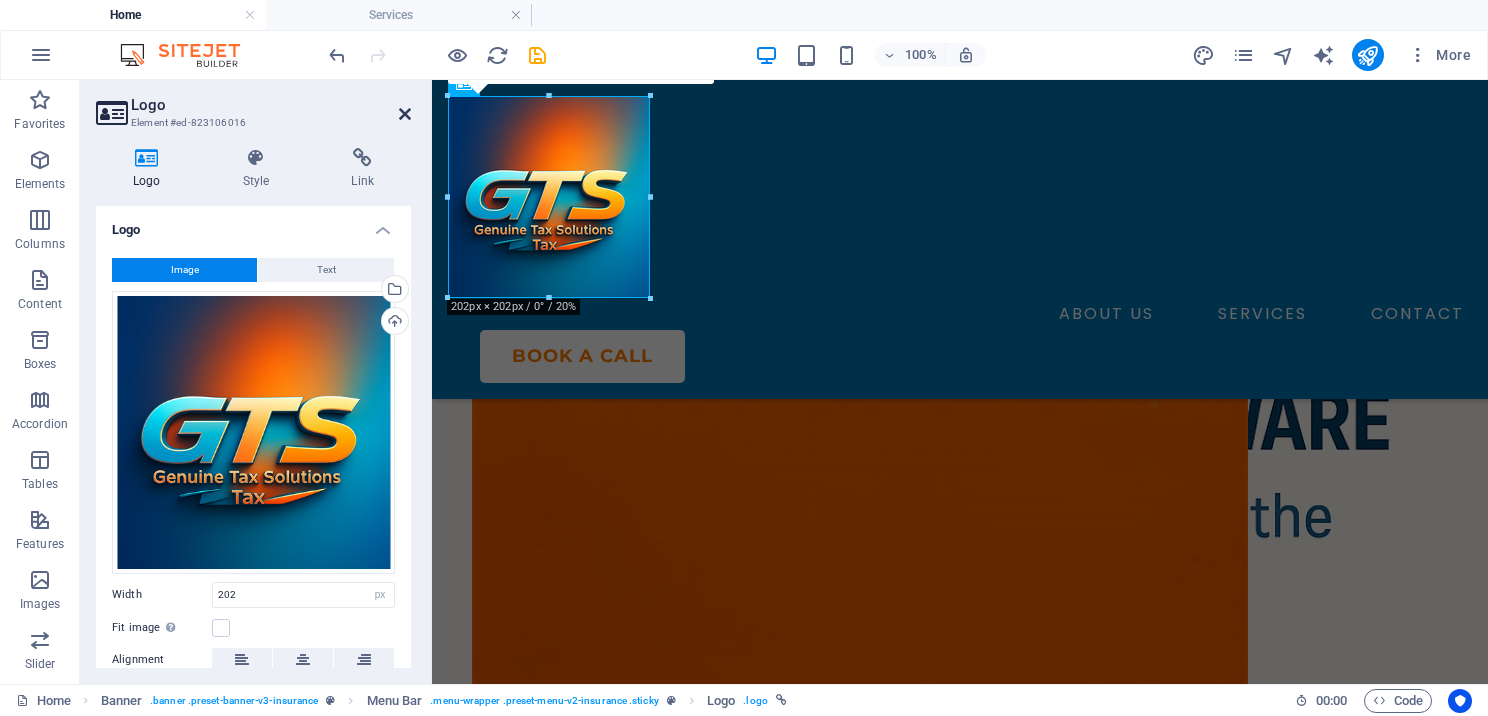 click at bounding box center [405, 114] 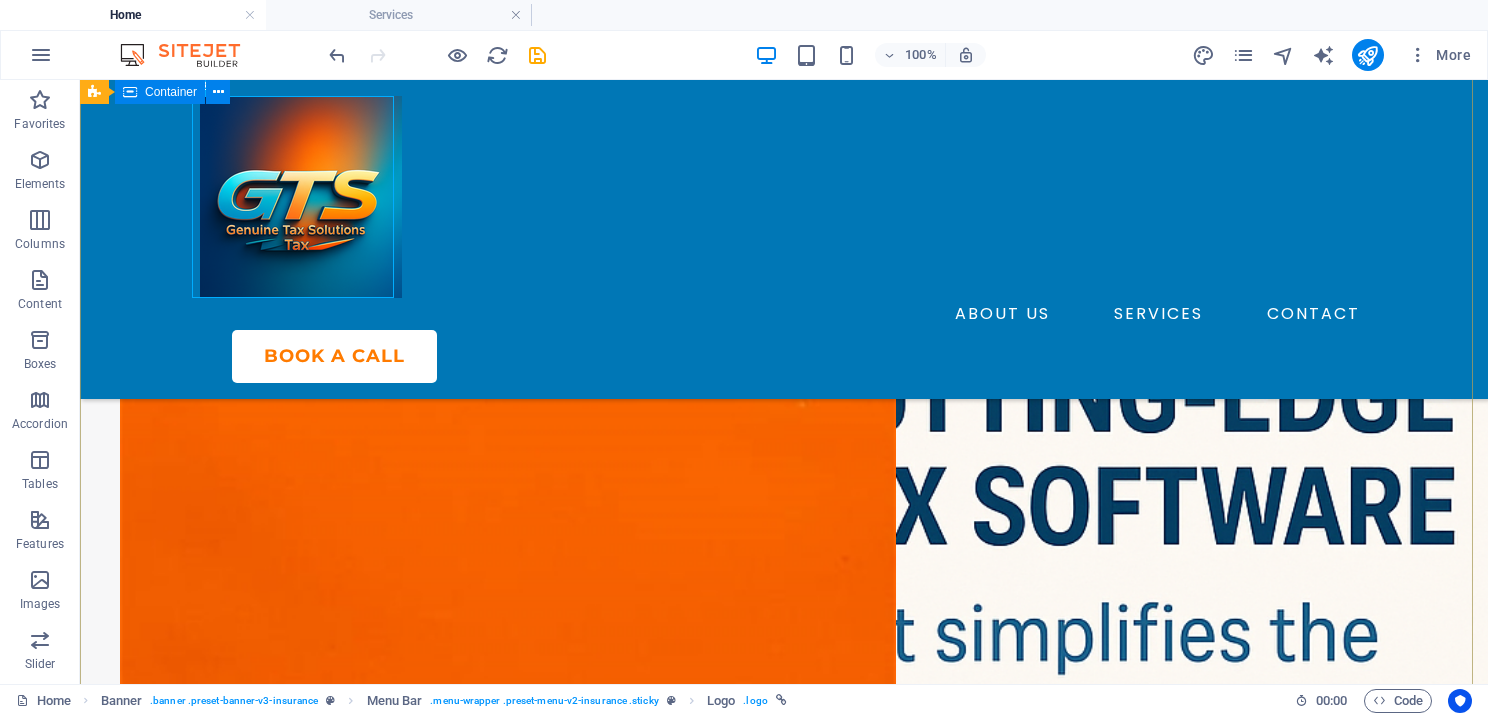 click on "Experience a Seamless and  User-Friendly  Tax Software We’re dedicated to helping tax professionals succeed with high‑quality, all‑in‑one solutions—at prices that won’t break the bank. SOFTWARE PACKAGES" at bounding box center (784, 1426) 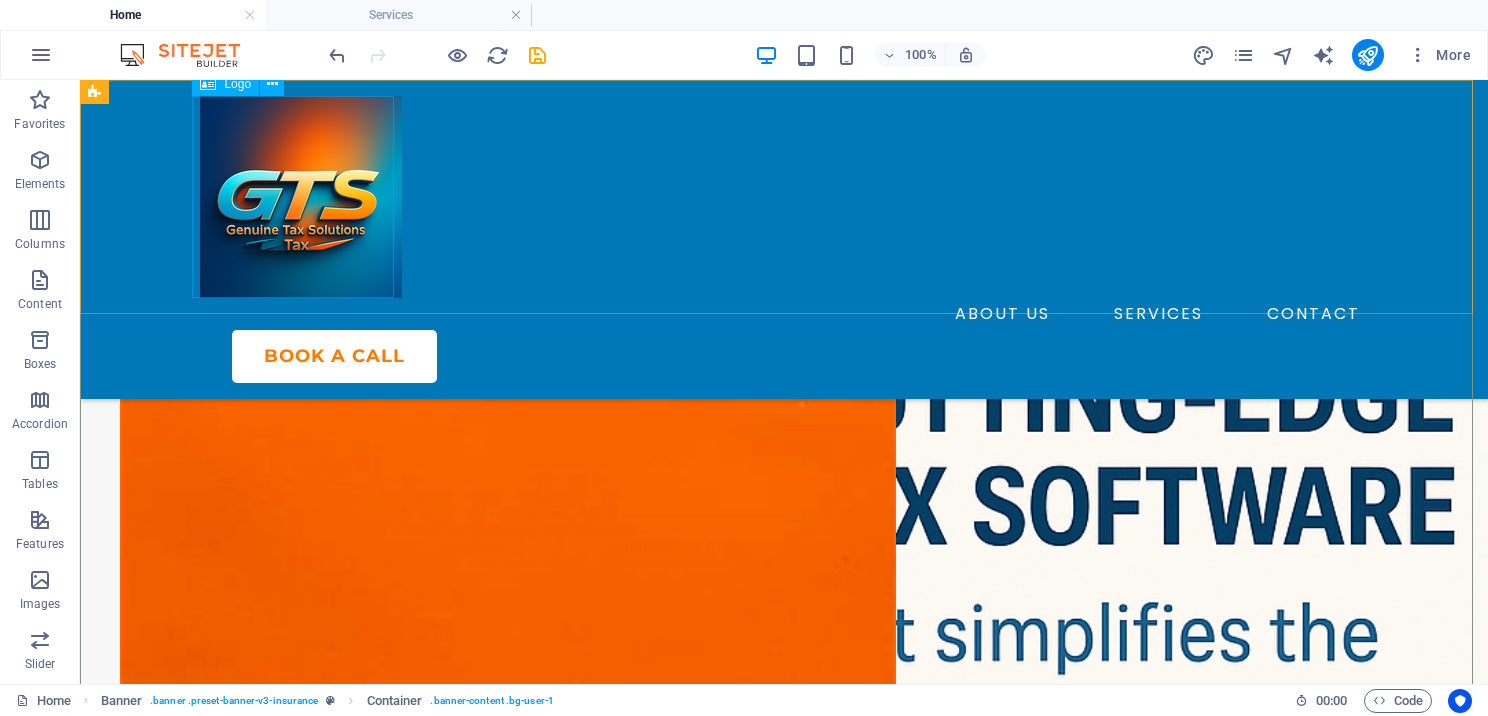 click at bounding box center (784, 197) 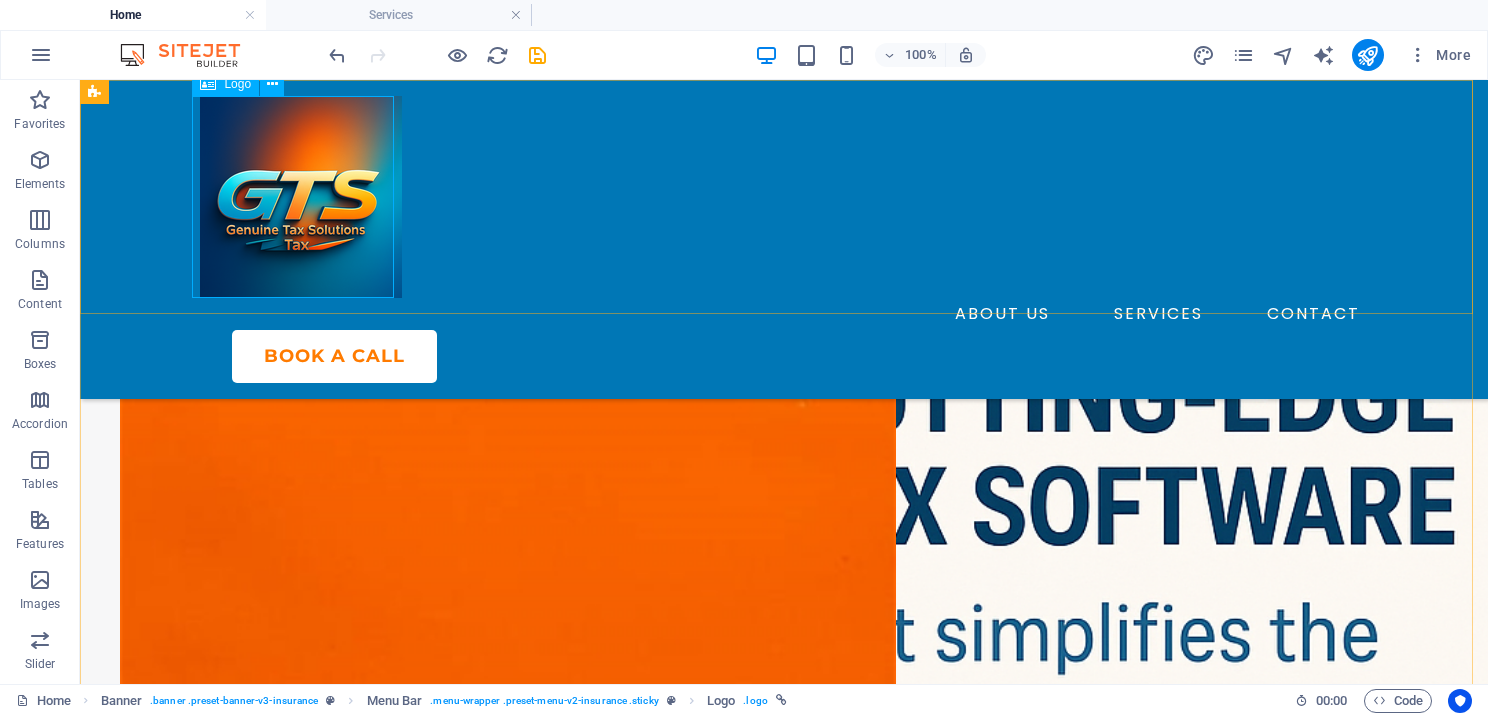 click on "Logo" at bounding box center (237, 84) 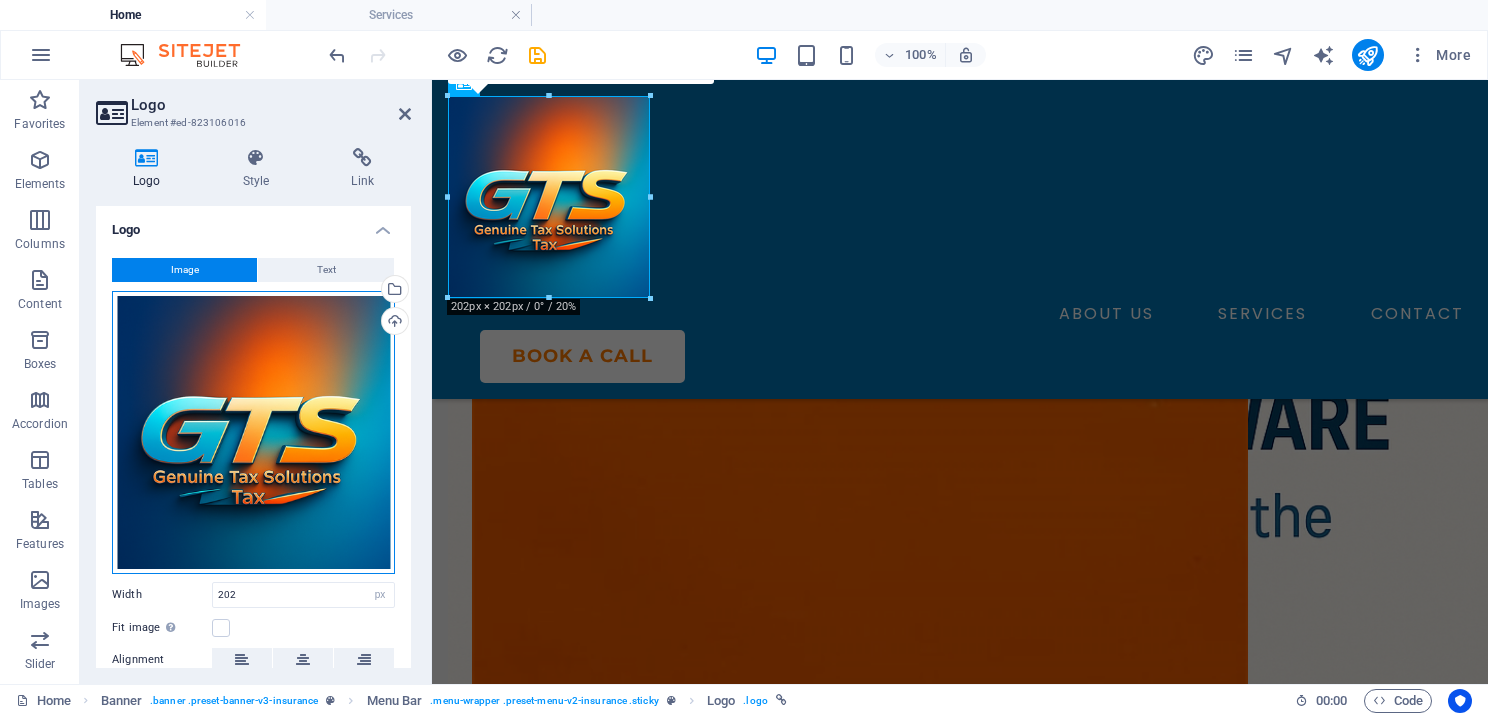 click on "Drag files here, click to choose files or select files from Files or our free stock photos & videos" at bounding box center [253, 432] 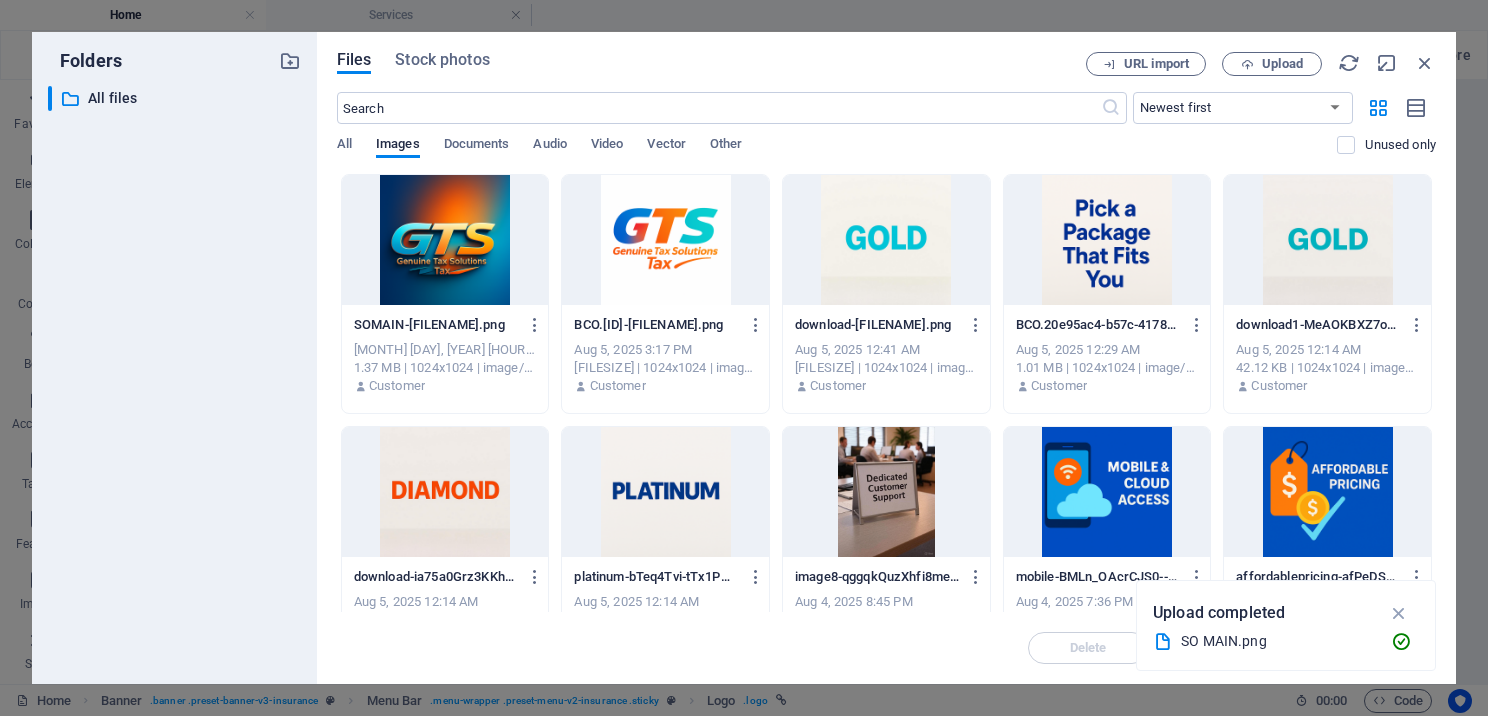 click at bounding box center (445, 240) 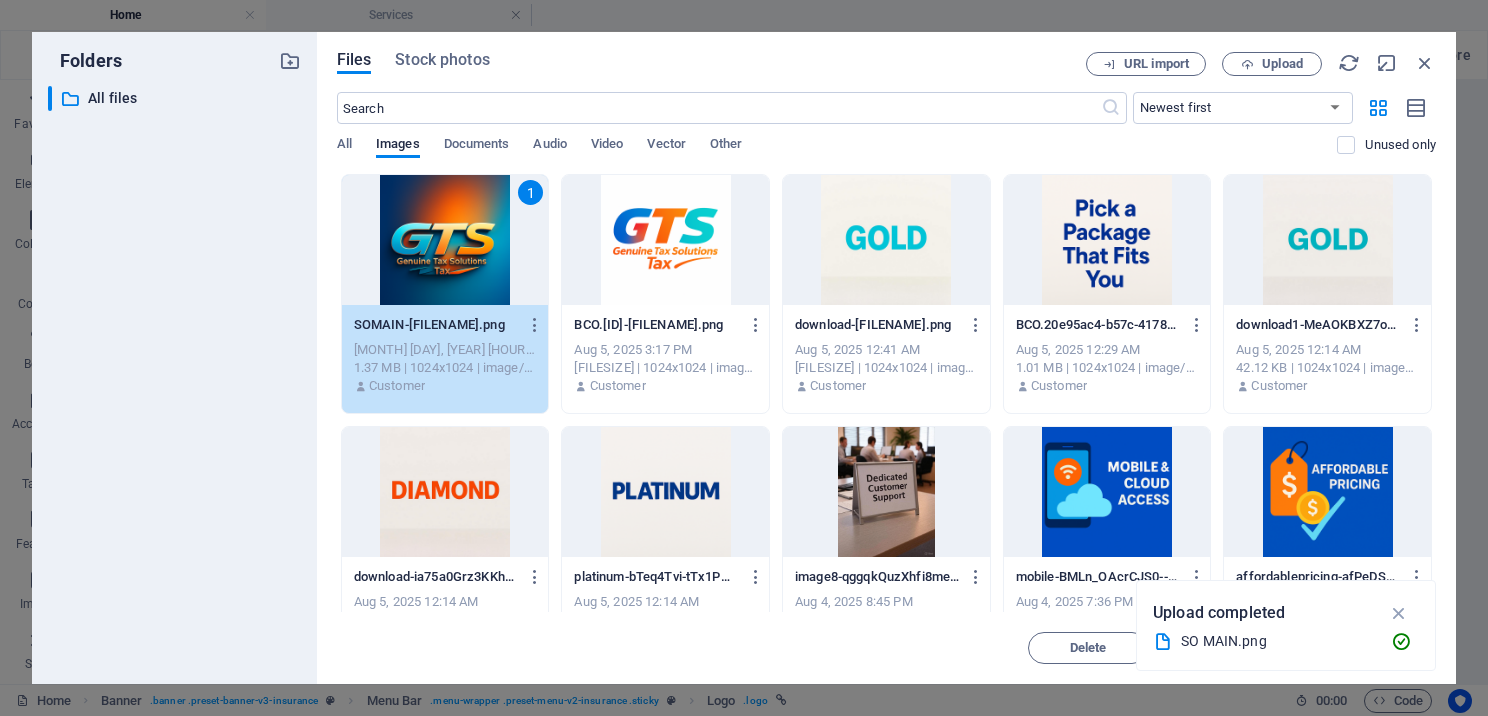 click on "1" at bounding box center (445, 240) 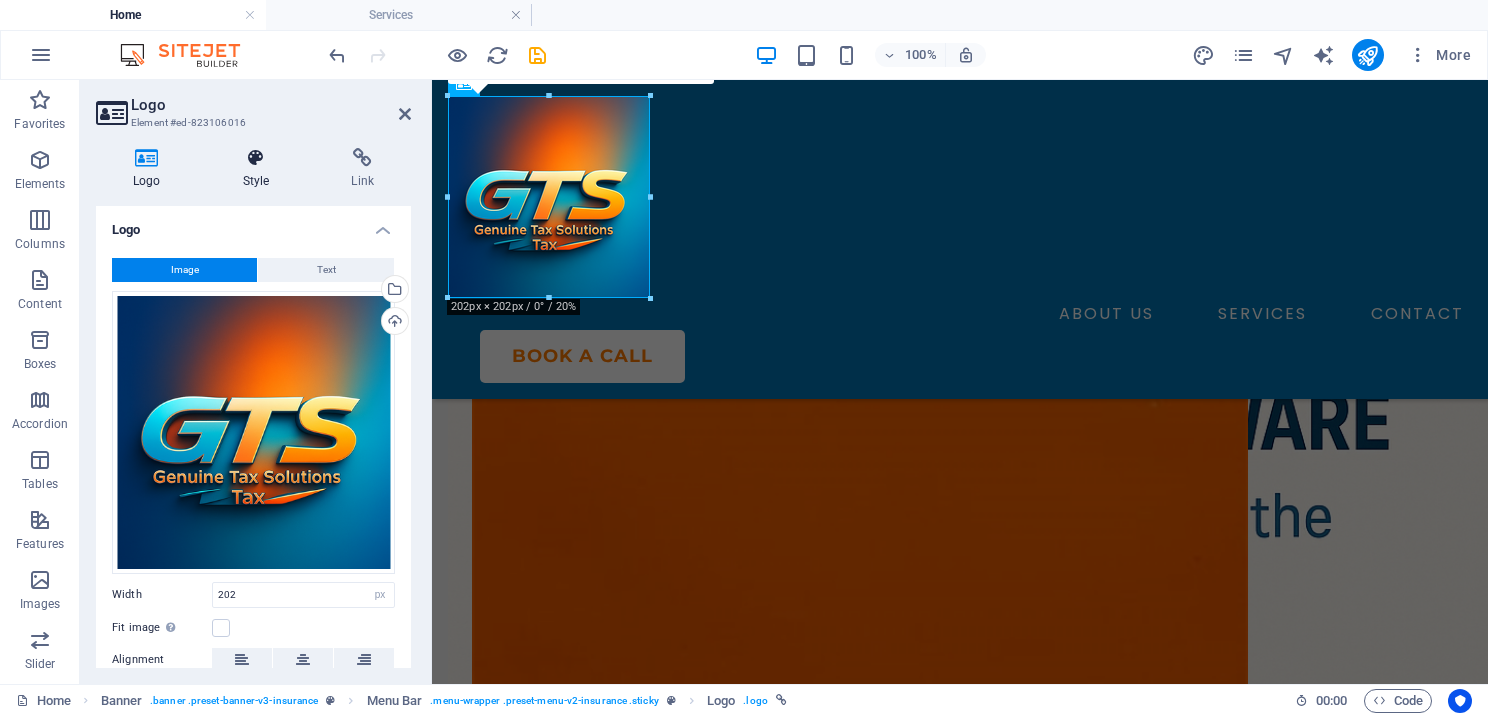 click on "Style" at bounding box center [260, 169] 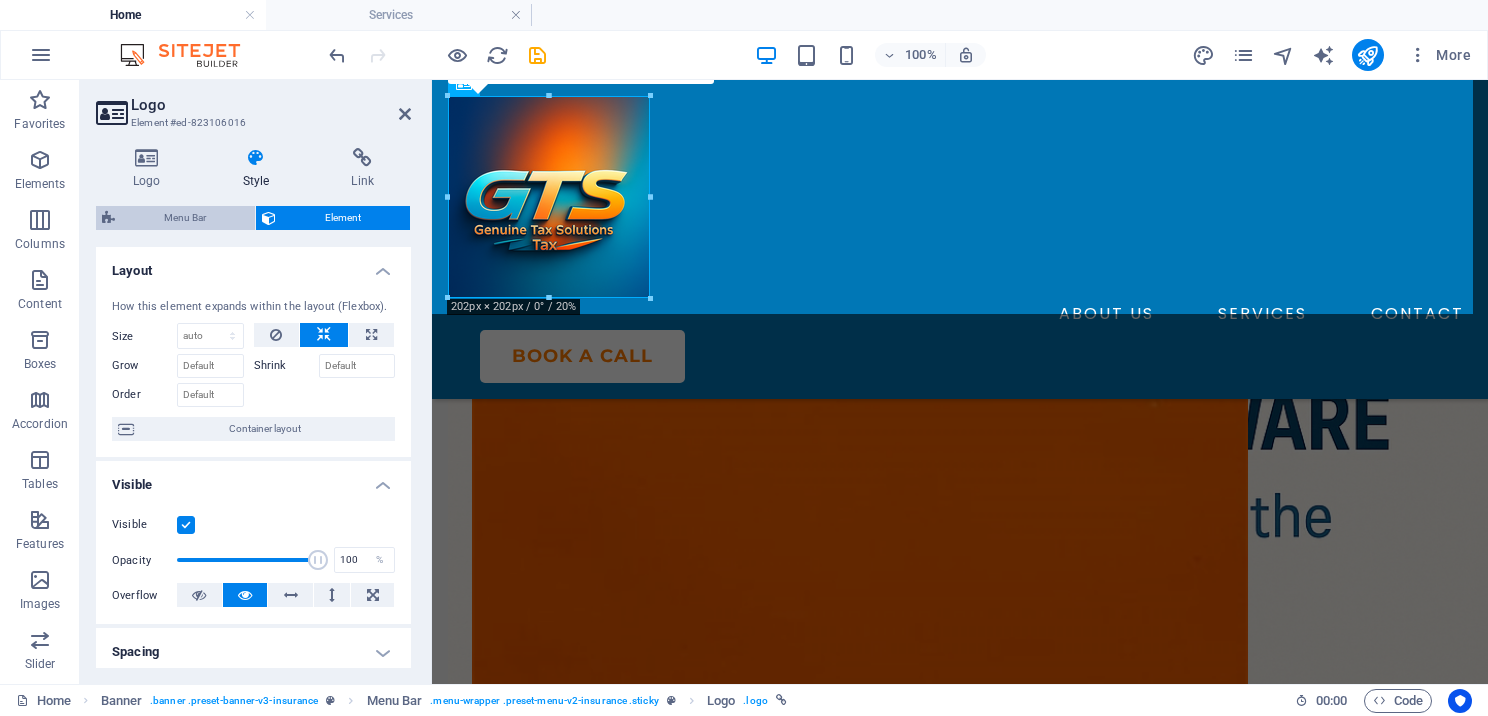 click on "Menu Bar" at bounding box center (185, 218) 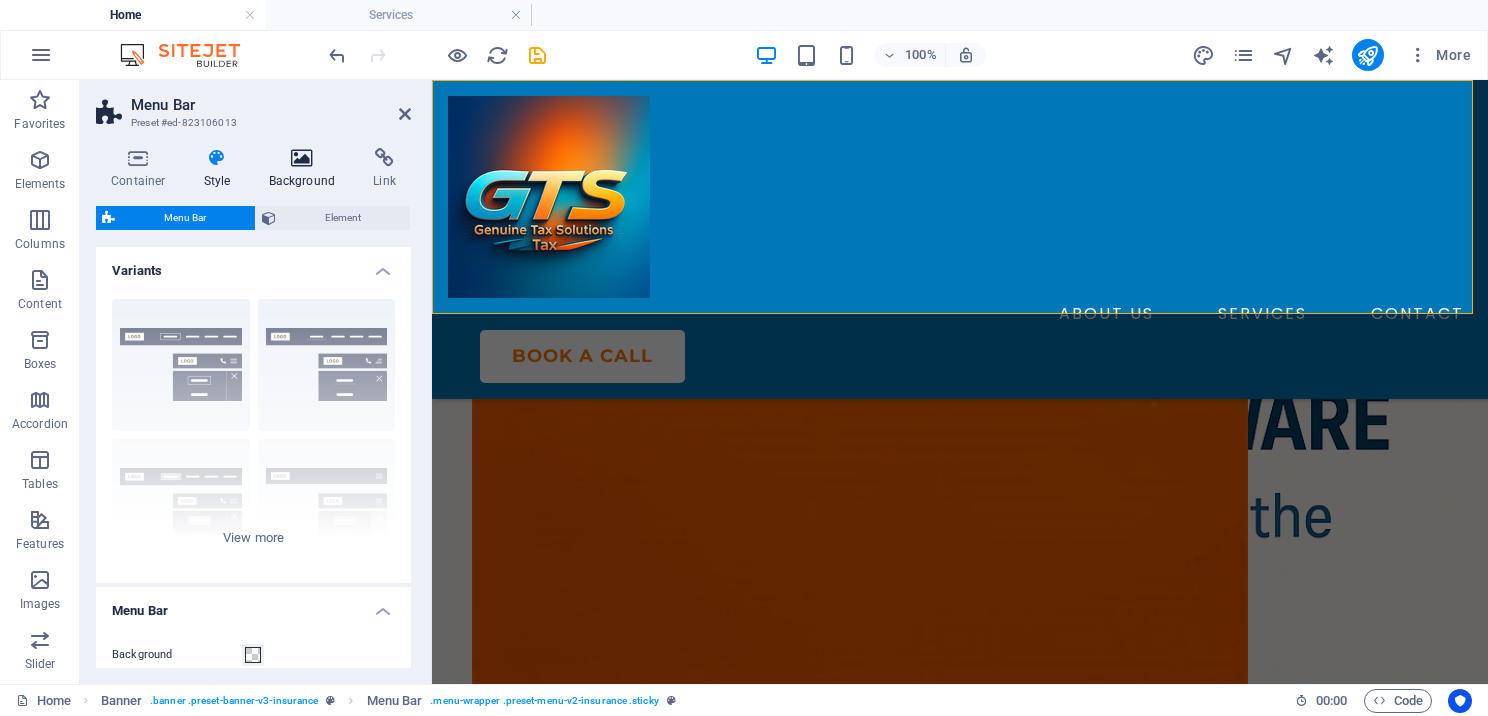 click at bounding box center [302, 158] 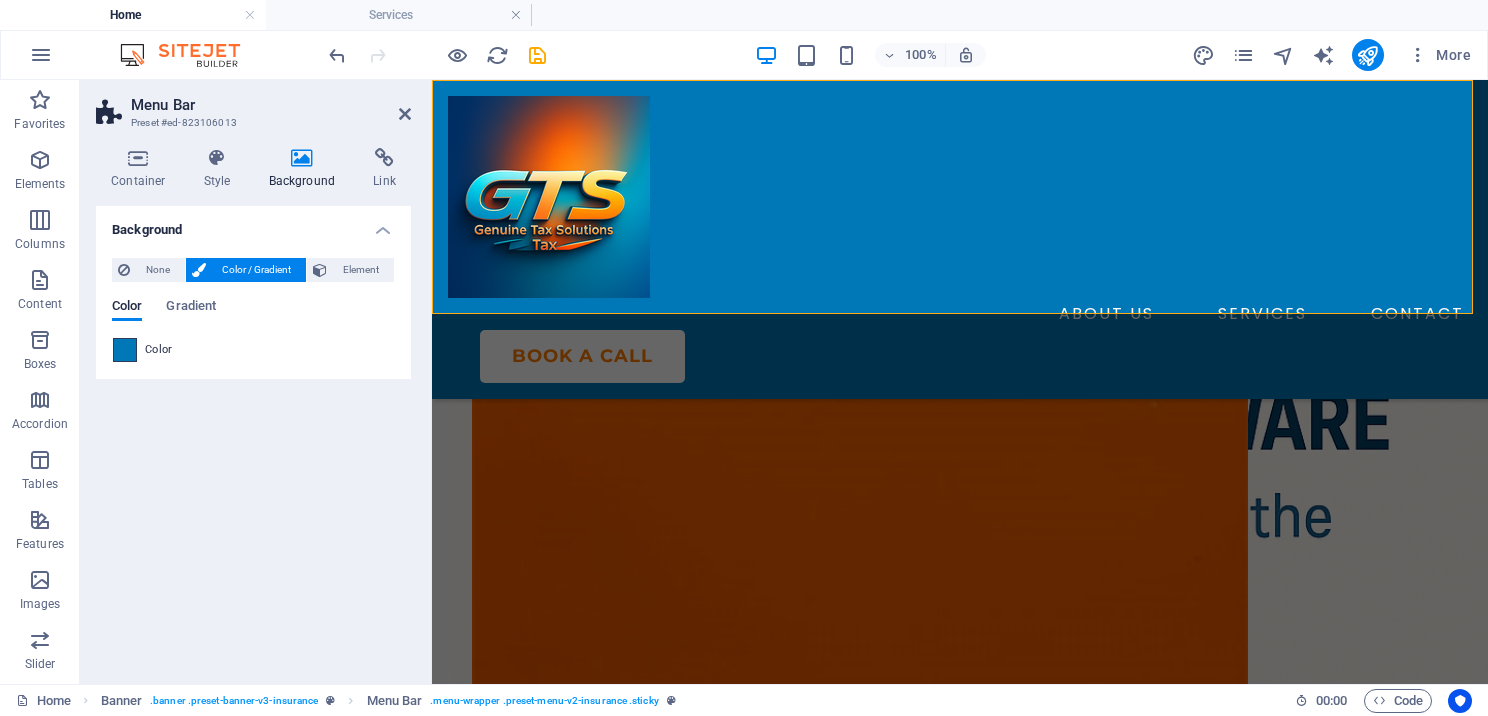 click at bounding box center (125, 350) 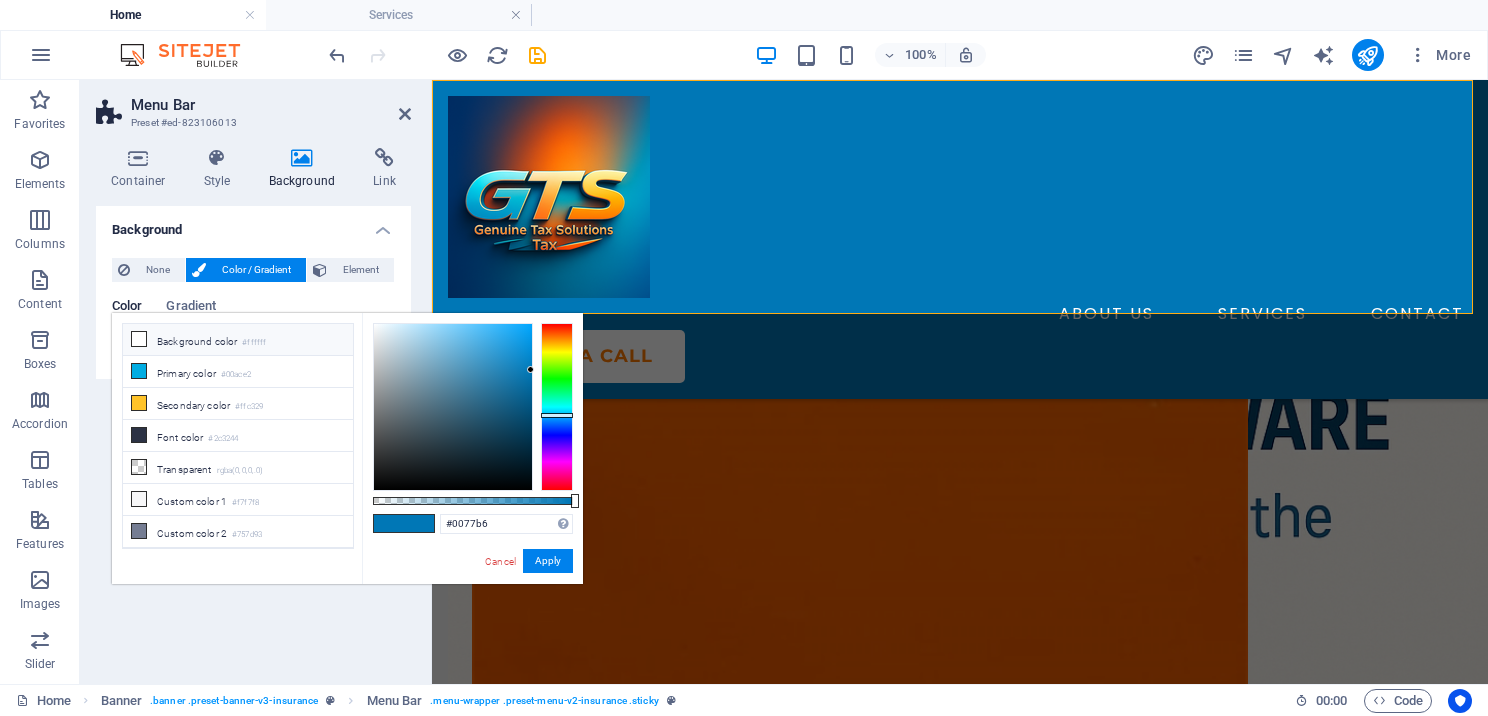 click at bounding box center (139, 339) 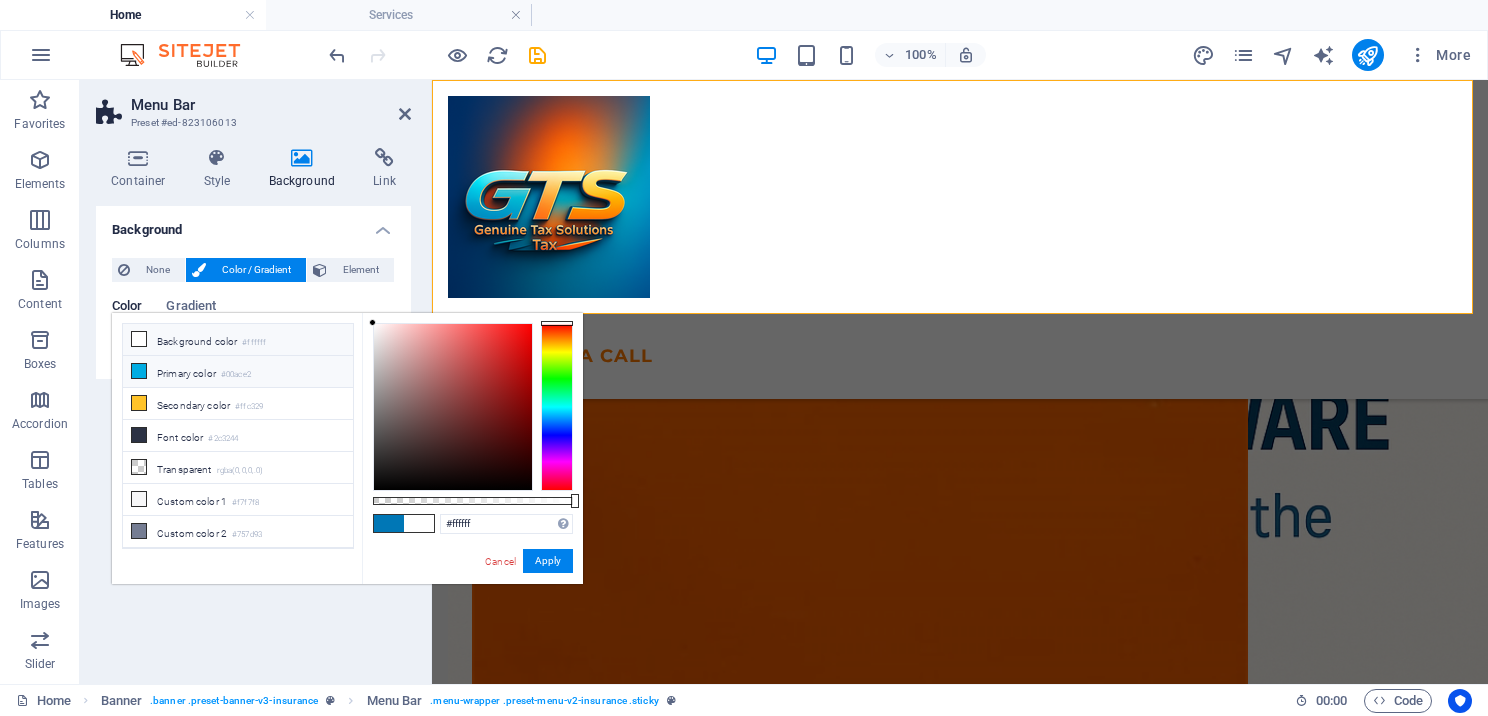 click at bounding box center [139, 371] 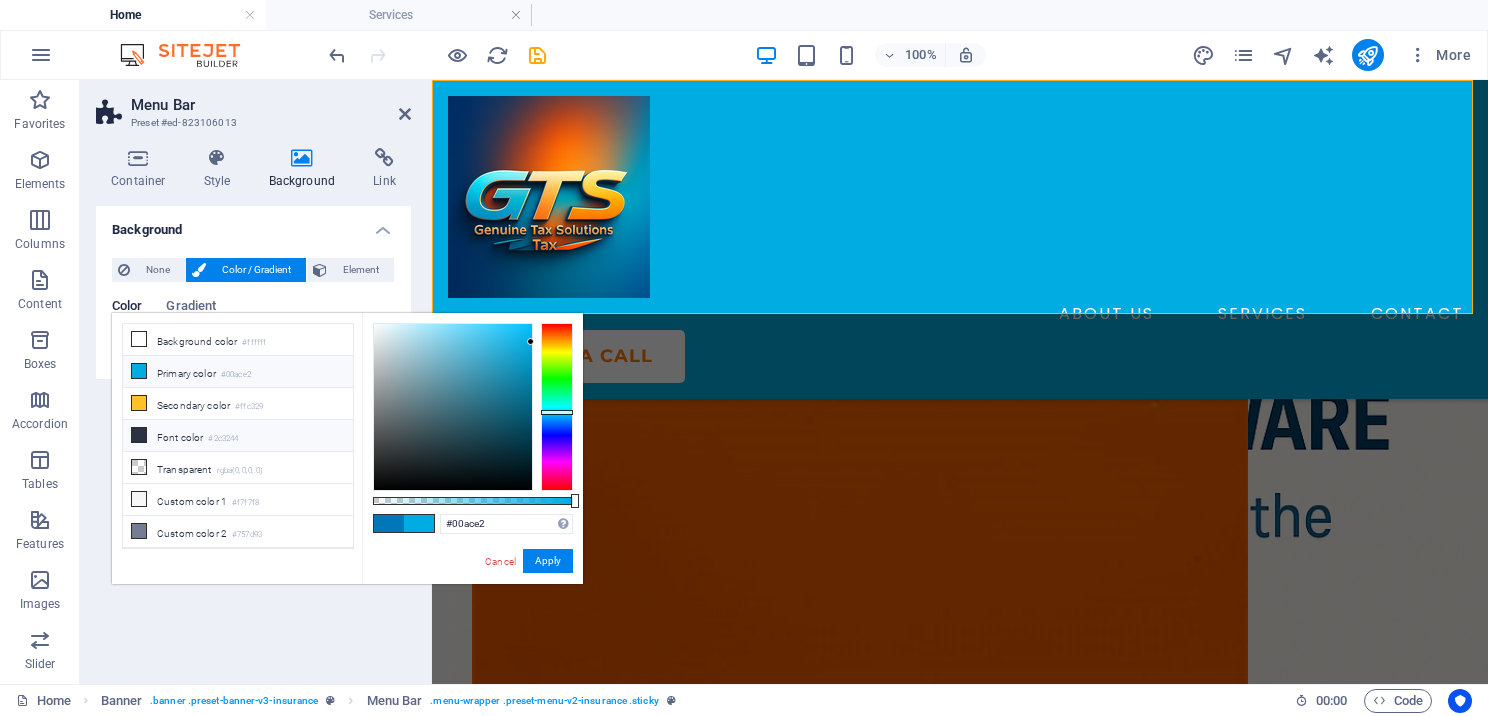 click at bounding box center [139, 435] 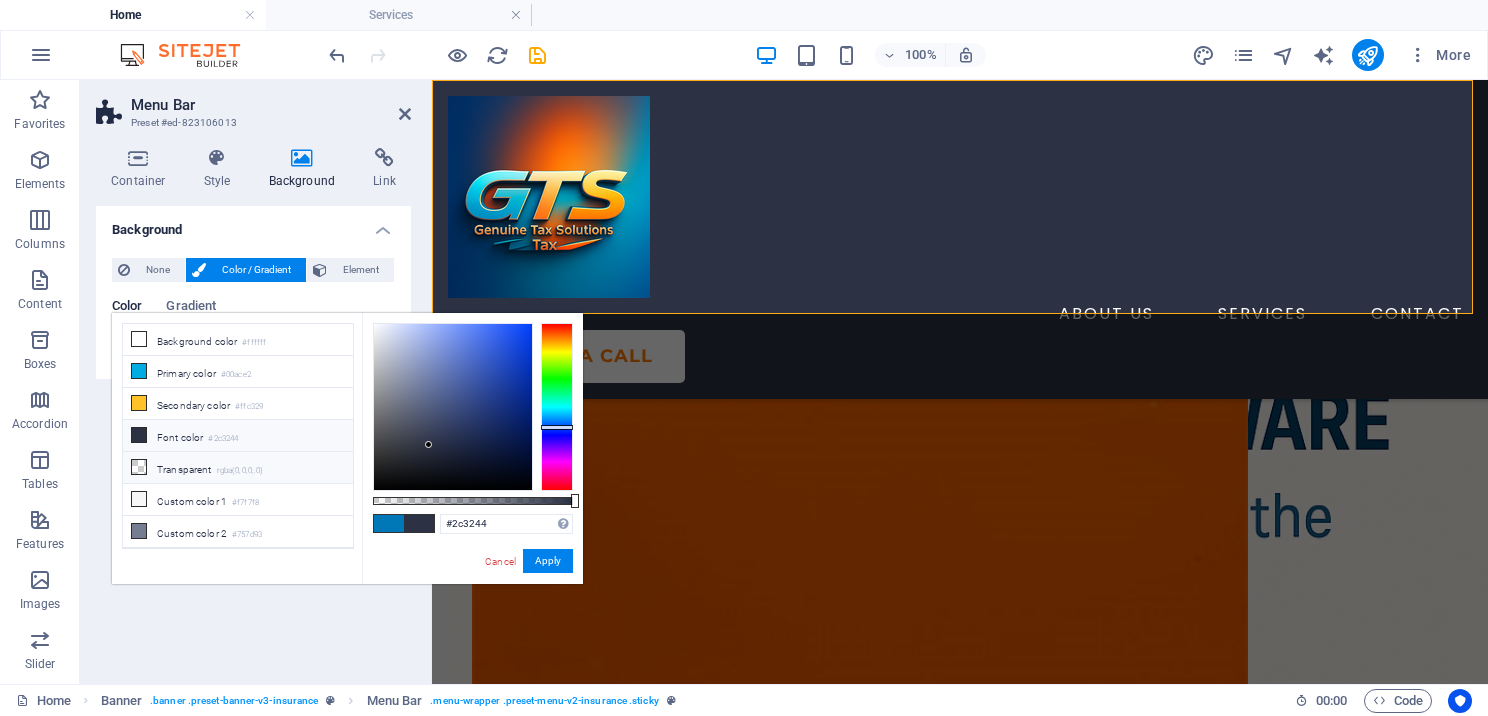 click at bounding box center (139, 467) 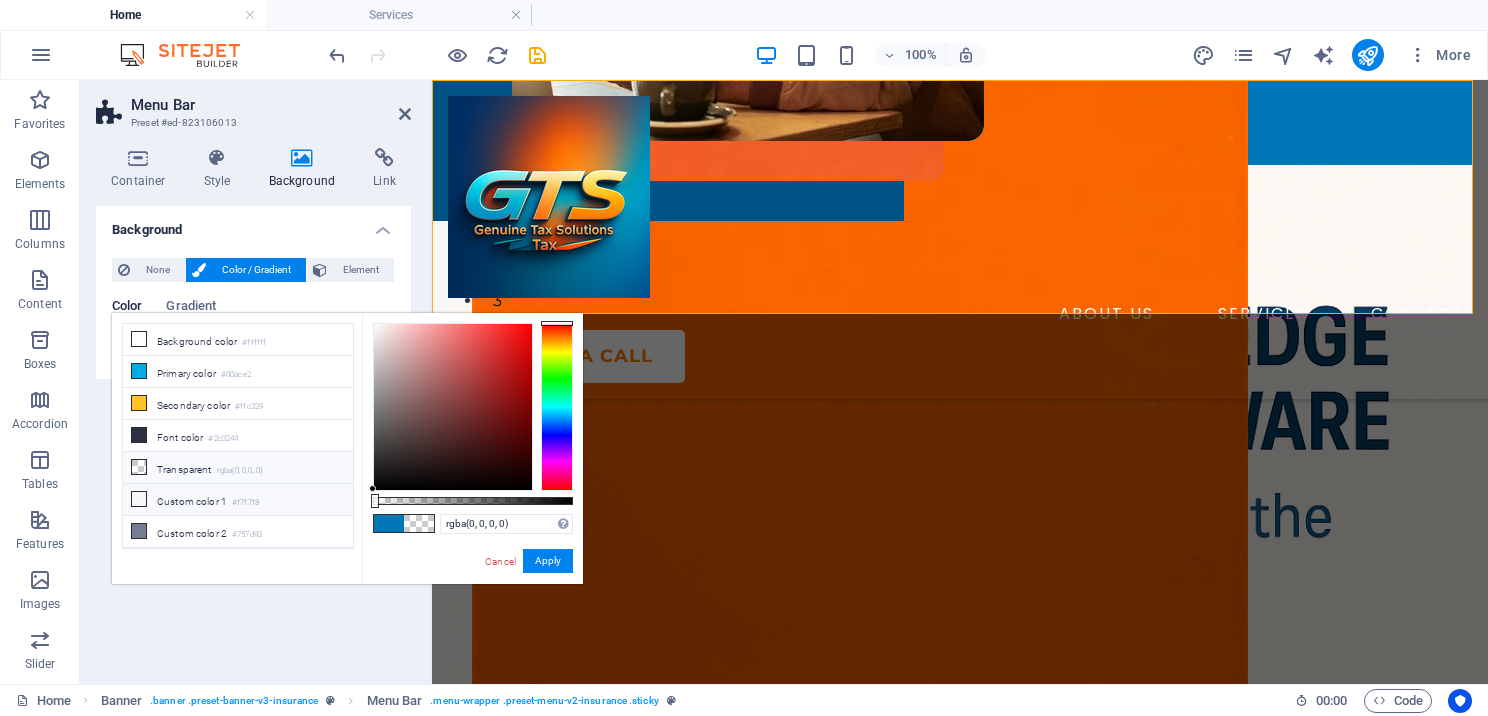 click on "Custom color 1
#f7f7f8" at bounding box center (238, 500) 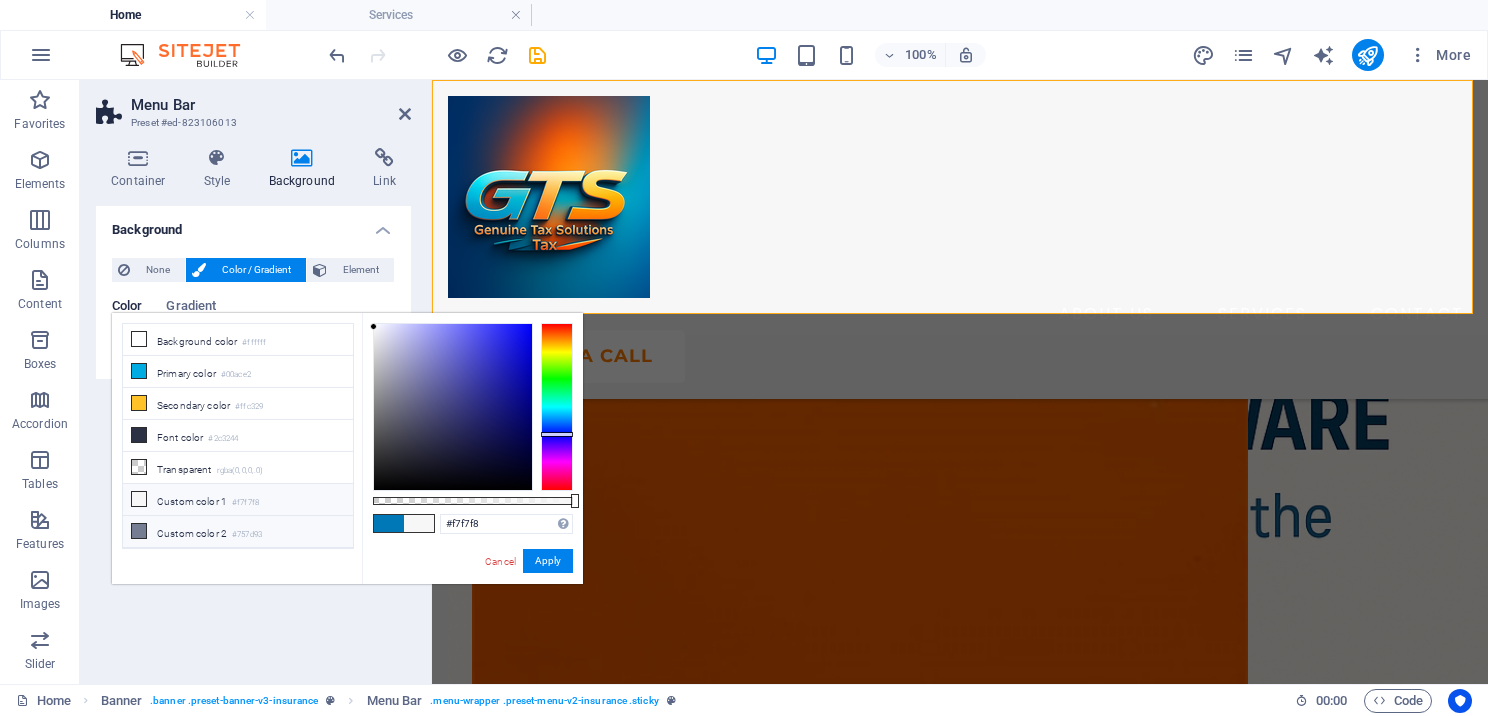 click at bounding box center (139, 531) 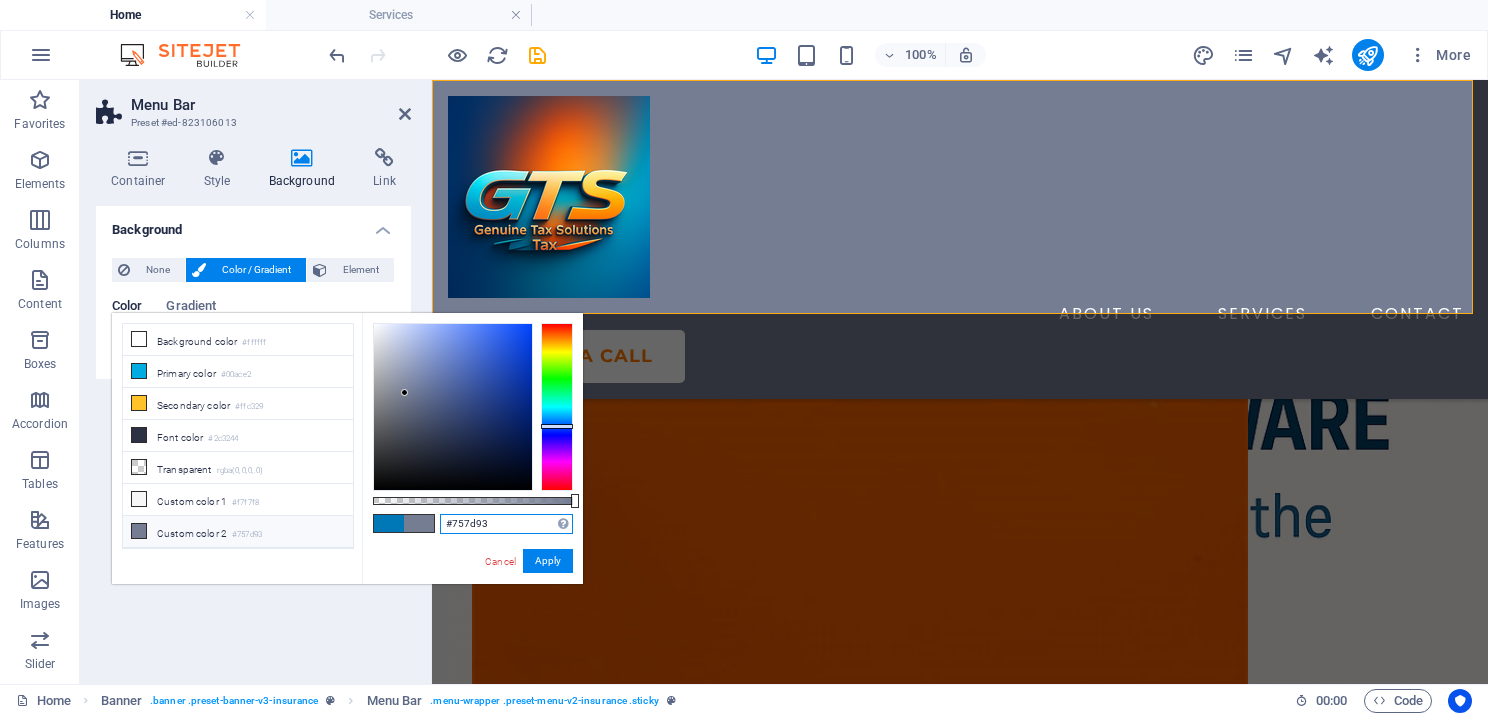 drag, startPoint x: 496, startPoint y: 522, endPoint x: 443, endPoint y: 520, distance: 53.037724 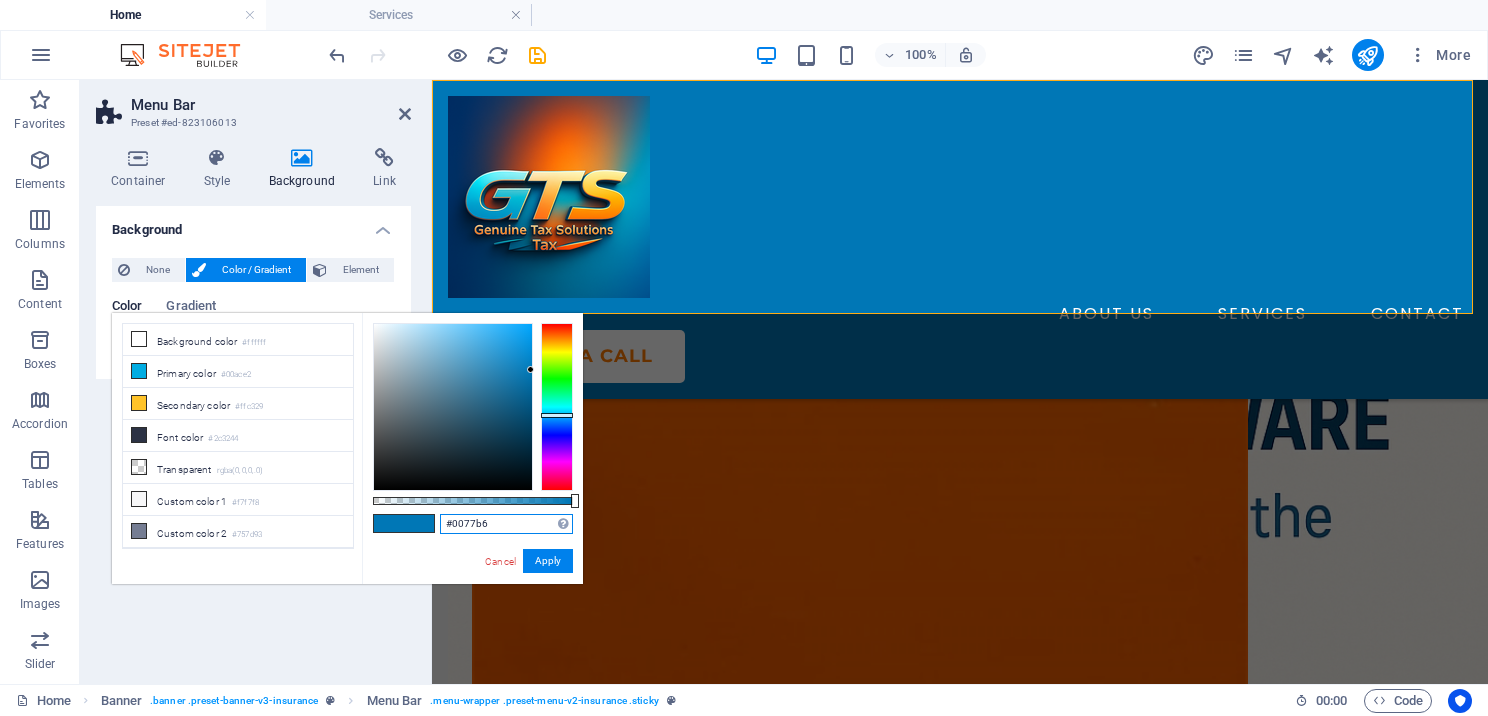 type on "#0077b6" 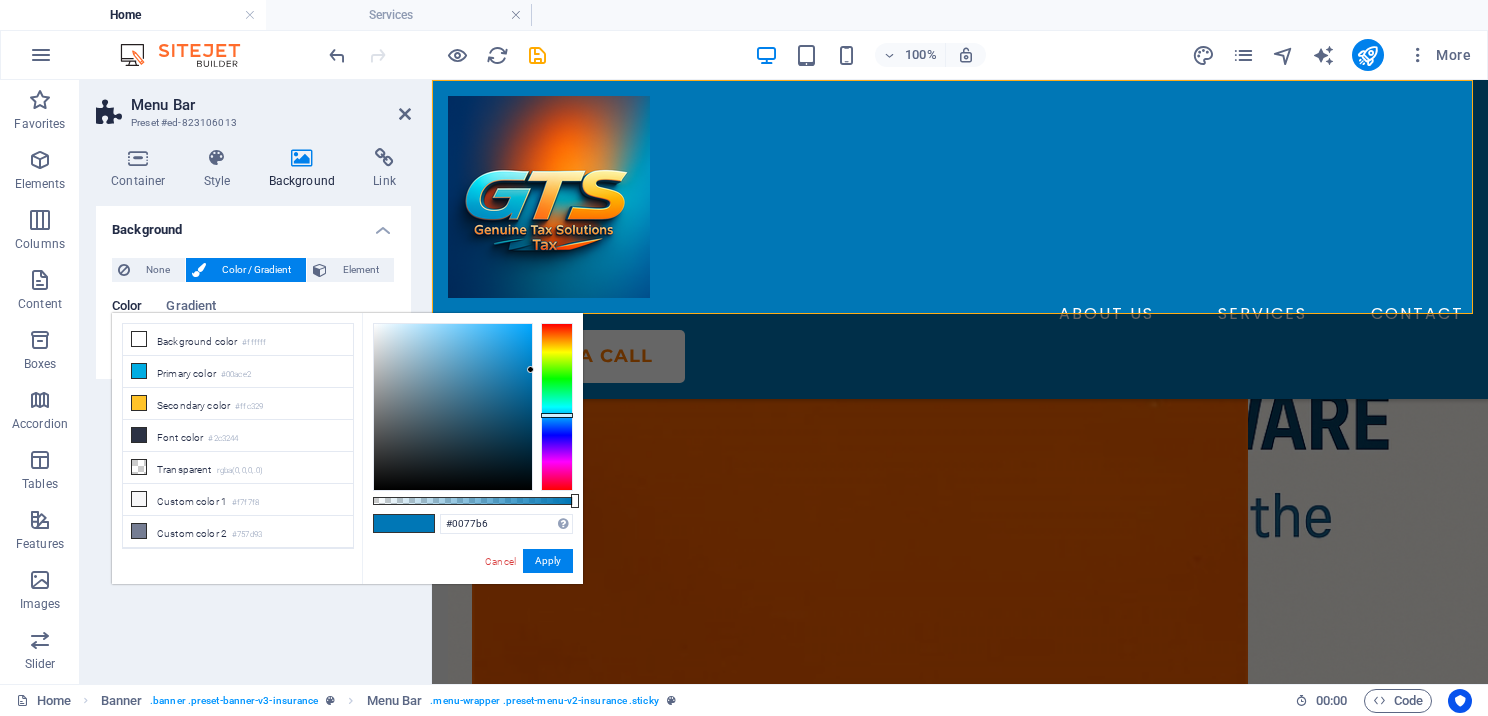 click on "#0077b6 Supported formats #0852ed rgb(8, 82, 237) rgba(8, 82, 237, 90%) hsv(221,97,93) hsl(221, 93%, 48%) Cancel Apply" at bounding box center [472, 593] 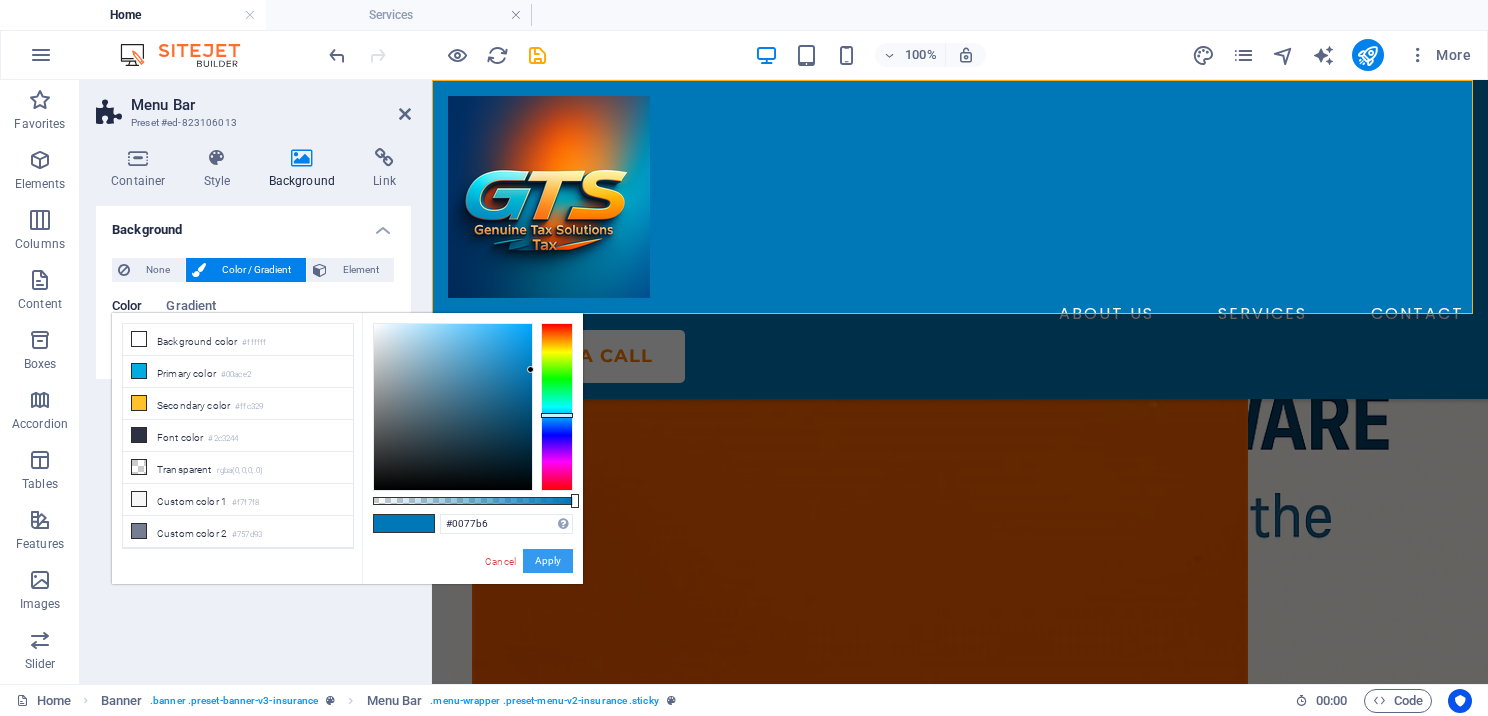 click on "Apply" at bounding box center [548, 561] 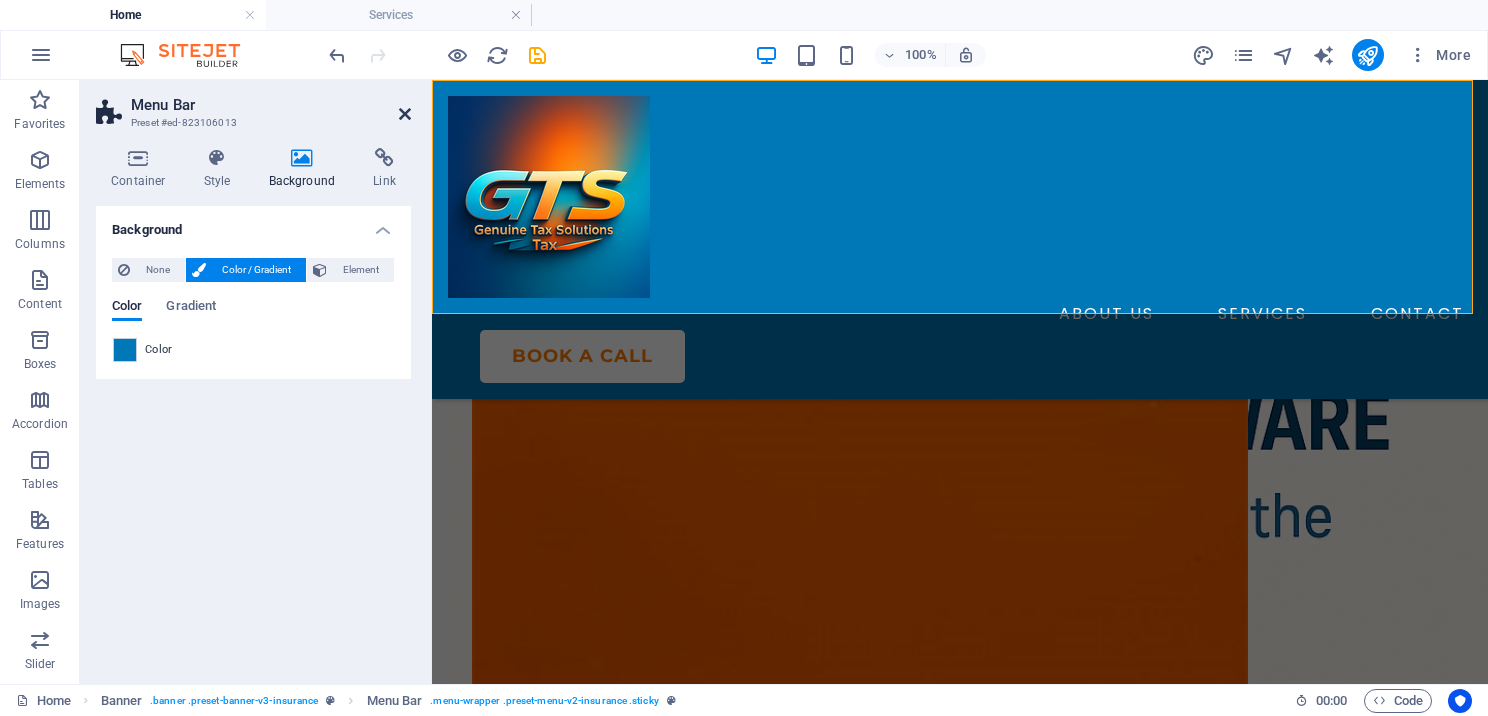 click at bounding box center (405, 114) 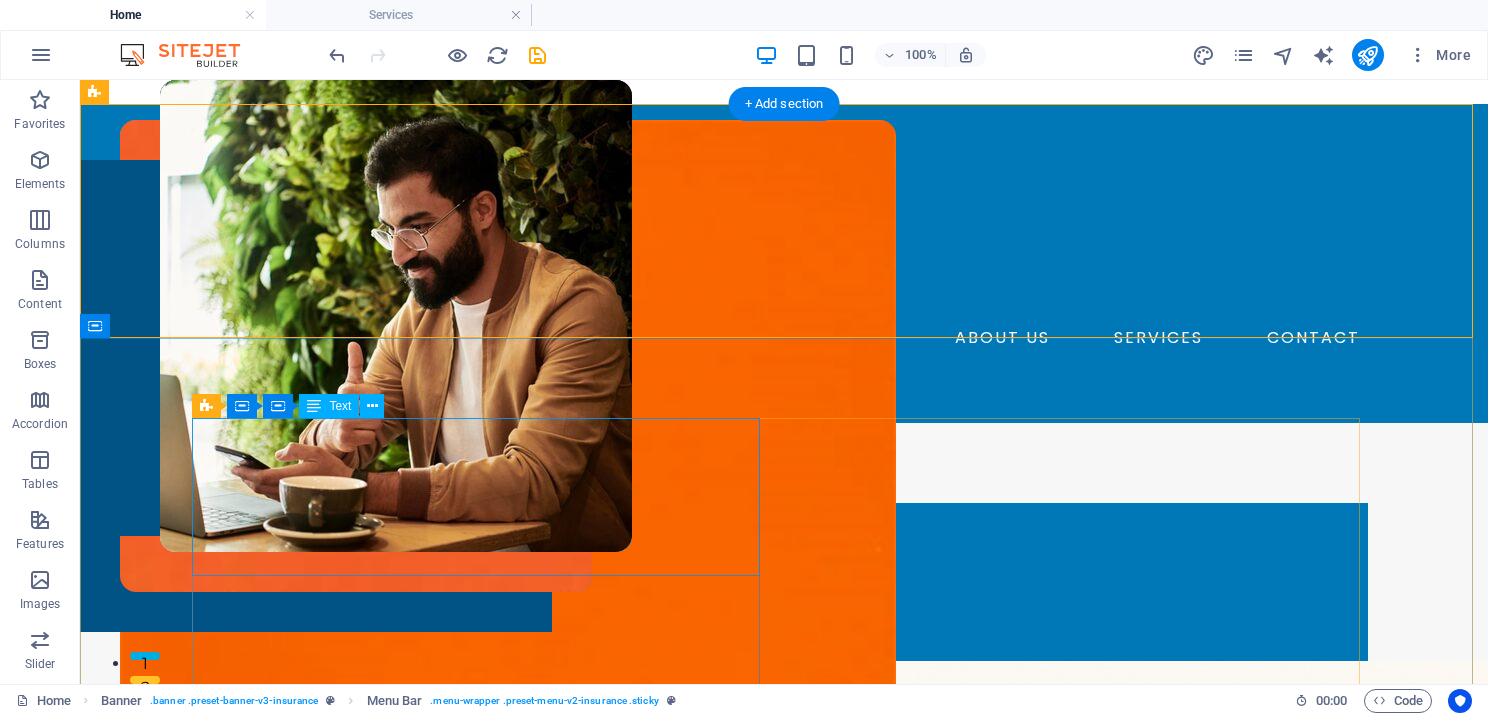 scroll, scrollTop: 0, scrollLeft: 0, axis: both 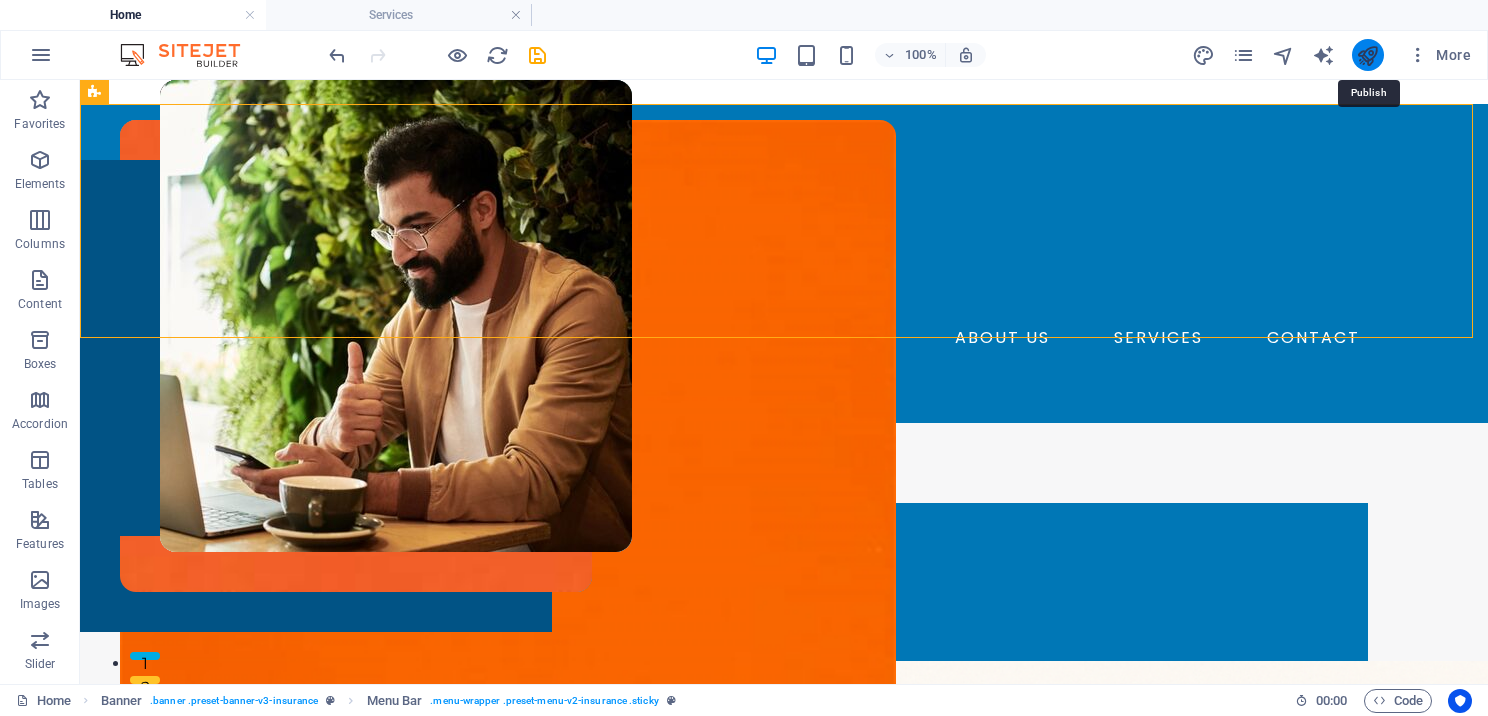 click at bounding box center (1367, 55) 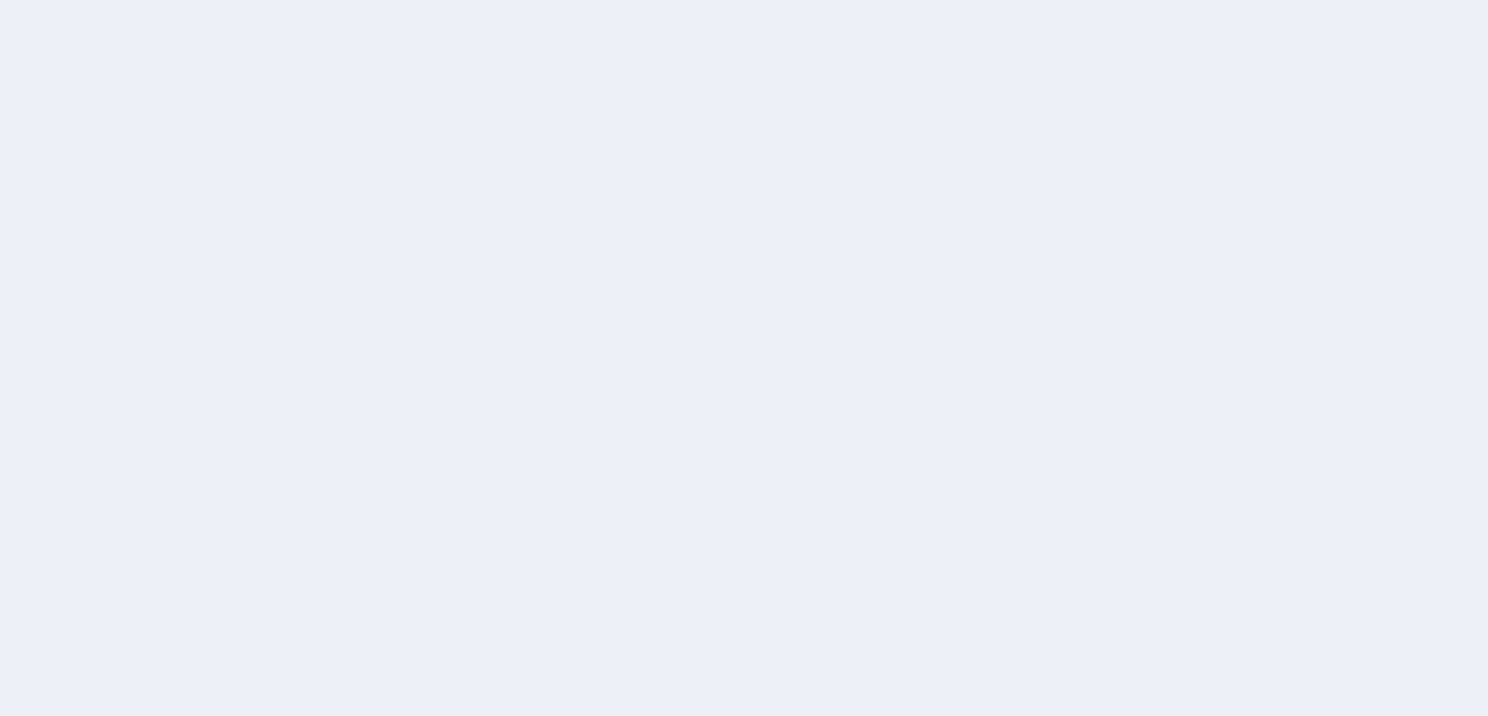 scroll, scrollTop: 0, scrollLeft: 0, axis: both 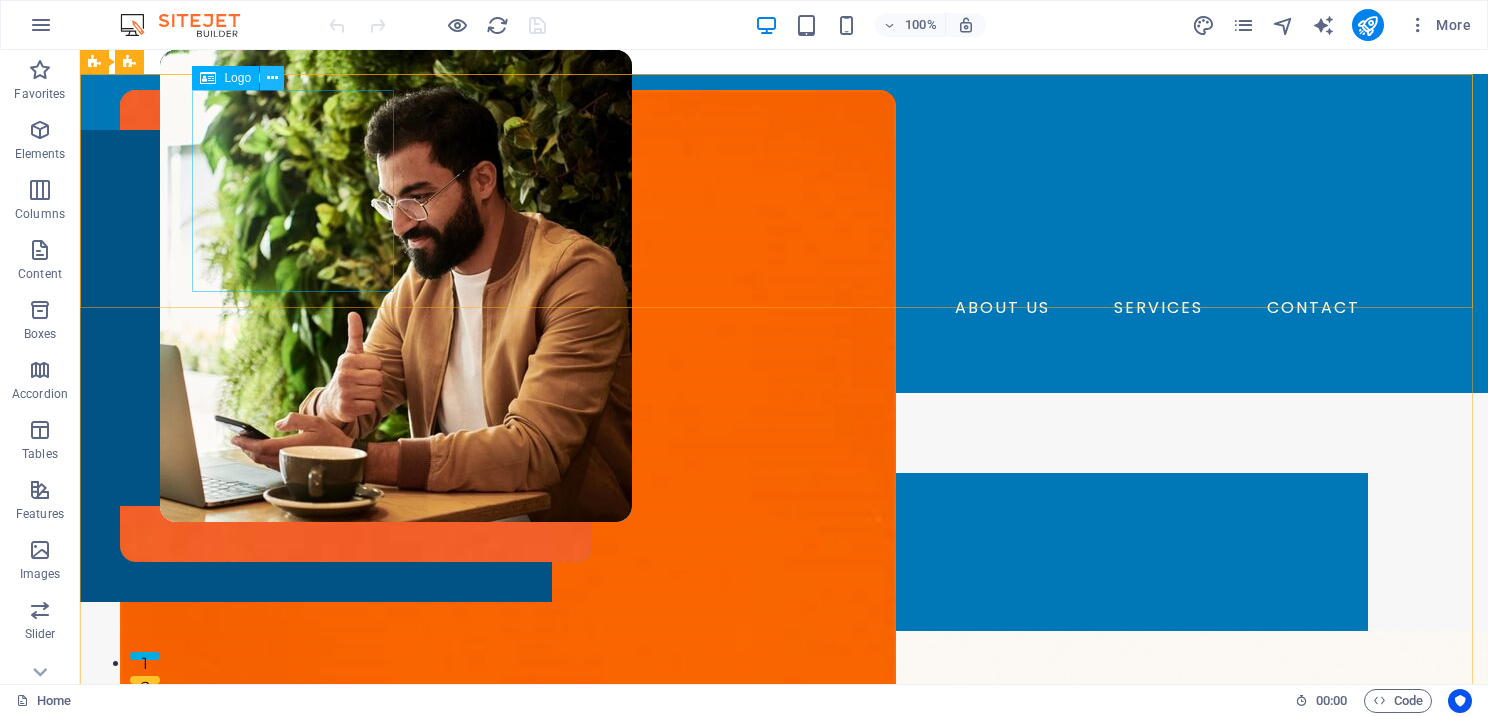 click at bounding box center [272, 78] 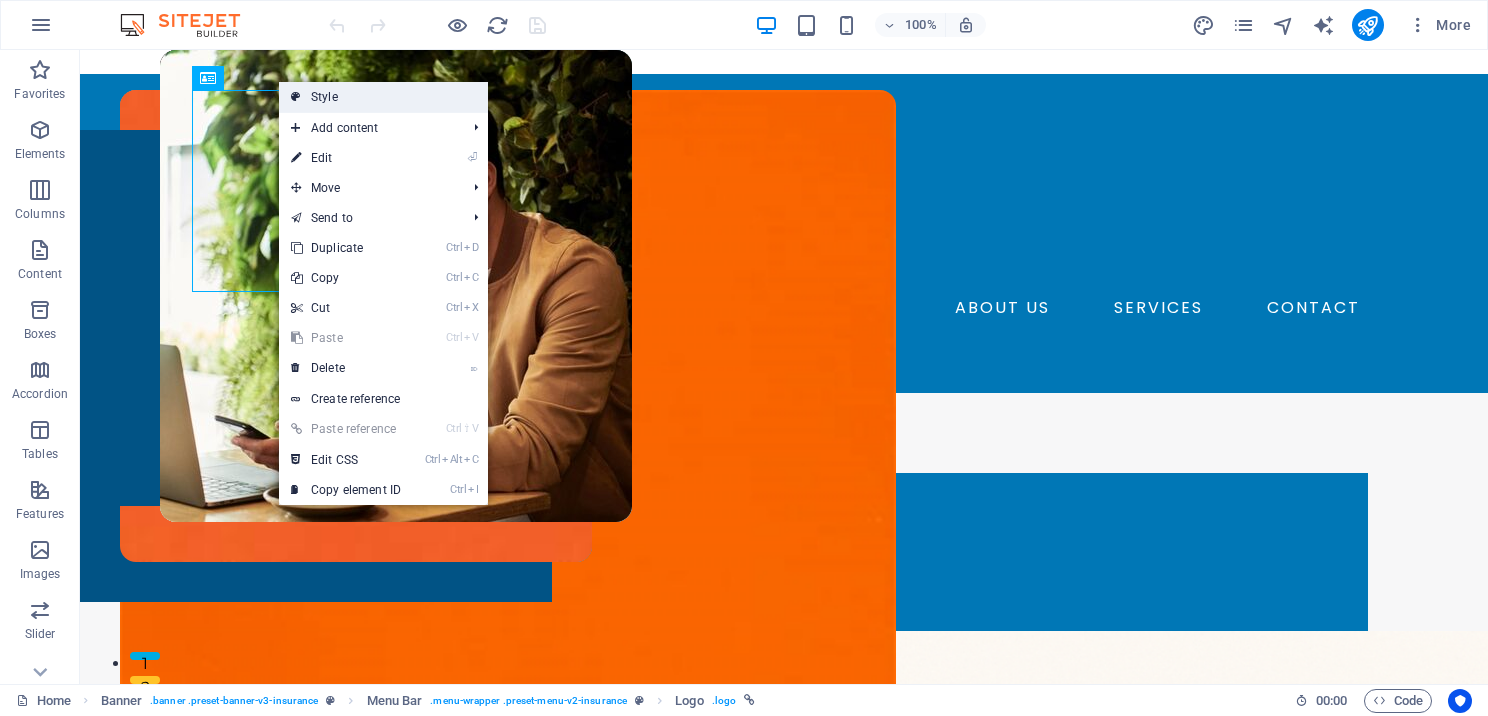 click on "Style" at bounding box center (383, 97) 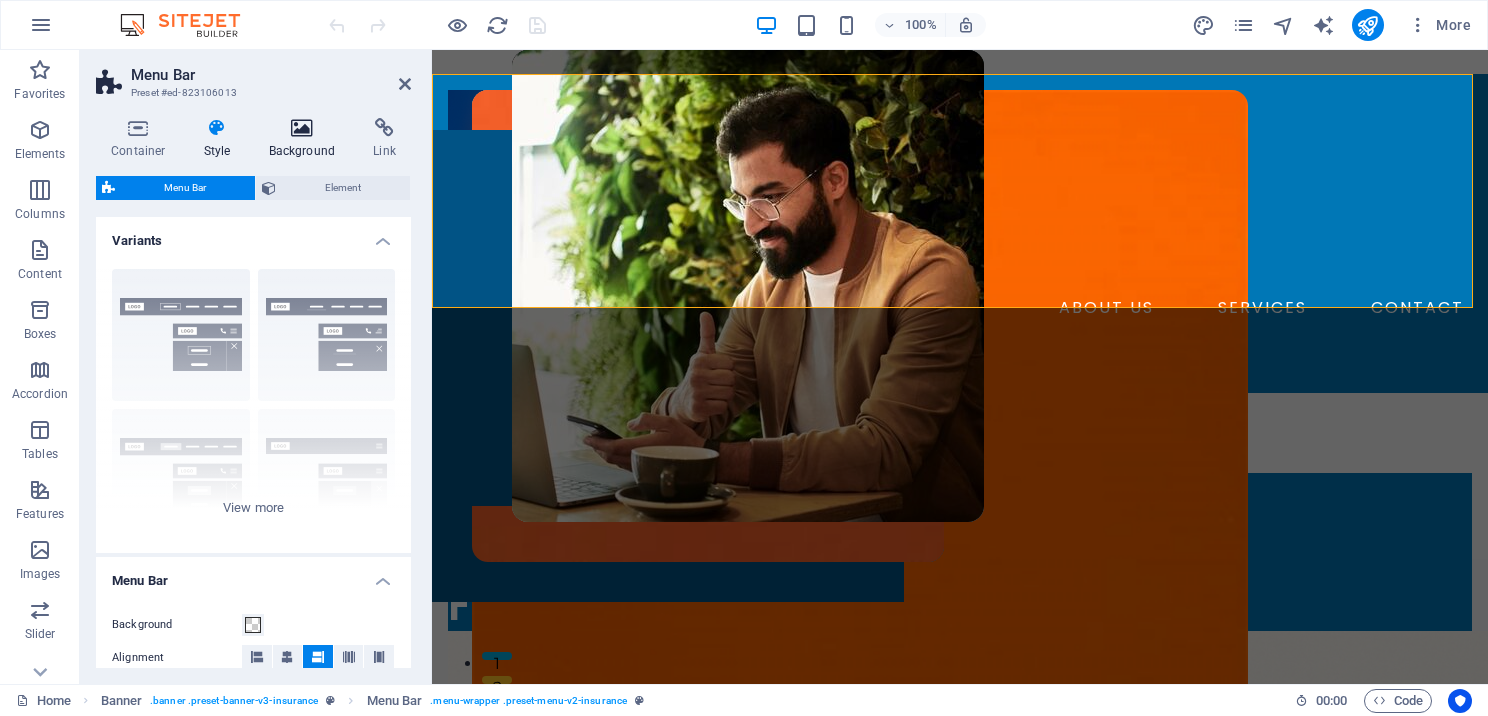 click at bounding box center [302, 128] 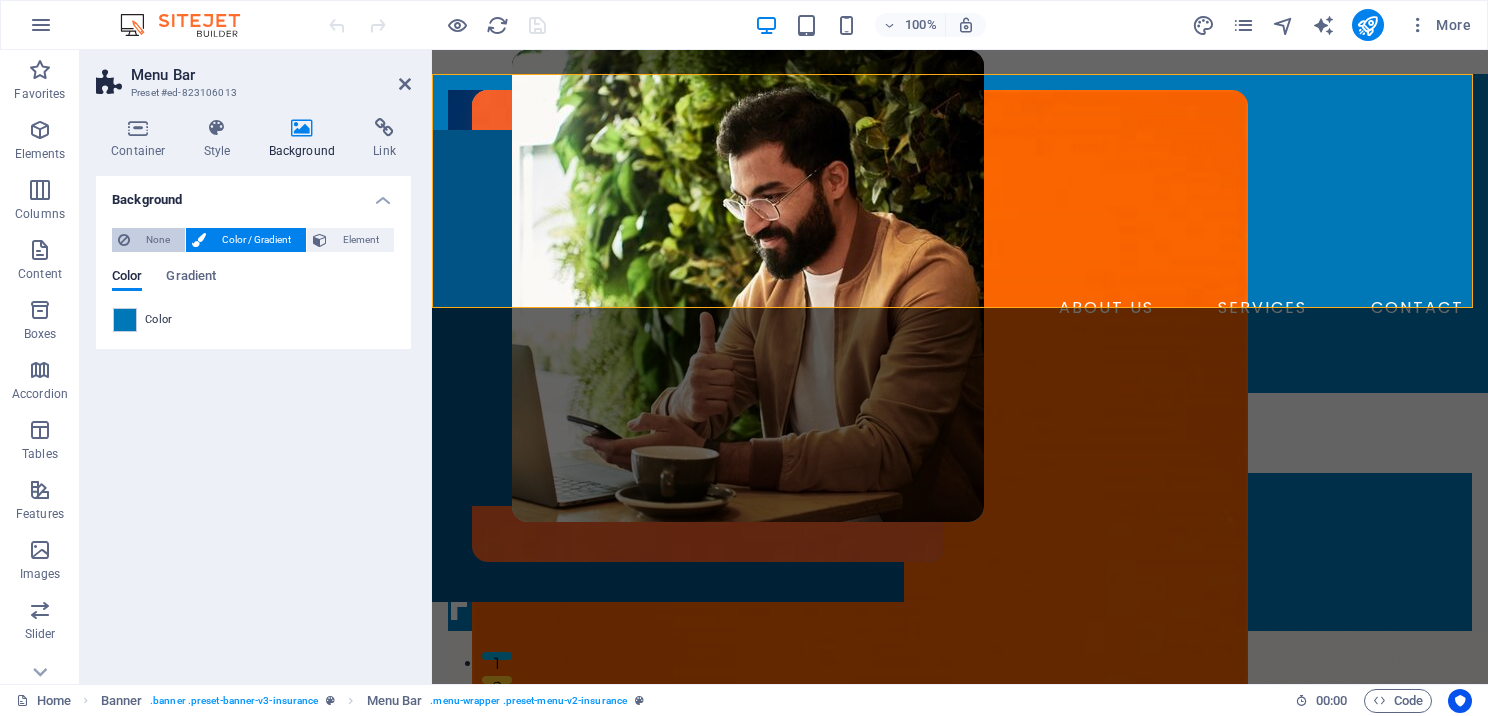 click on "None" at bounding box center [157, 240] 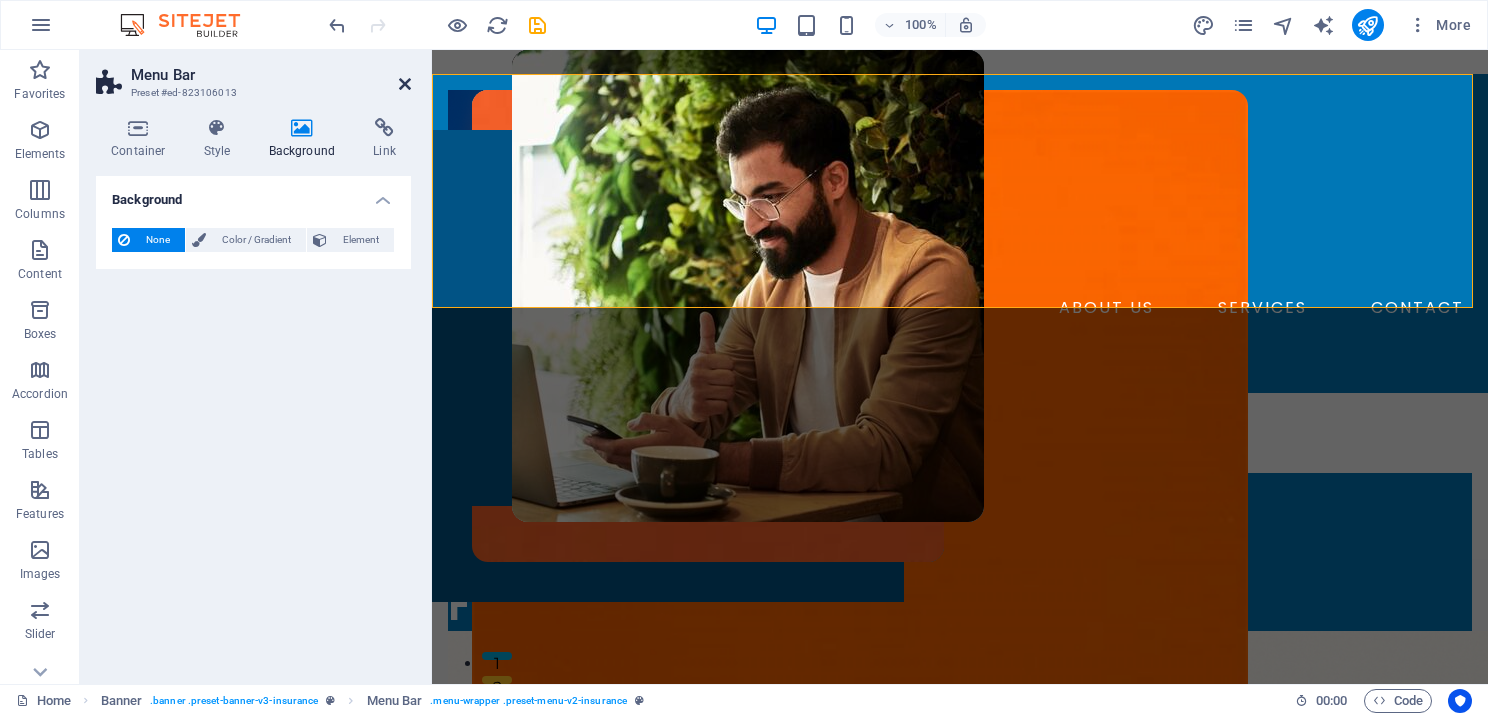 click at bounding box center [405, 84] 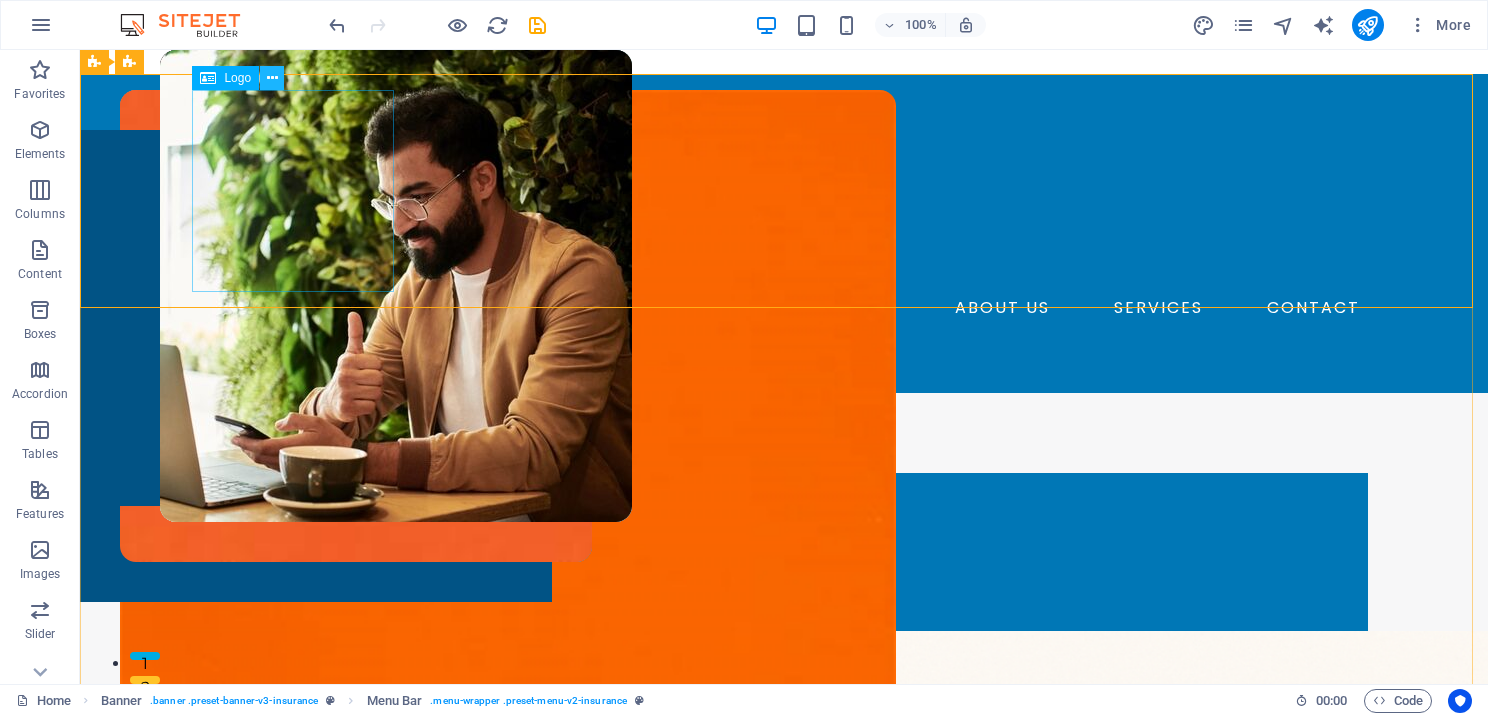 click at bounding box center [272, 78] 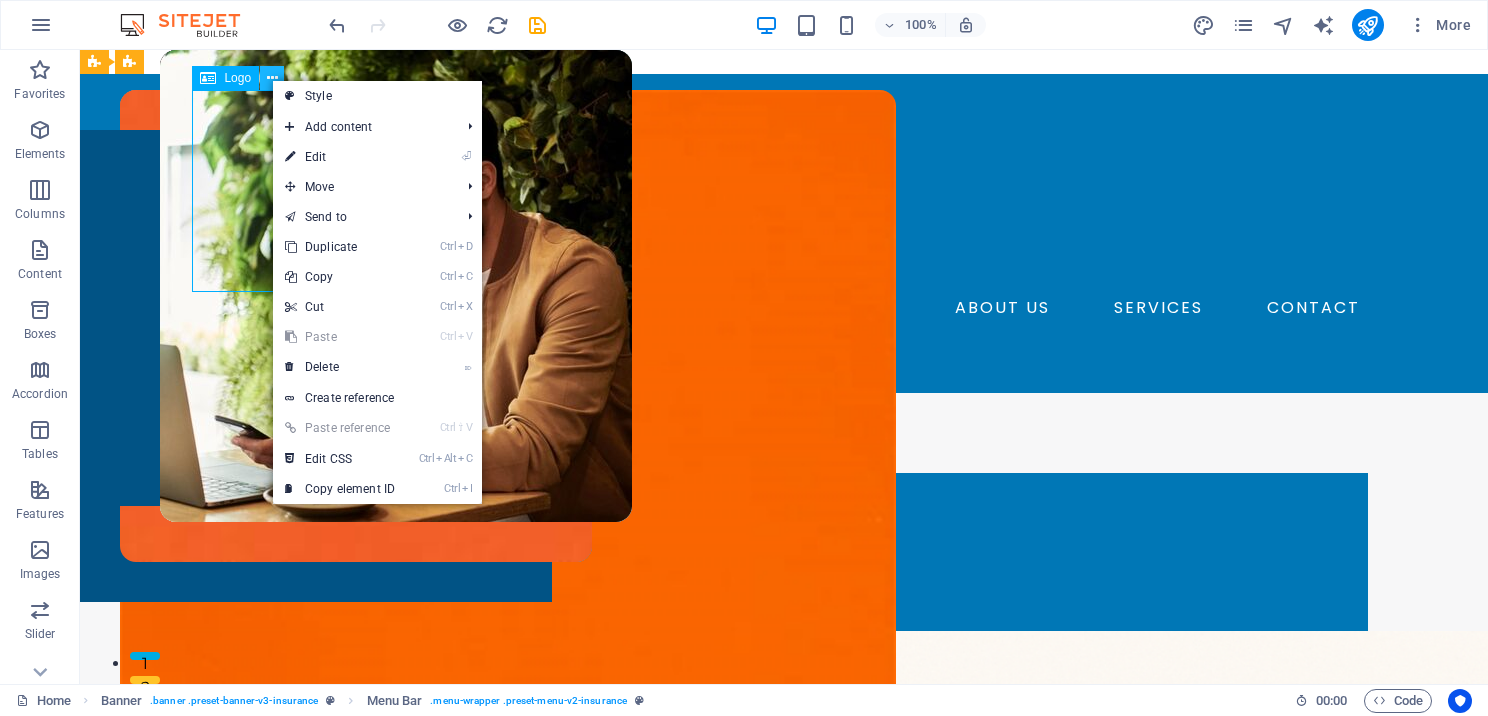 click at bounding box center [272, 78] 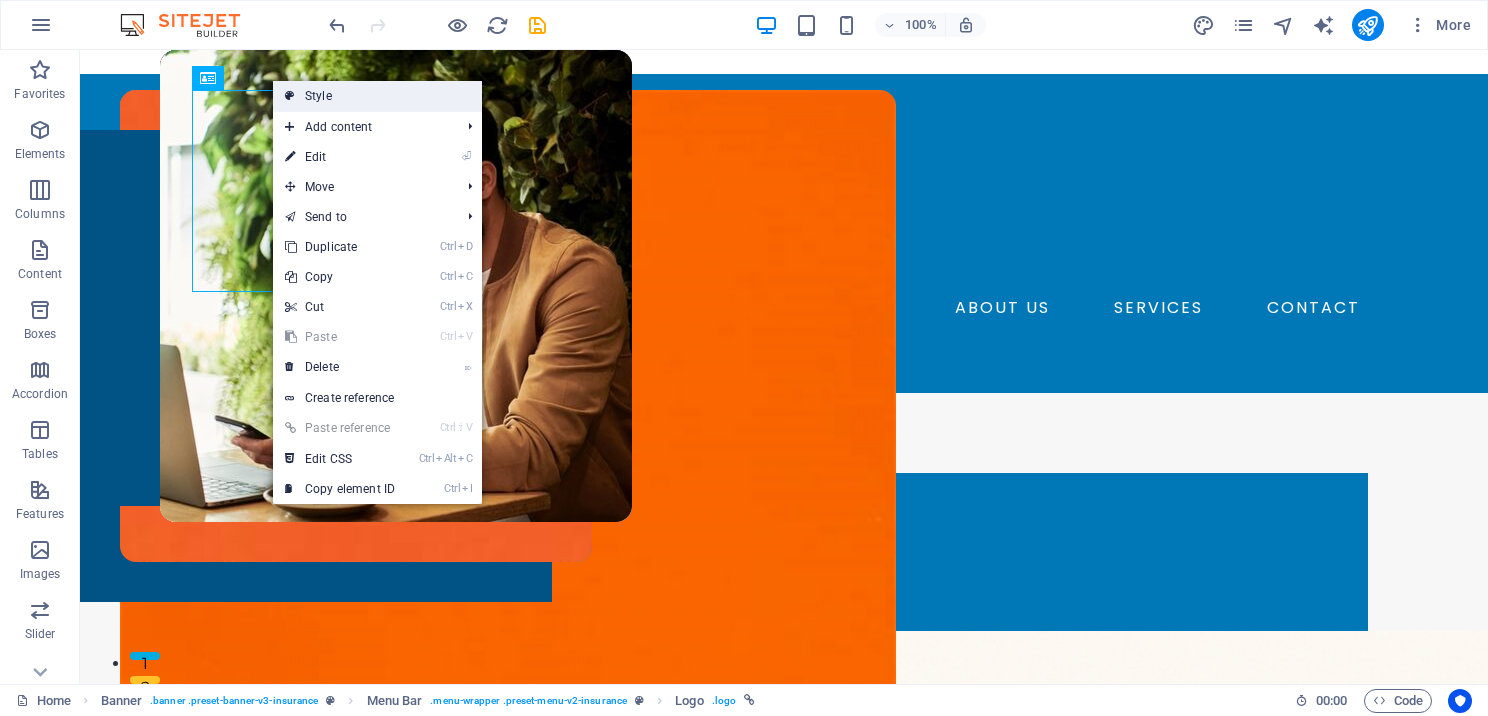 click on "Style" at bounding box center [377, 96] 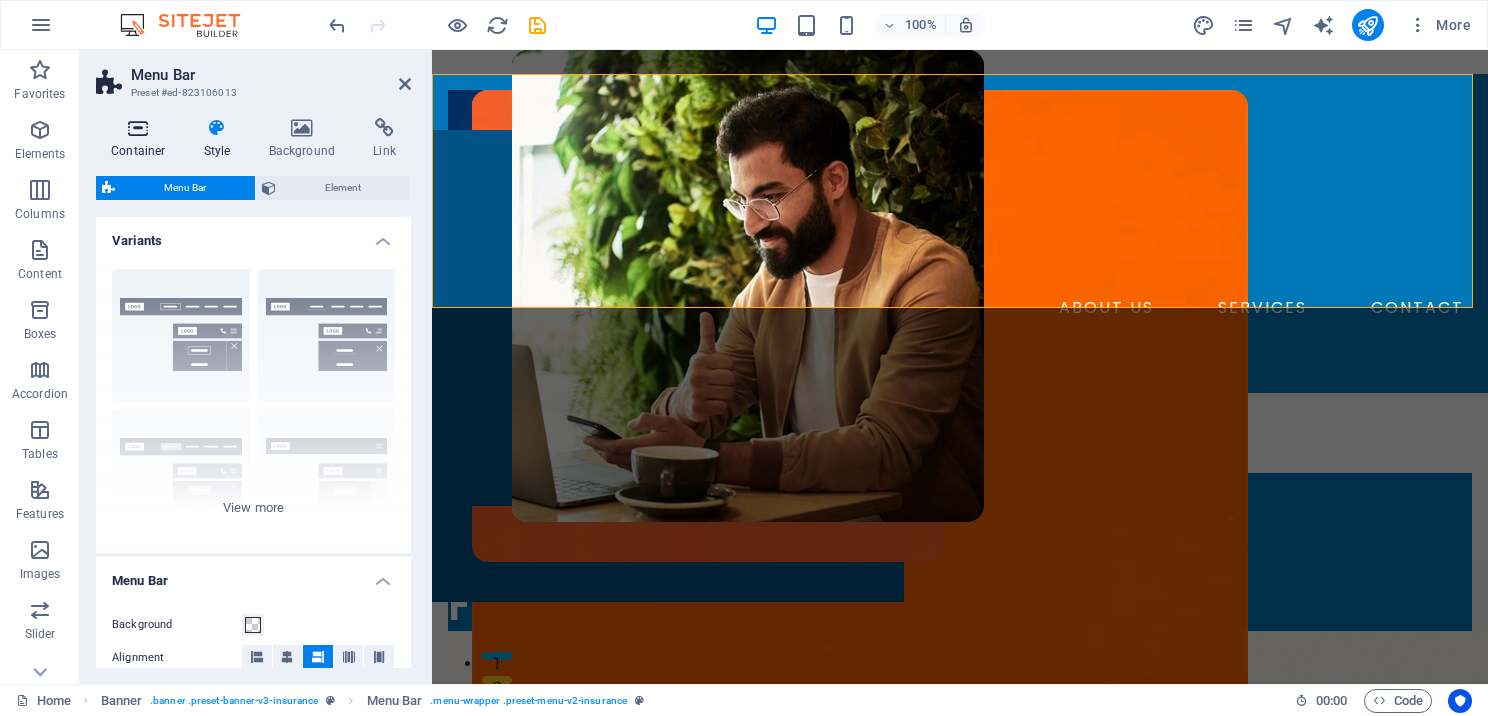 click on "Container" at bounding box center (142, 139) 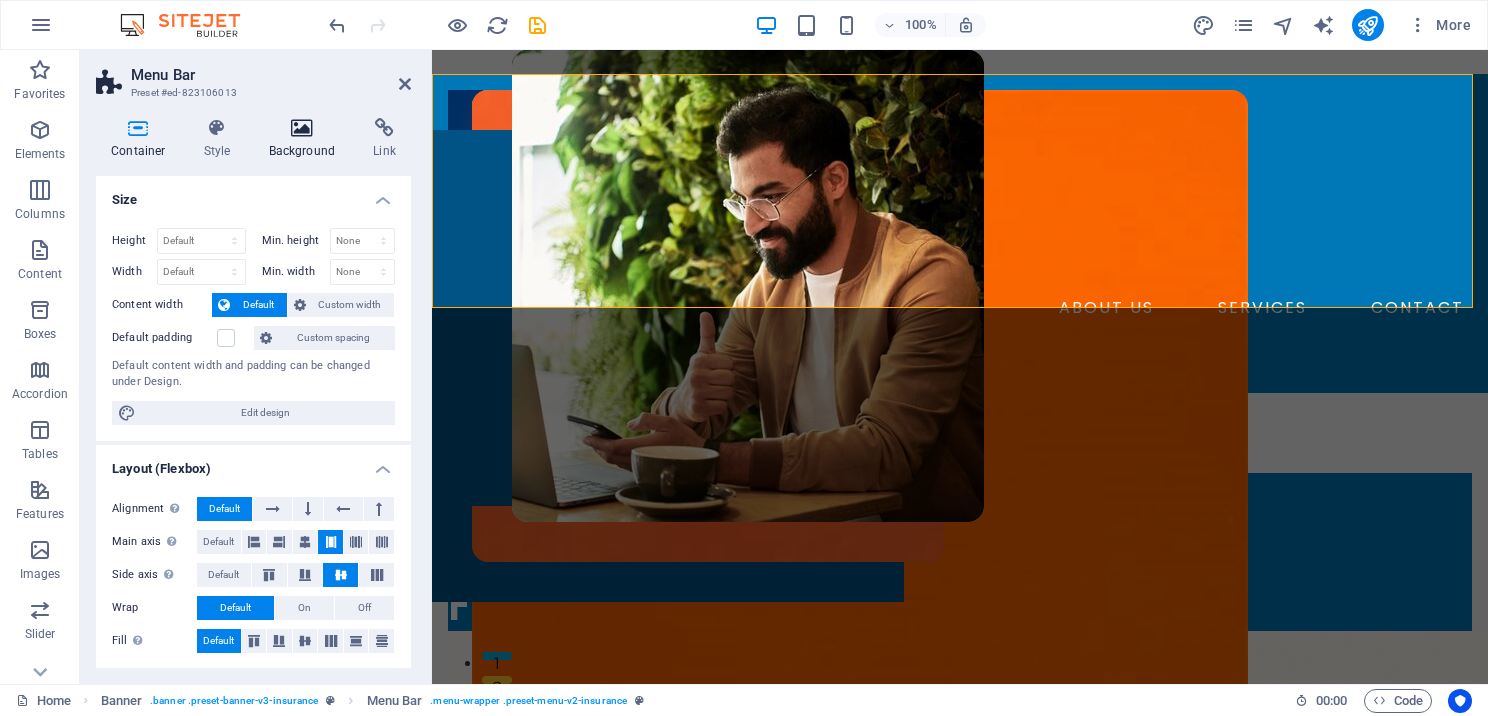 click on "Background" at bounding box center [306, 139] 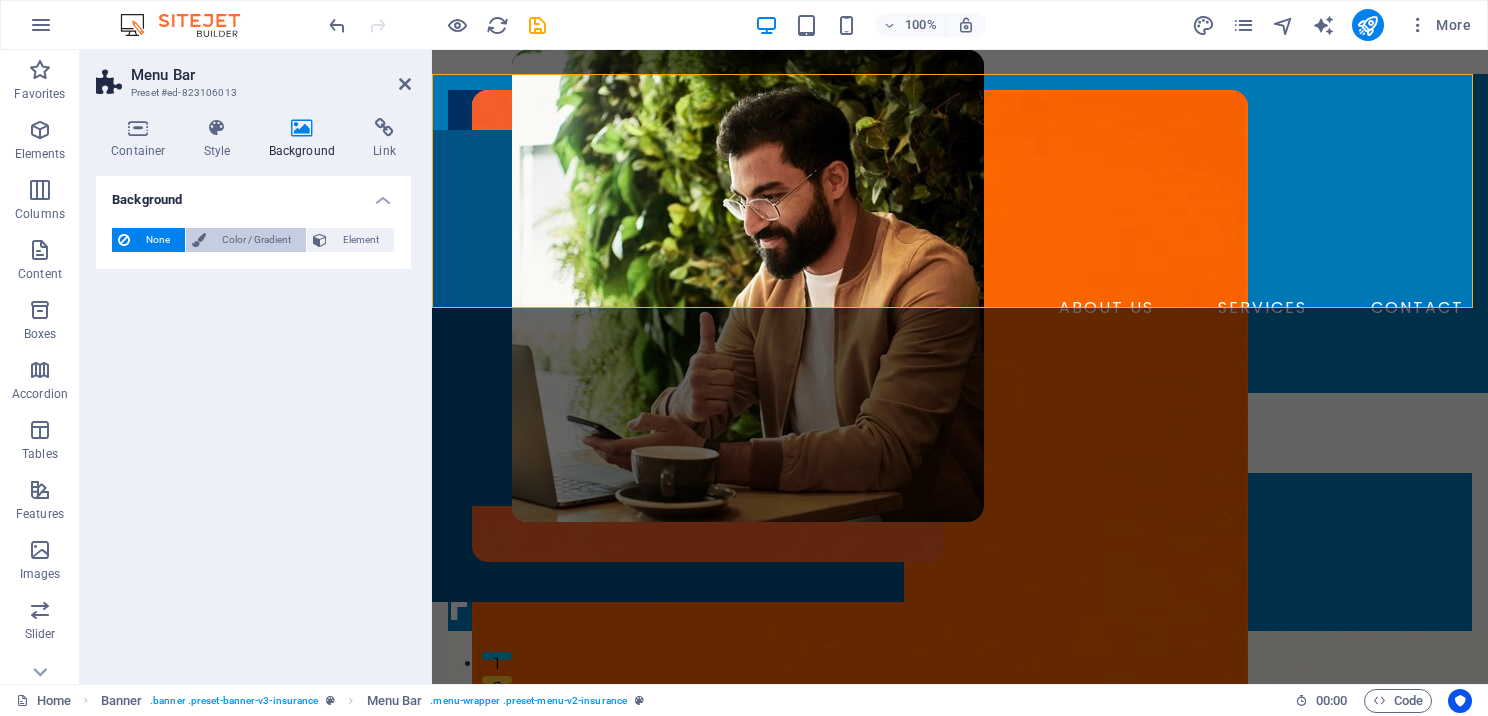 click on "Color / Gradient" at bounding box center [256, 240] 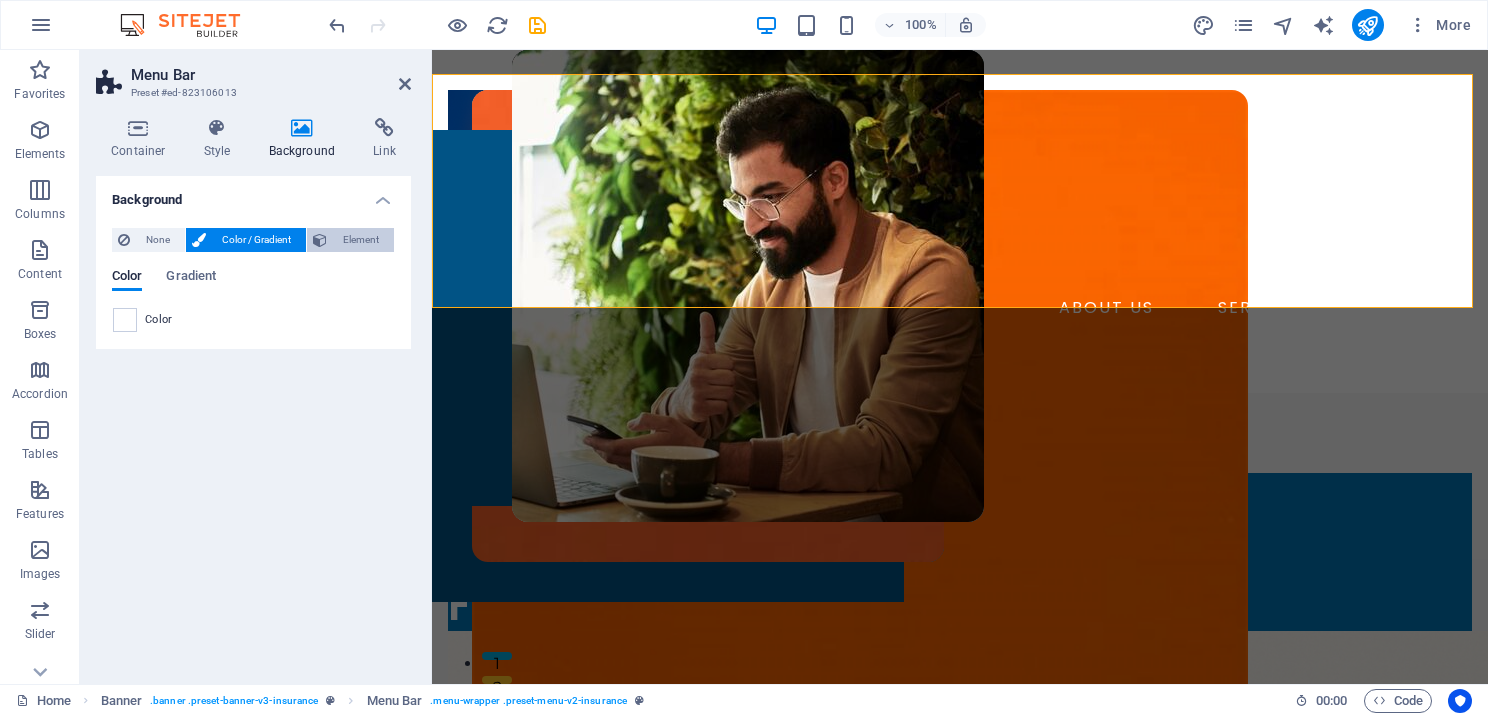 click on "Element" at bounding box center (360, 240) 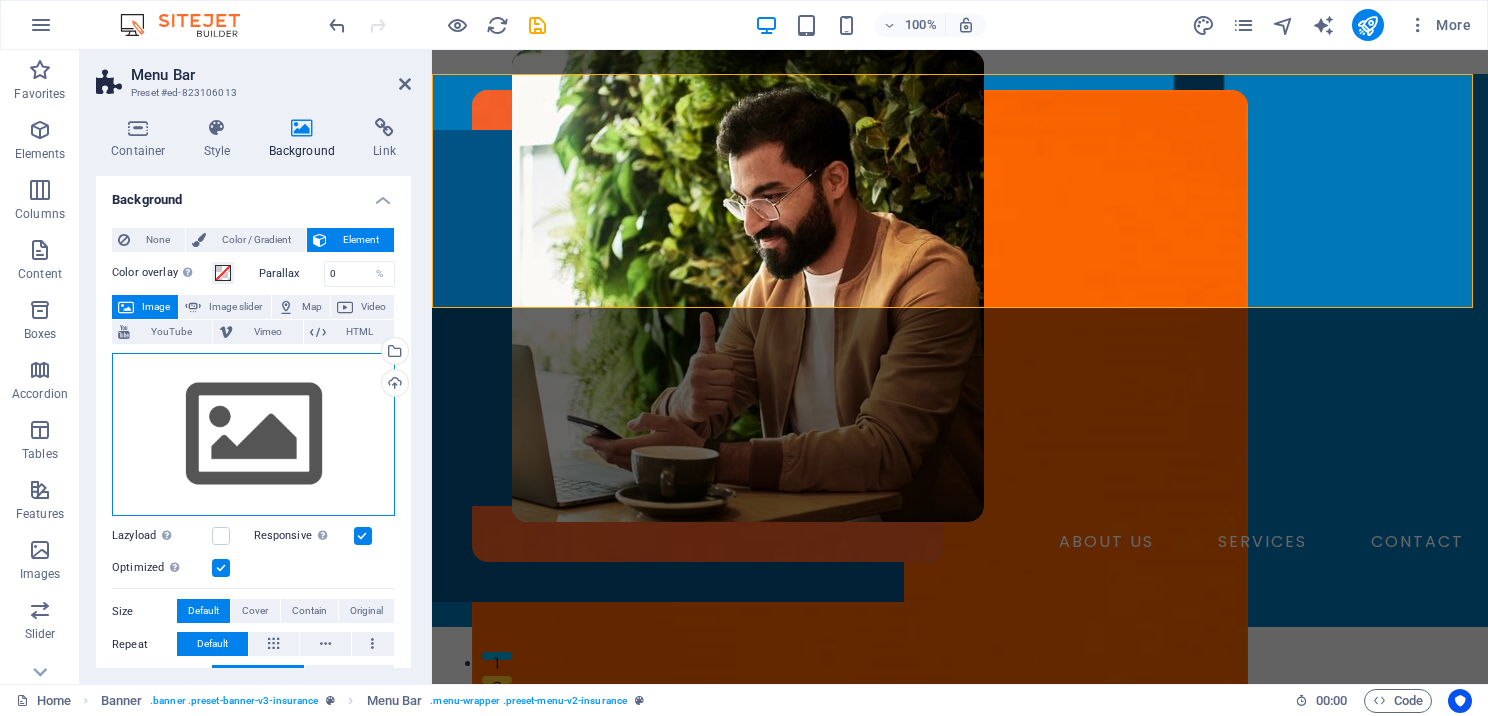 click on "Drag files here, click to choose files or select files from Files or our free stock photos & videos" at bounding box center (253, 435) 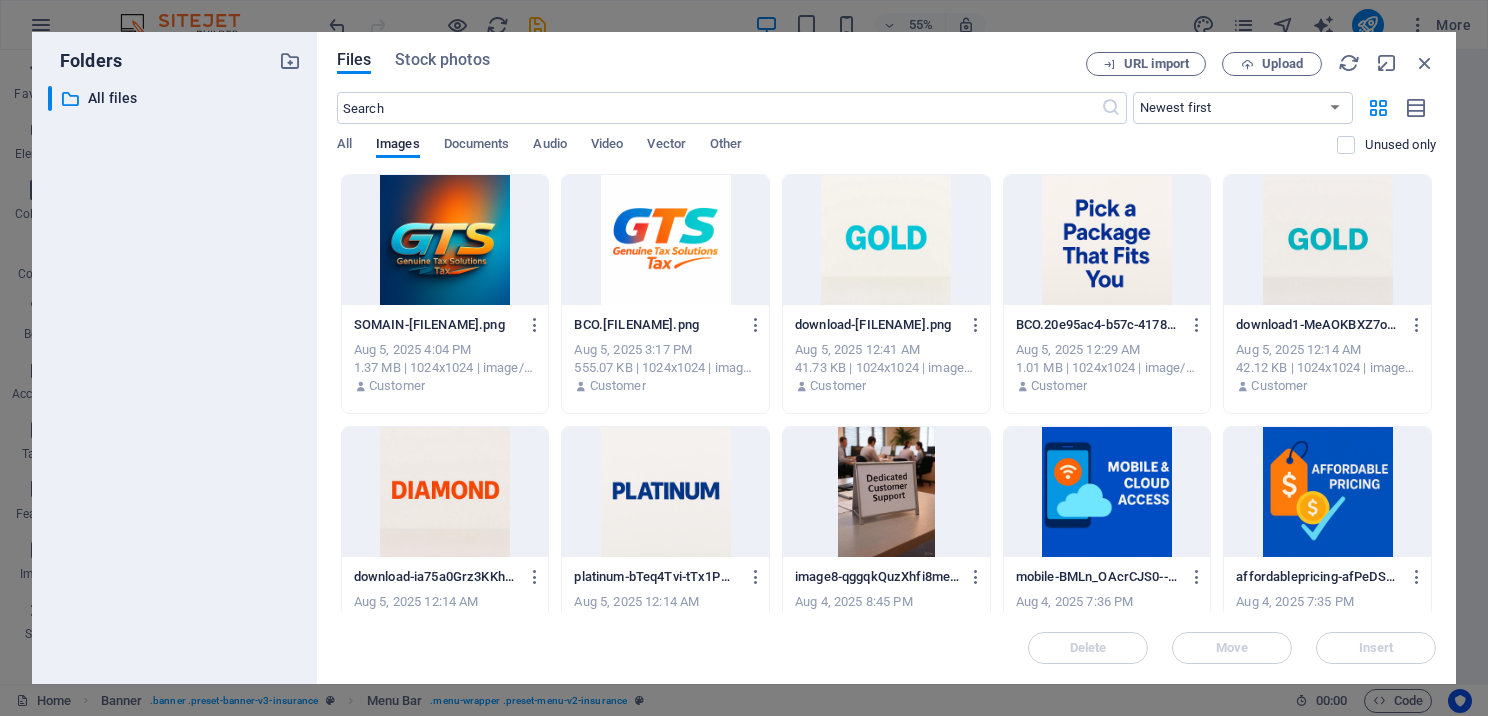 drag, startPoint x: 215, startPoint y: 416, endPoint x: 432, endPoint y: 262, distance: 266.0921 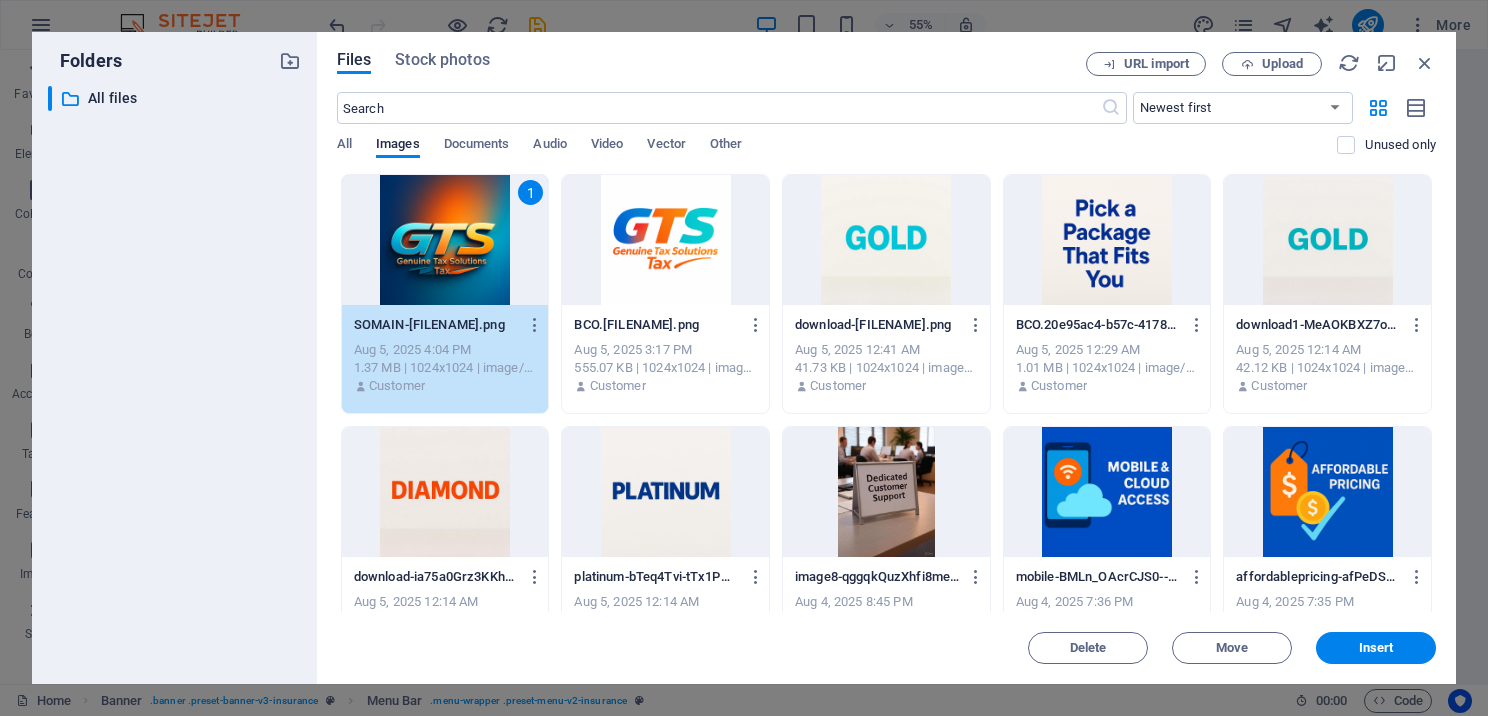 click on "1" at bounding box center [445, 240] 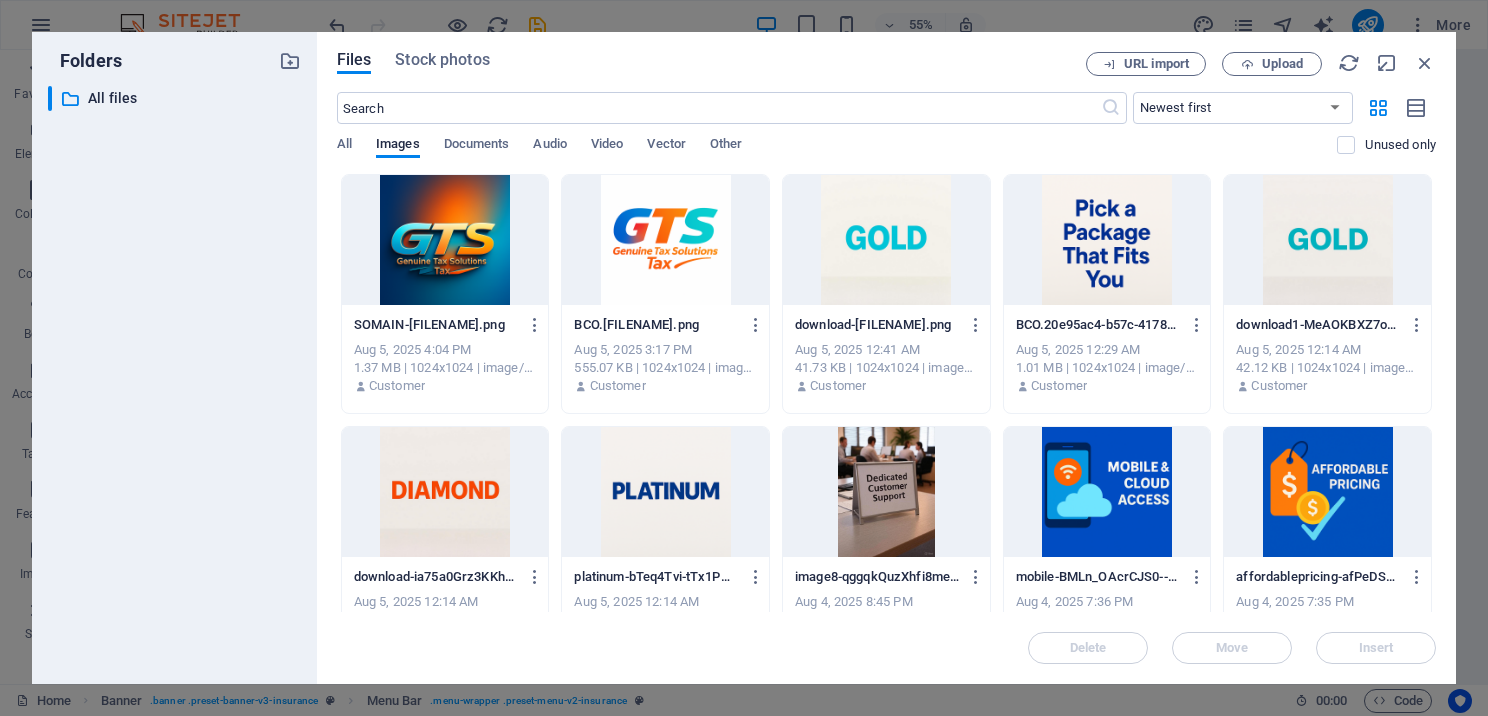 click at bounding box center [445, 240] 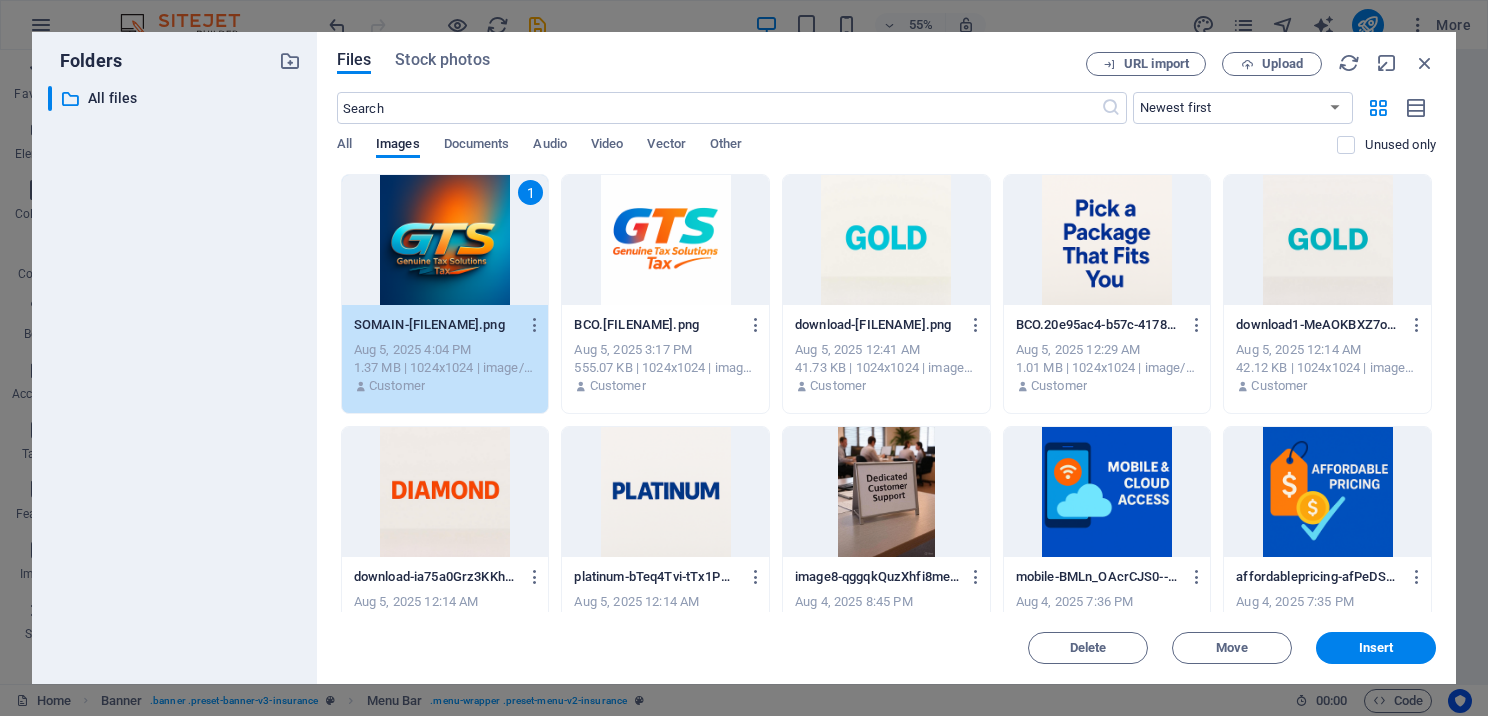 drag, startPoint x: 443, startPoint y: 264, endPoint x: 11, endPoint y: 212, distance: 435.11838 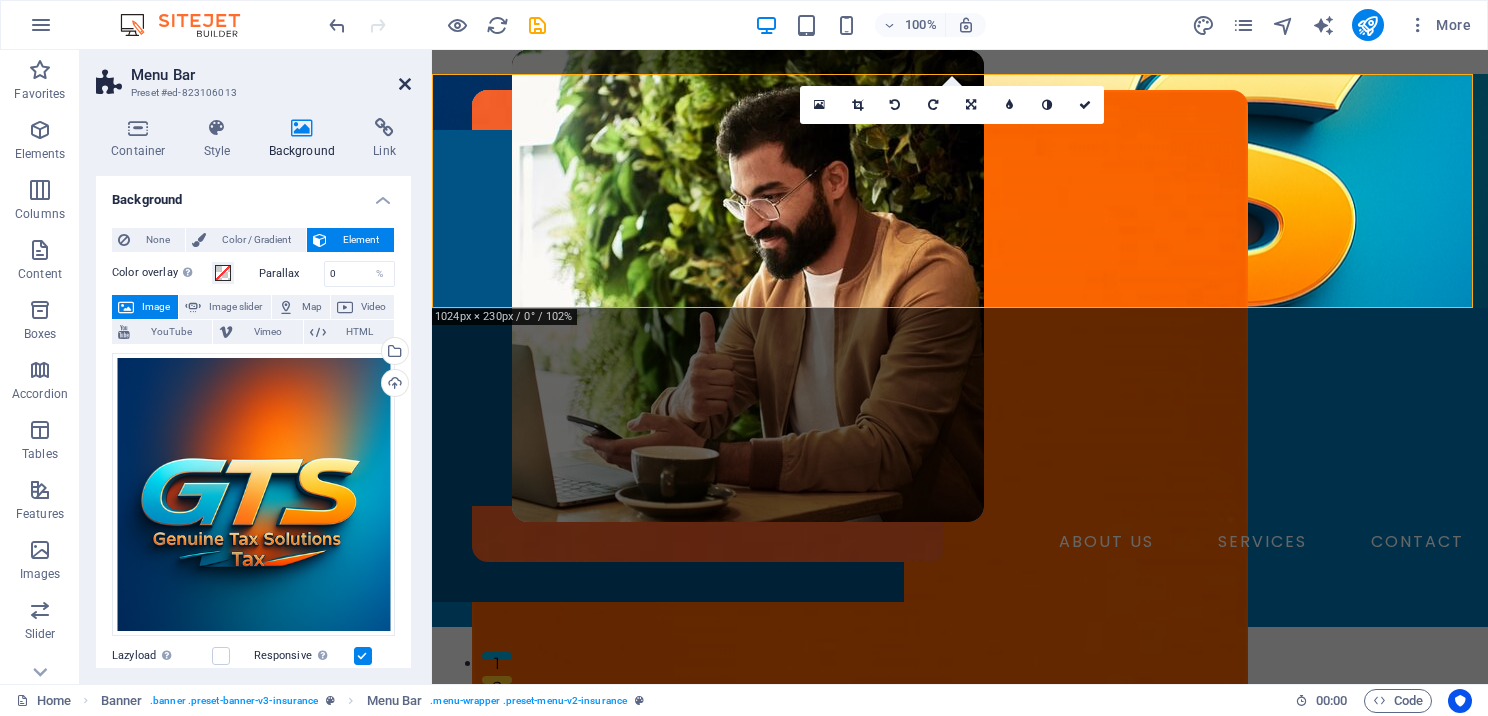 click at bounding box center [405, 84] 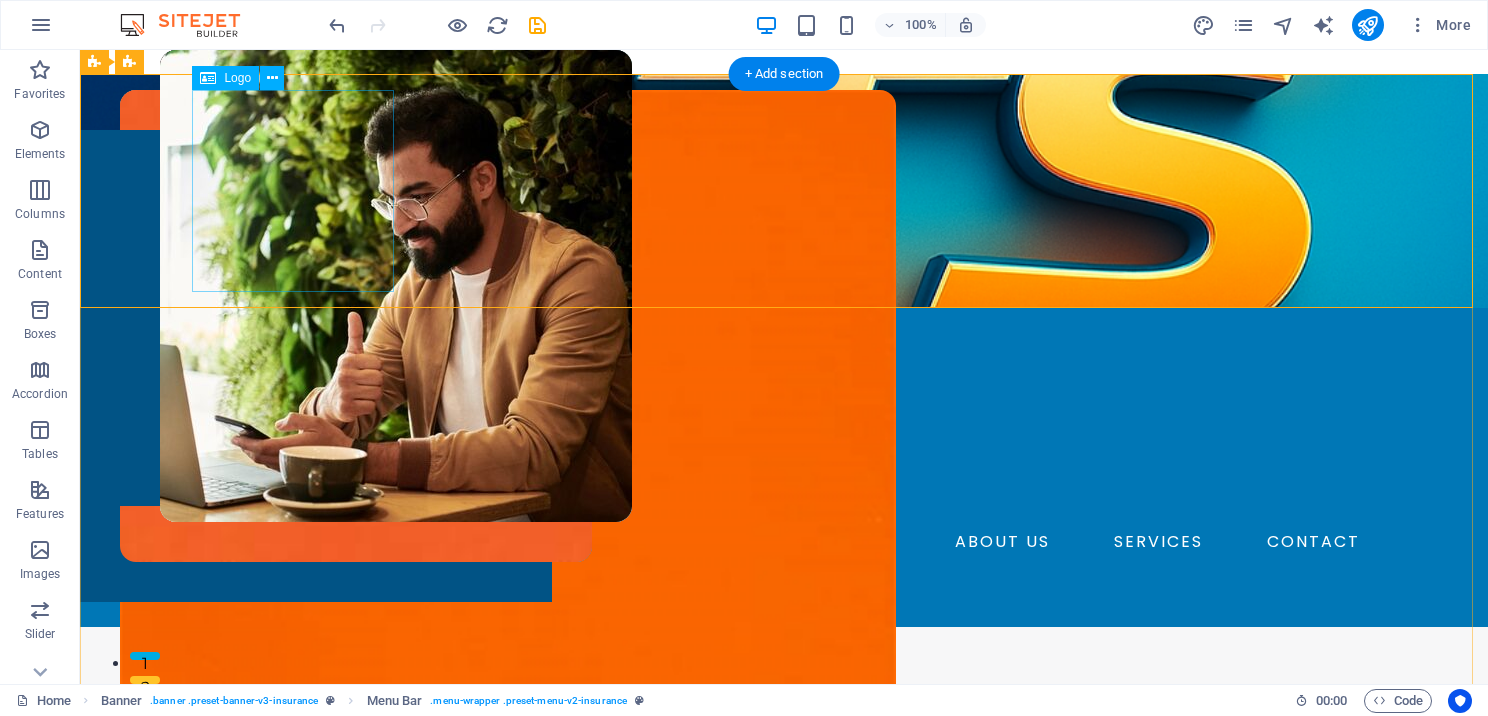 click at bounding box center [784, 425] 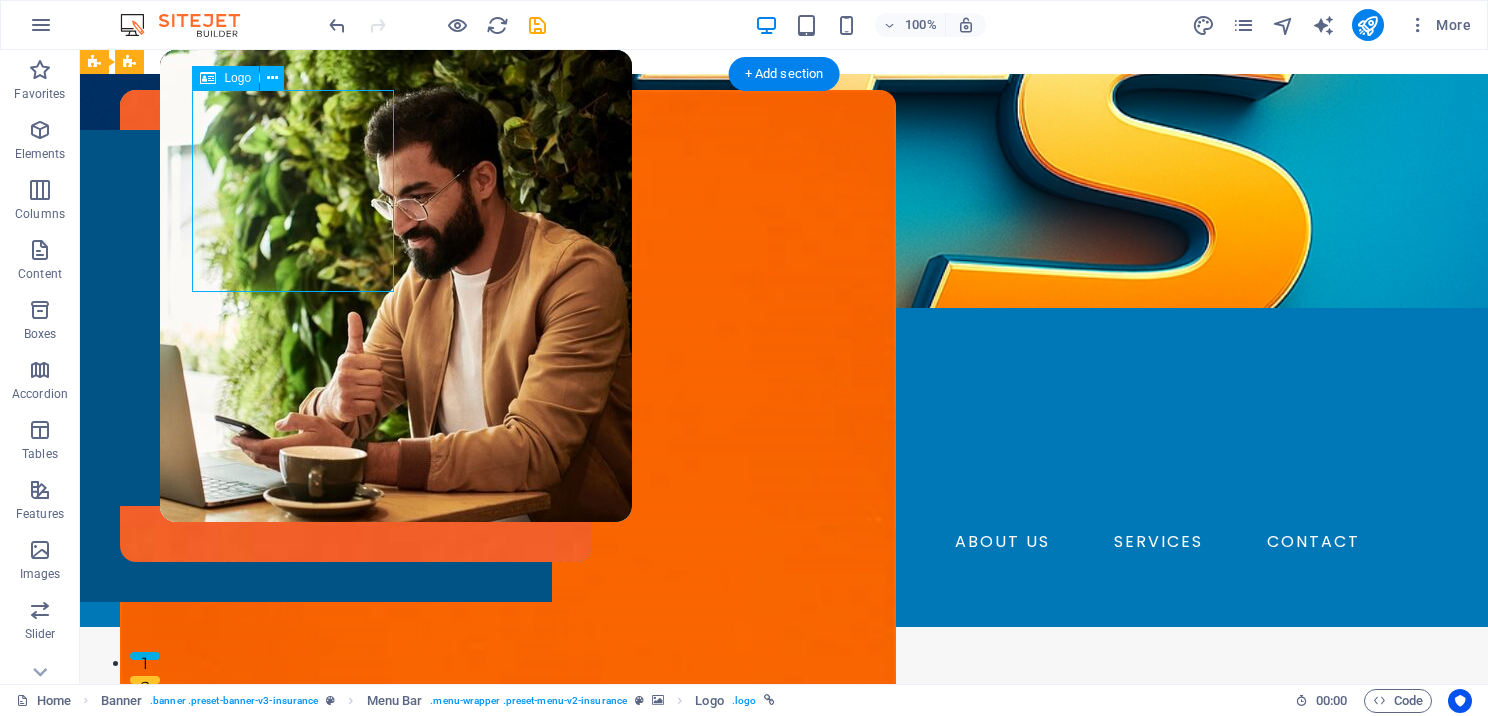 click at bounding box center [784, 425] 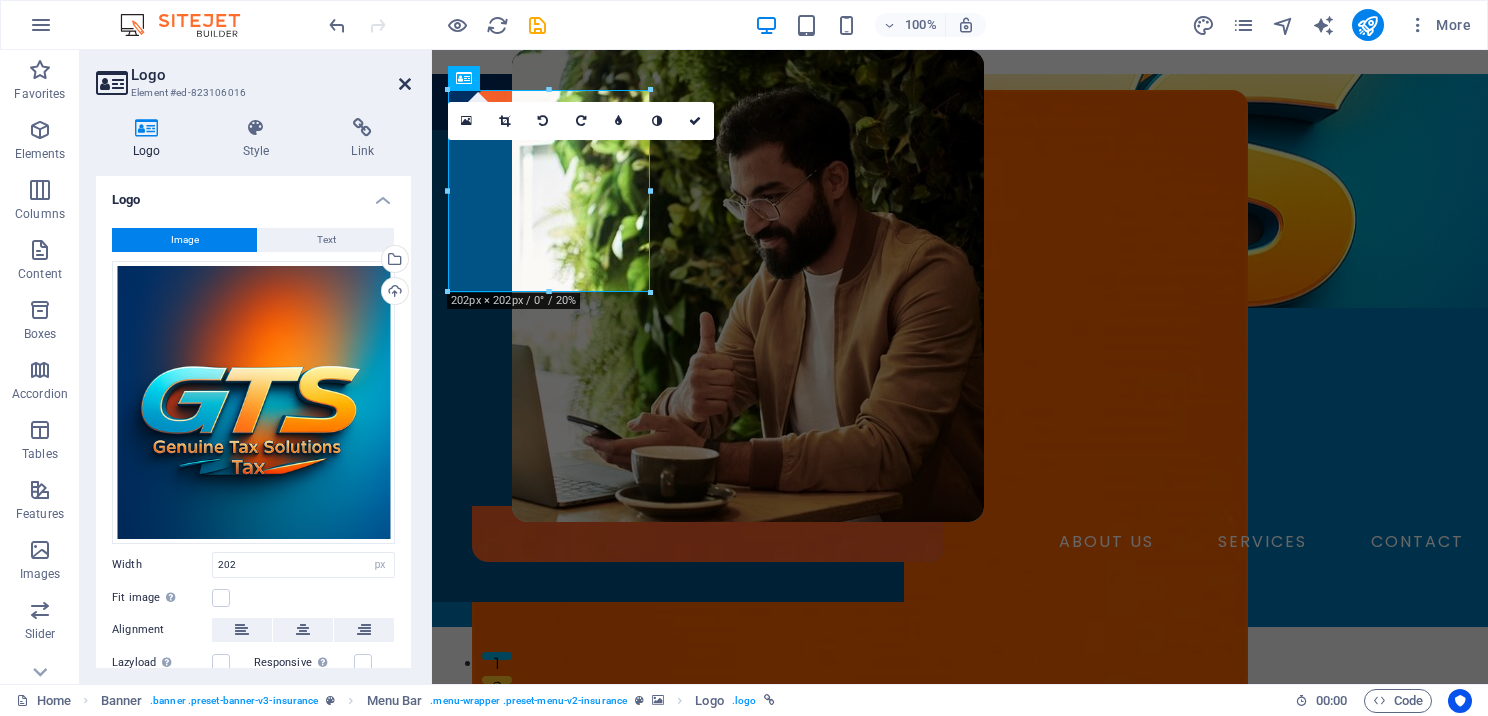 click at bounding box center (405, 84) 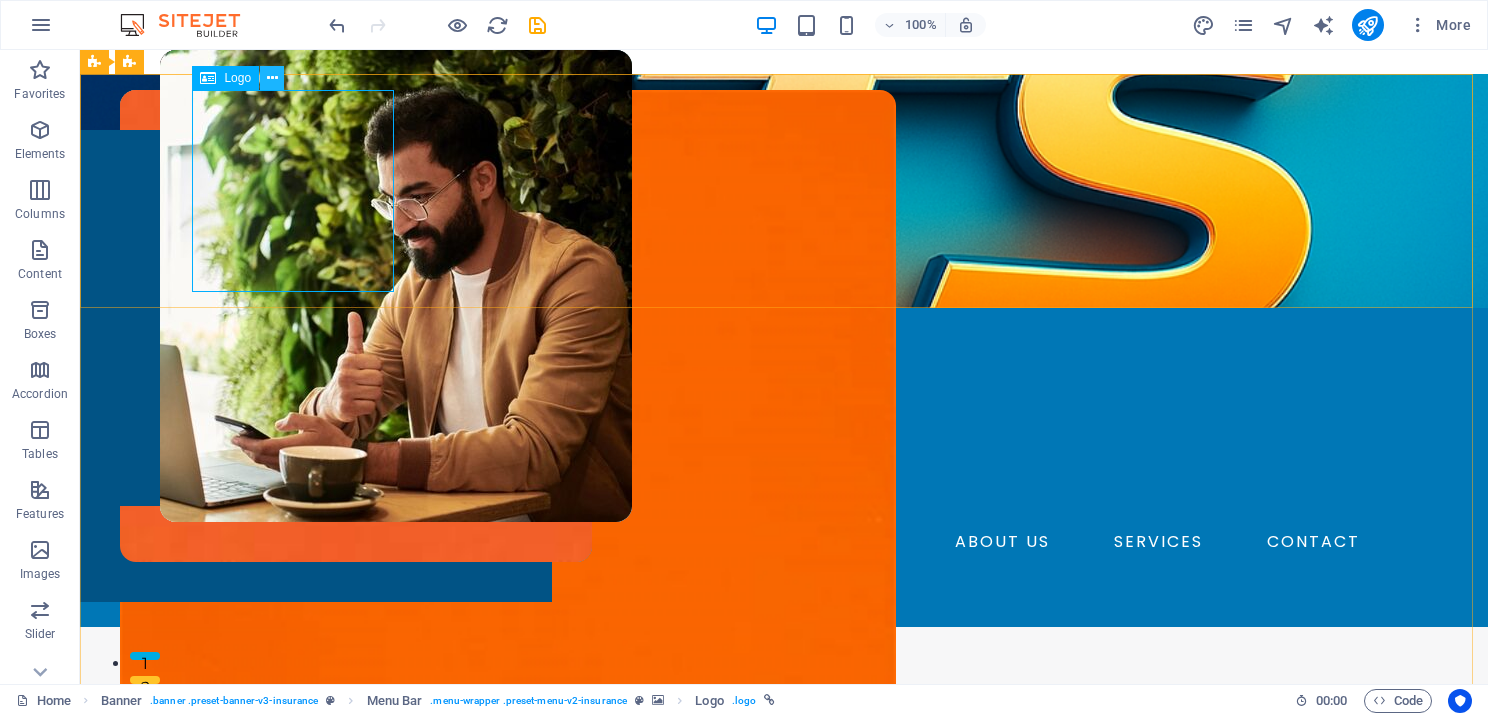 click at bounding box center (272, 78) 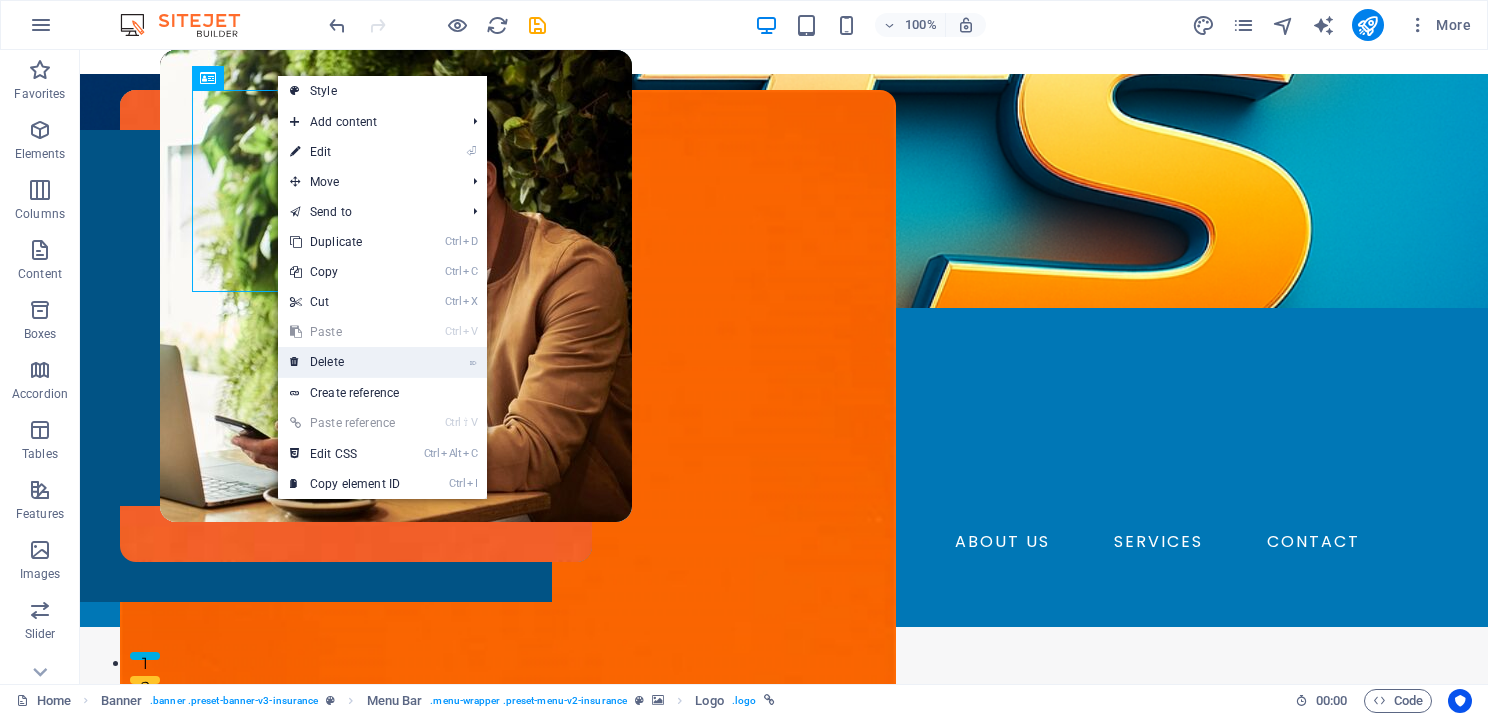 click on "⌦  Delete" at bounding box center (345, 362) 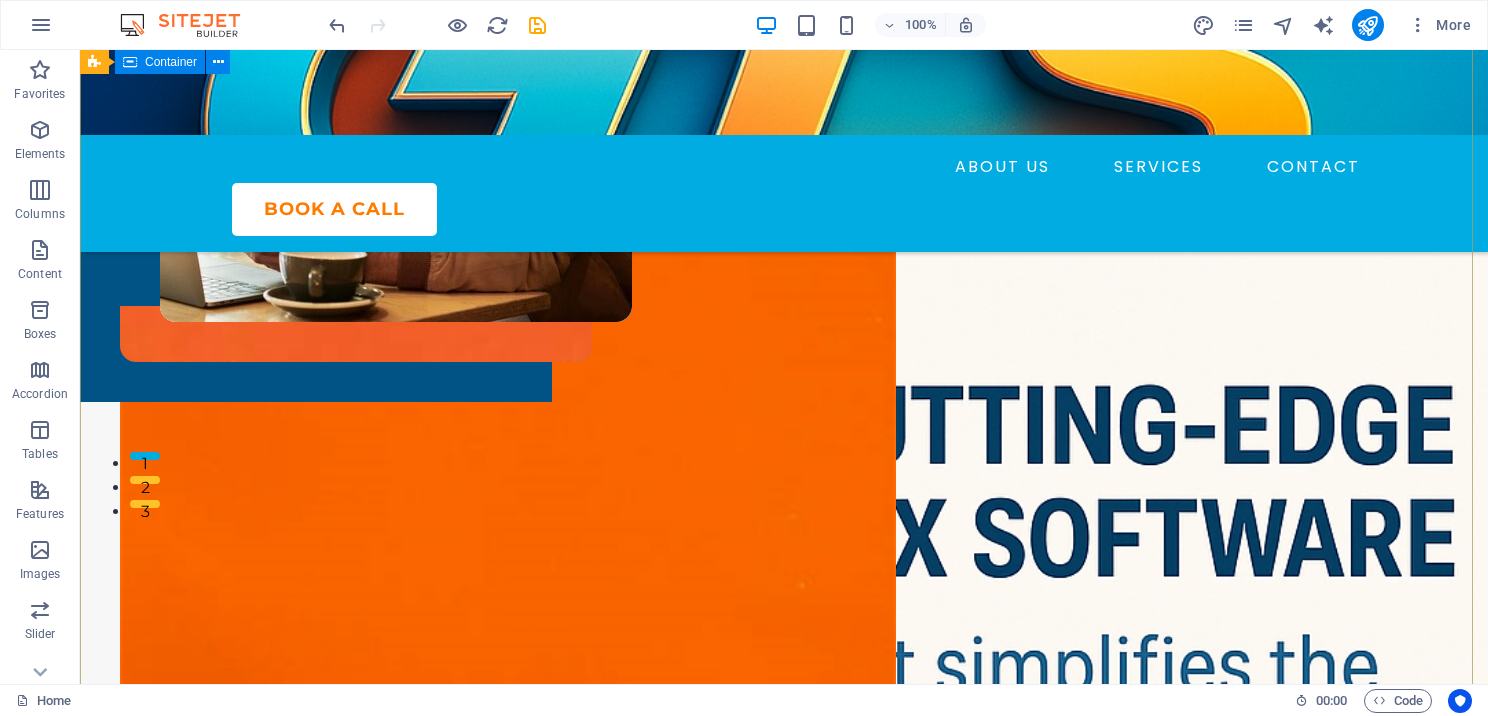 scroll, scrollTop: 0, scrollLeft: 0, axis: both 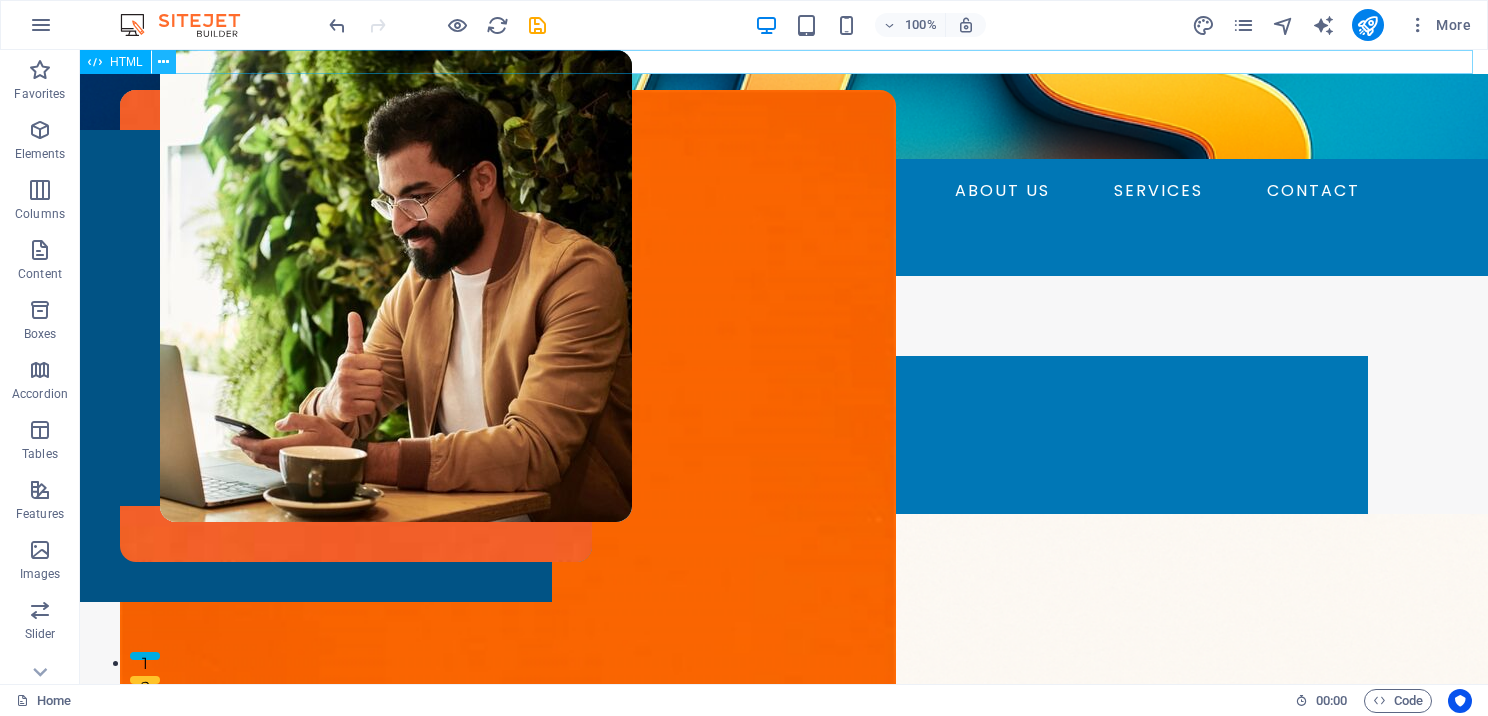 click at bounding box center [163, 62] 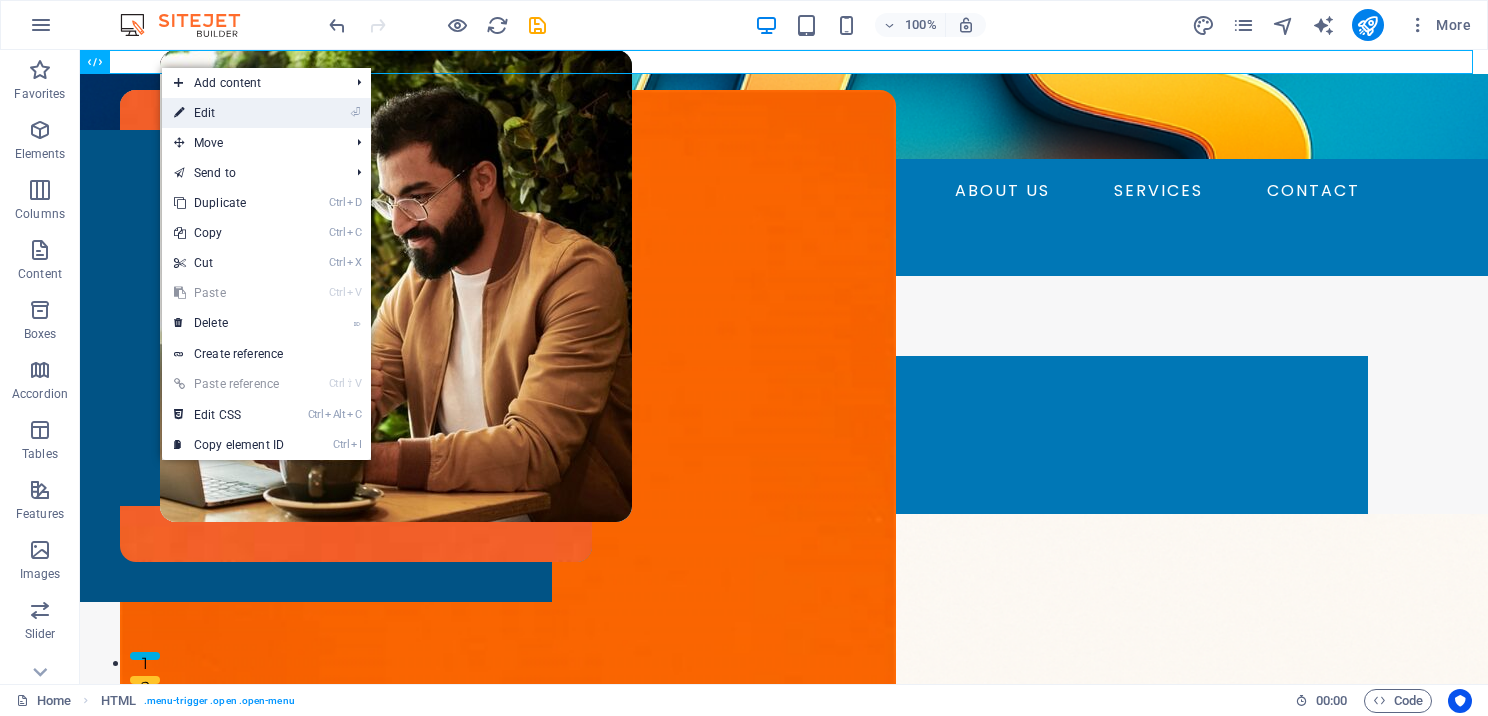 click on "⏎  Edit" at bounding box center [229, 113] 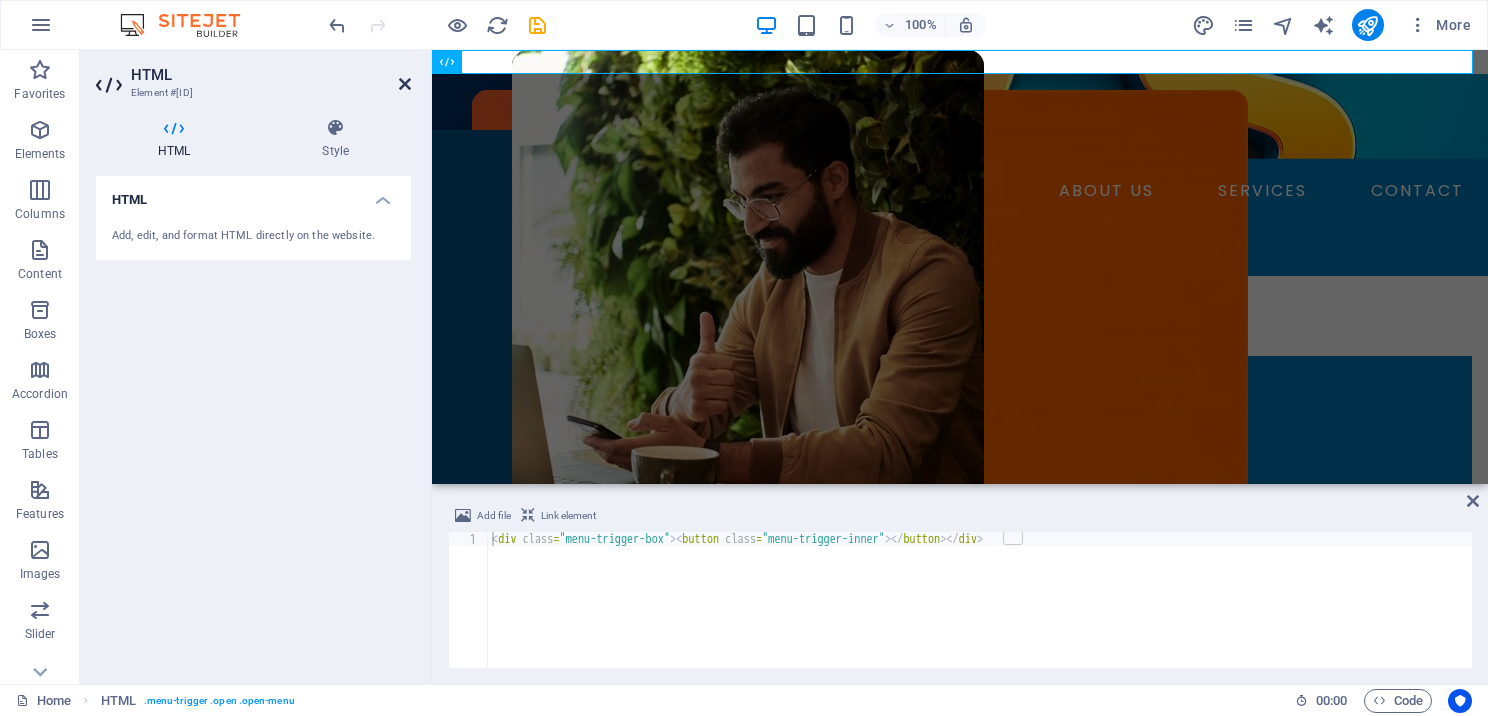 click at bounding box center (405, 84) 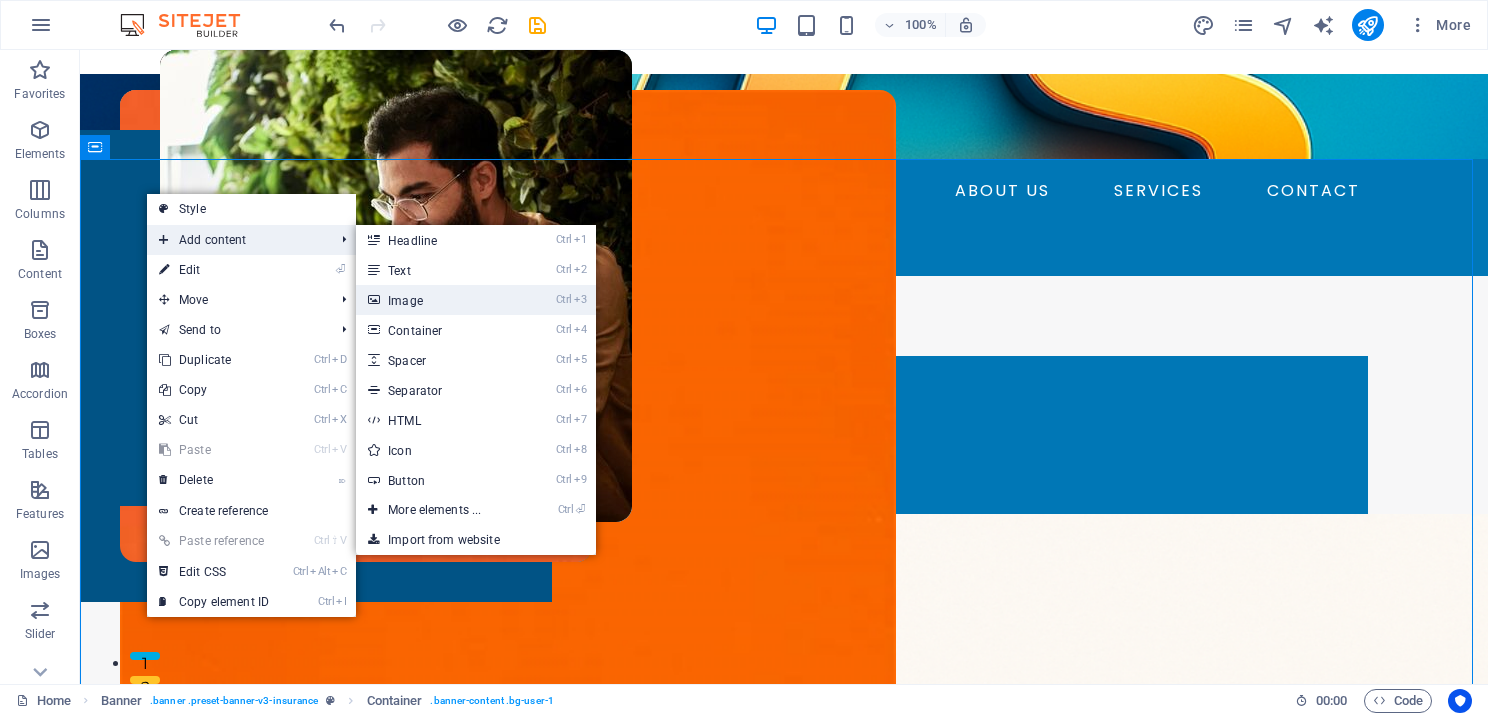 click on "Ctrl 3  Image" at bounding box center (438, 300) 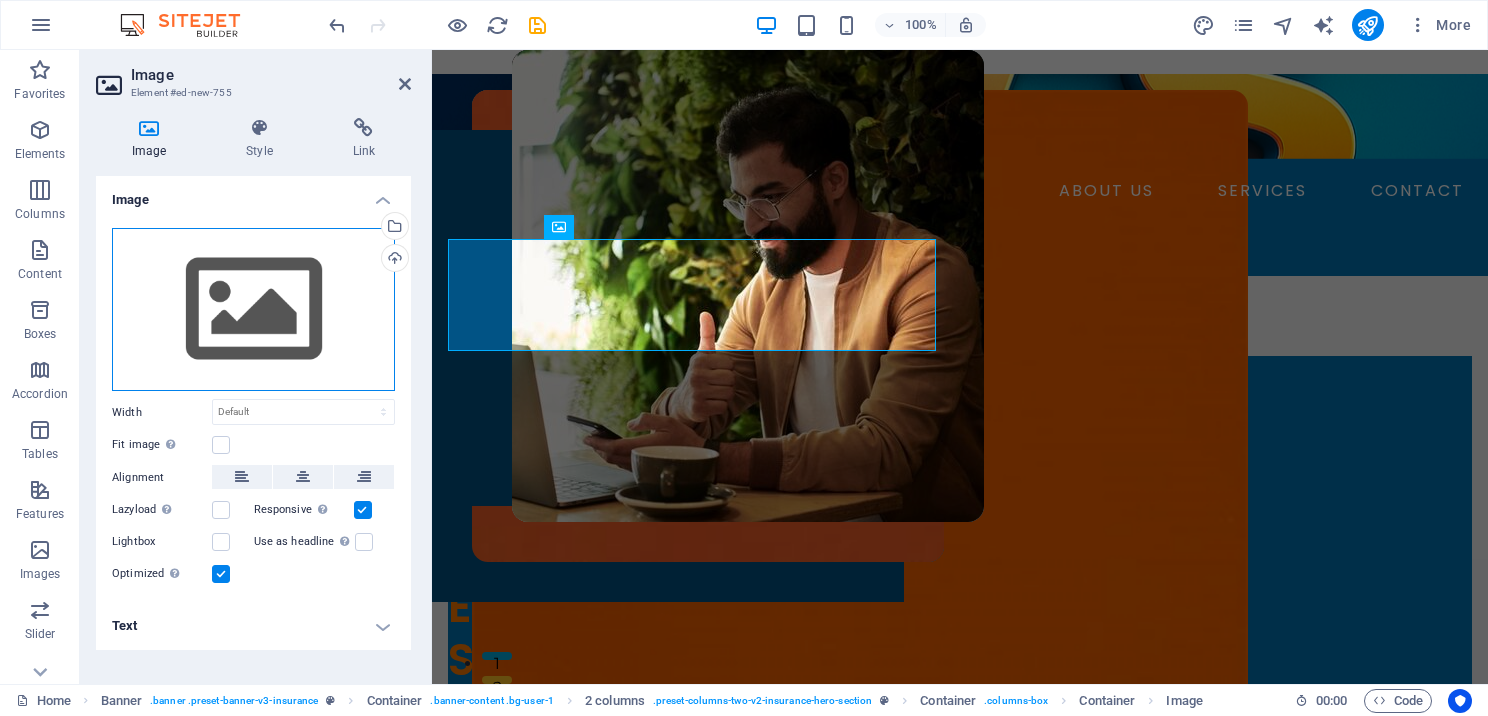 click on "Drag files here, click to choose files or select files from Files or our free stock photos & videos" at bounding box center [253, 310] 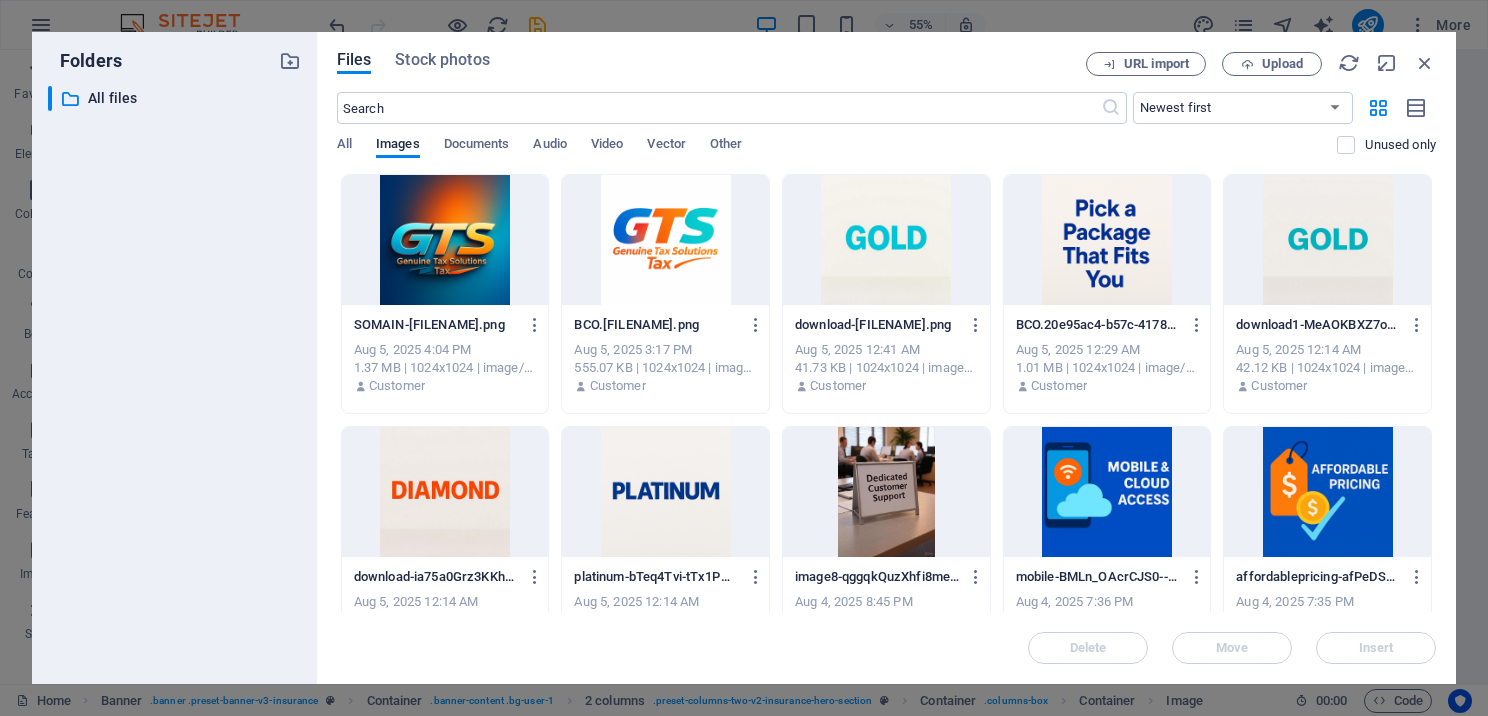 drag, startPoint x: 288, startPoint y: 288, endPoint x: 416, endPoint y: 240, distance: 136.70406 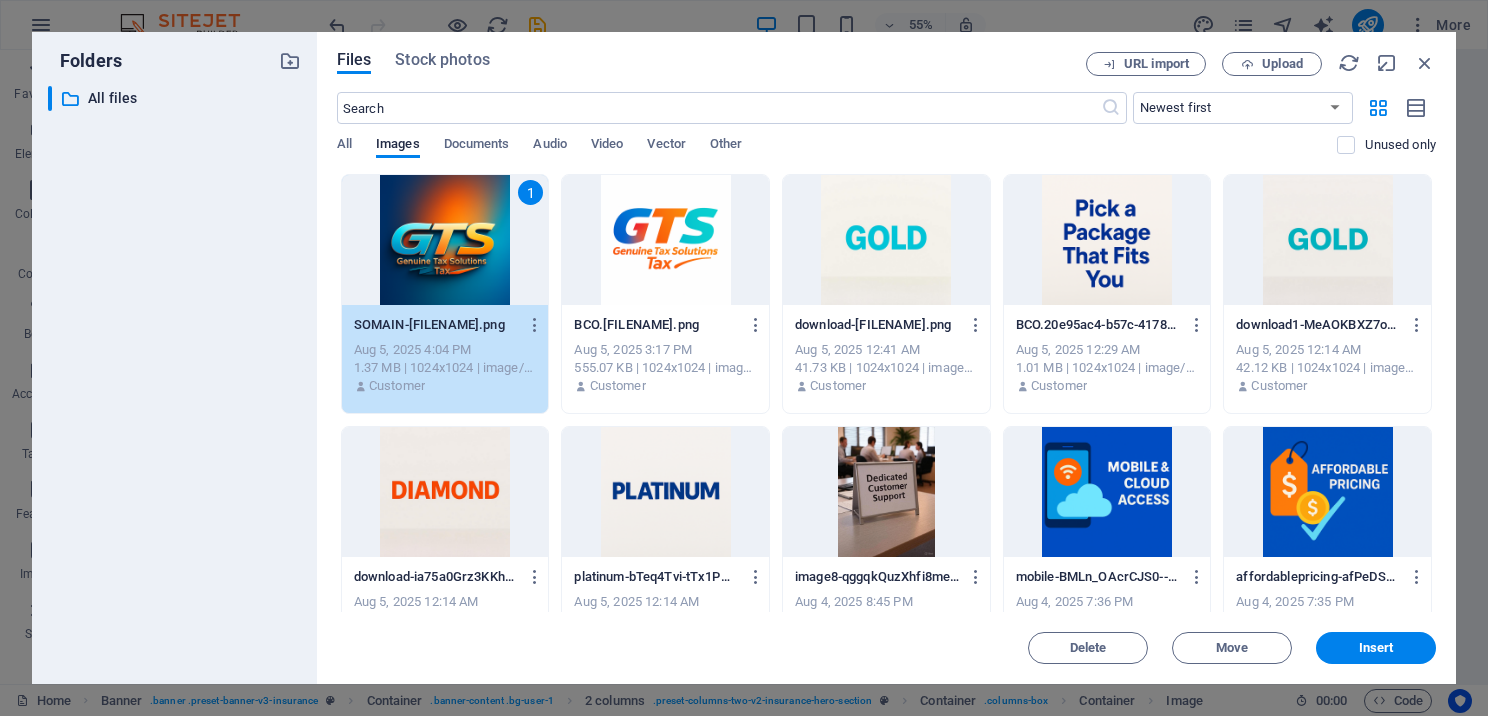 click on "1" at bounding box center (445, 240) 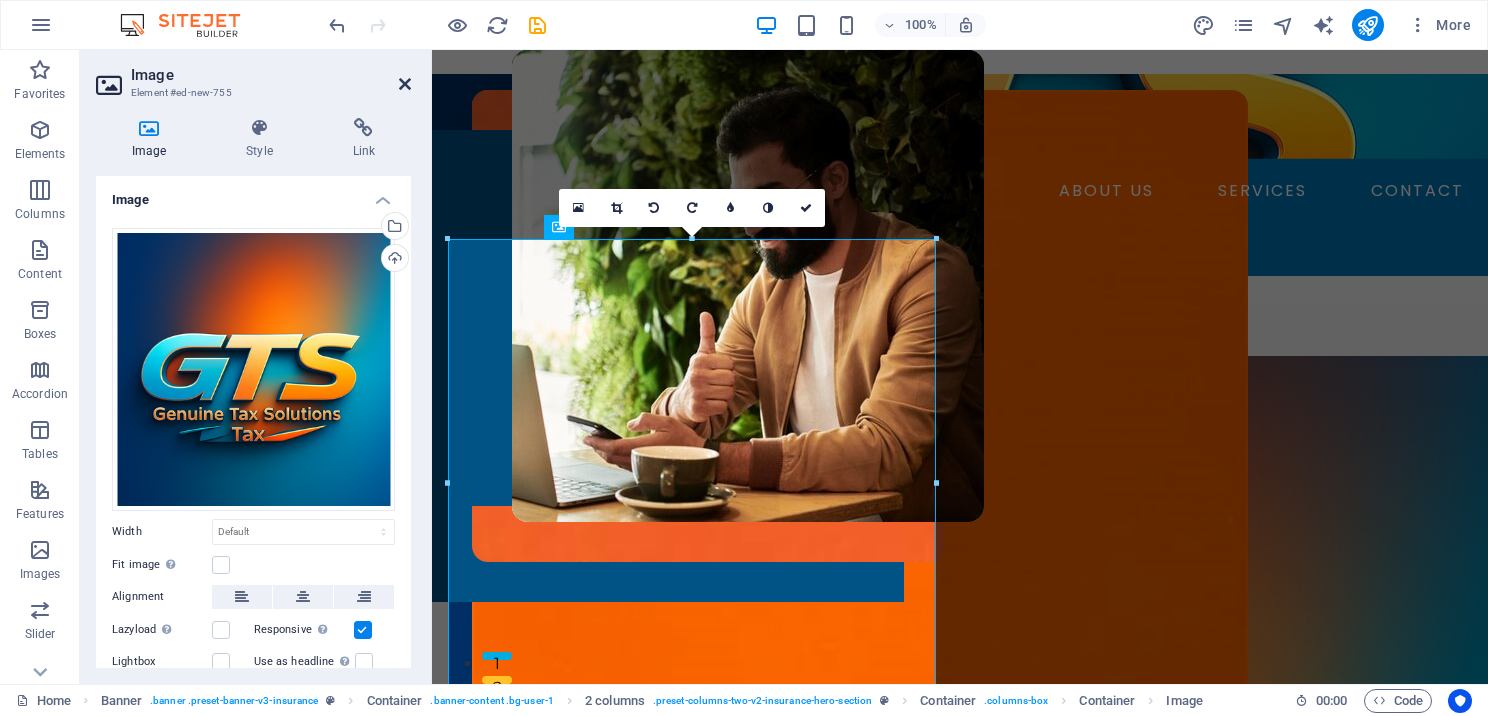 click at bounding box center [405, 84] 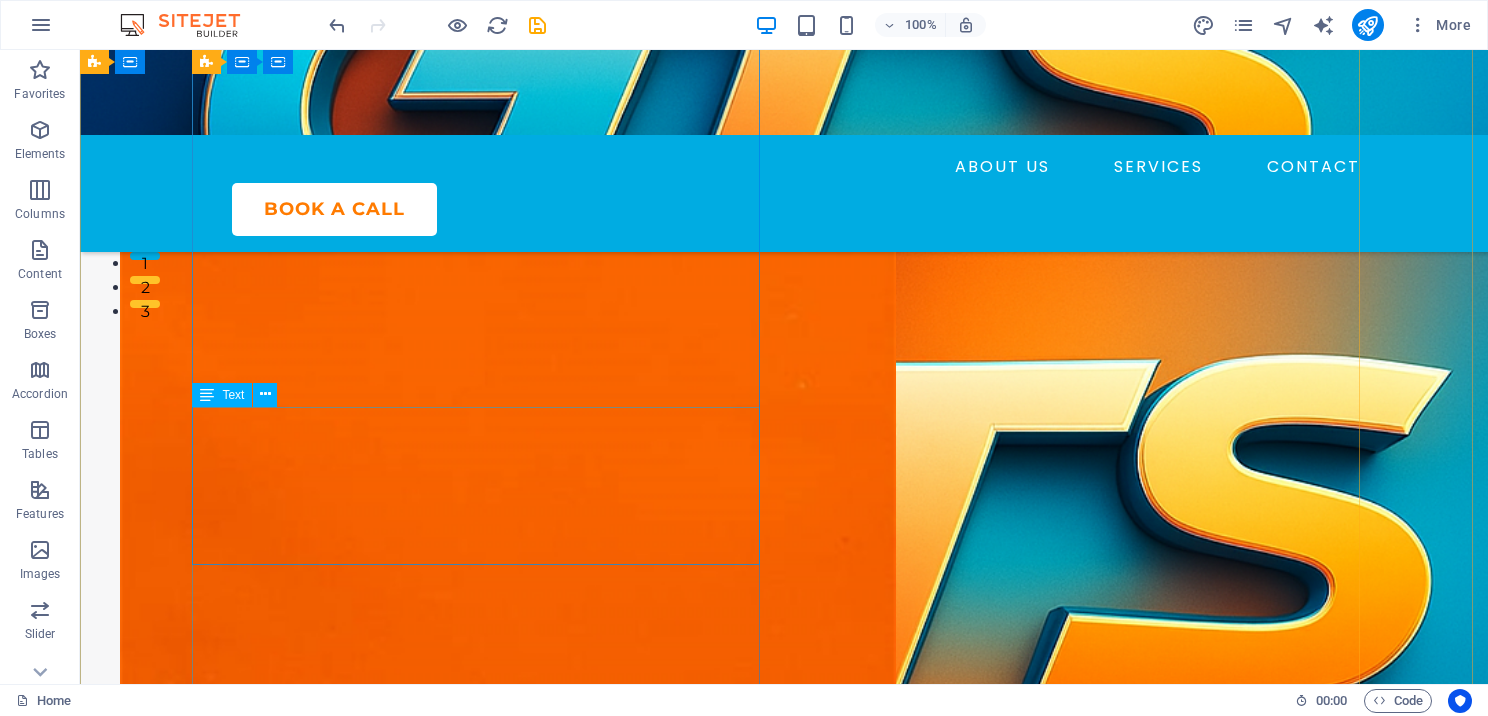 scroll, scrollTop: 0, scrollLeft: 0, axis: both 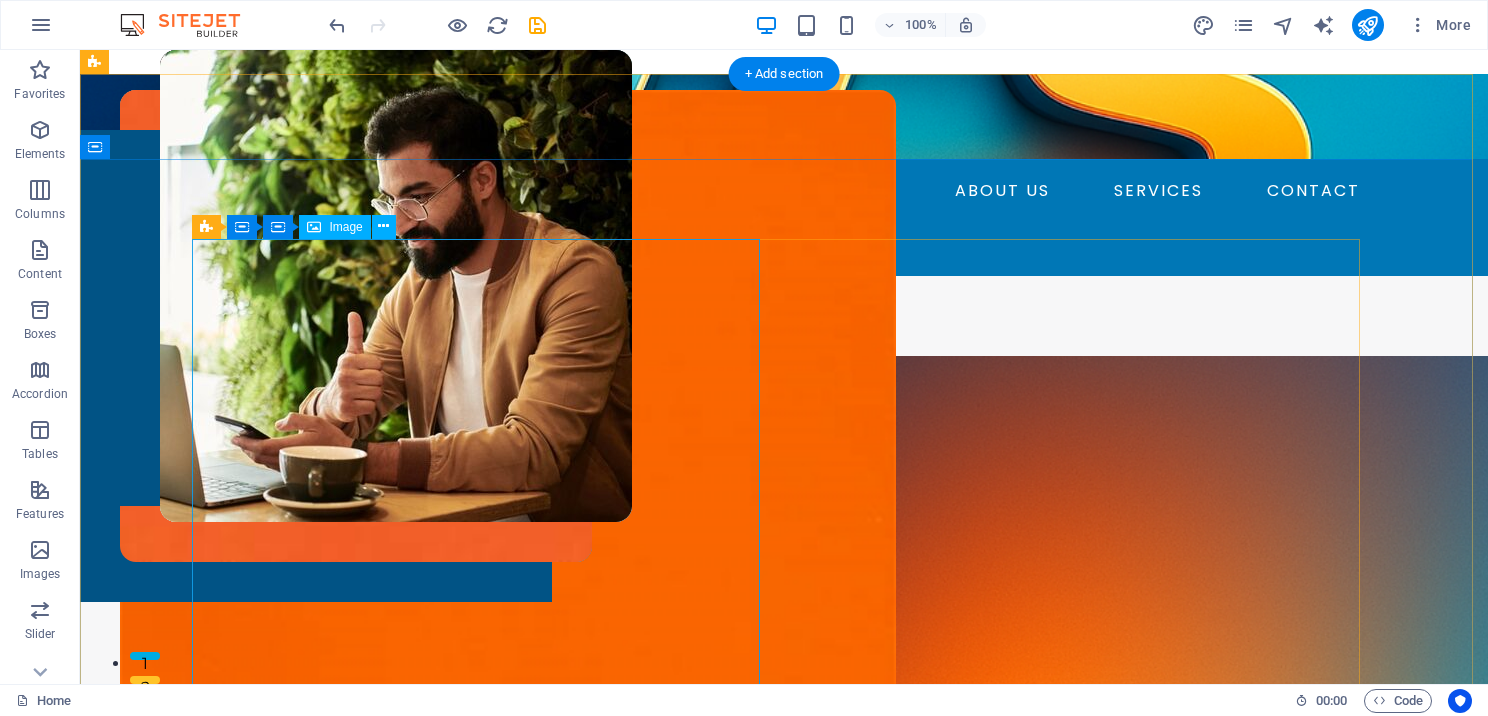 click at bounding box center (484, 1060) 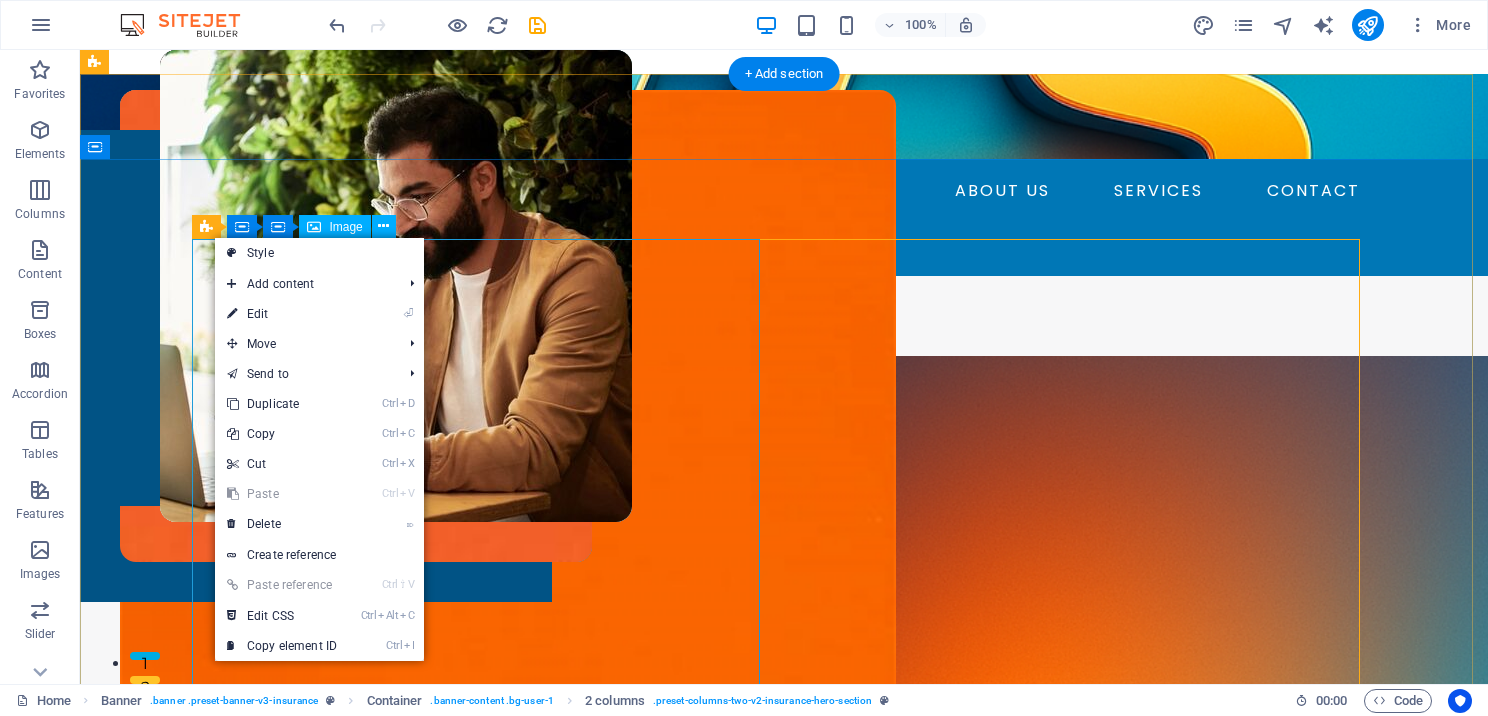 click at bounding box center [484, 1060] 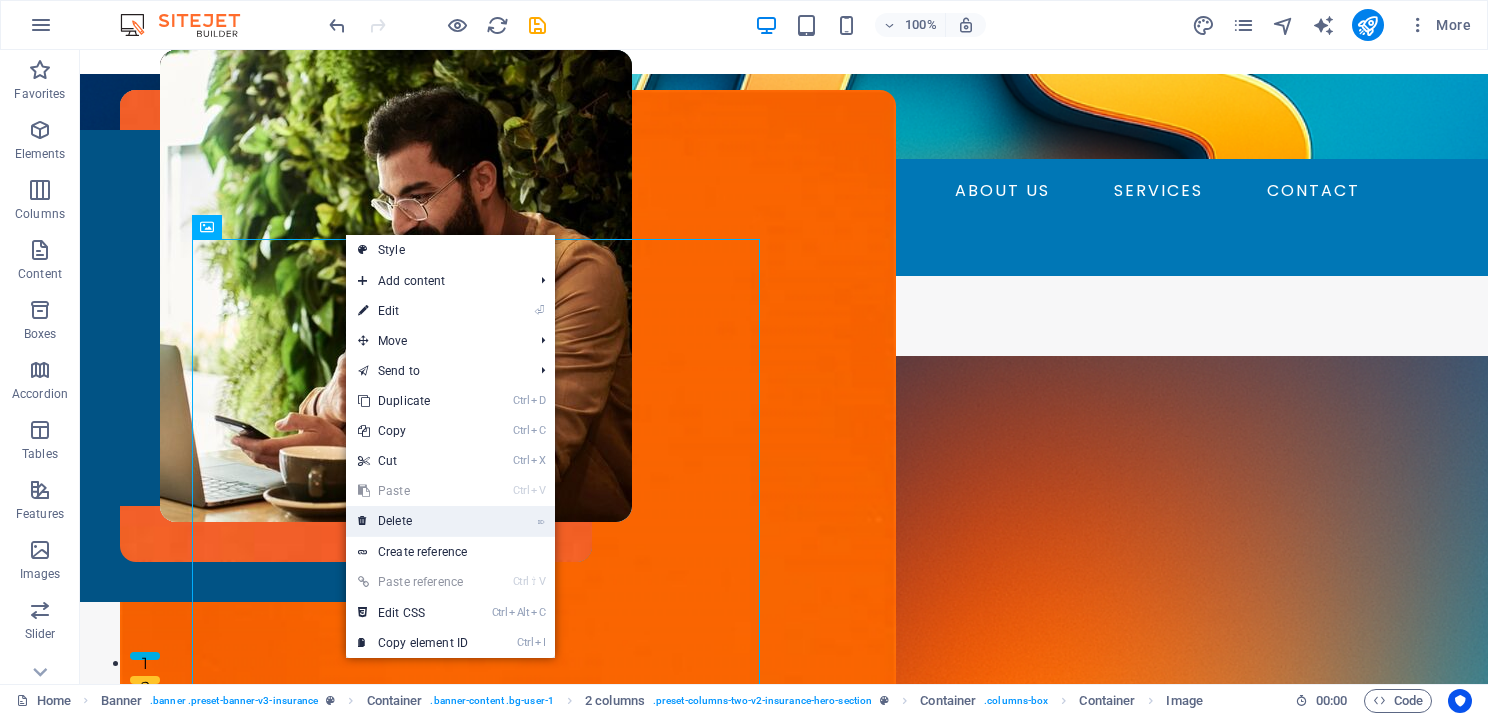click on "⌦  Delete" at bounding box center (413, 521) 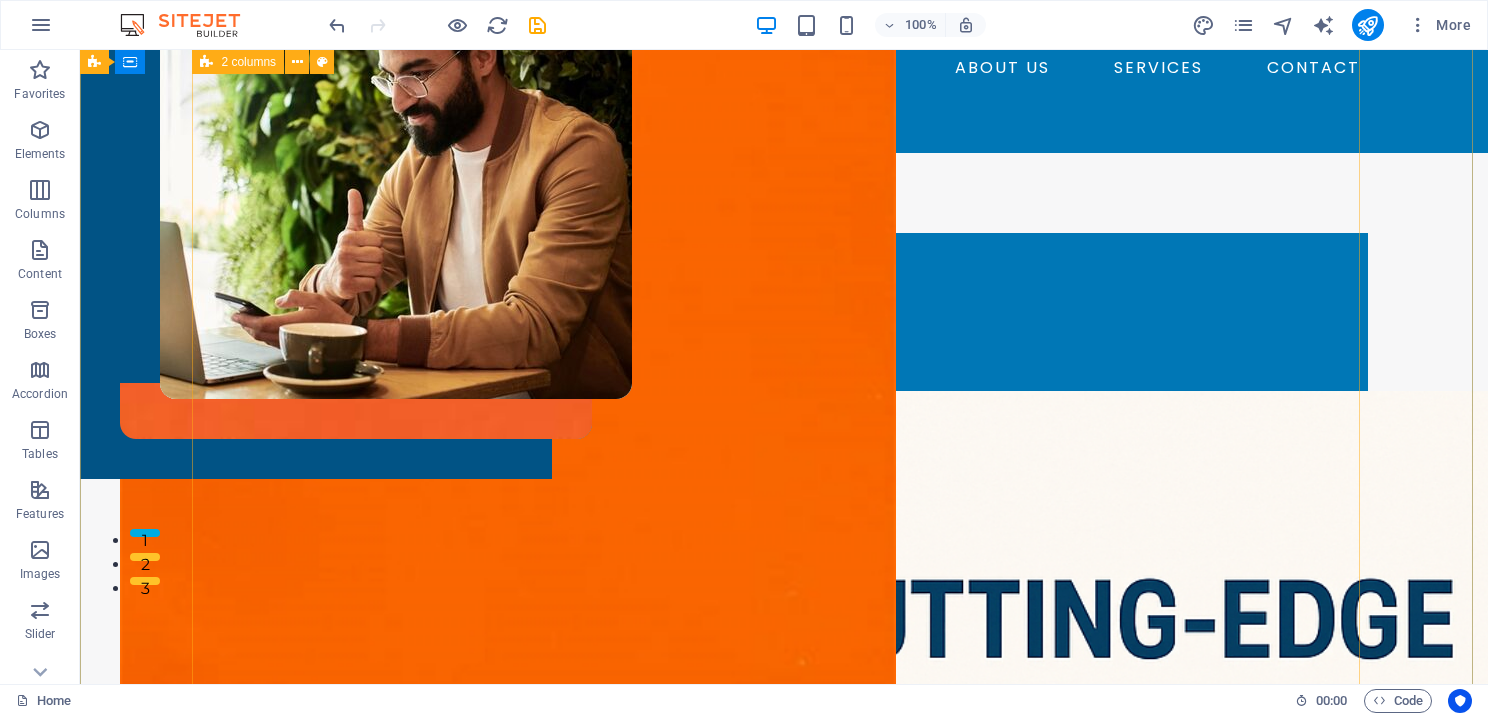 scroll, scrollTop: 0, scrollLeft: 0, axis: both 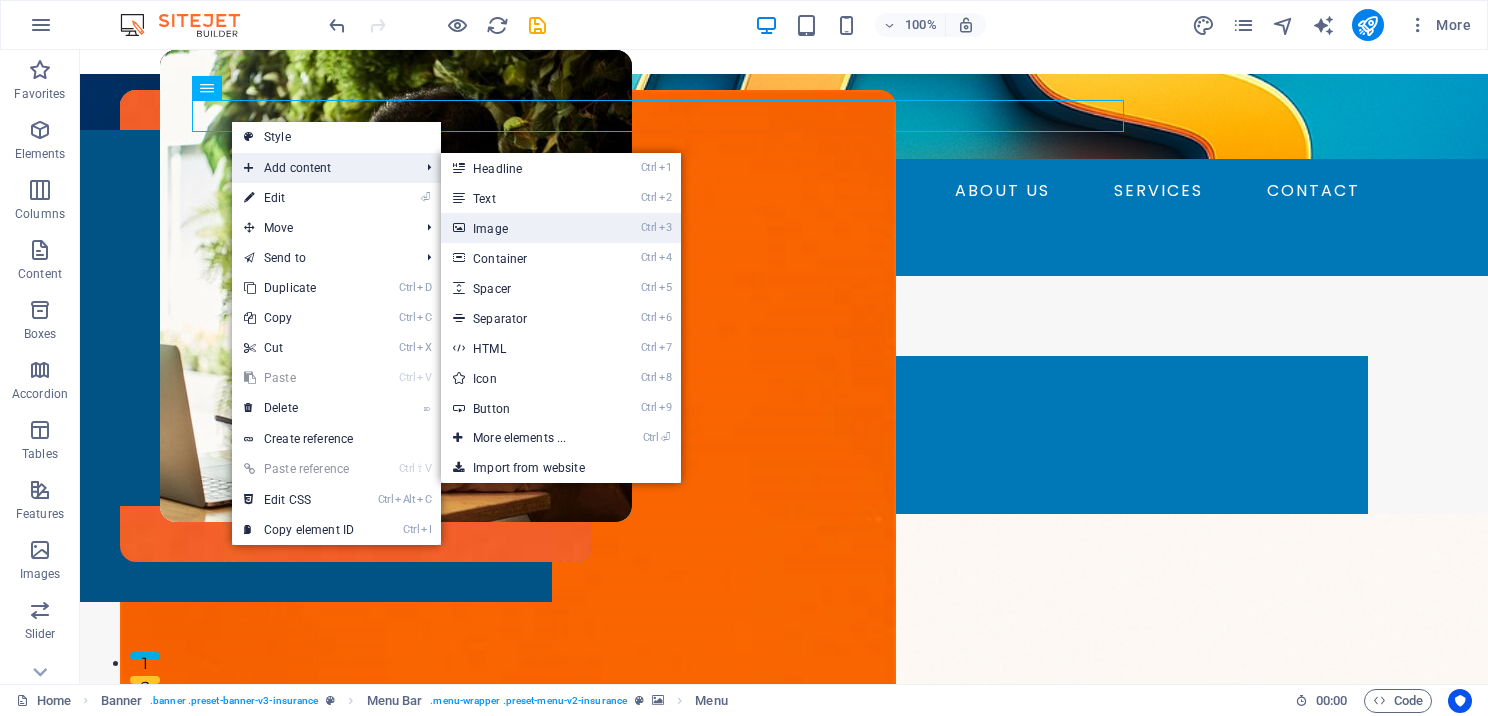 click on "Ctrl 3  Image" at bounding box center (523, 228) 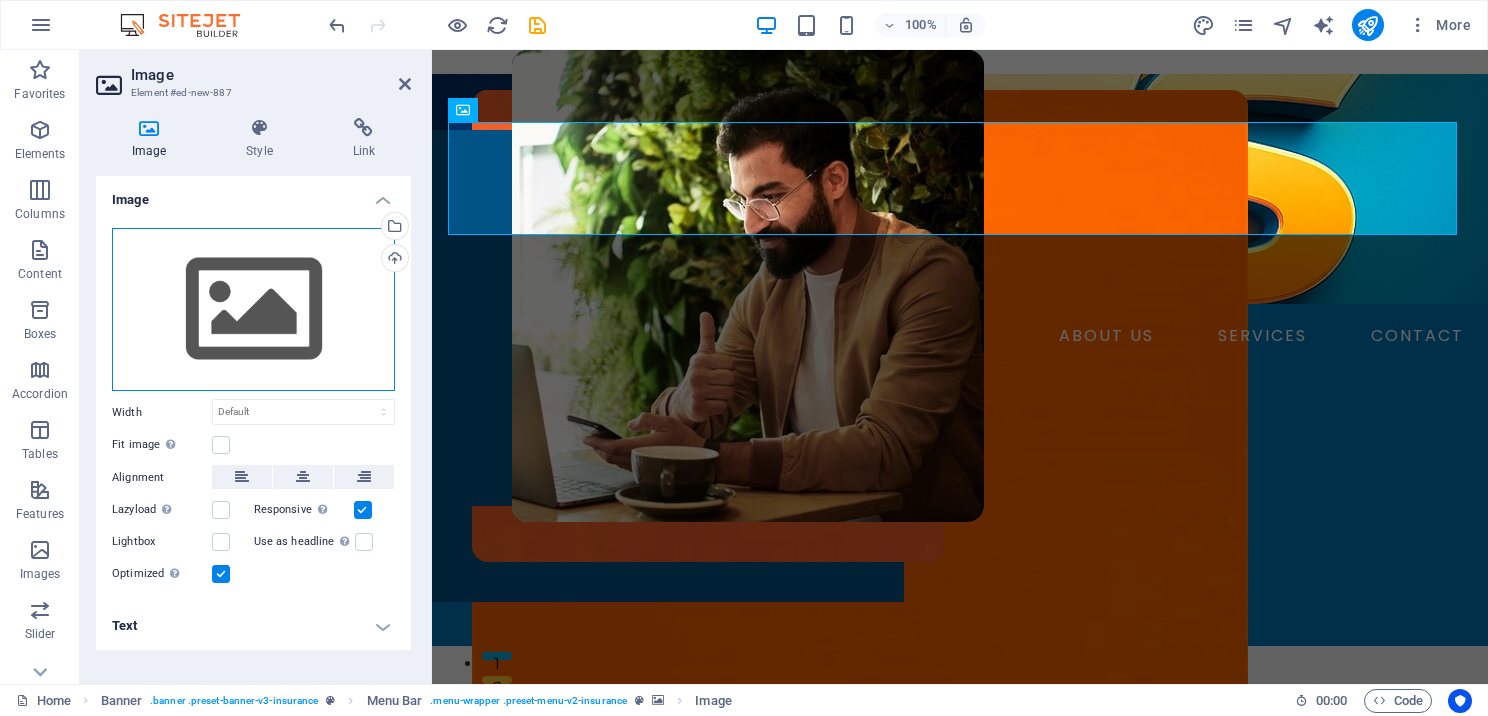 click on "Drag files here, click to choose files or select files from Files or our free stock photos & videos" at bounding box center (253, 310) 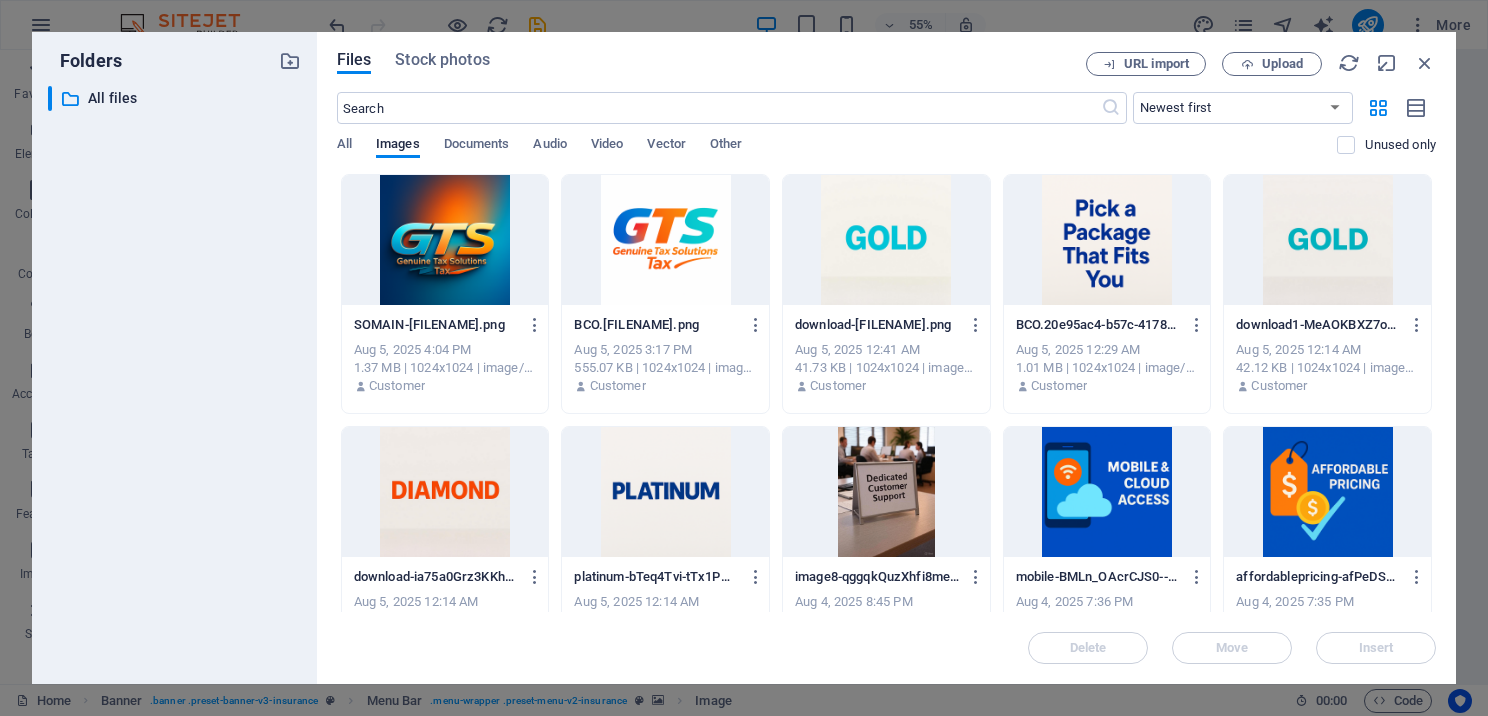click at bounding box center (445, 240) 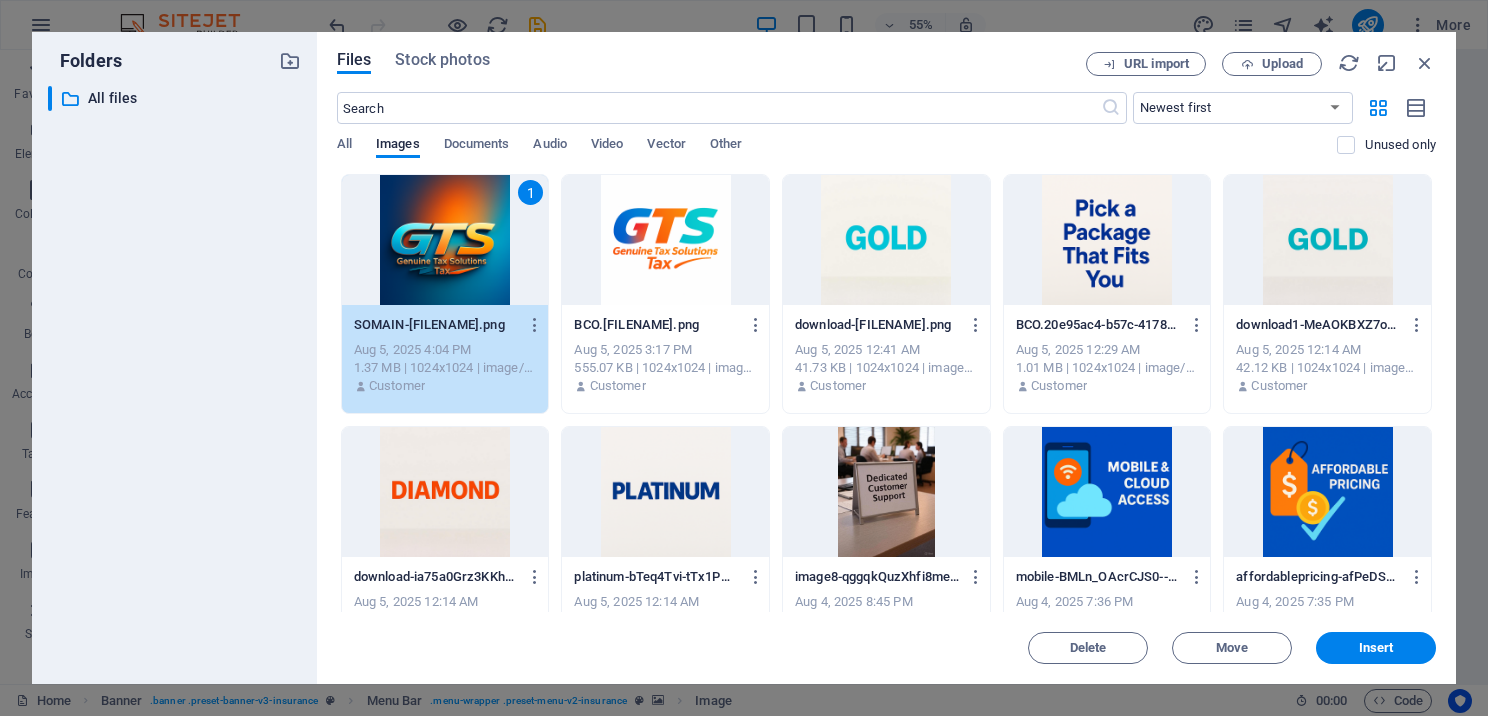 click on "1" at bounding box center [445, 240] 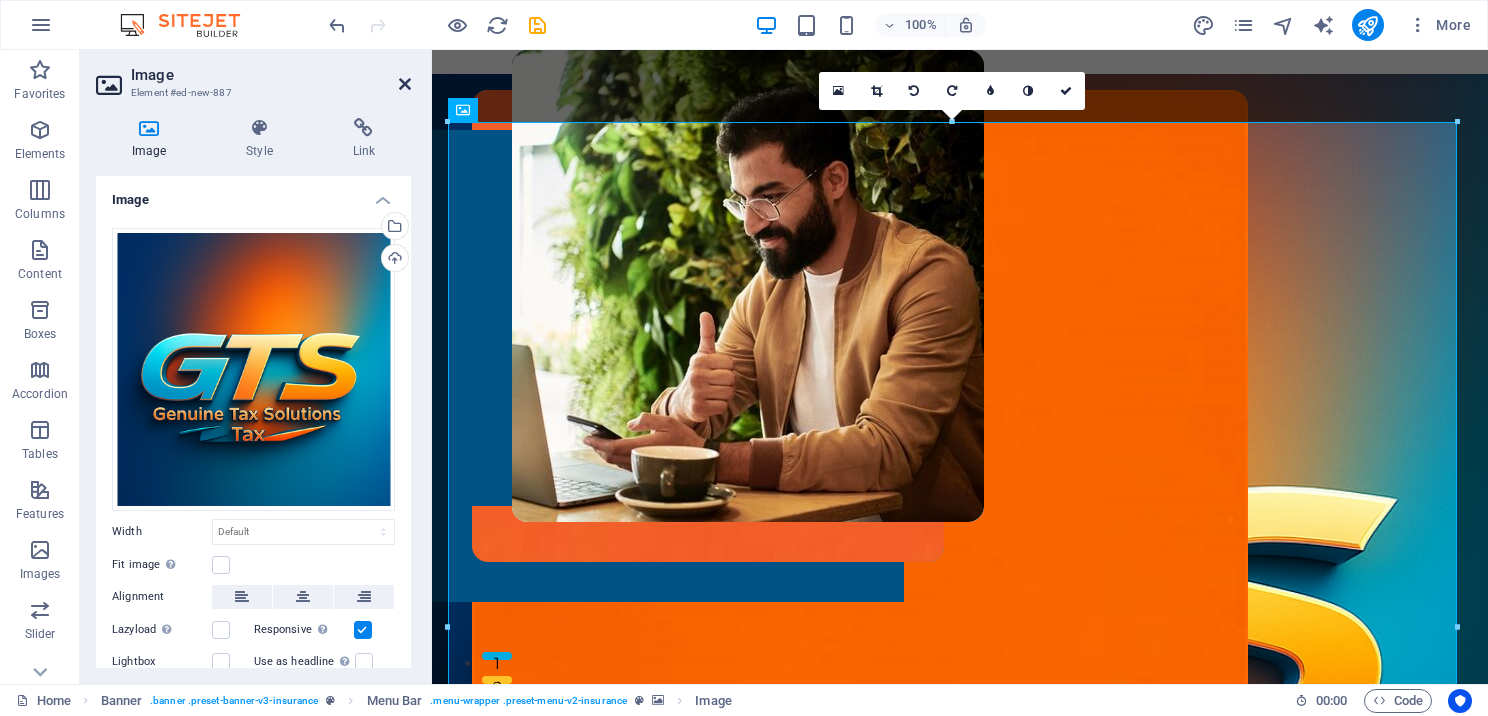 click at bounding box center [405, 84] 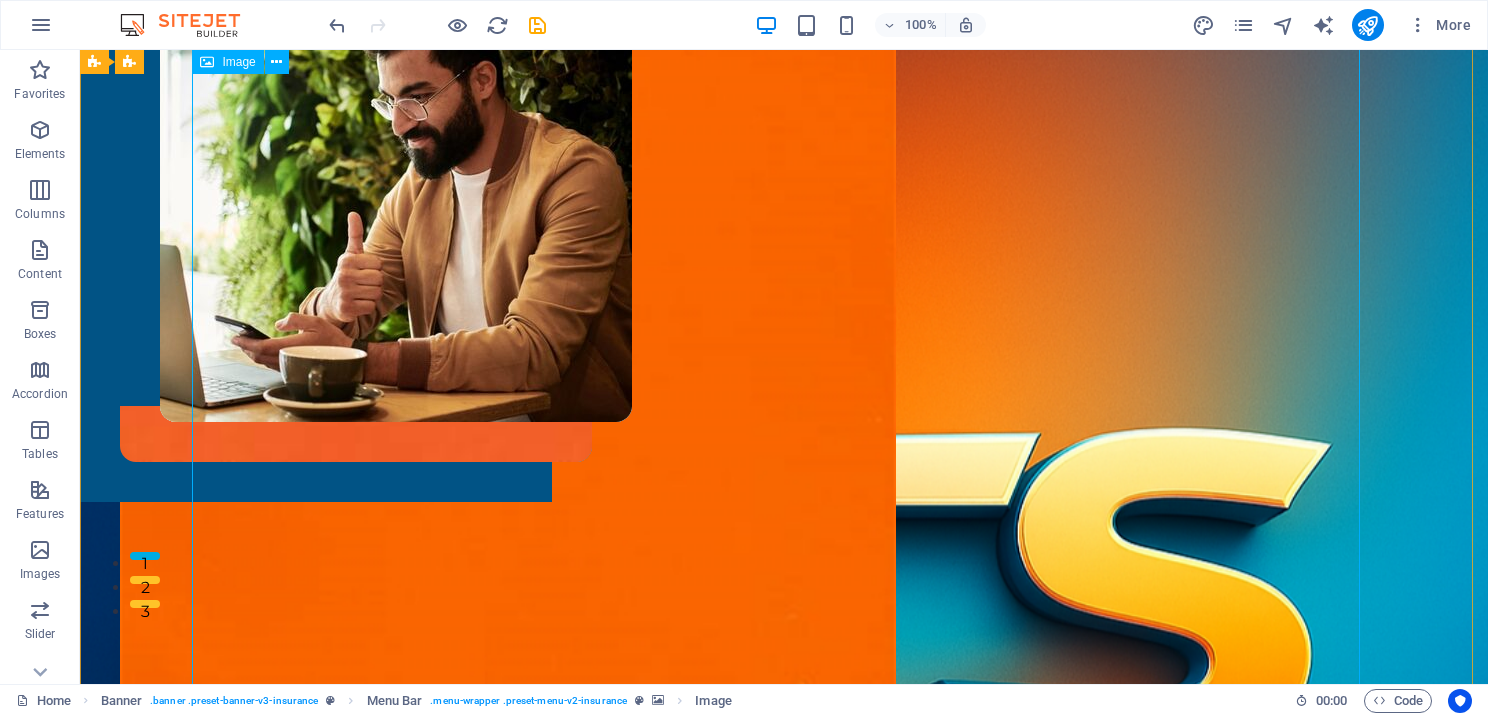 scroll, scrollTop: 0, scrollLeft: 0, axis: both 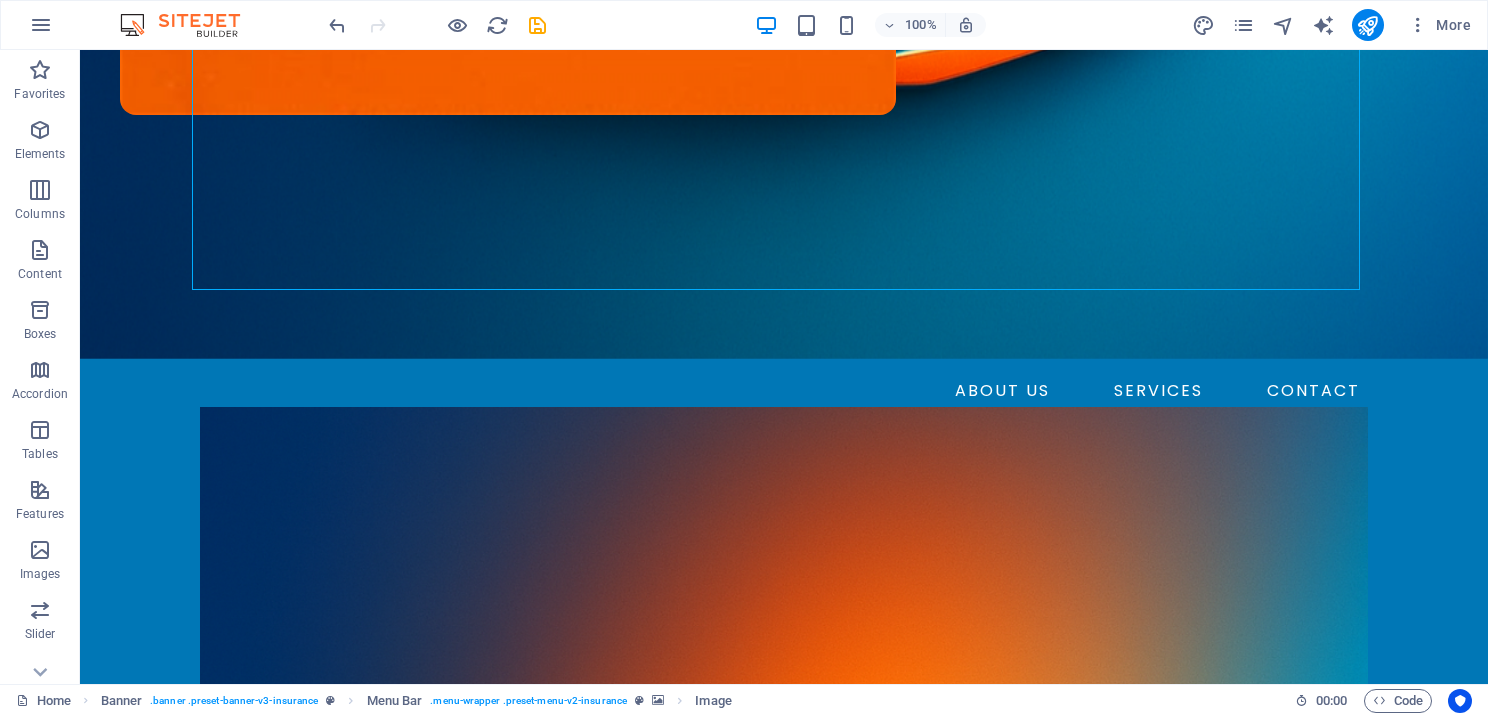 click at bounding box center (784, -284) 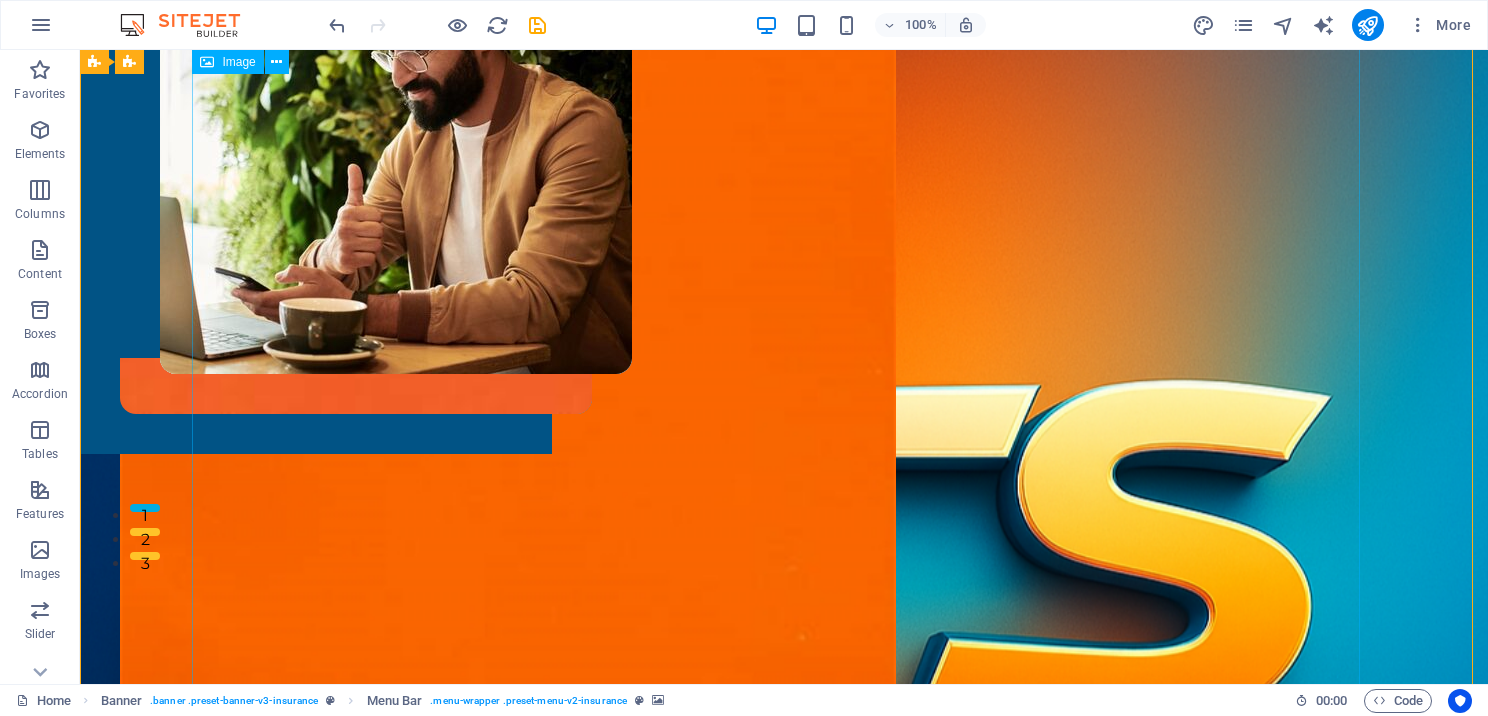 scroll, scrollTop: 100, scrollLeft: 0, axis: vertical 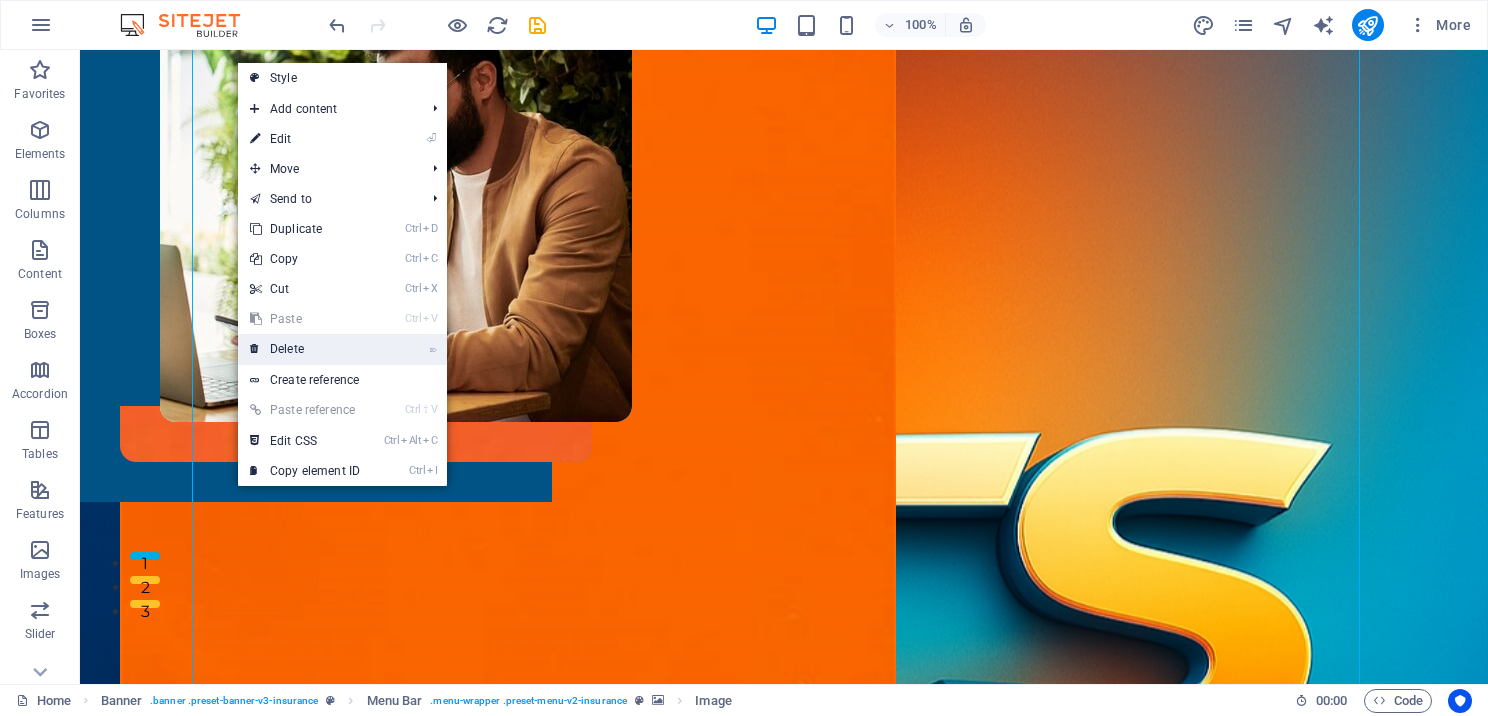 click on "⌦  Delete" at bounding box center (305, 349) 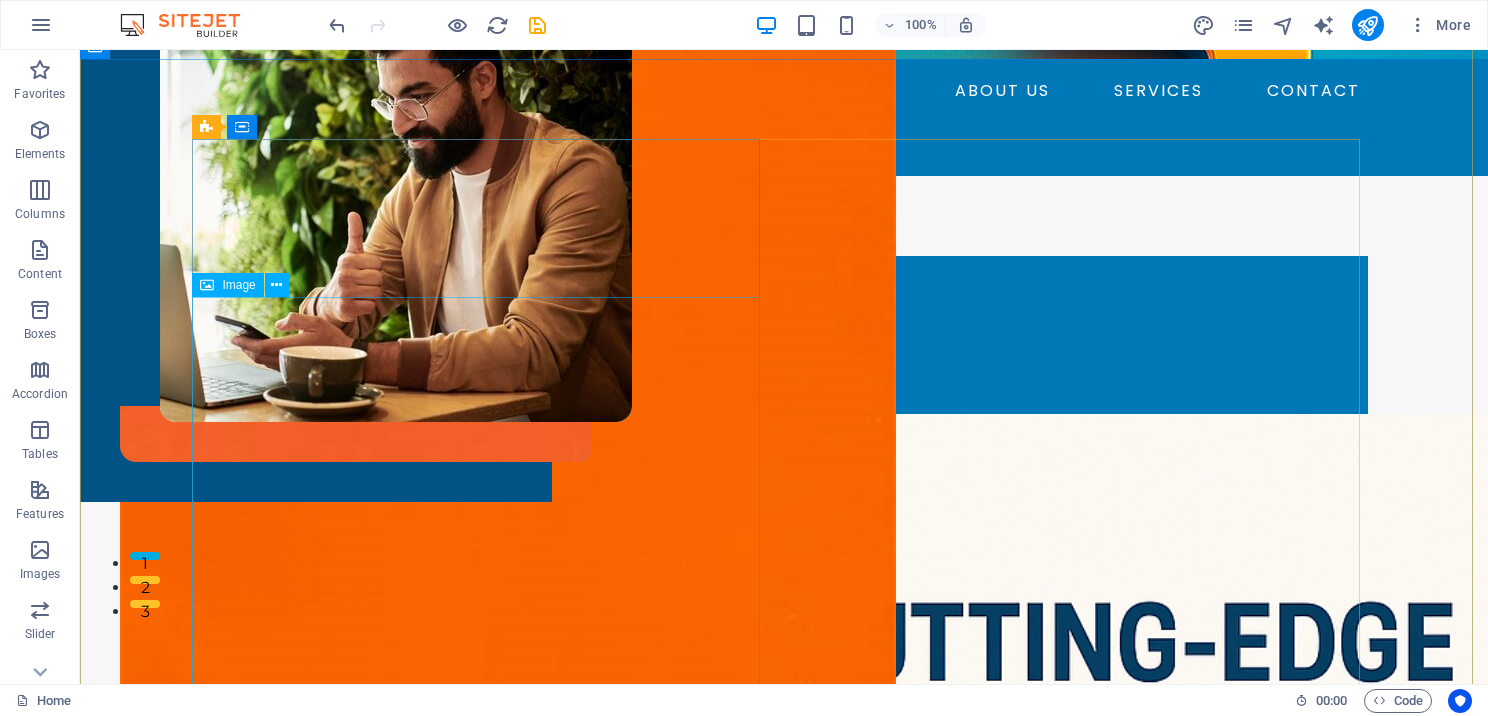 scroll, scrollTop: 0, scrollLeft: 0, axis: both 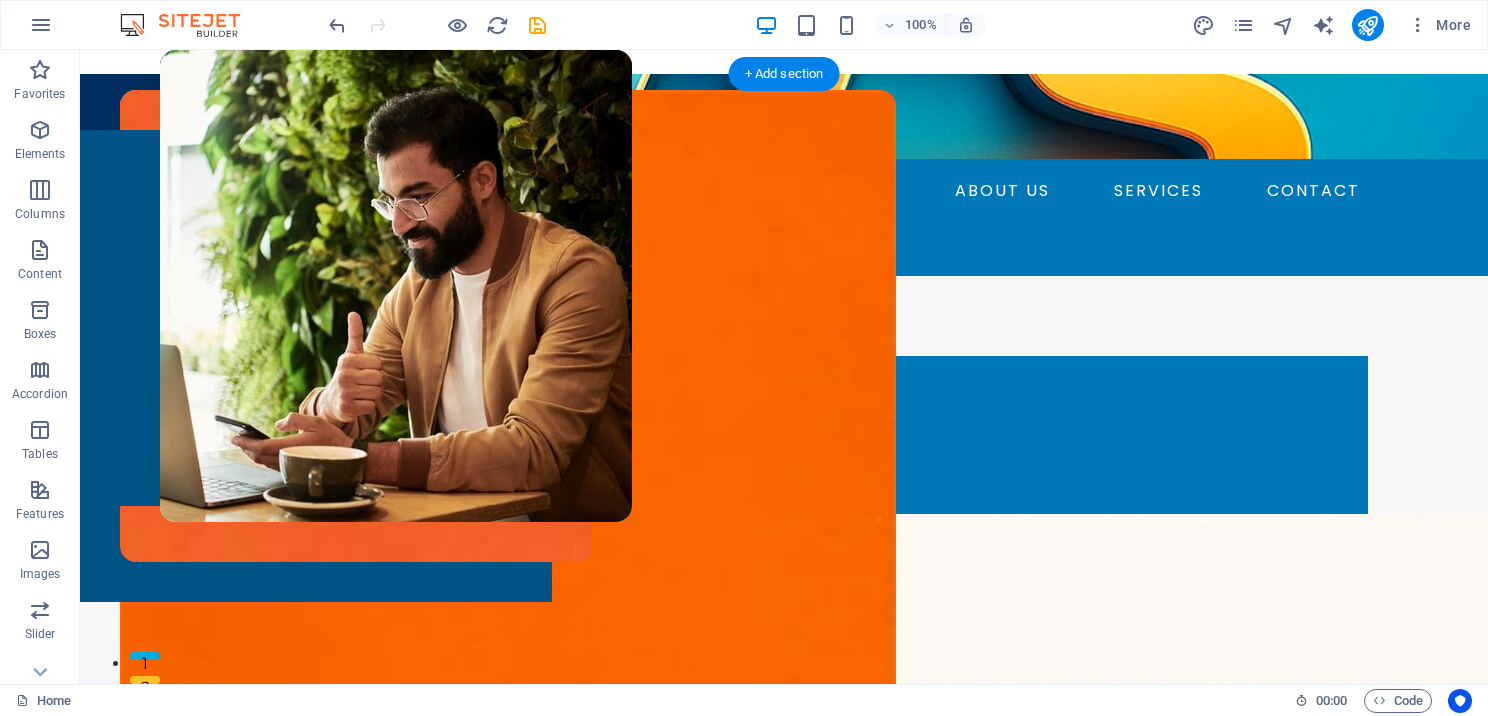 click on "ABOUT US SERVICES CONTACT" at bounding box center [784, 191] 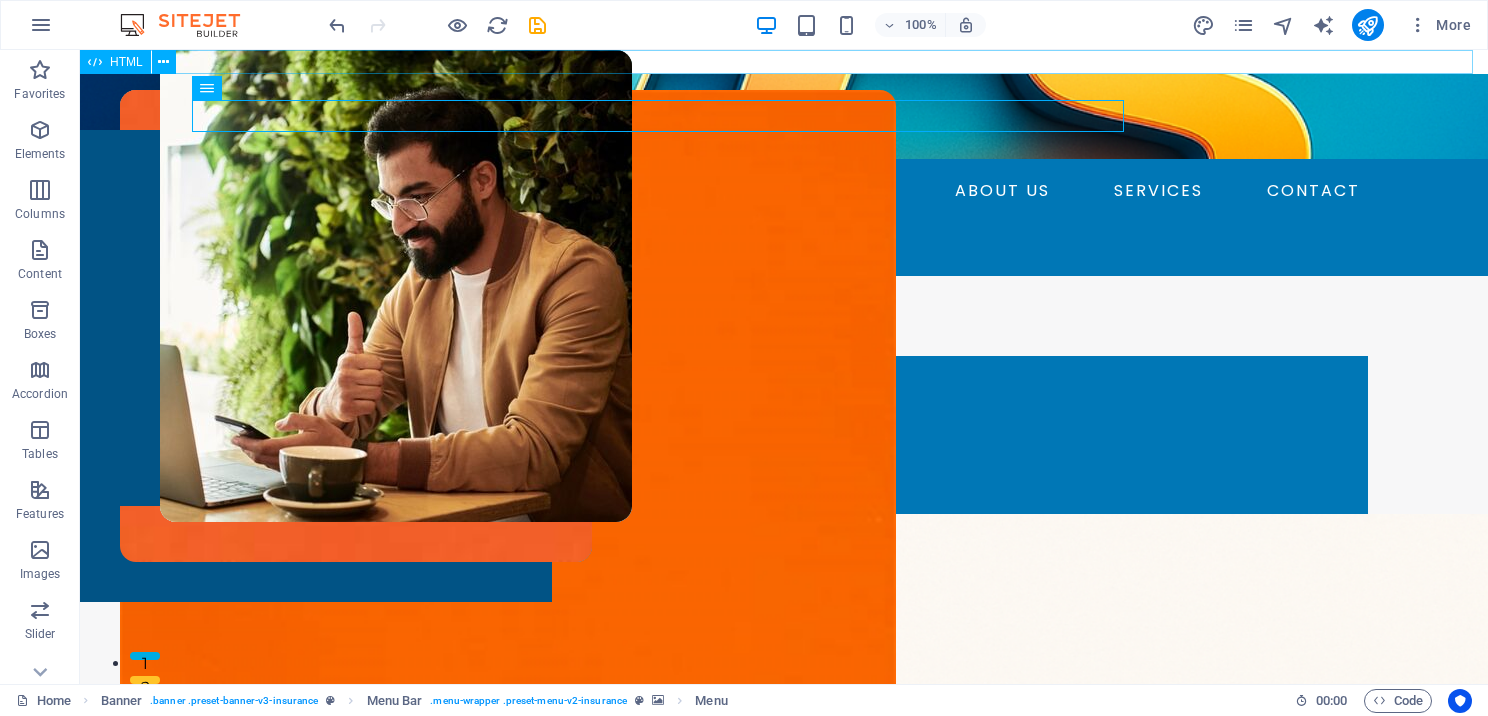 click at bounding box center (95, 62) 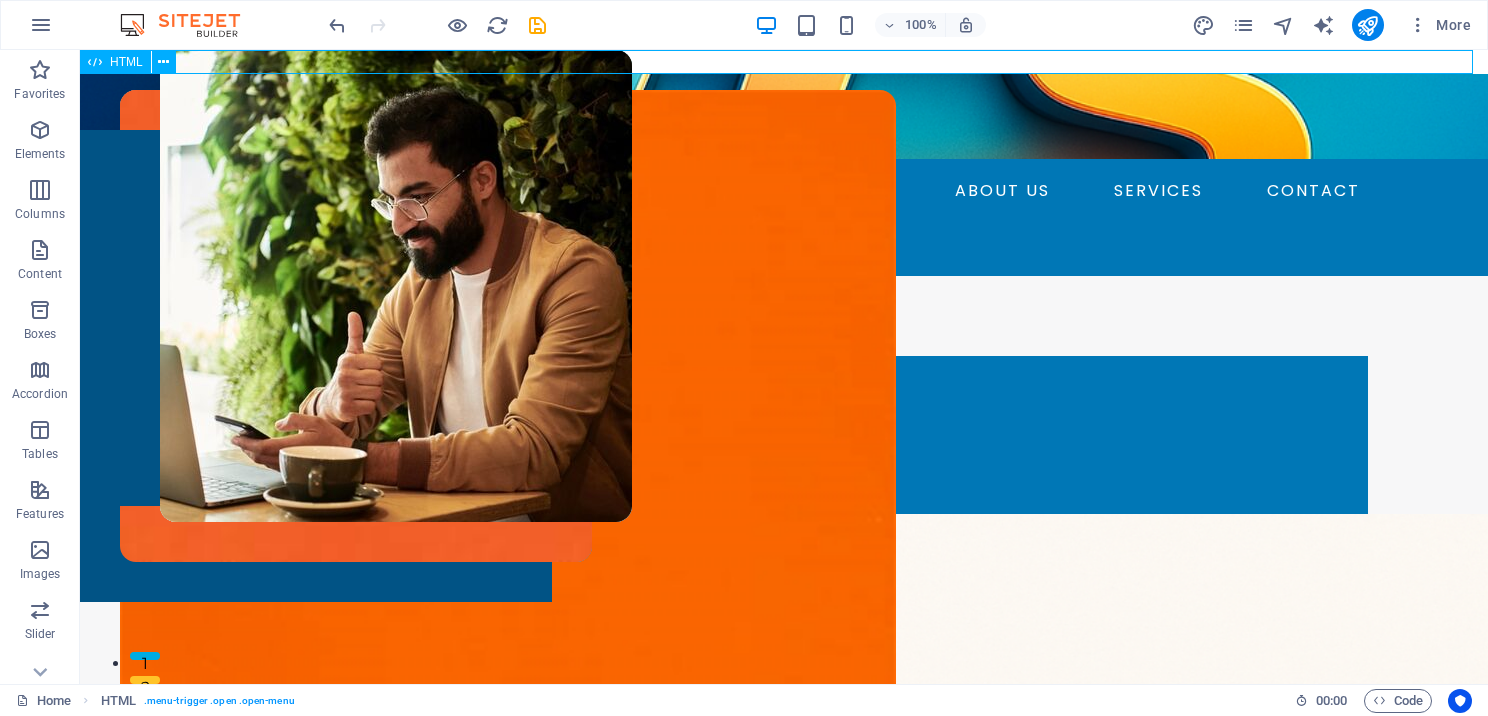 click at bounding box center (95, 62) 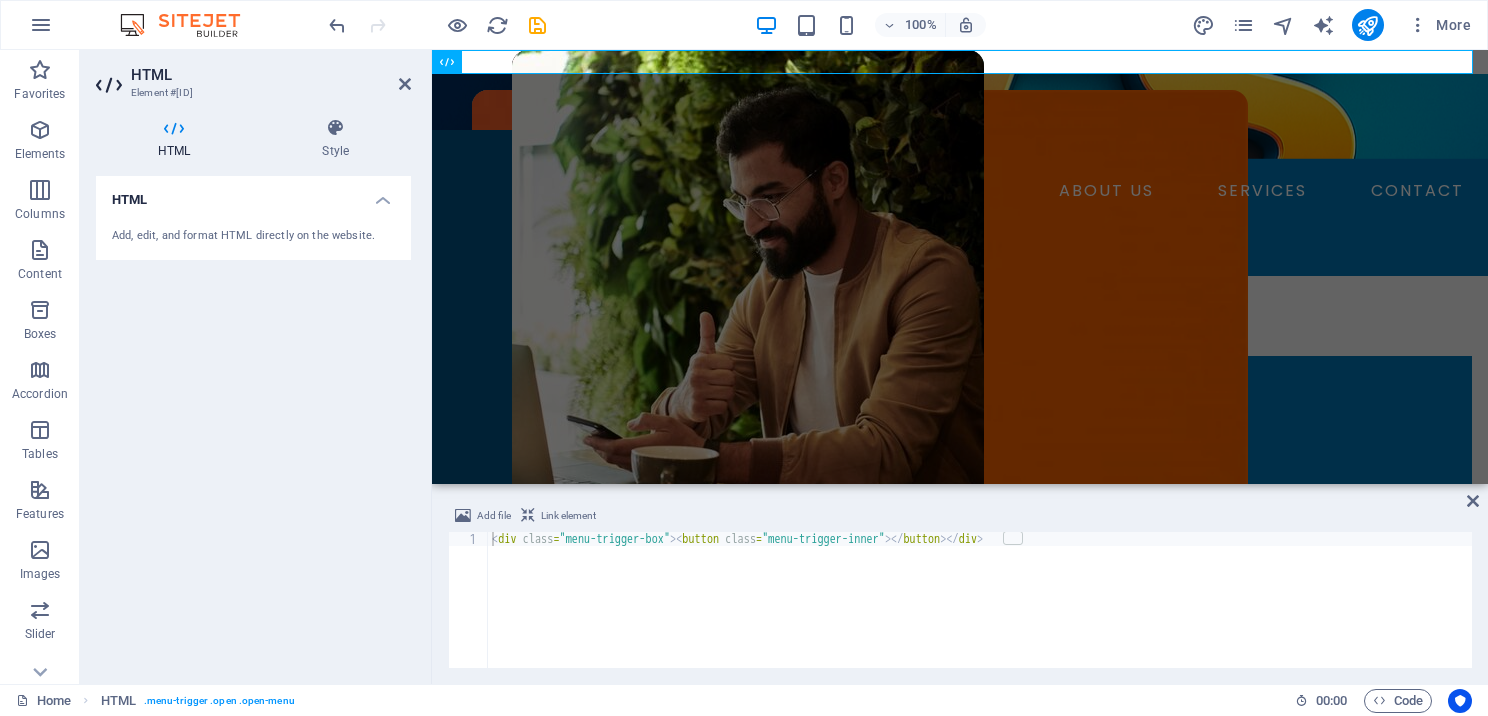 click on "HTML" at bounding box center [178, 139] 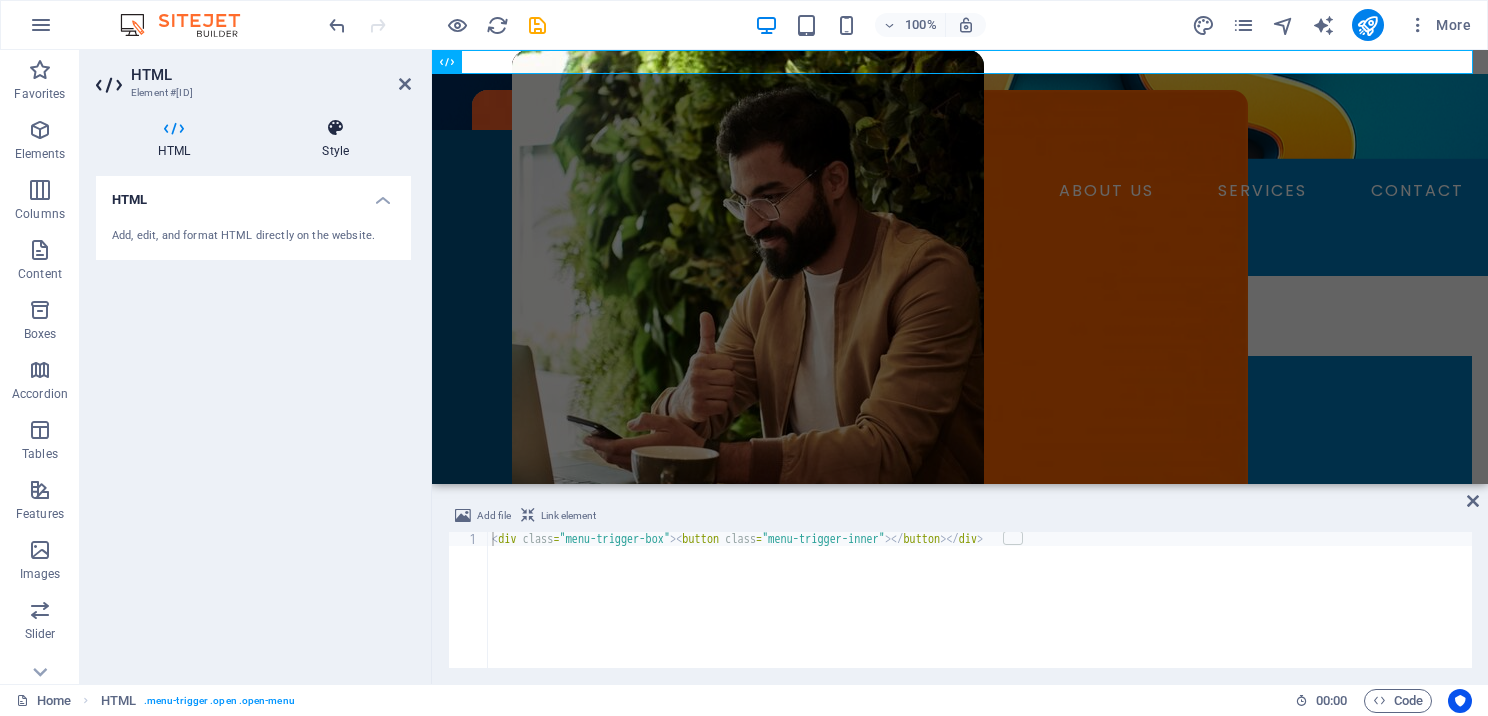 click on "Style" at bounding box center [335, 139] 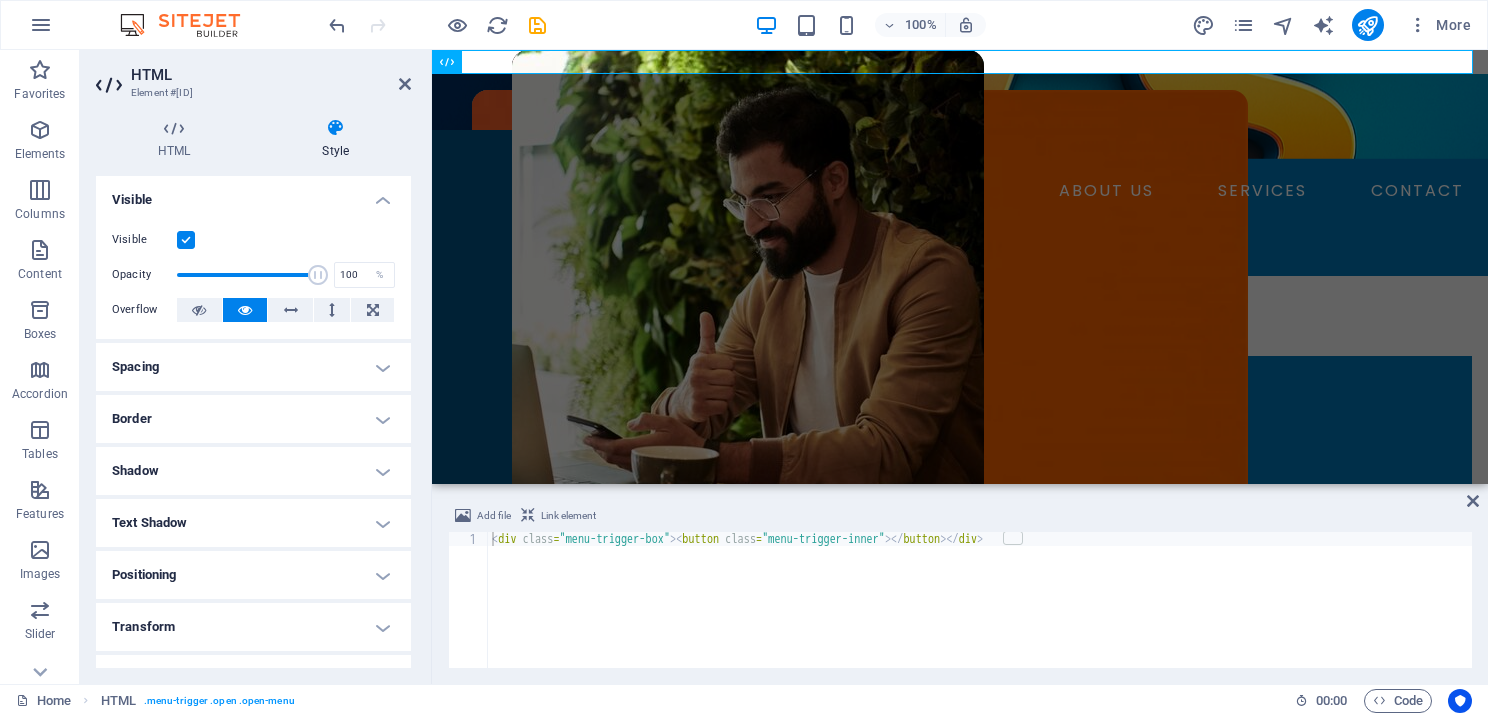 click on "Visible Opacity 100 % Overflow" at bounding box center [253, 275] 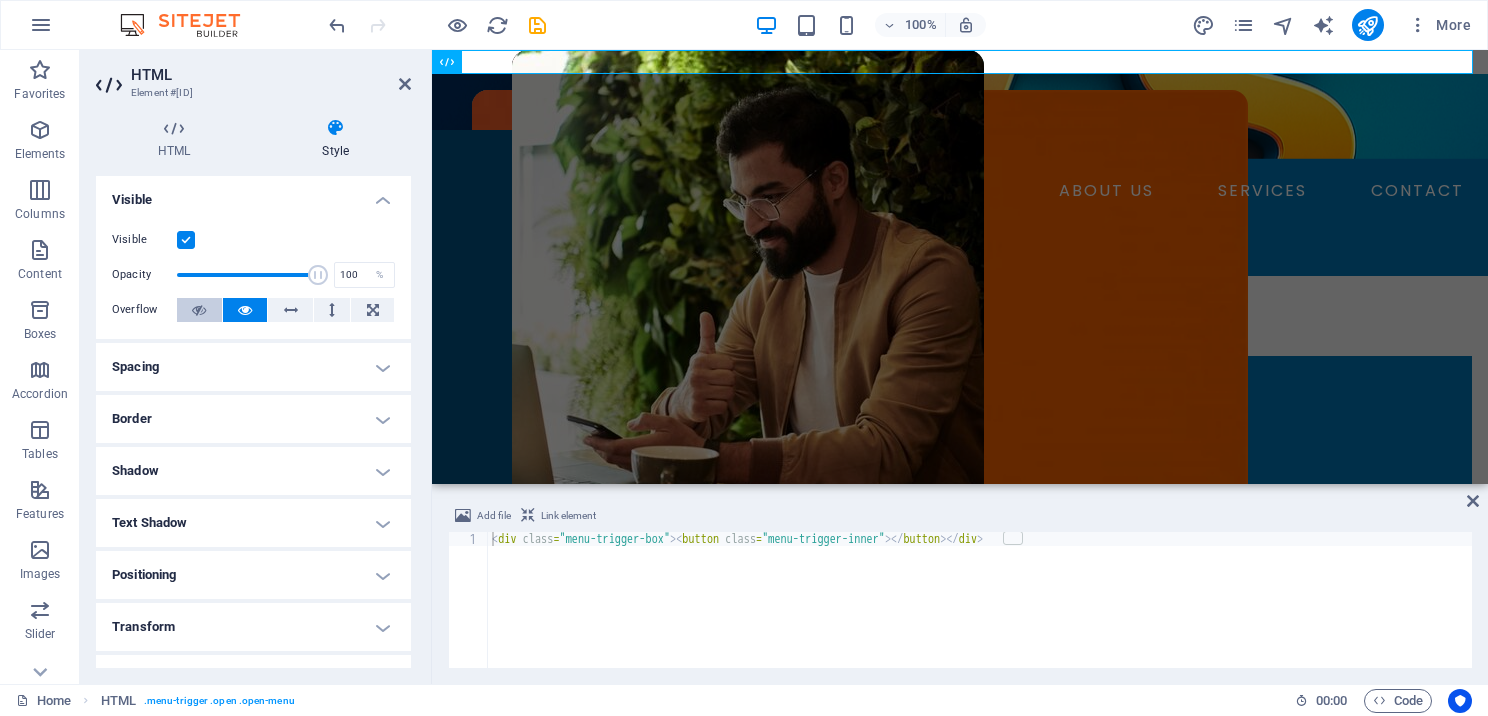 click at bounding box center (199, 310) 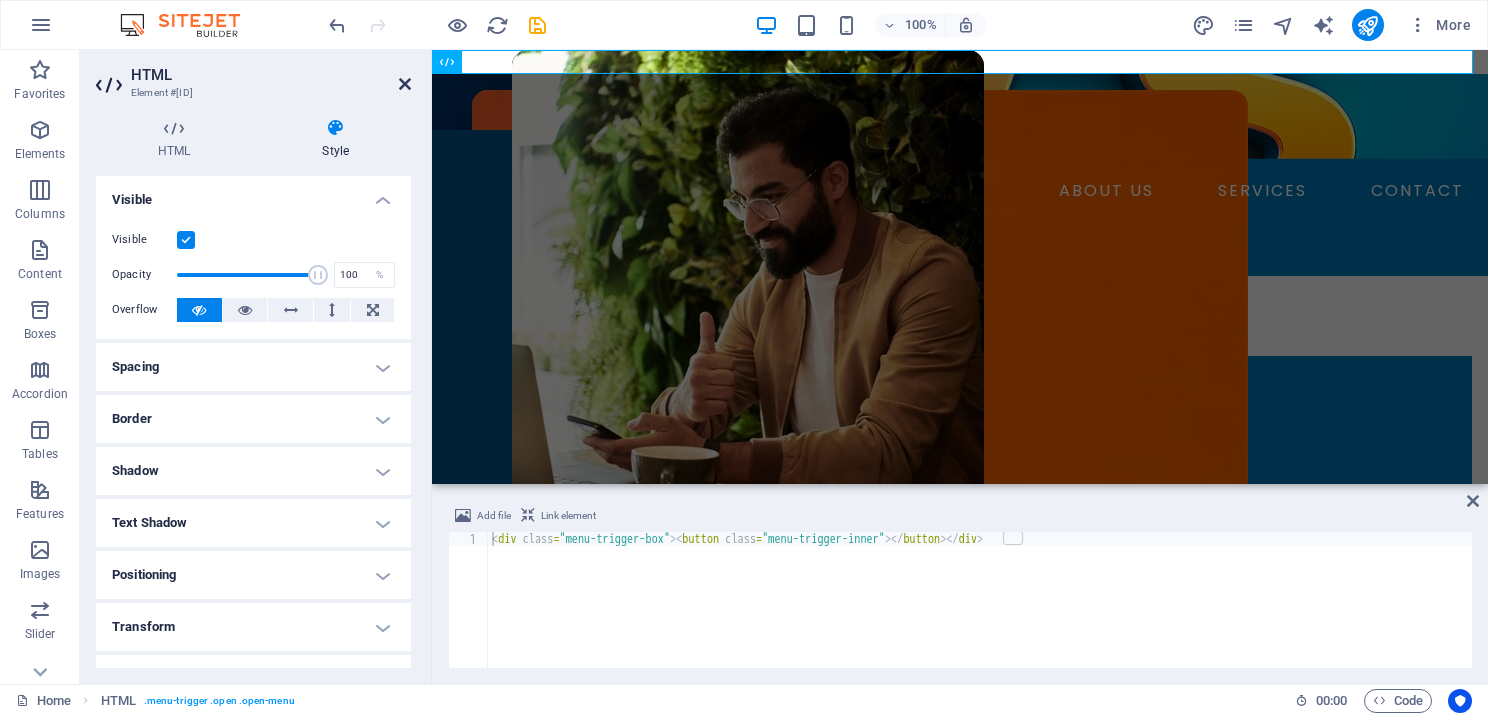 click at bounding box center (405, 84) 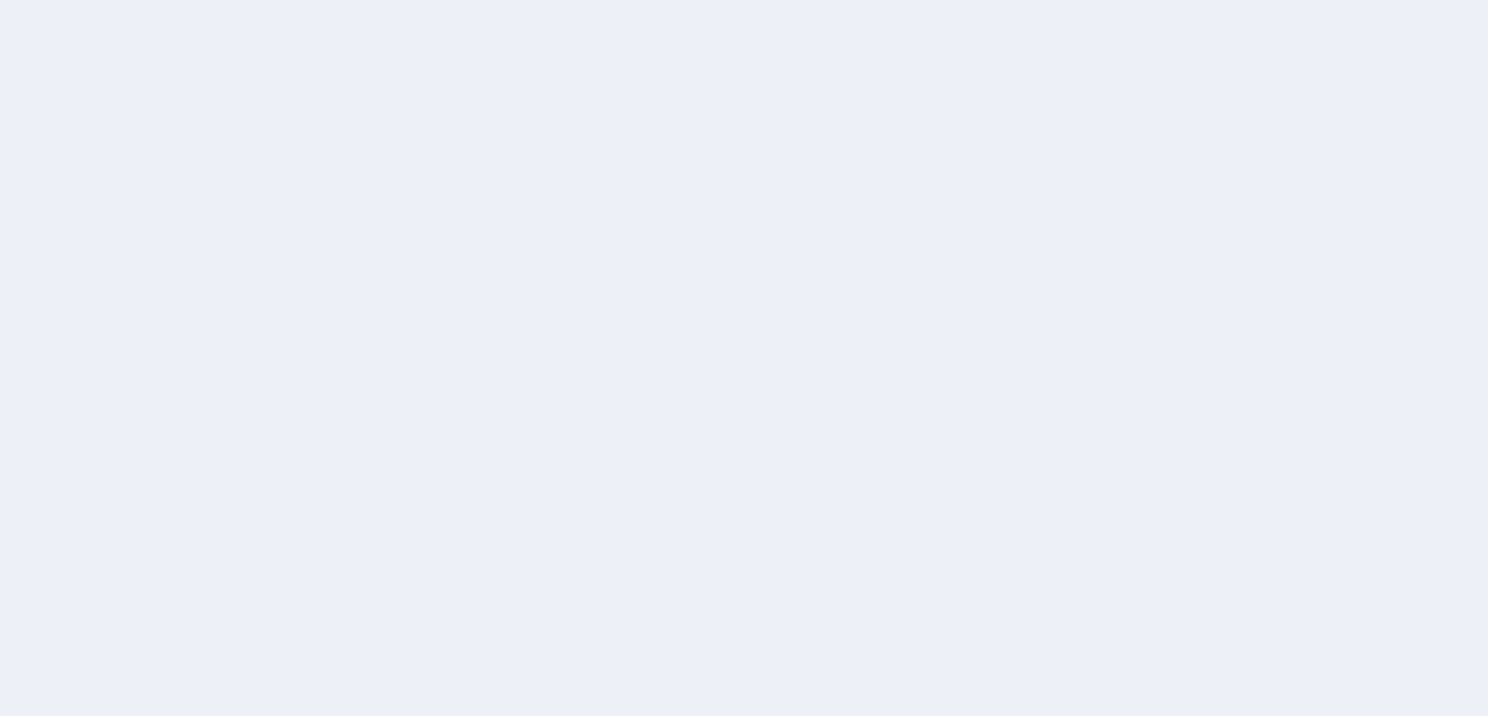 scroll, scrollTop: 0, scrollLeft: 0, axis: both 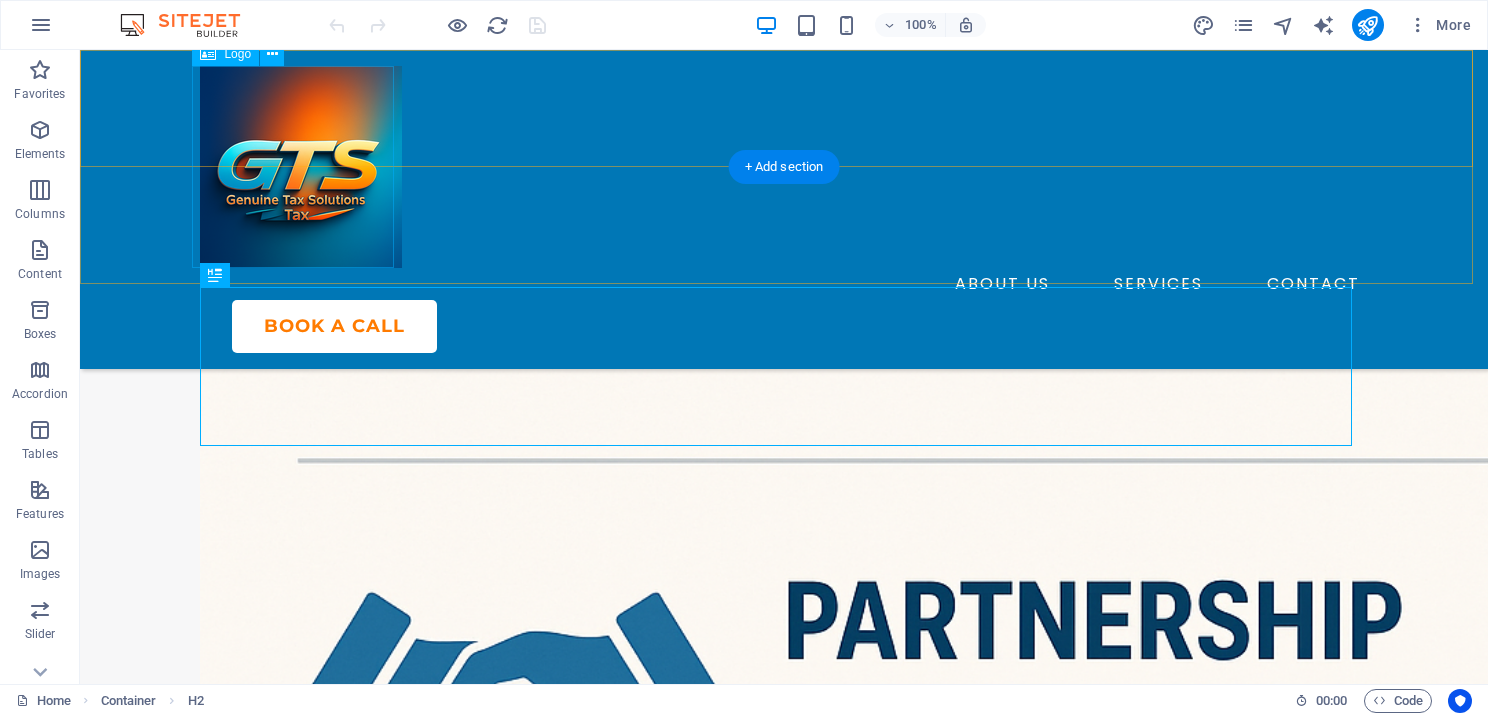 click at bounding box center (784, 167) 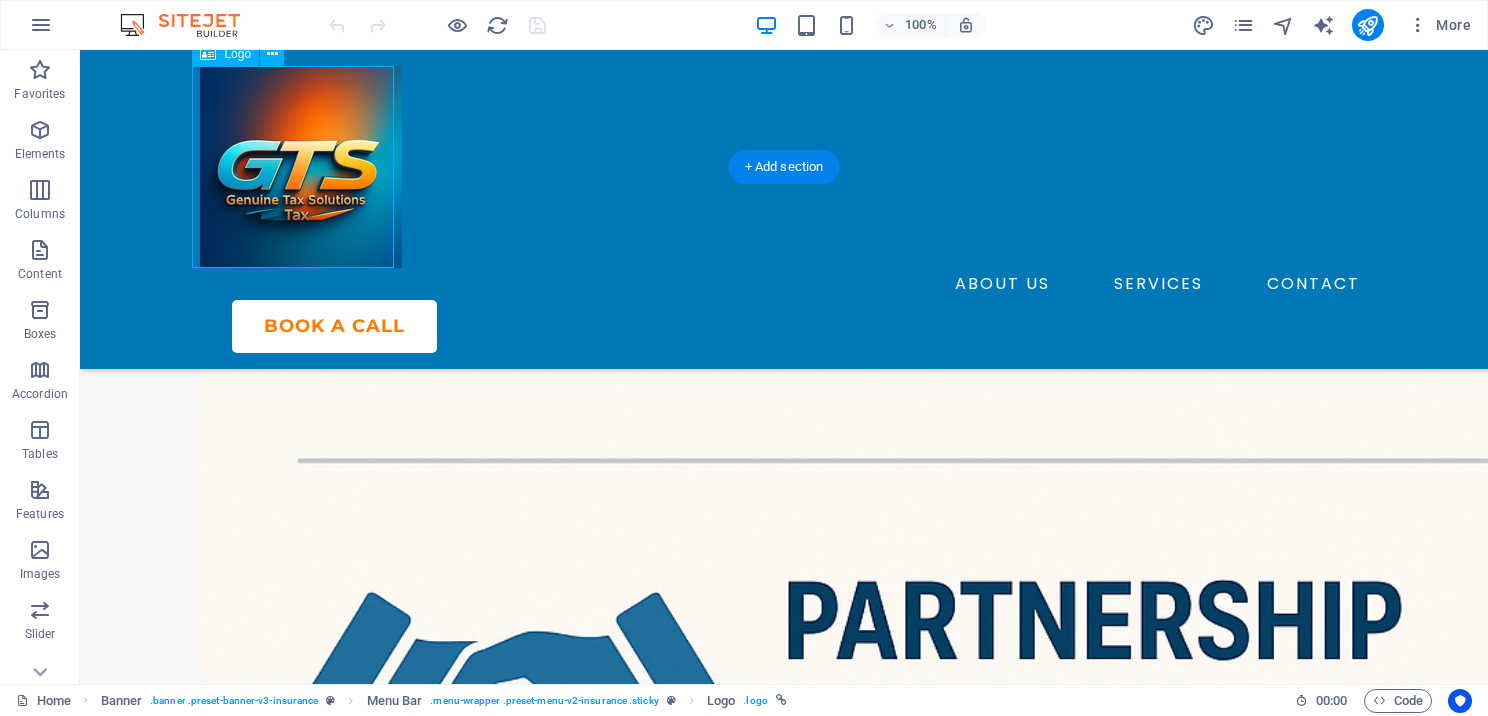 click at bounding box center [784, 167] 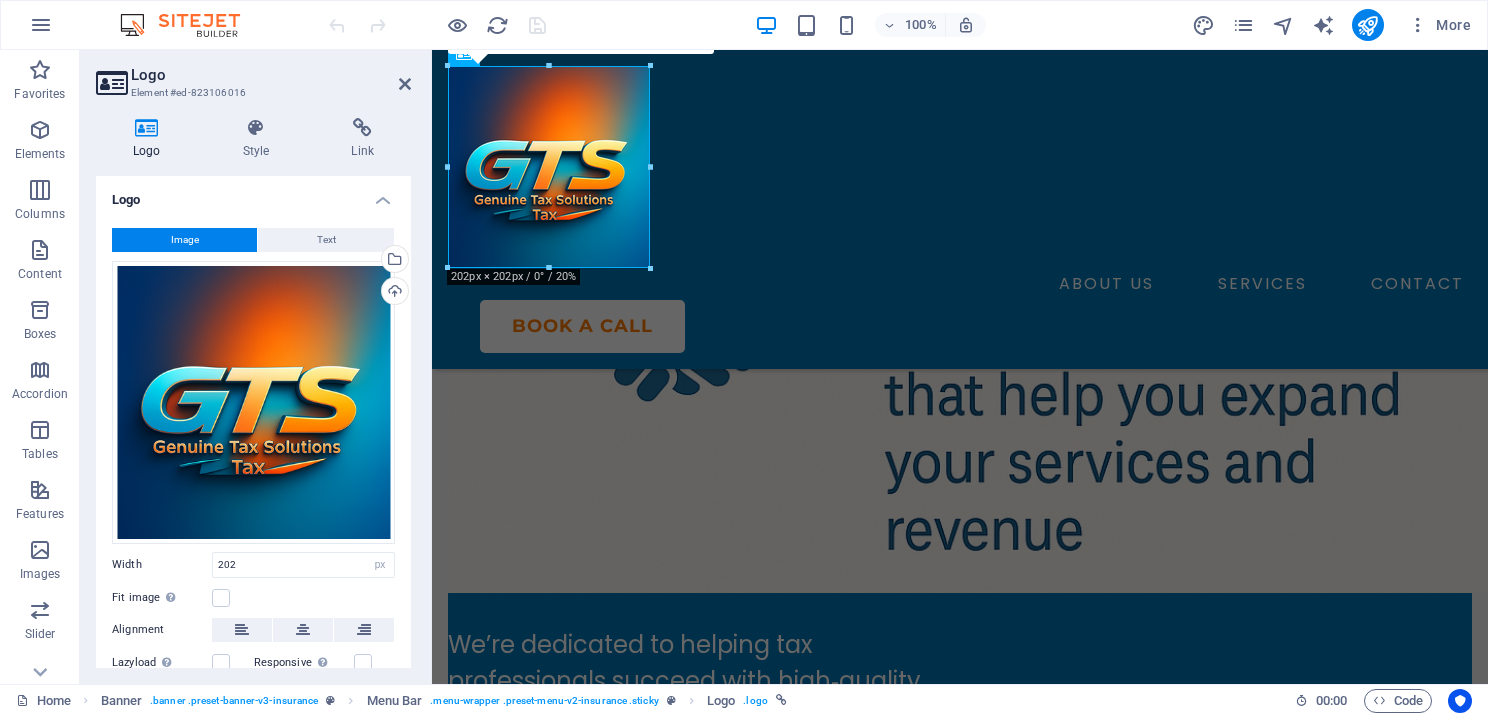 scroll, scrollTop: 1454, scrollLeft: 0, axis: vertical 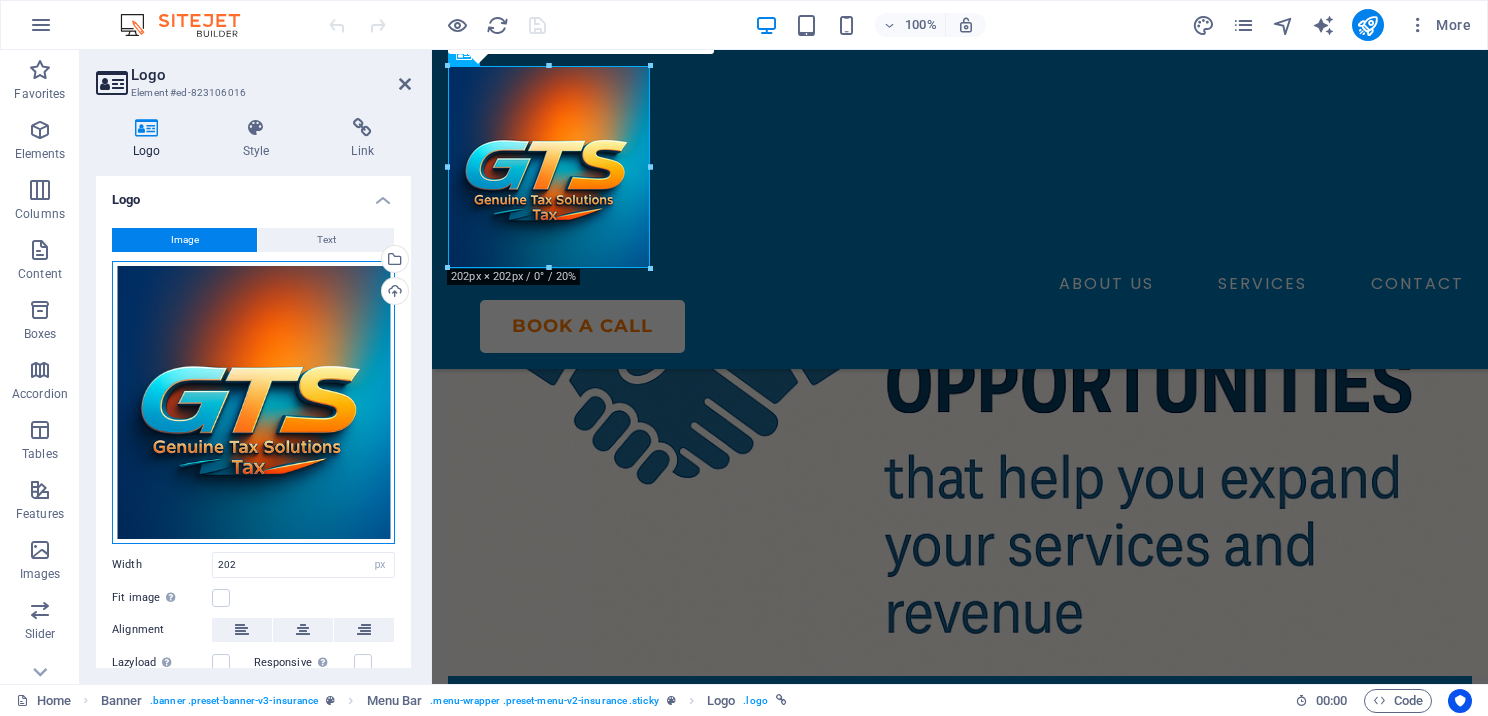 click on "Drag files here, click to choose files or select files from Files or our free stock photos & videos" at bounding box center [253, 402] 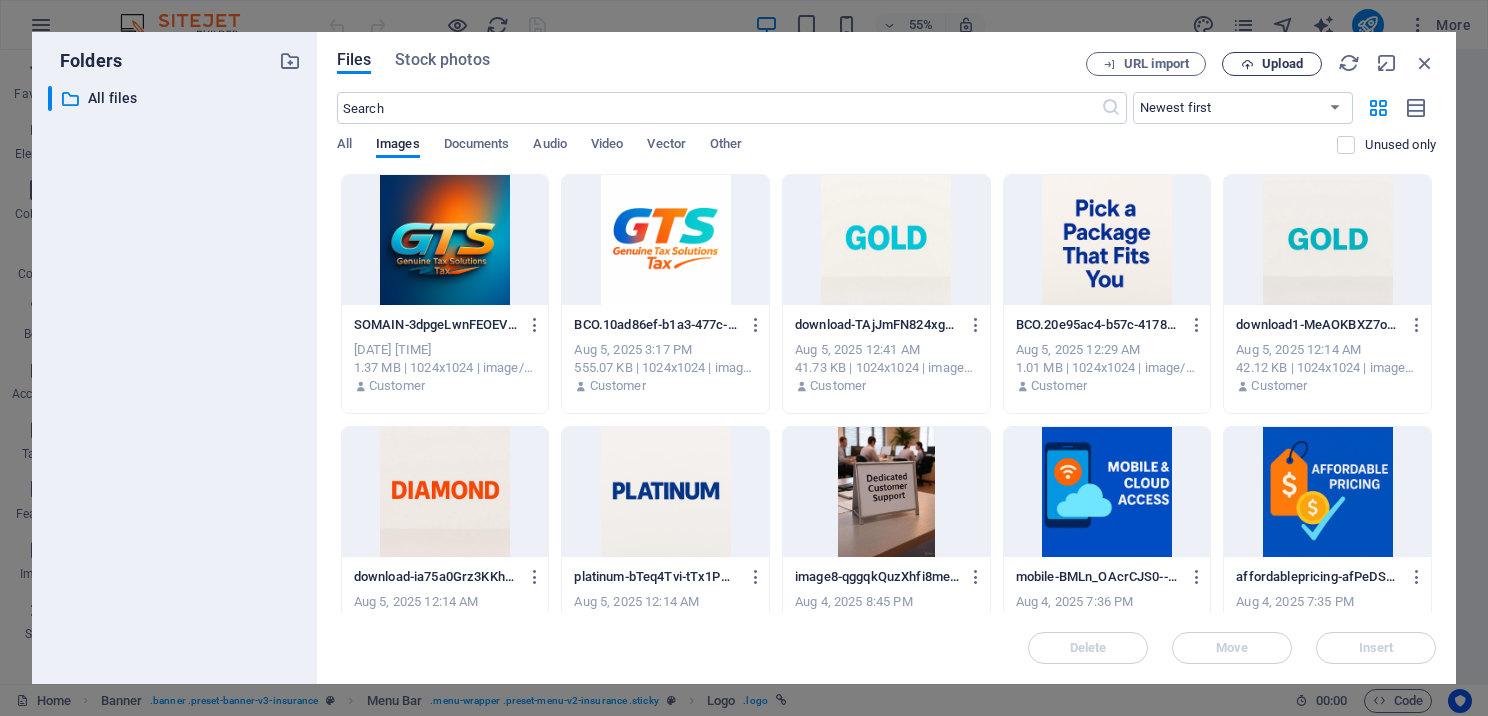 click on "Upload" at bounding box center (1282, 64) 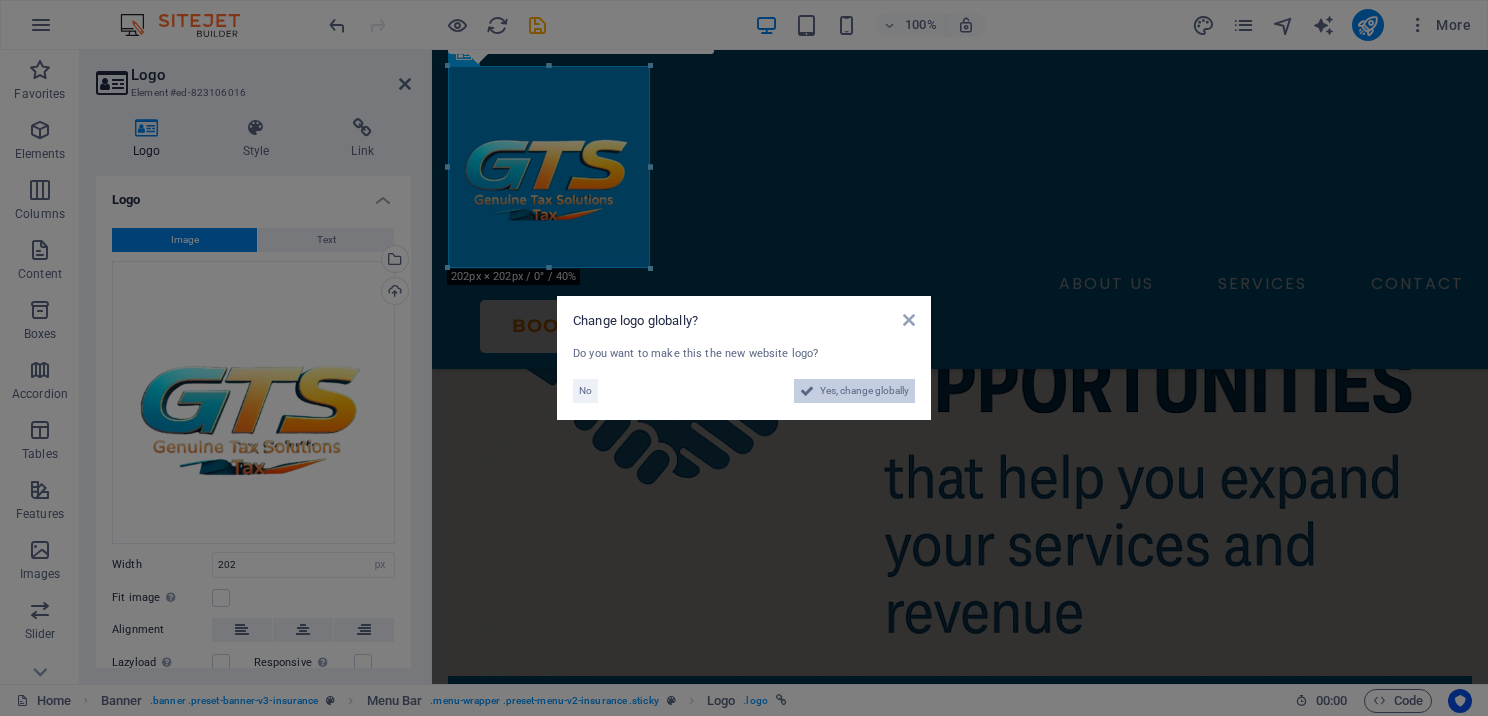 click on "Yes, change globally" at bounding box center (864, 391) 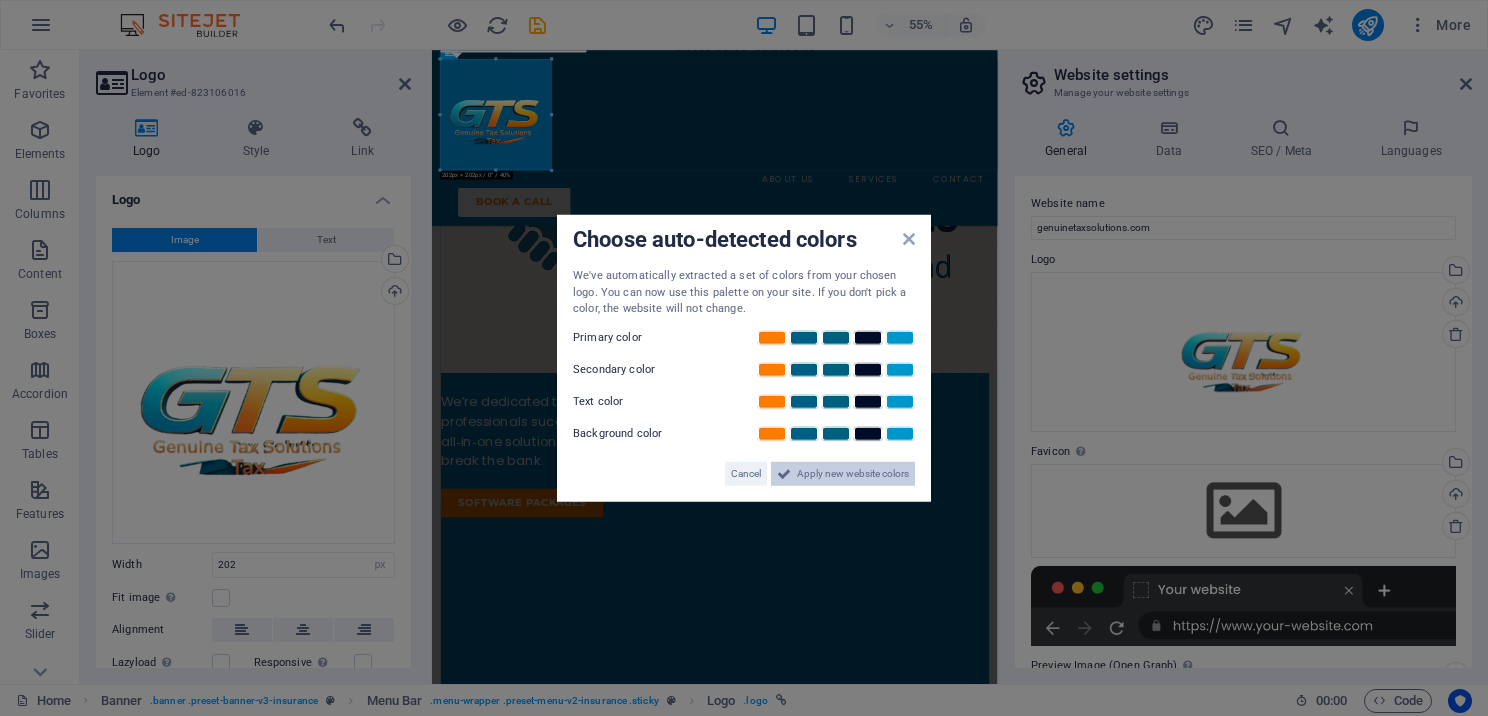 click on "Apply new website colors" at bounding box center [853, 473] 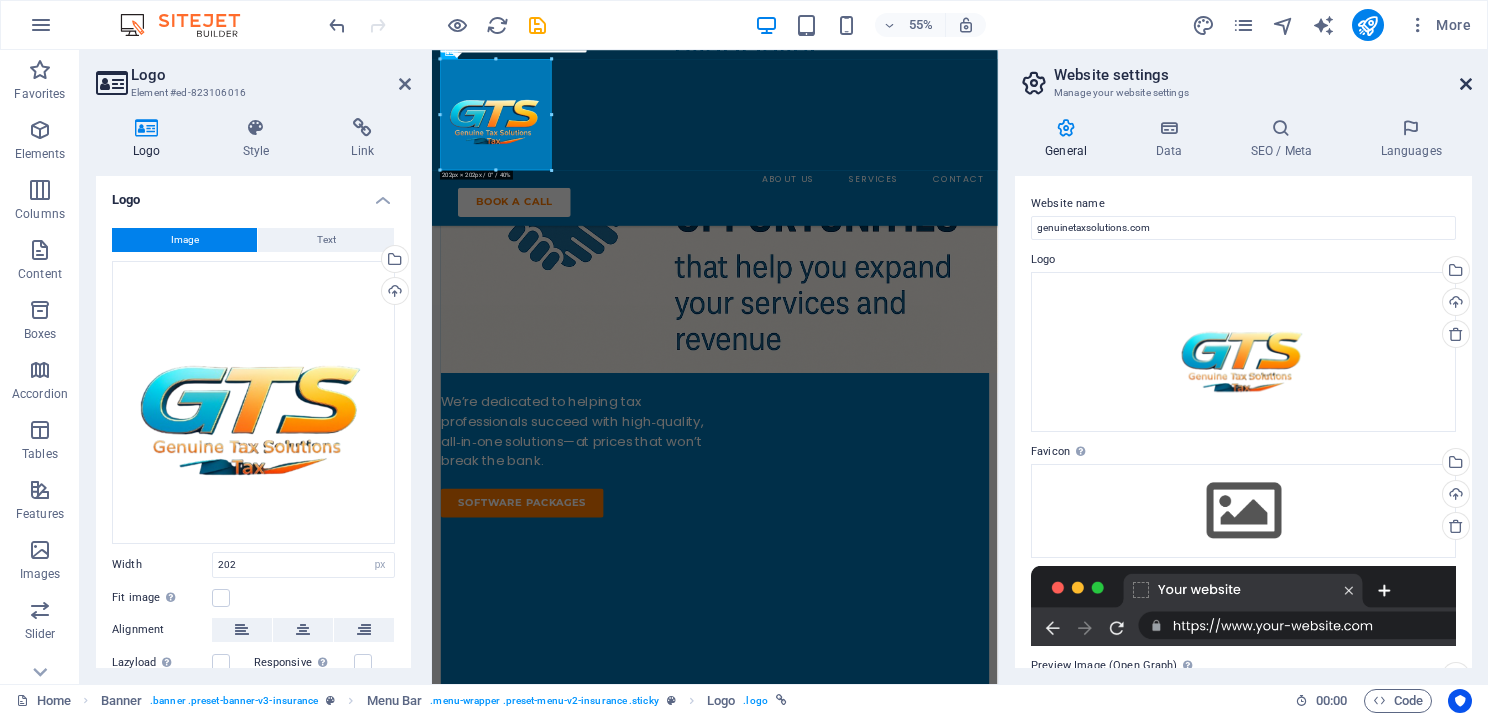 click at bounding box center (1466, 84) 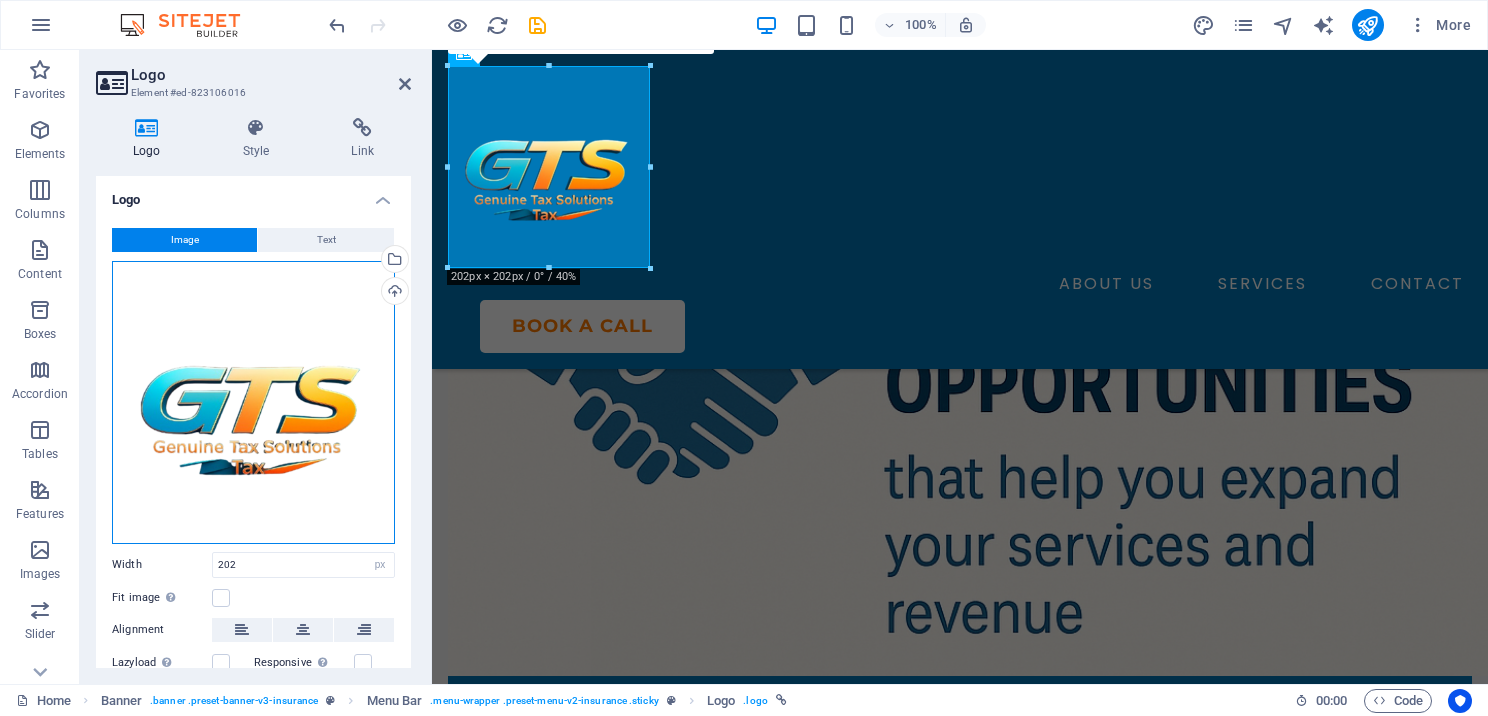 click on "Drag files here, click to choose files or select files from Files or our free stock photos & videos" at bounding box center [253, 402] 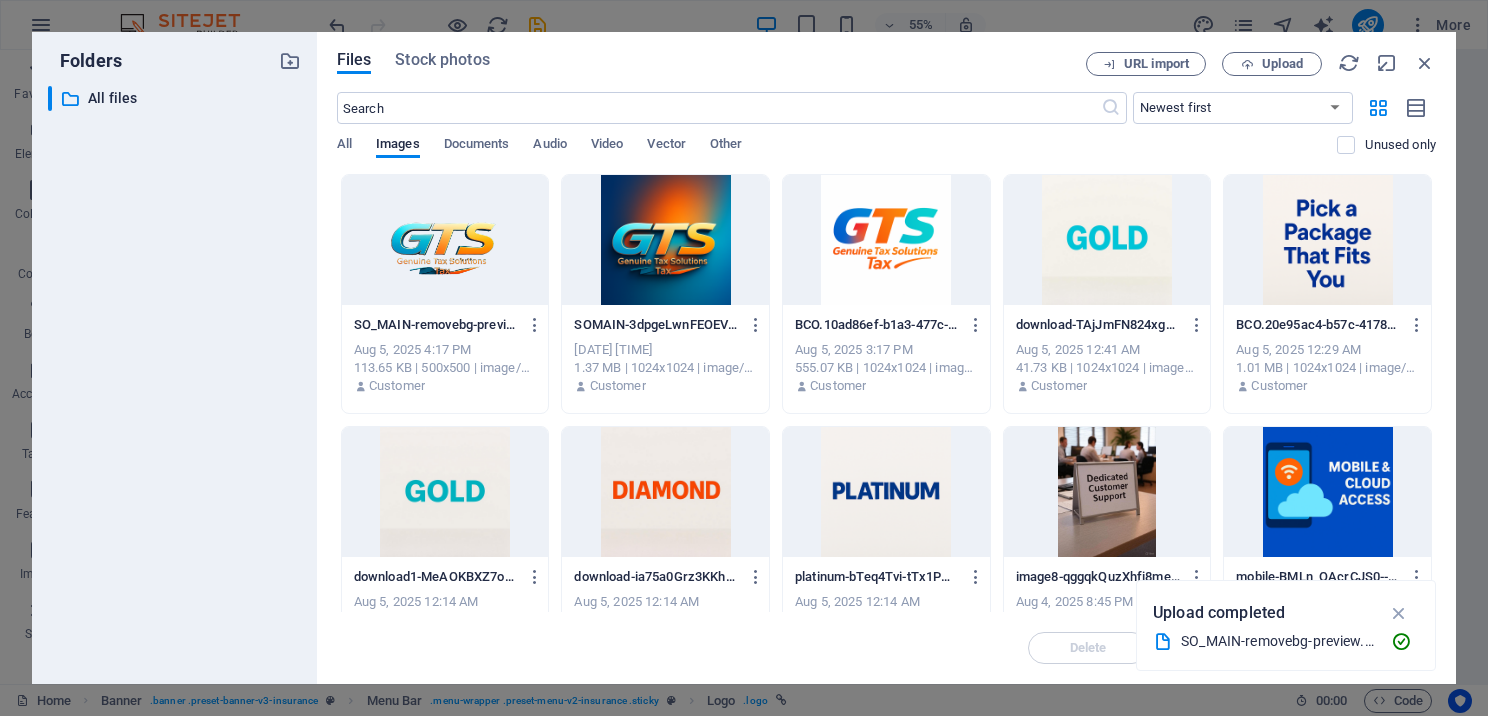 click at bounding box center (445, 240) 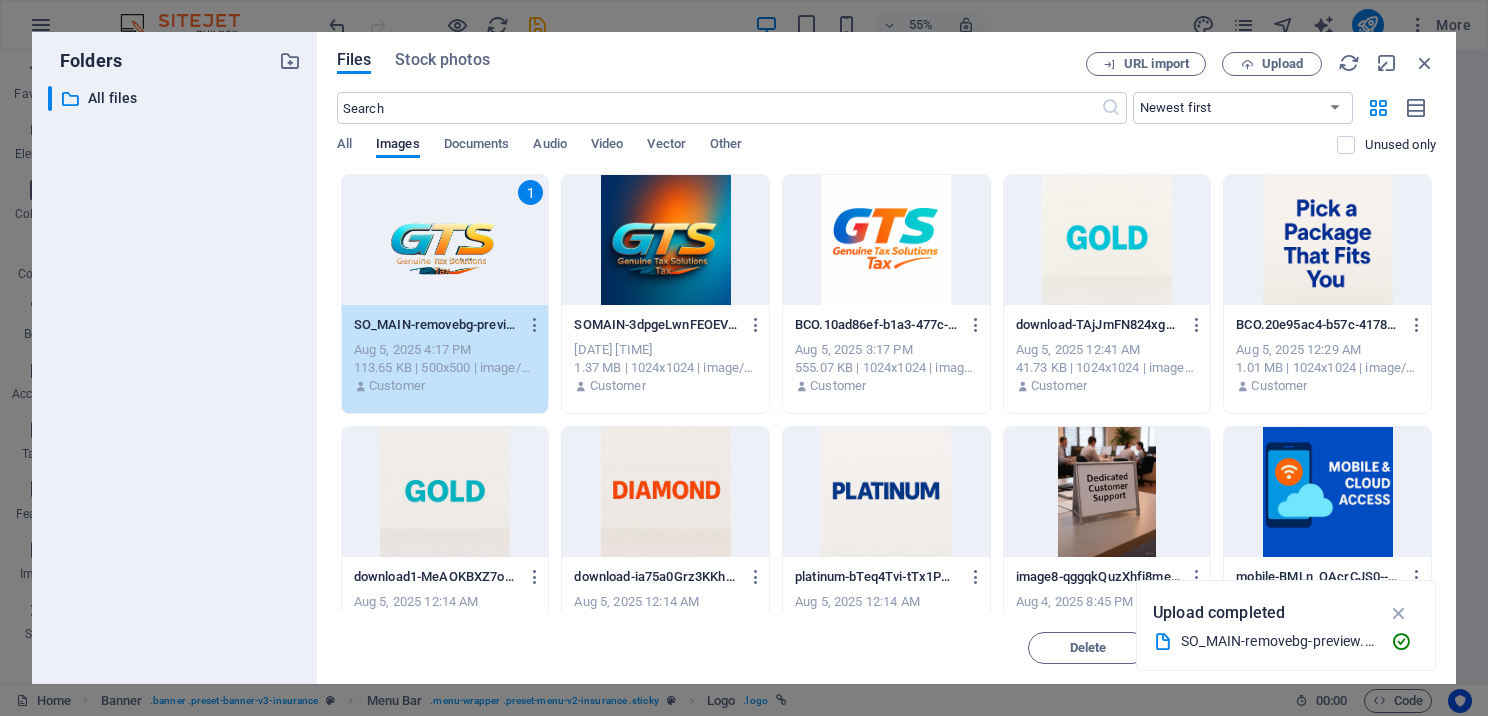 click on "1" at bounding box center [445, 240] 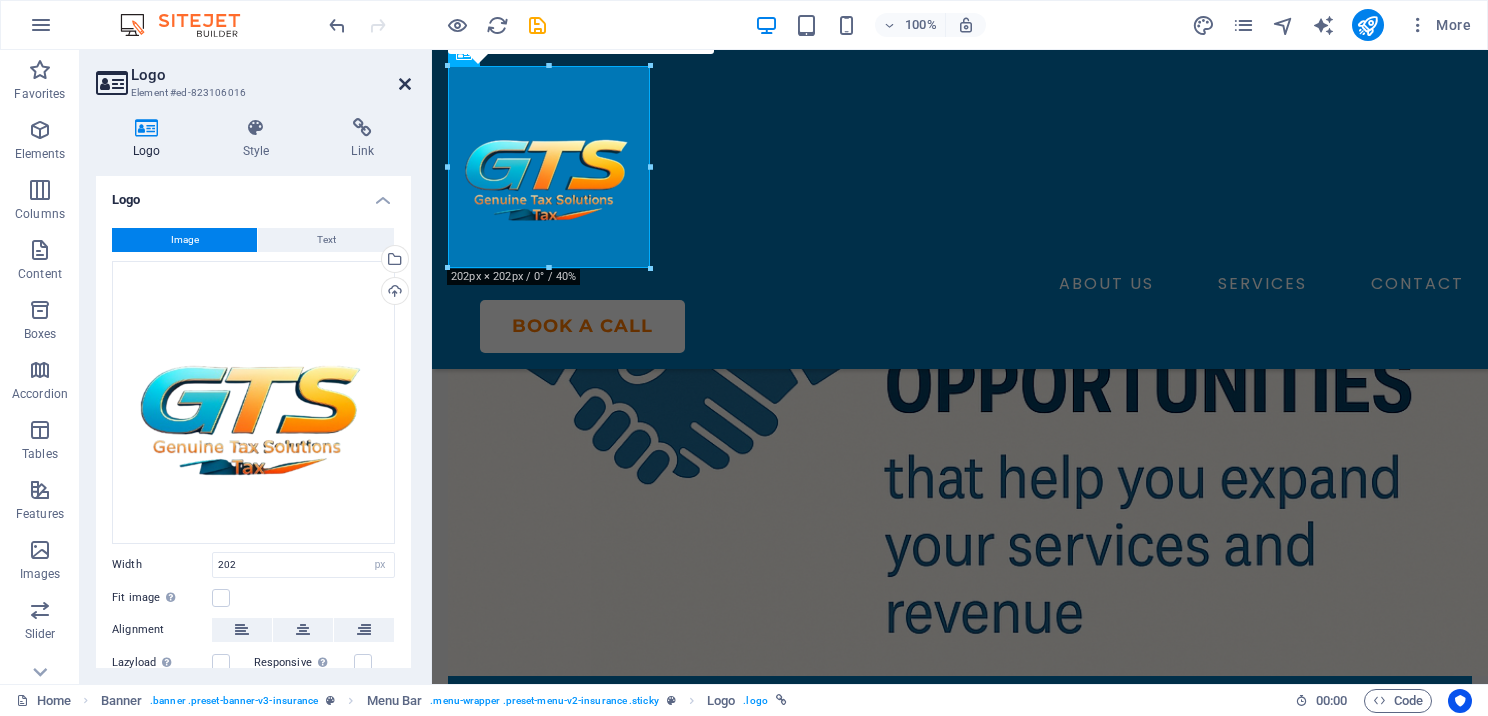 click at bounding box center [405, 84] 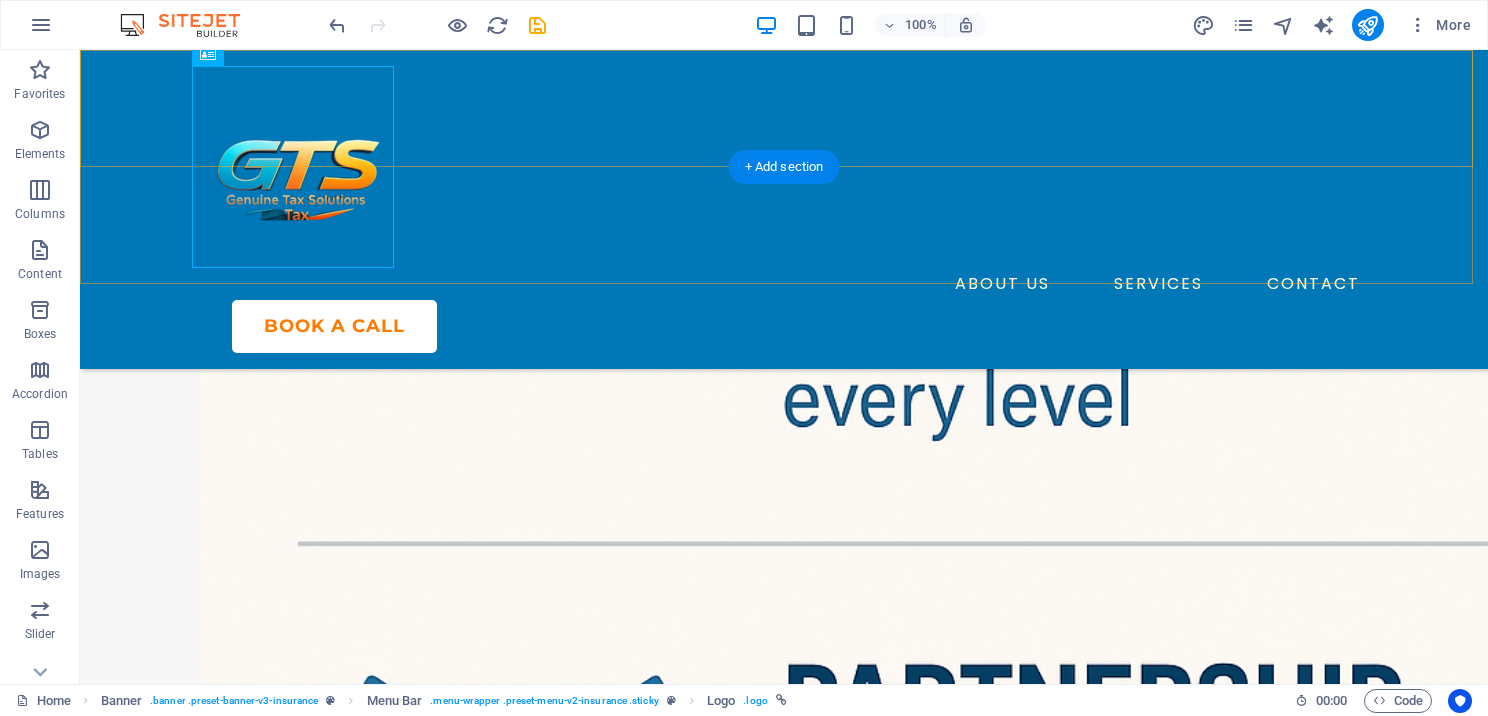 scroll, scrollTop: 1537, scrollLeft: 0, axis: vertical 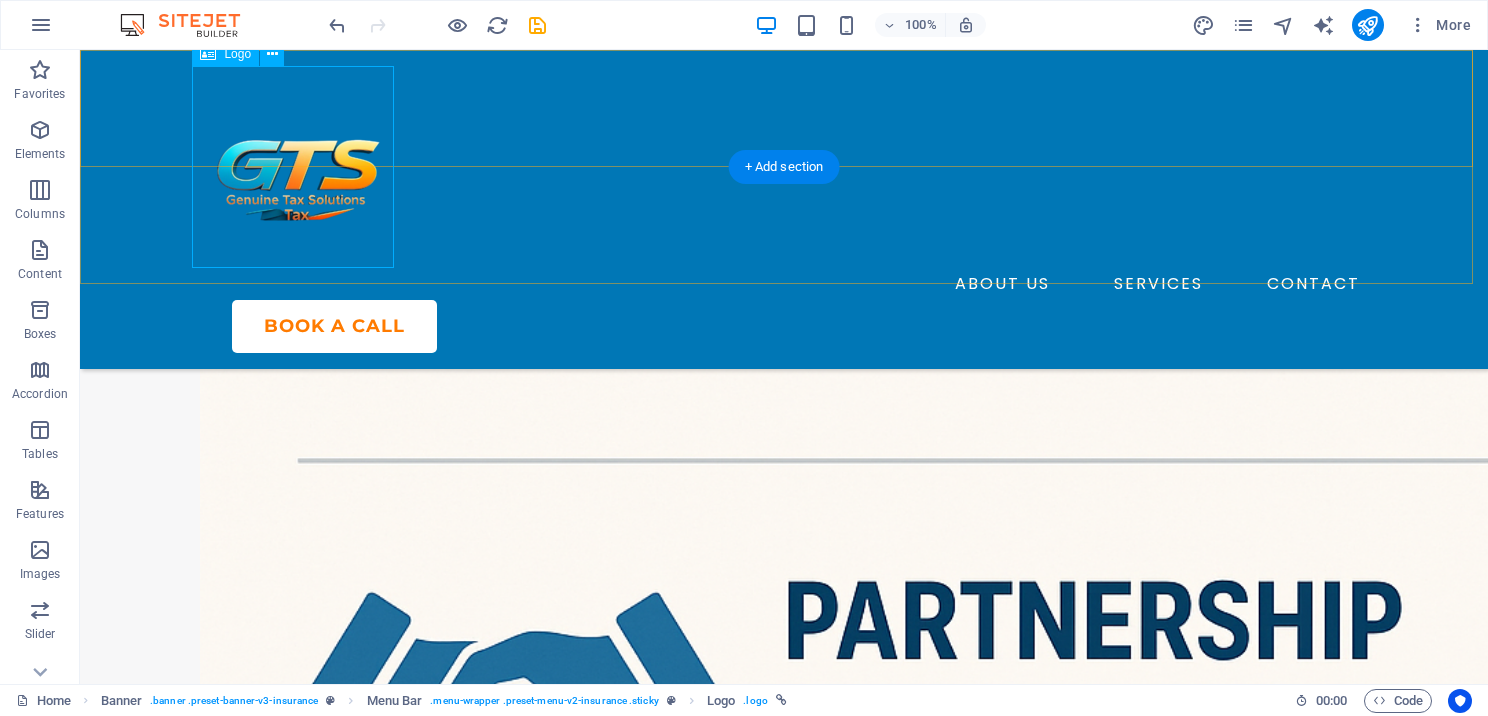 click at bounding box center (784, 167) 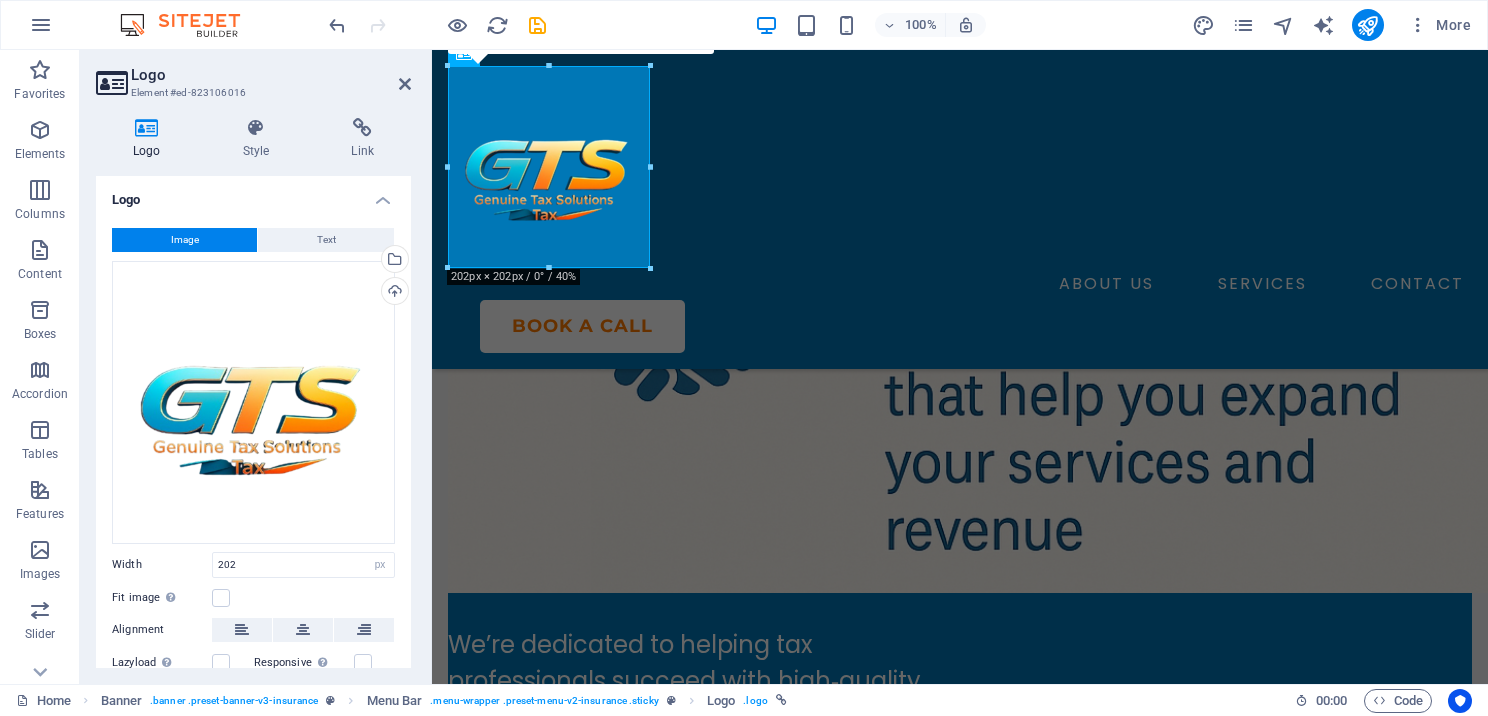 scroll, scrollTop: 1454, scrollLeft: 0, axis: vertical 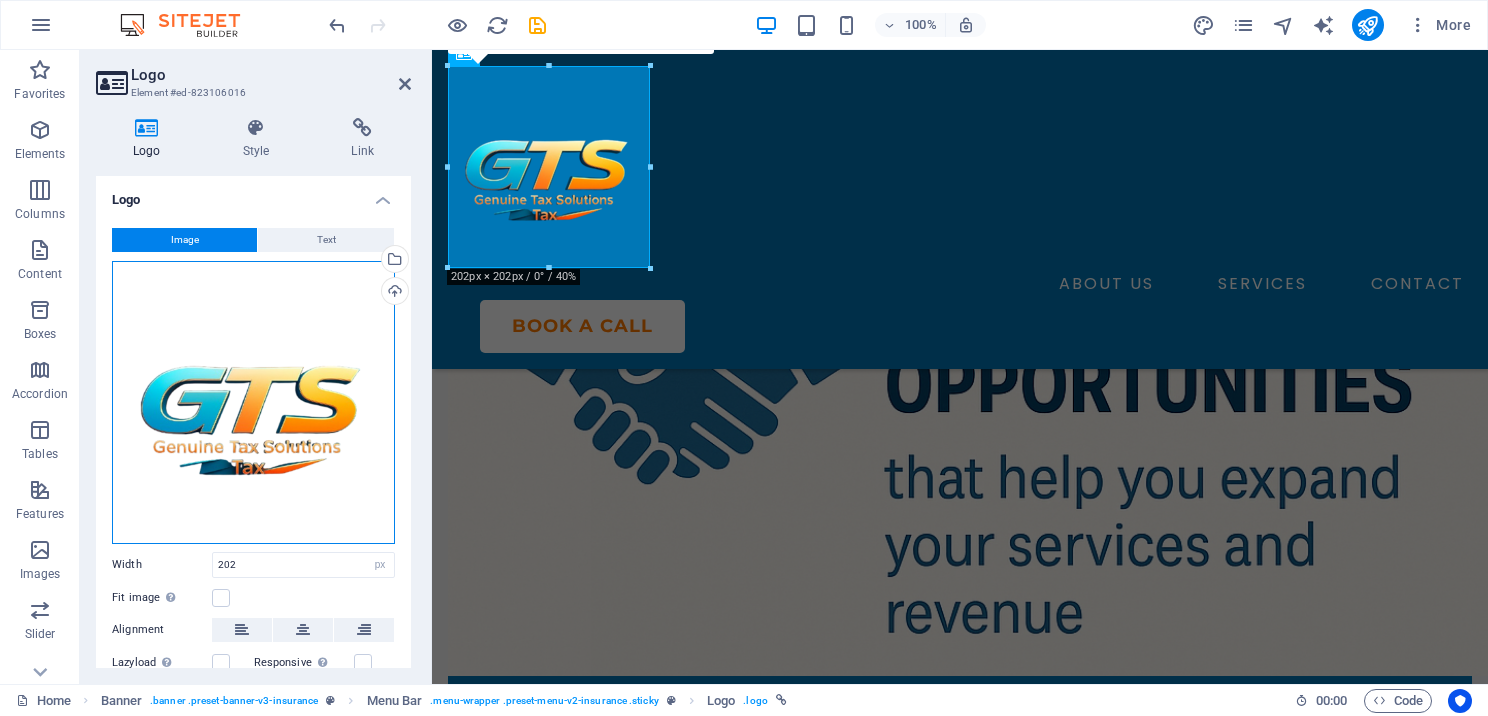click on "Drag files here, click to choose files or select files from Files or our free stock photos & videos" at bounding box center (253, 402) 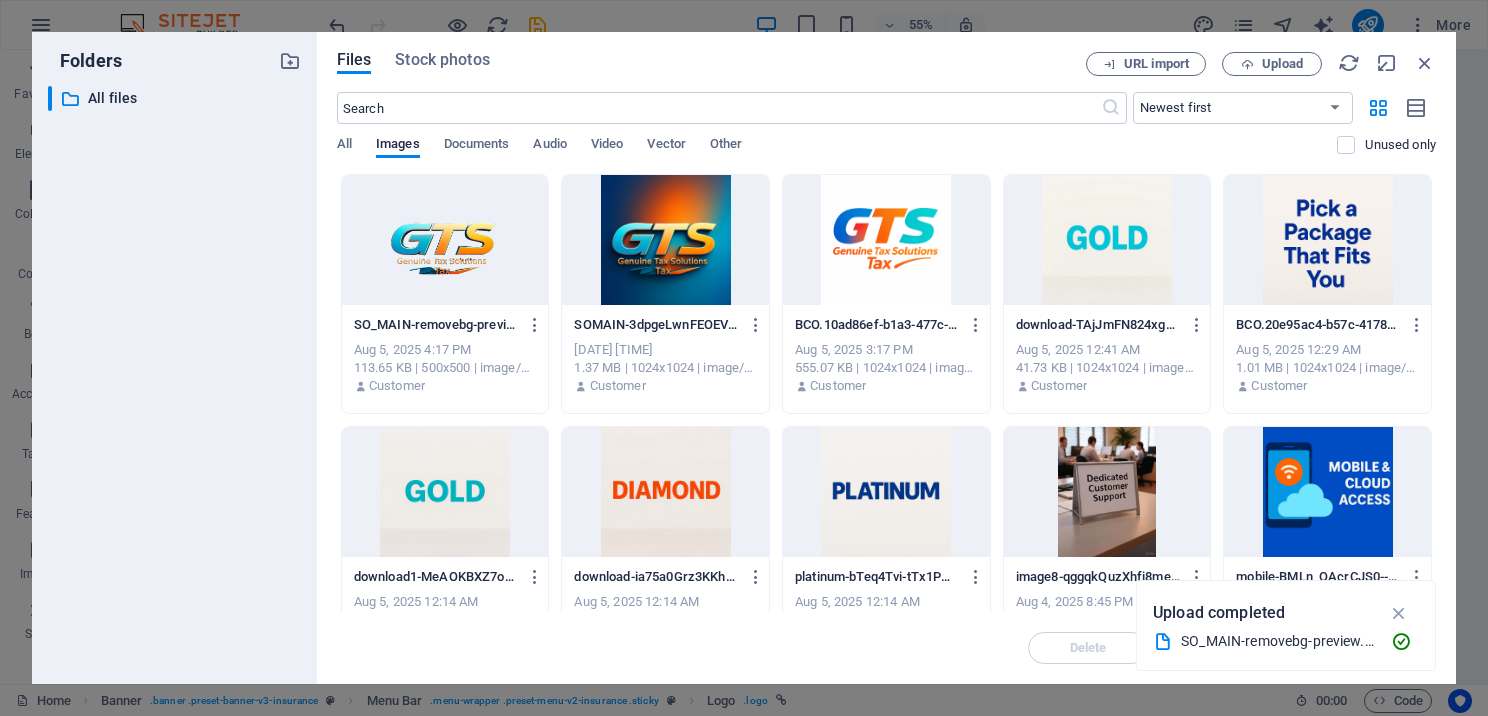 drag, startPoint x: 220, startPoint y: 428, endPoint x: 444, endPoint y: 236, distance: 295.02542 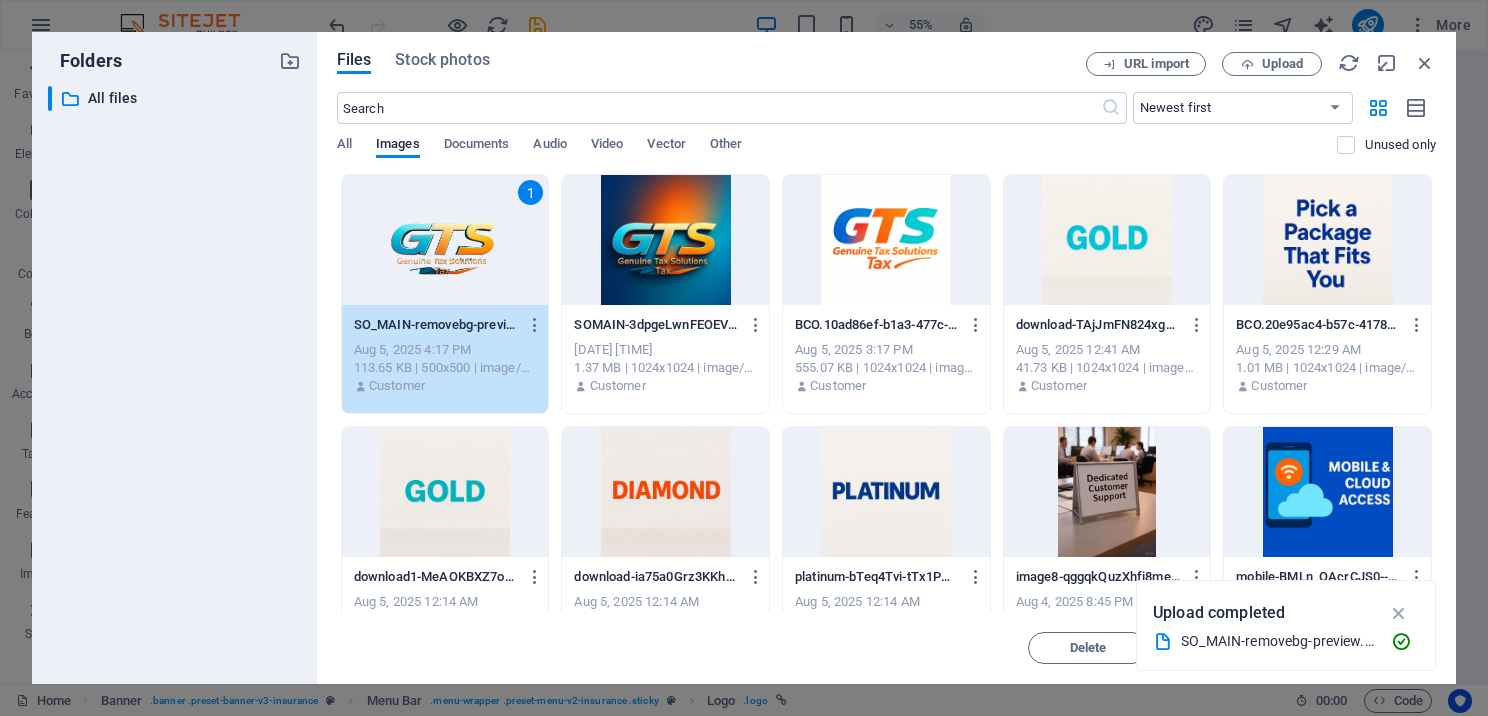 click on "1" at bounding box center [445, 240] 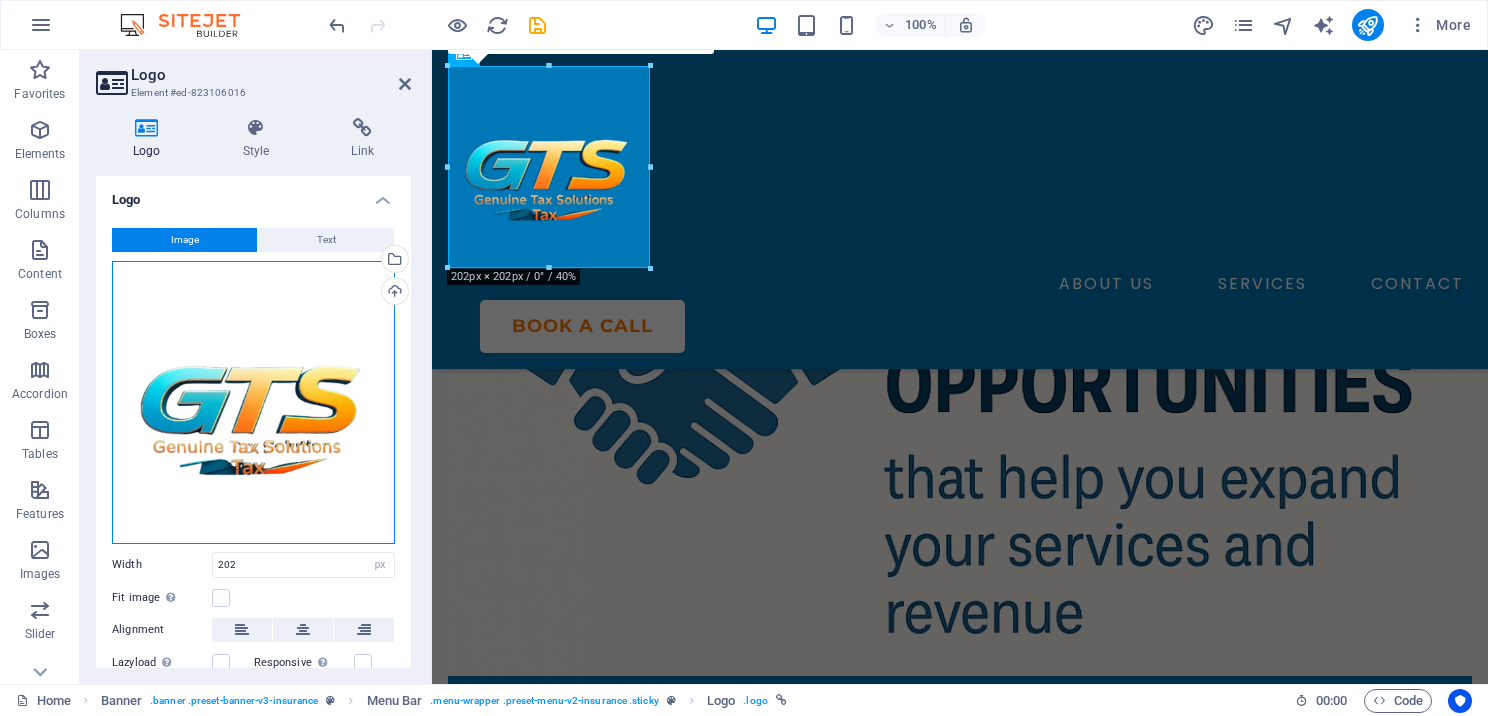 click on "Drag files here, click to choose files or select files from Files or our free stock photos & videos" at bounding box center [253, 402] 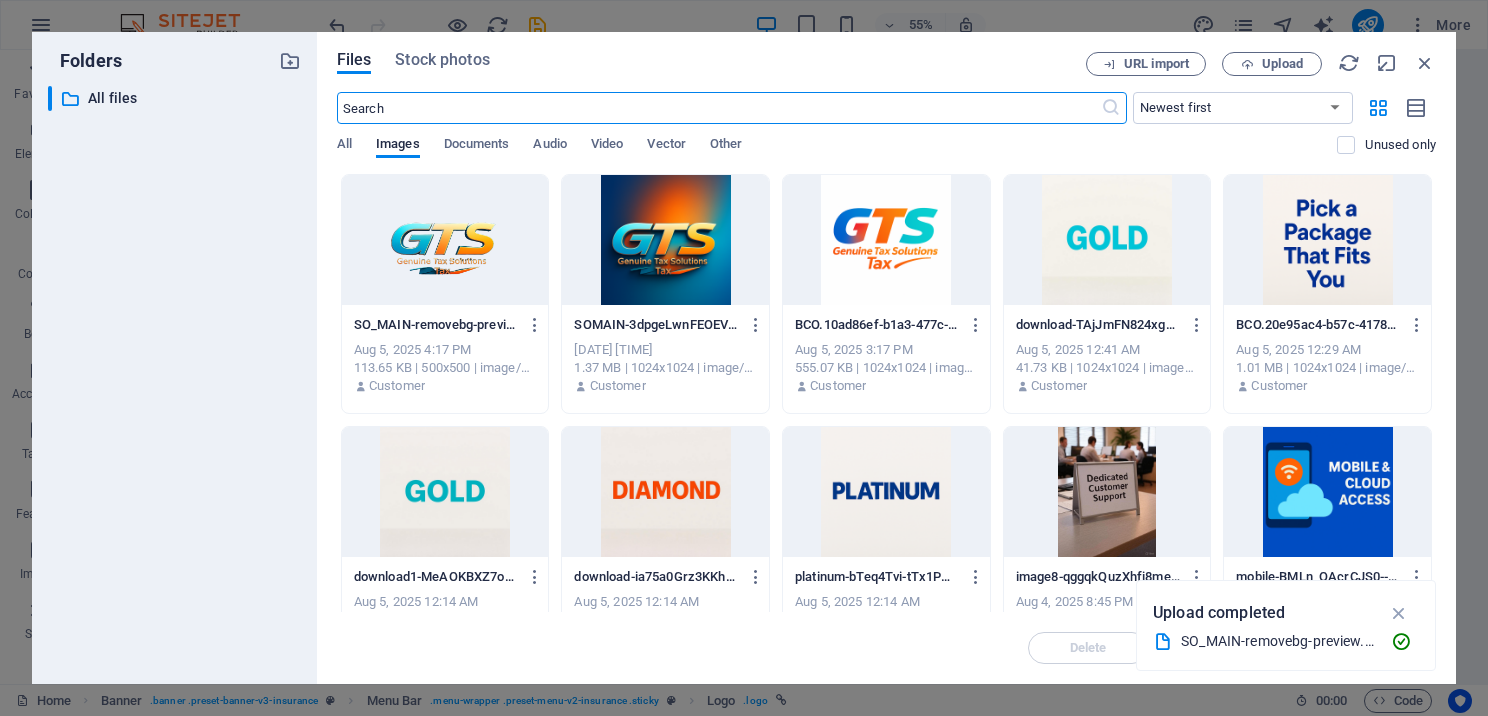 click at bounding box center (445, 240) 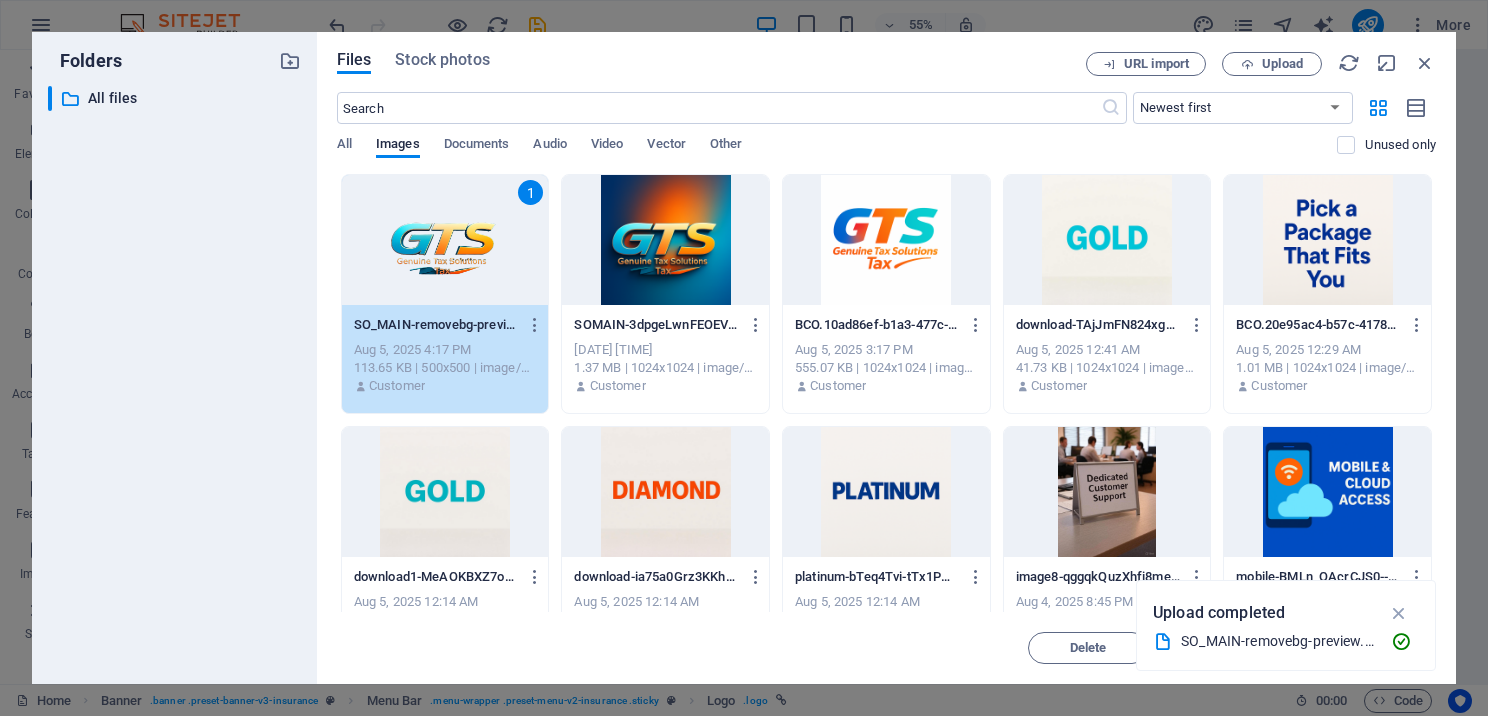 click on "1" at bounding box center (445, 240) 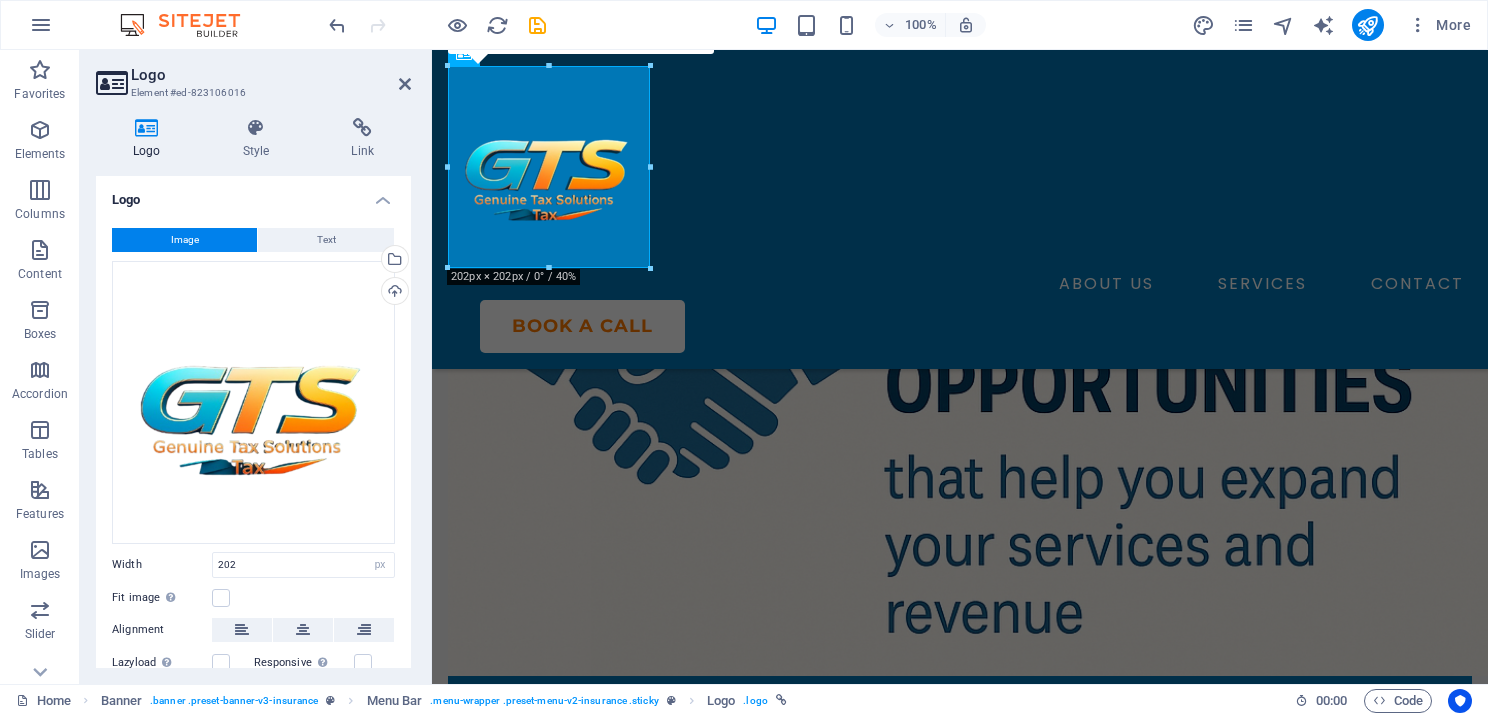 click on "Logo" at bounding box center [151, 139] 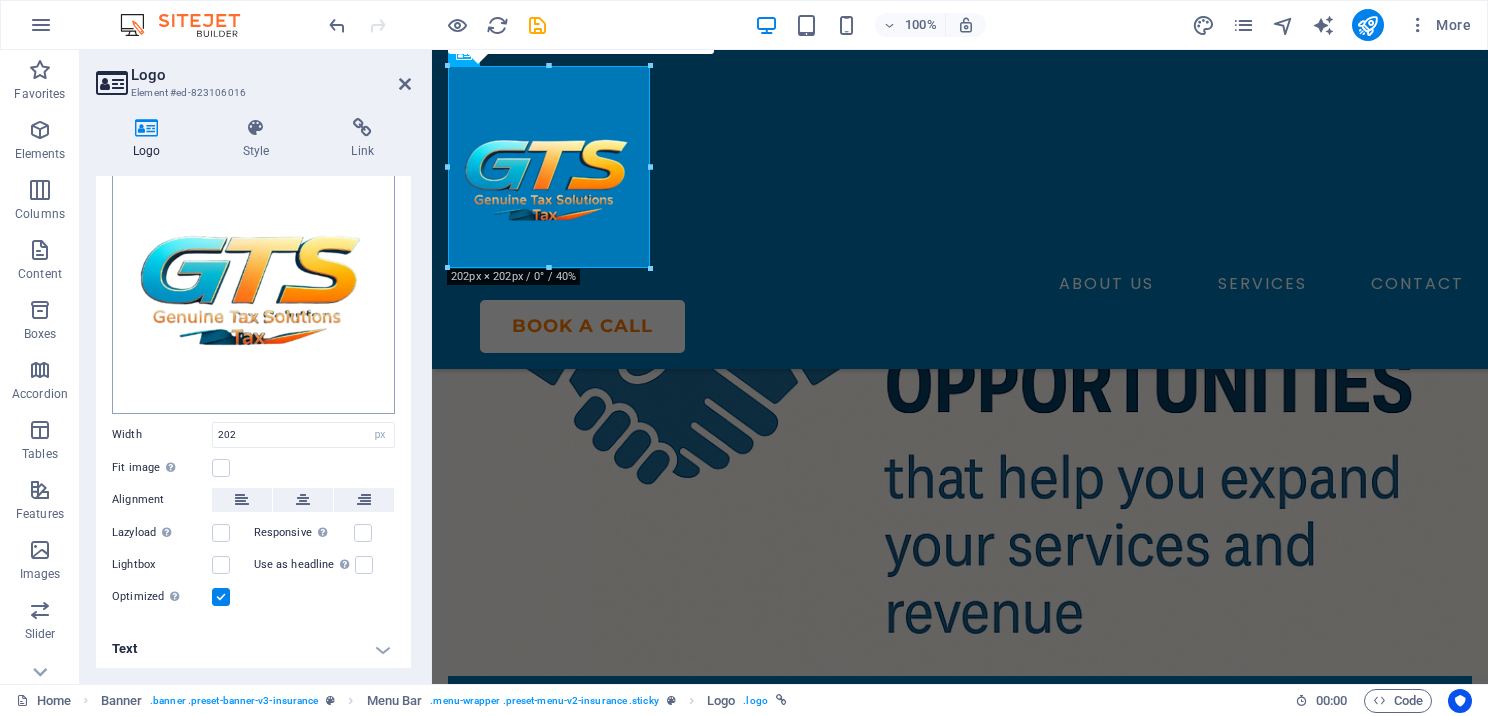 scroll, scrollTop: 0, scrollLeft: 0, axis: both 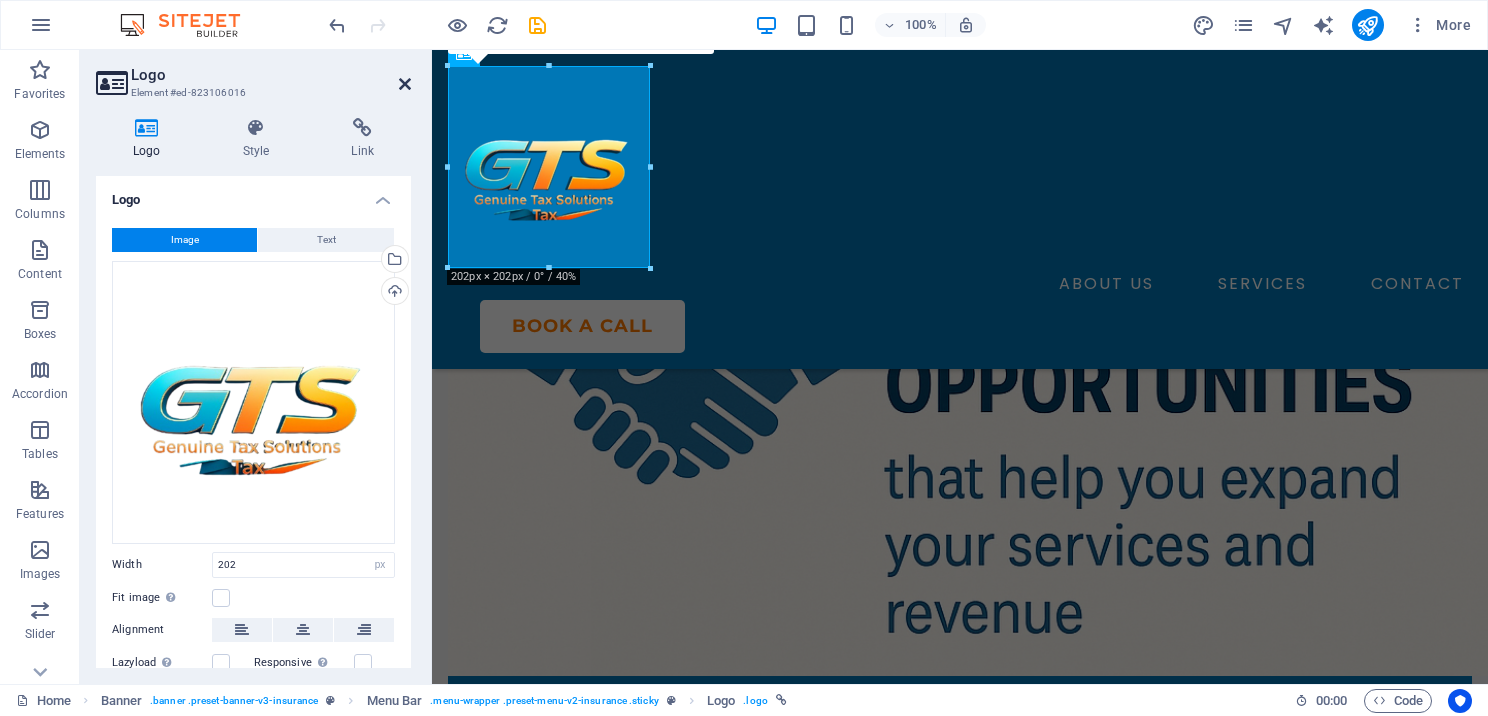 click at bounding box center (405, 84) 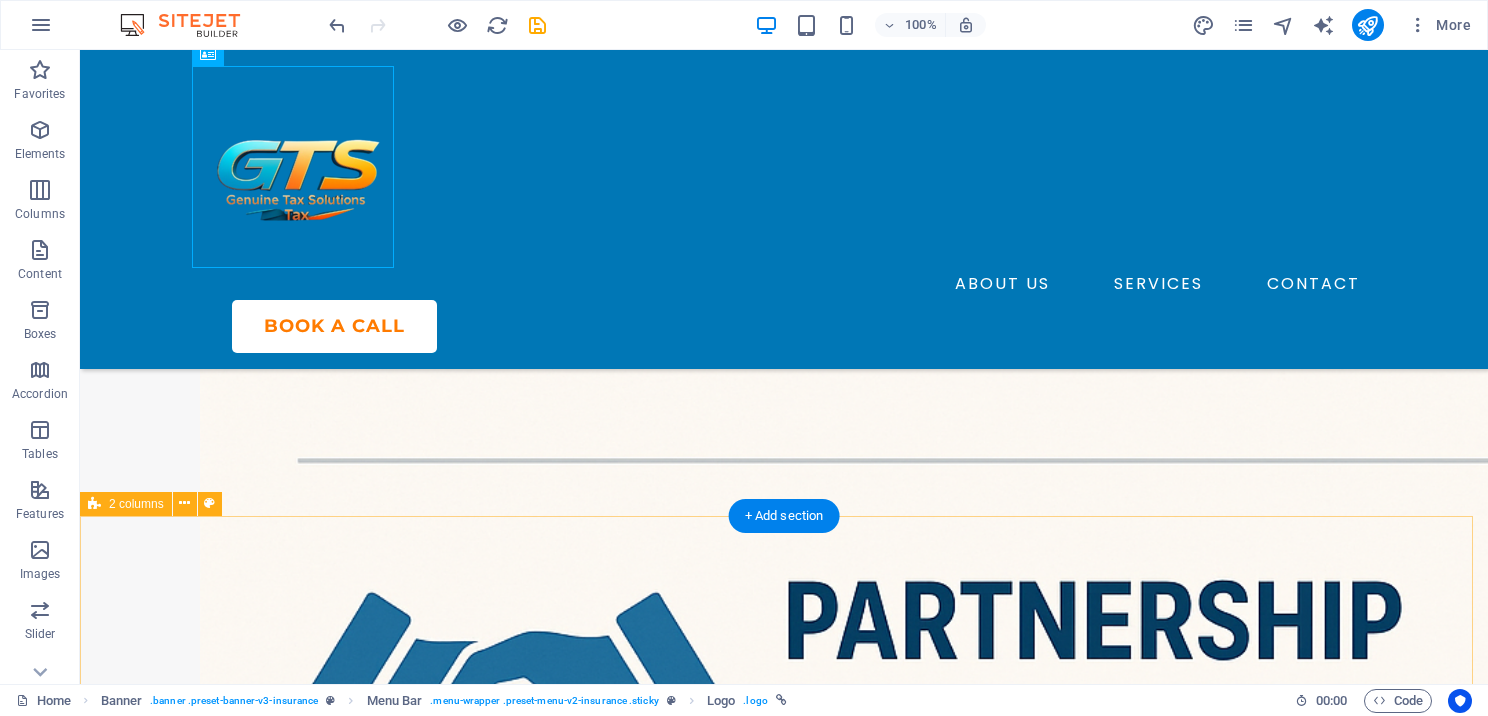drag, startPoint x: 339, startPoint y: 636, endPoint x: 343, endPoint y: 624, distance: 12.649111 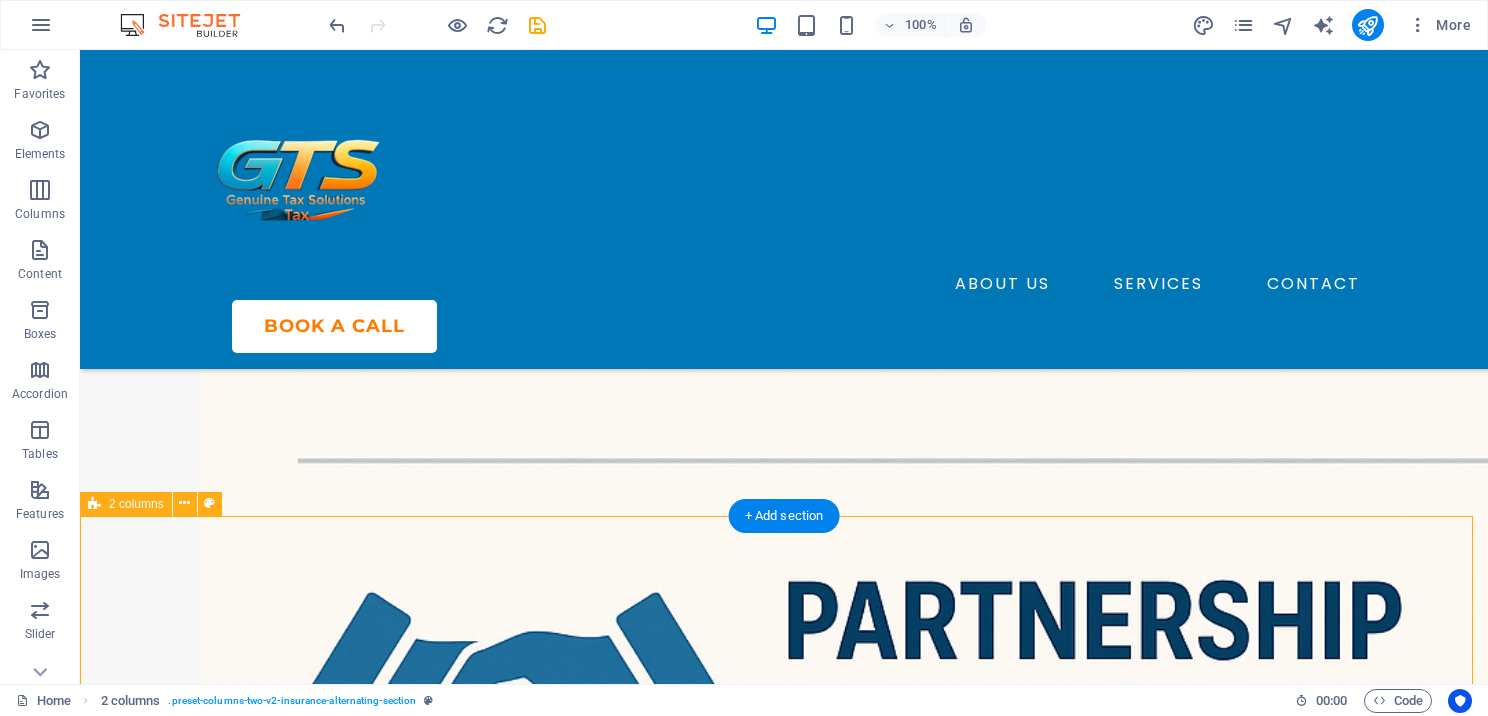 click on "We’re committed   to empowering tax professionals   to grow their revenue and   better serve their clients. GTS is committed to delivering top‑quality, comprehensive solutions for professional tax preparers—at the most competitive prices. Our mission is to empower tax professionals to boost their revenue and enhance client satisfaction. With a deep understanding of our clients’ needs, we strive to provide an exceptional, unmatched experience every step of the way." at bounding box center (784, 3042) 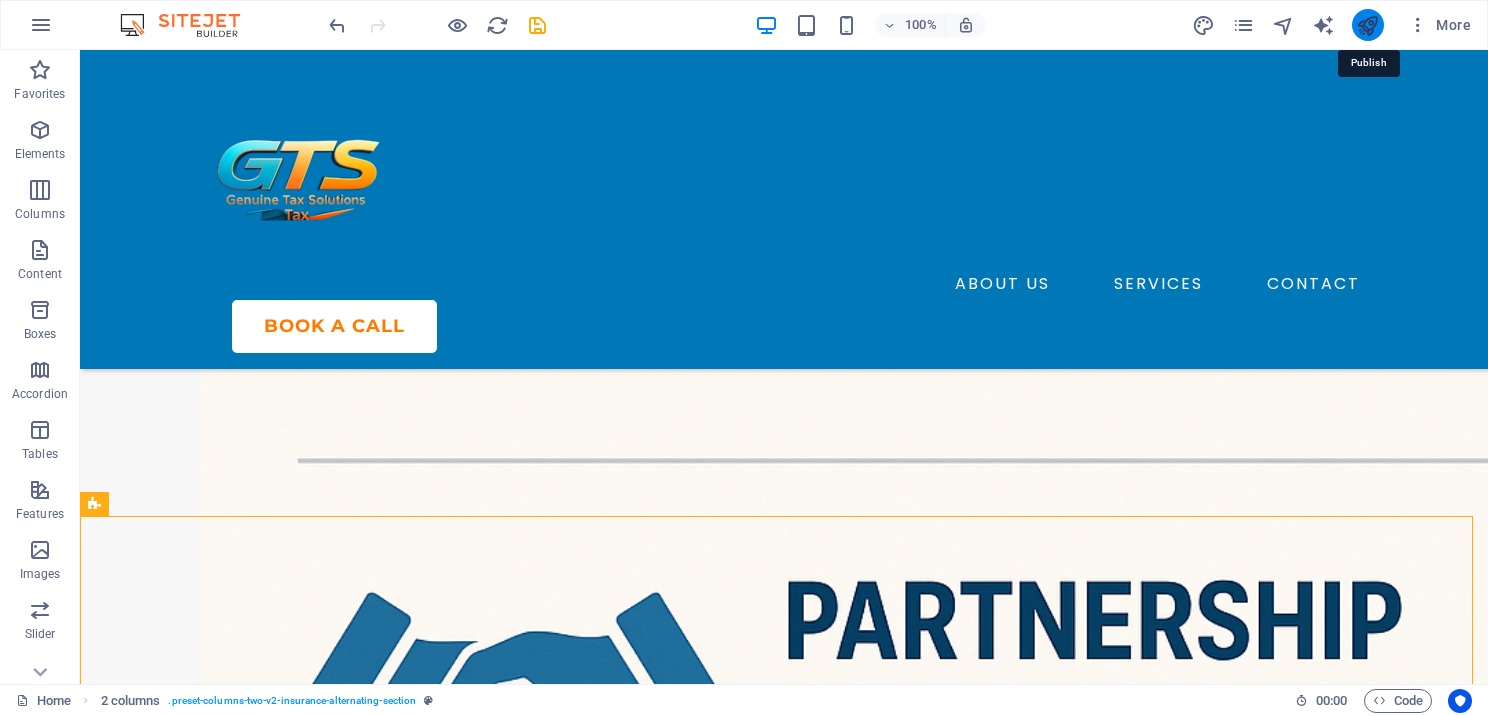 click at bounding box center (1367, 25) 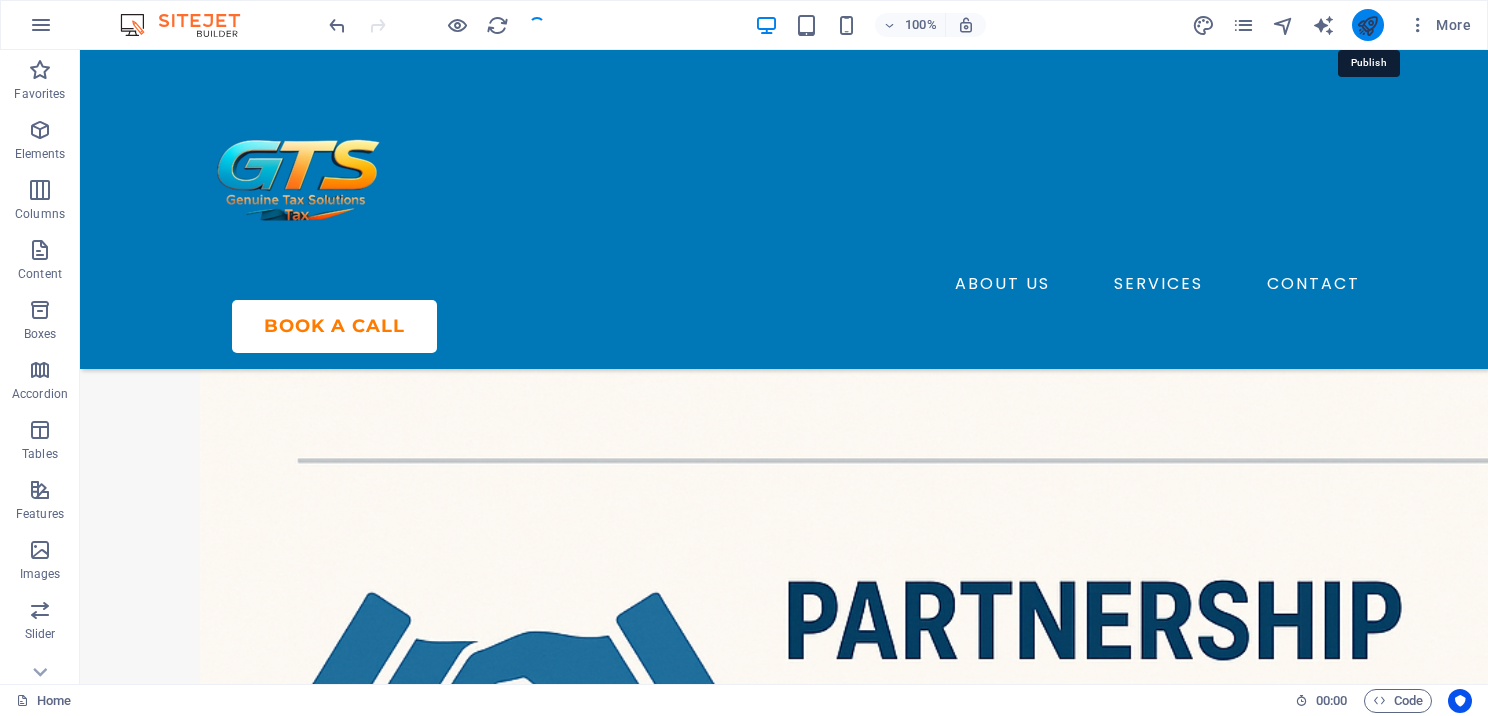 click at bounding box center [1367, 25] 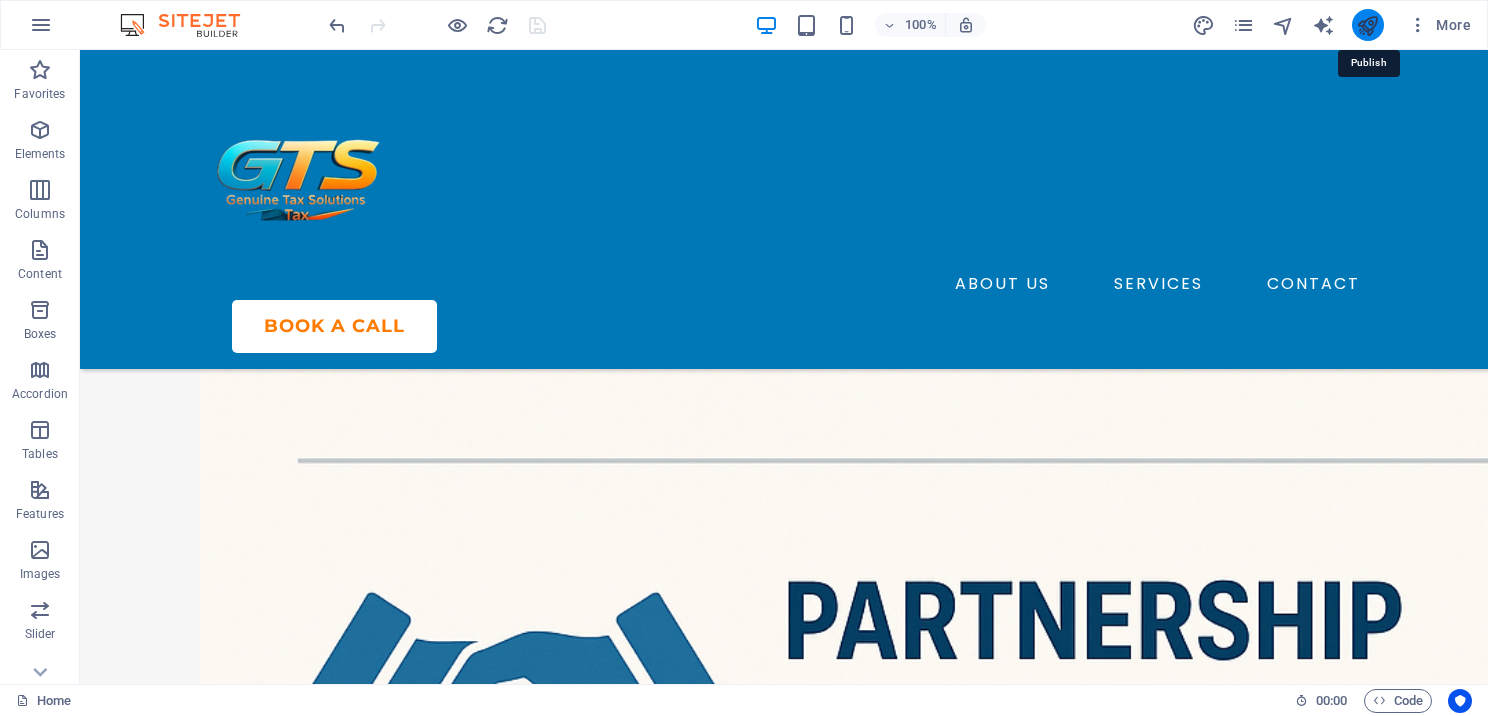 click at bounding box center (1367, 25) 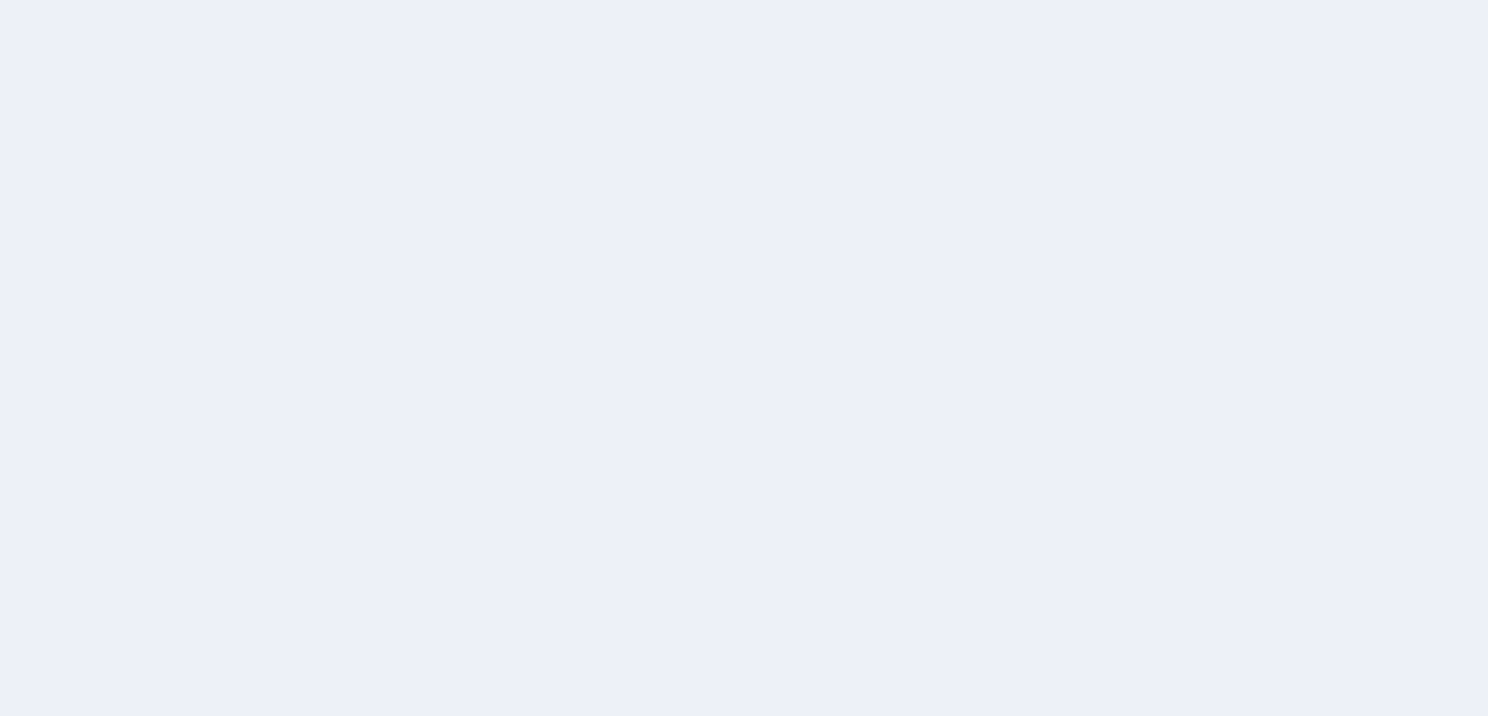 scroll, scrollTop: 0, scrollLeft: 0, axis: both 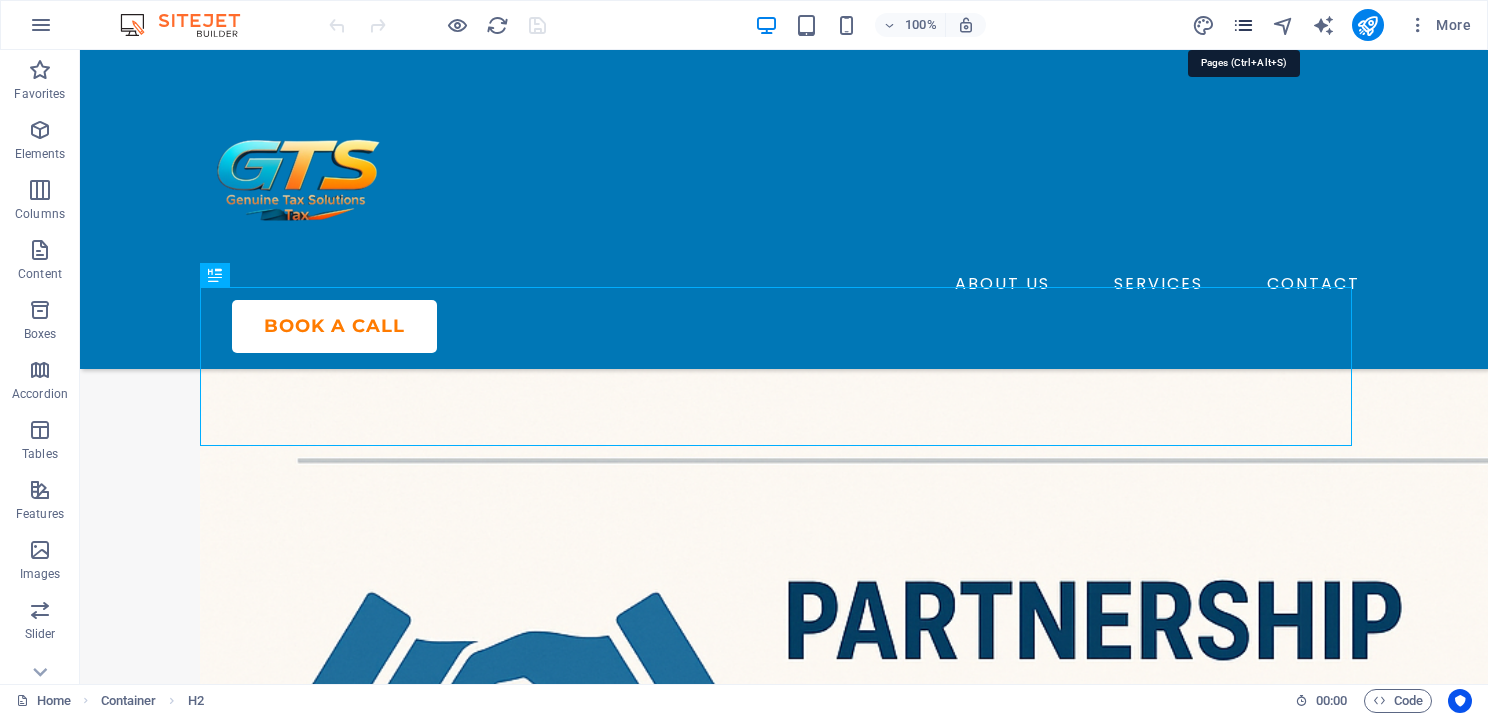 click at bounding box center [1243, 25] 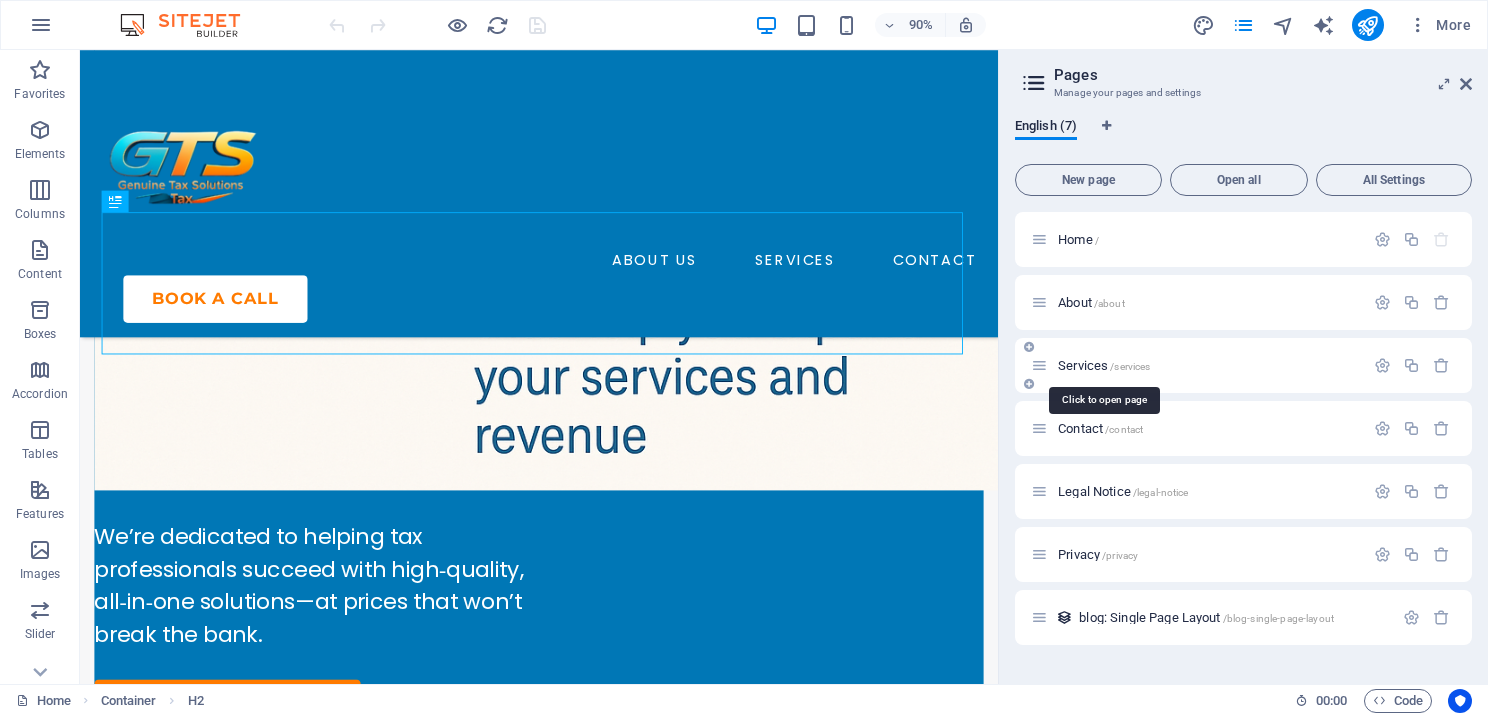 click on "Services /services" at bounding box center (1104, 365) 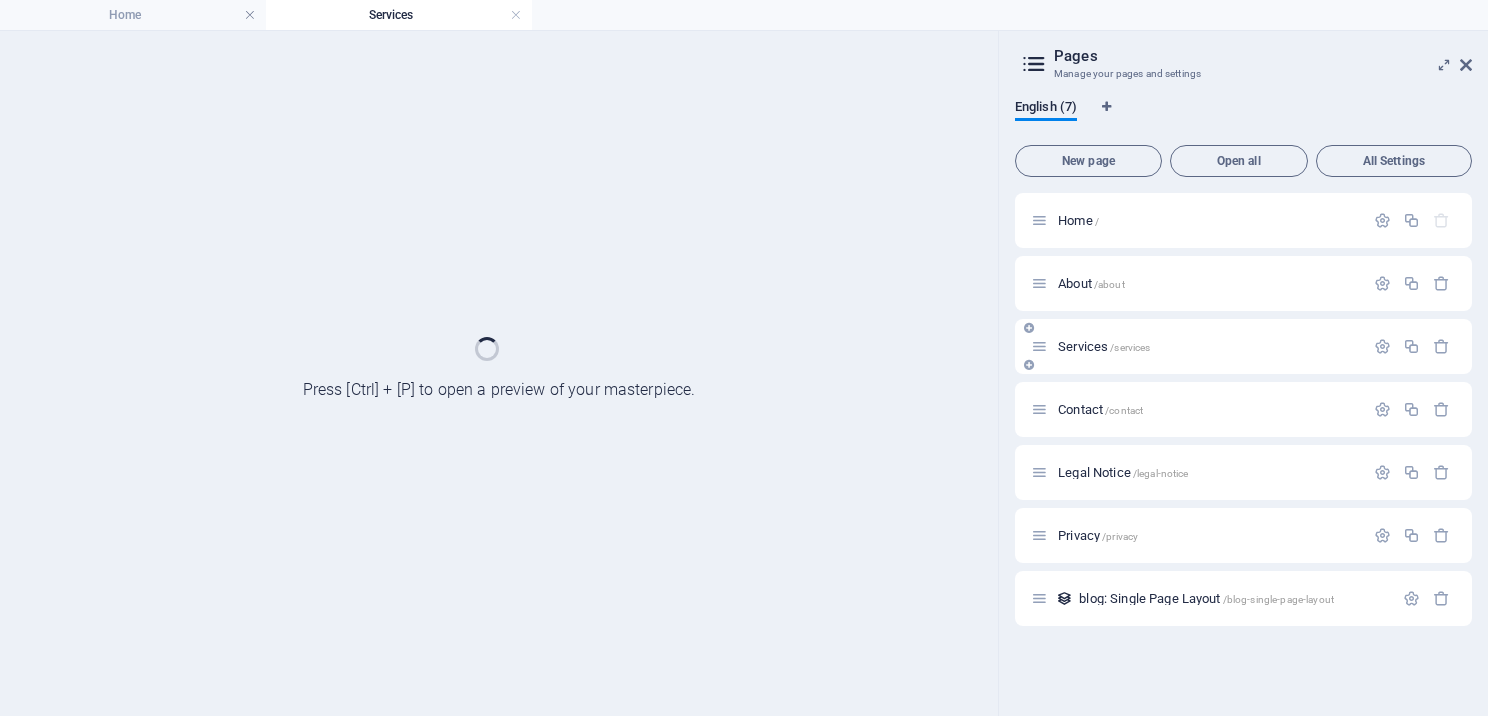 scroll, scrollTop: 0, scrollLeft: 0, axis: both 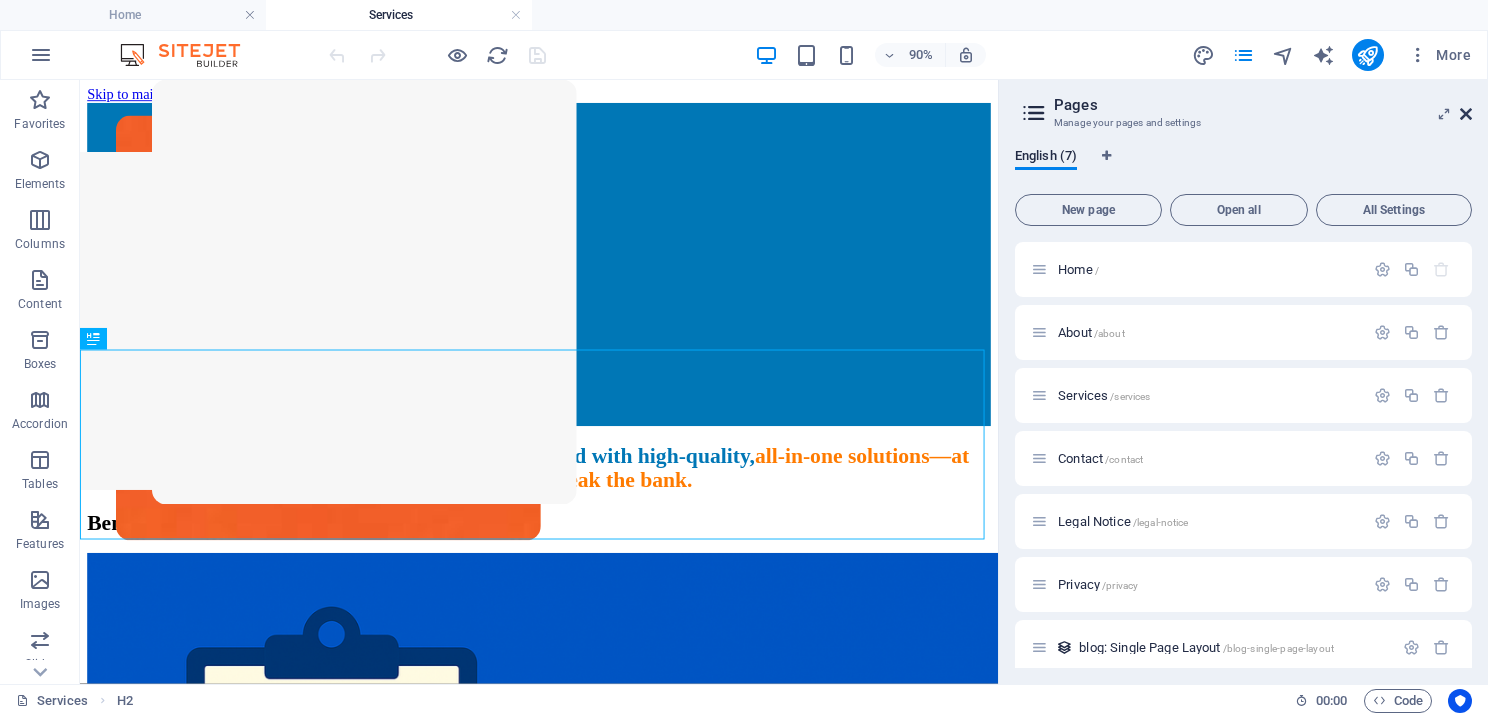 click at bounding box center [1466, 114] 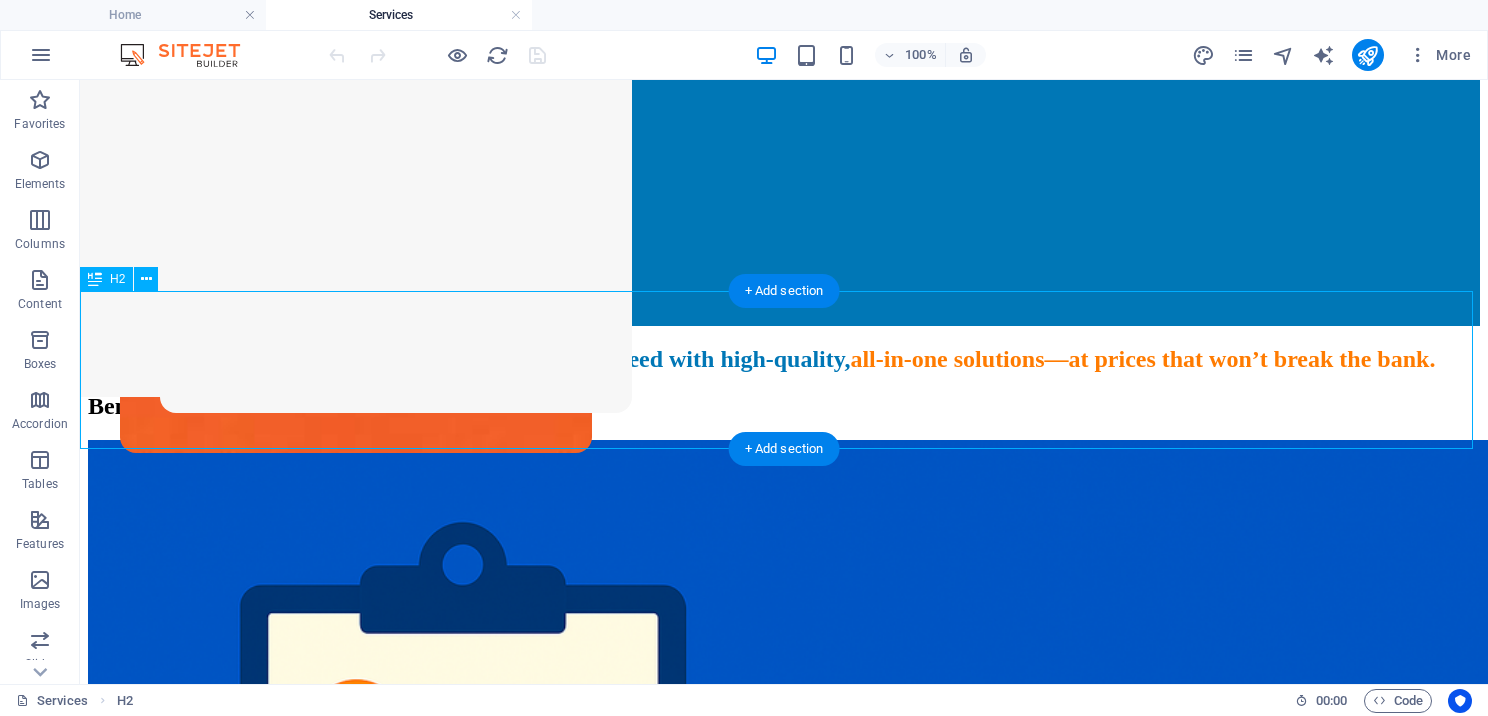 scroll, scrollTop: 400, scrollLeft: 0, axis: vertical 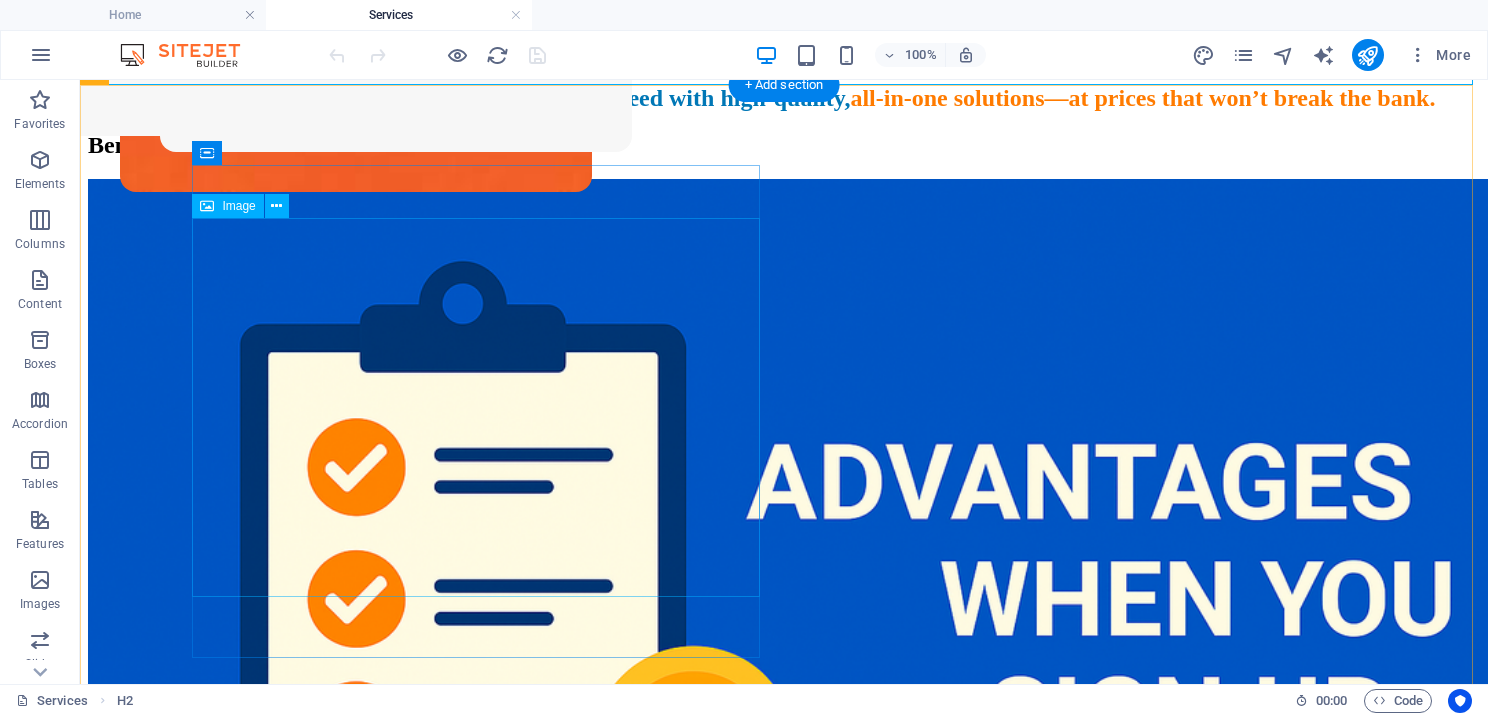 click at bounding box center (784, 650) 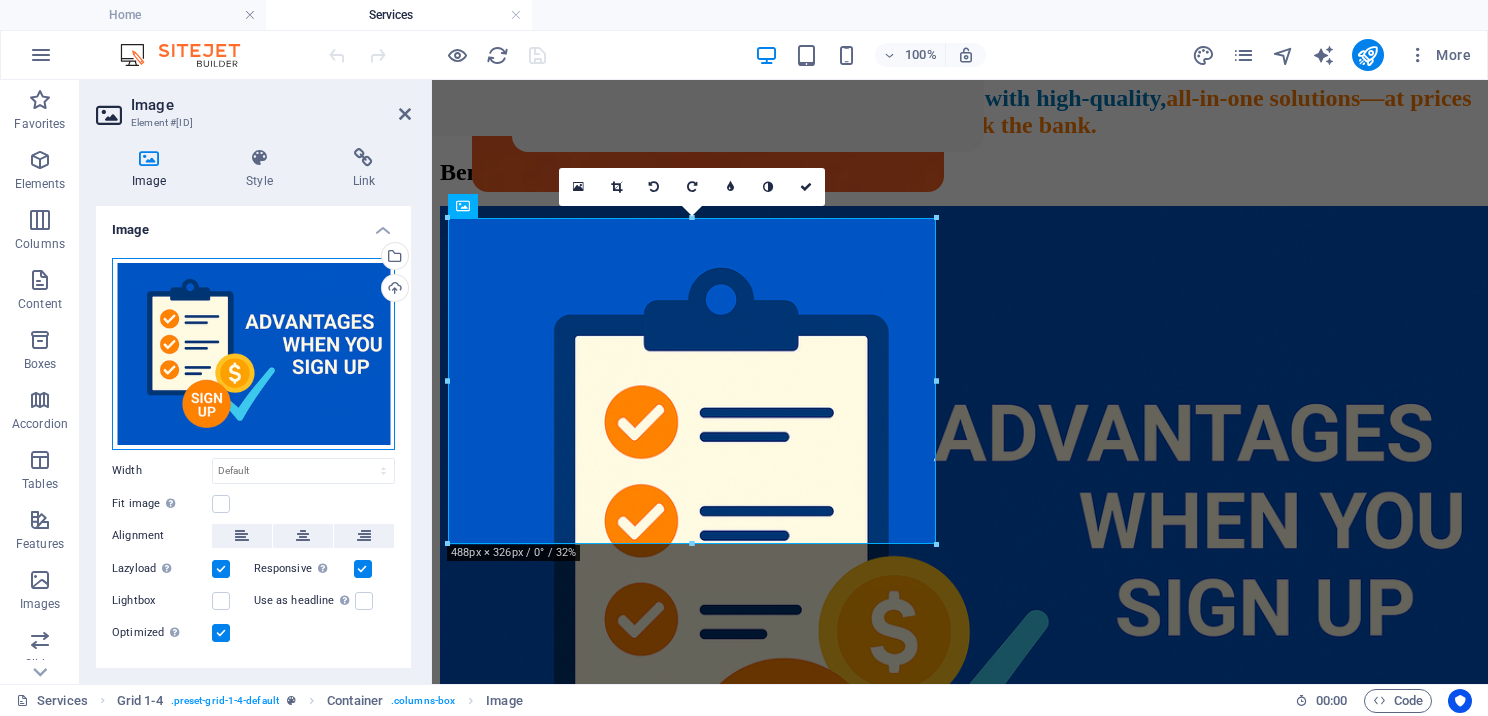 click on "Drag files here, click to choose files or select files from Files or our free stock photos & videos" at bounding box center (253, 354) 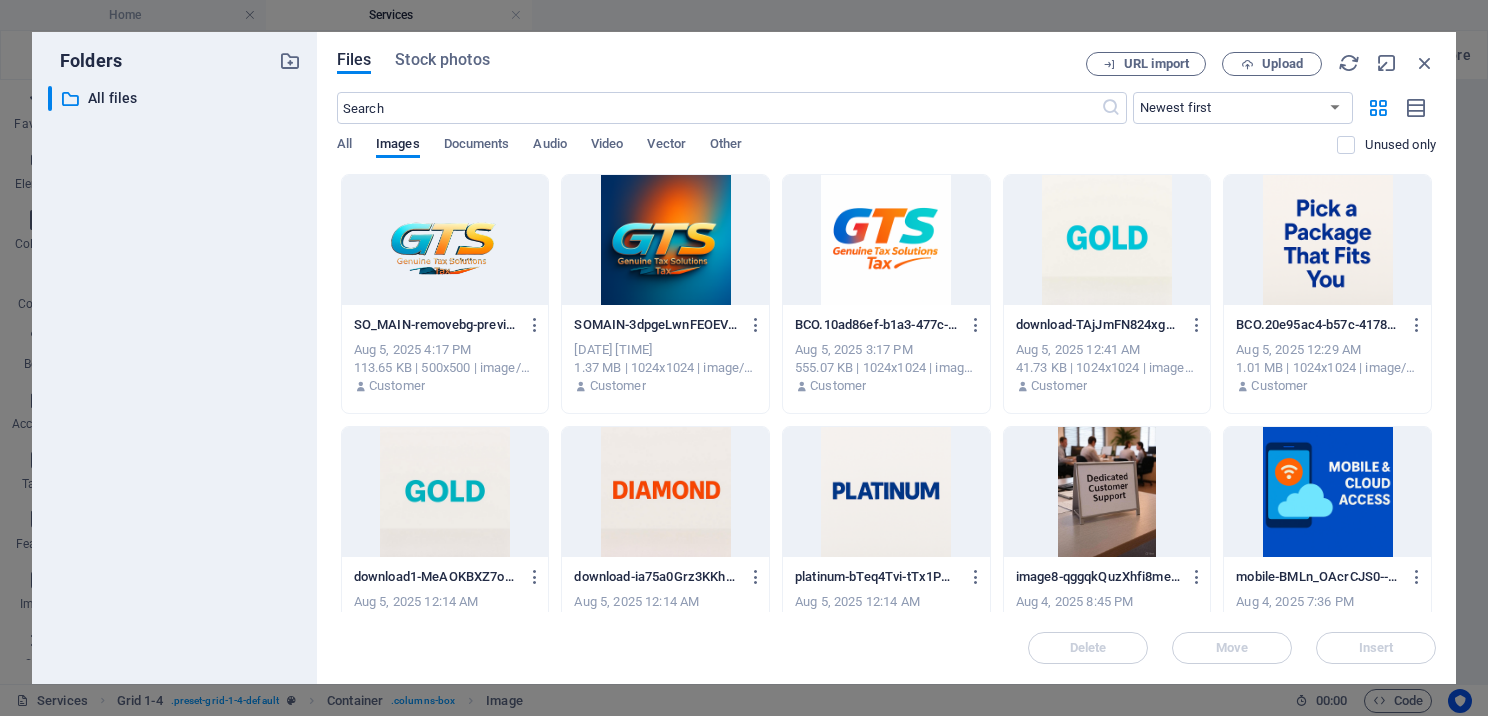 scroll, scrollTop: 452, scrollLeft: 0, axis: vertical 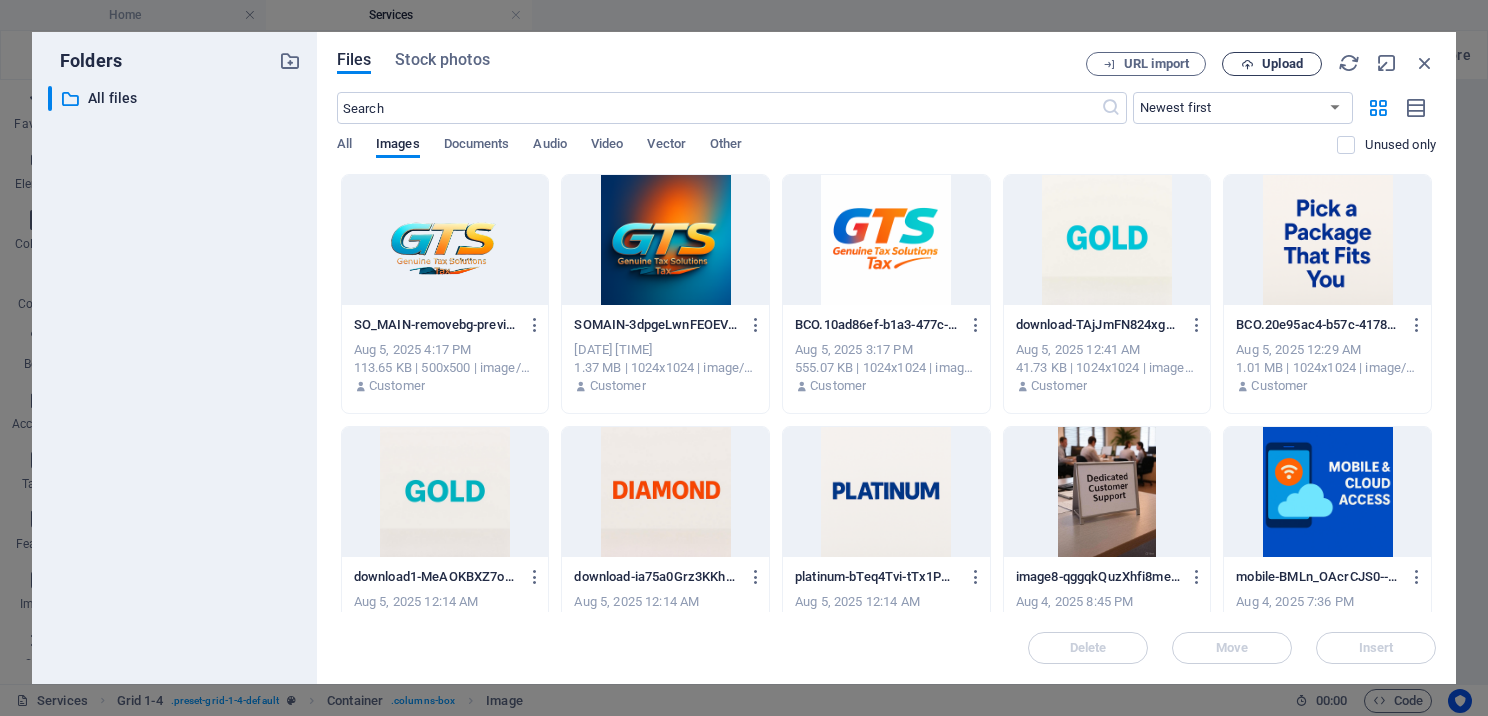 click on "Upload" at bounding box center [1282, 64] 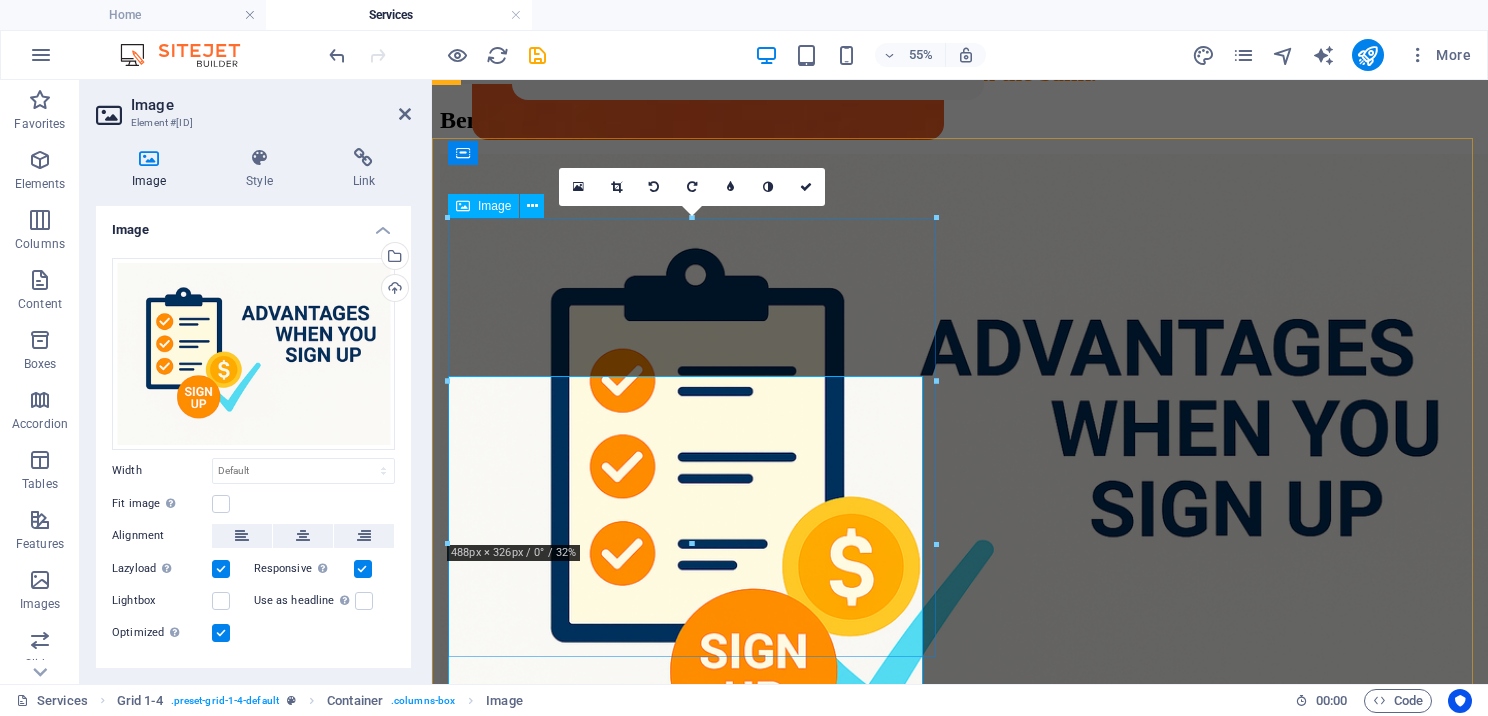 scroll, scrollTop: 400, scrollLeft: 0, axis: vertical 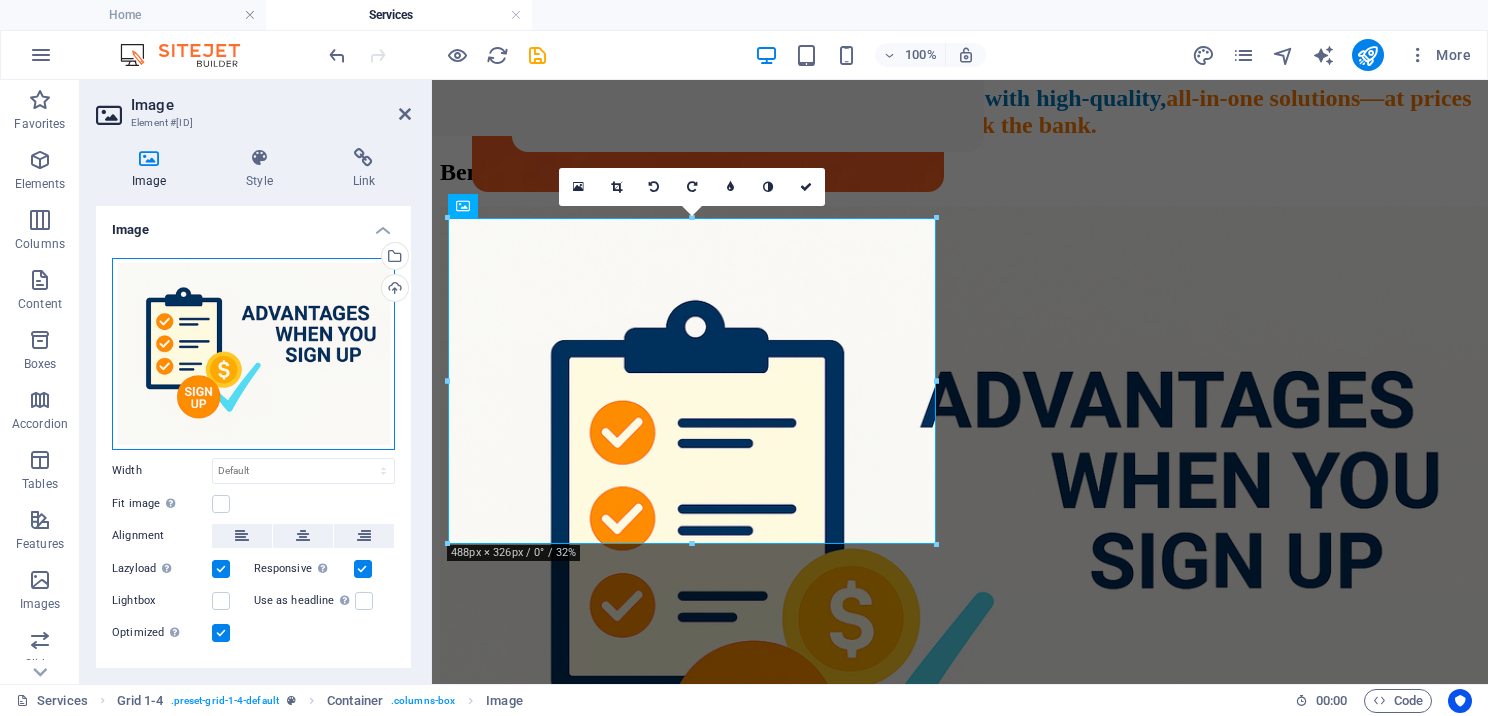 click on "Drag files here, click to choose files or select files from Files or our free stock photos & videos" at bounding box center [253, 354] 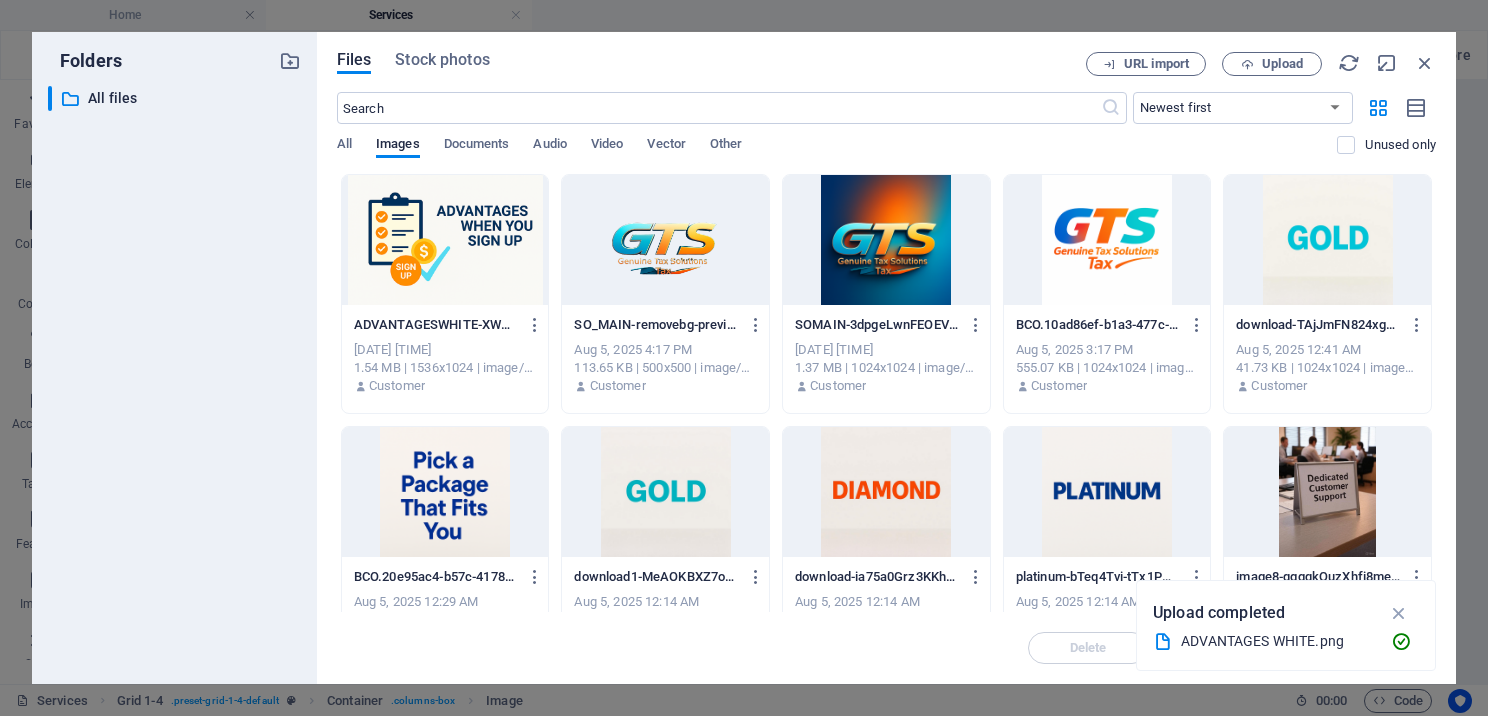 scroll, scrollTop: 452, scrollLeft: 0, axis: vertical 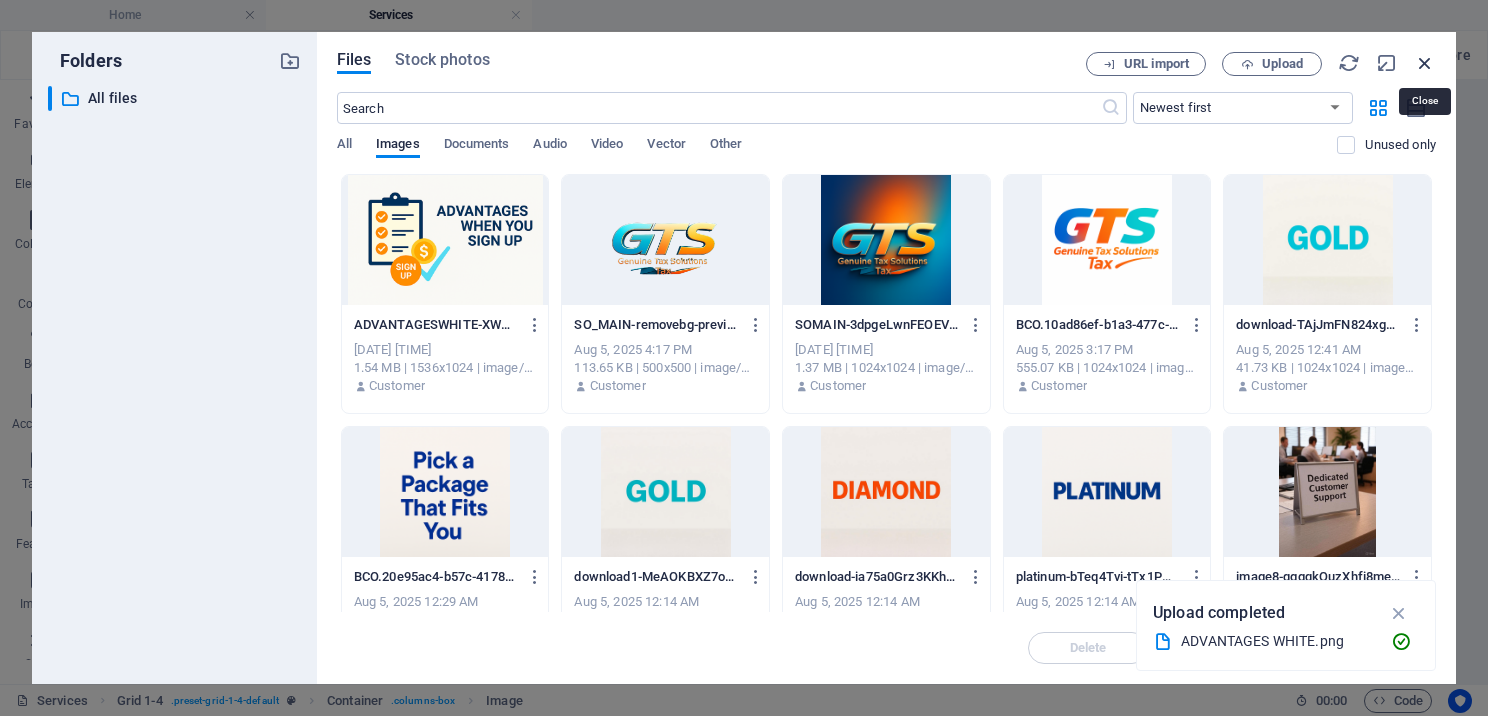 click at bounding box center [1425, 63] 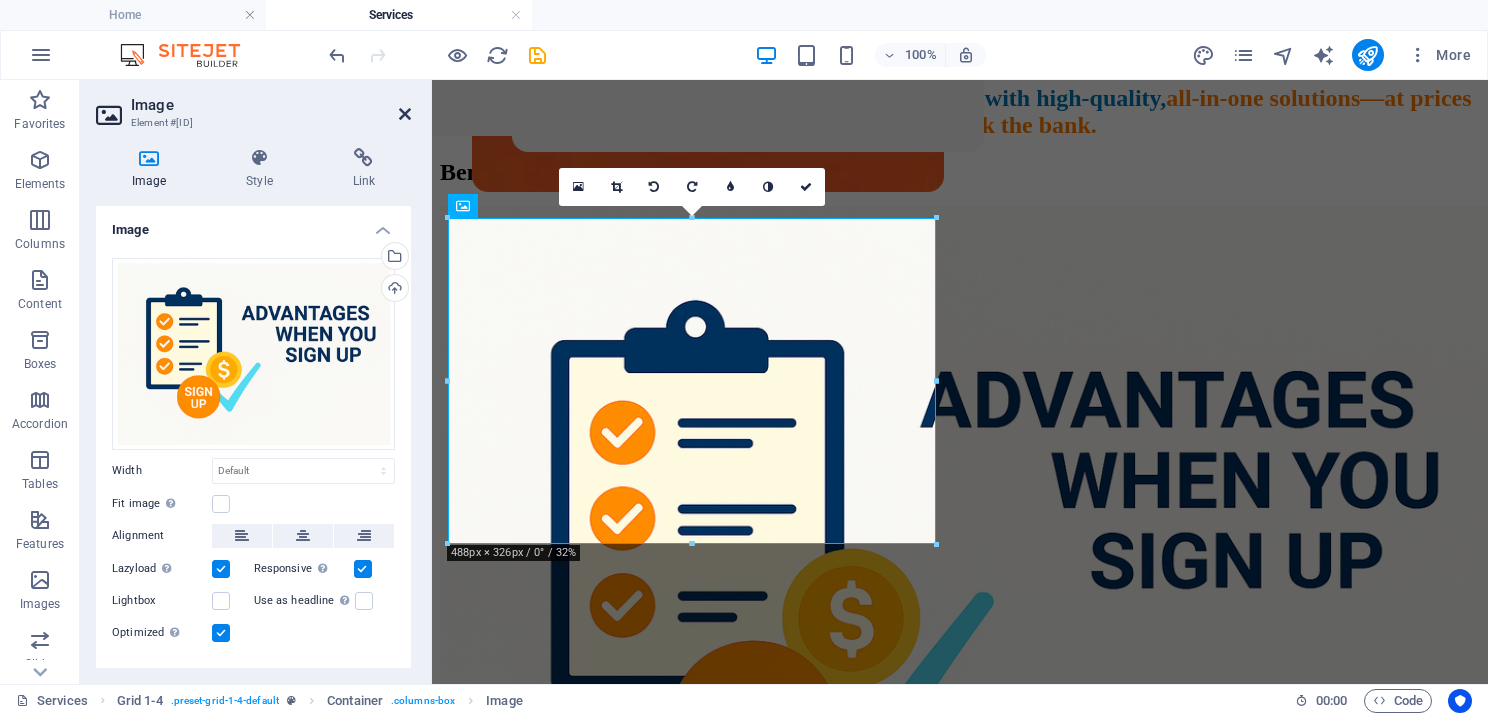 click at bounding box center (405, 114) 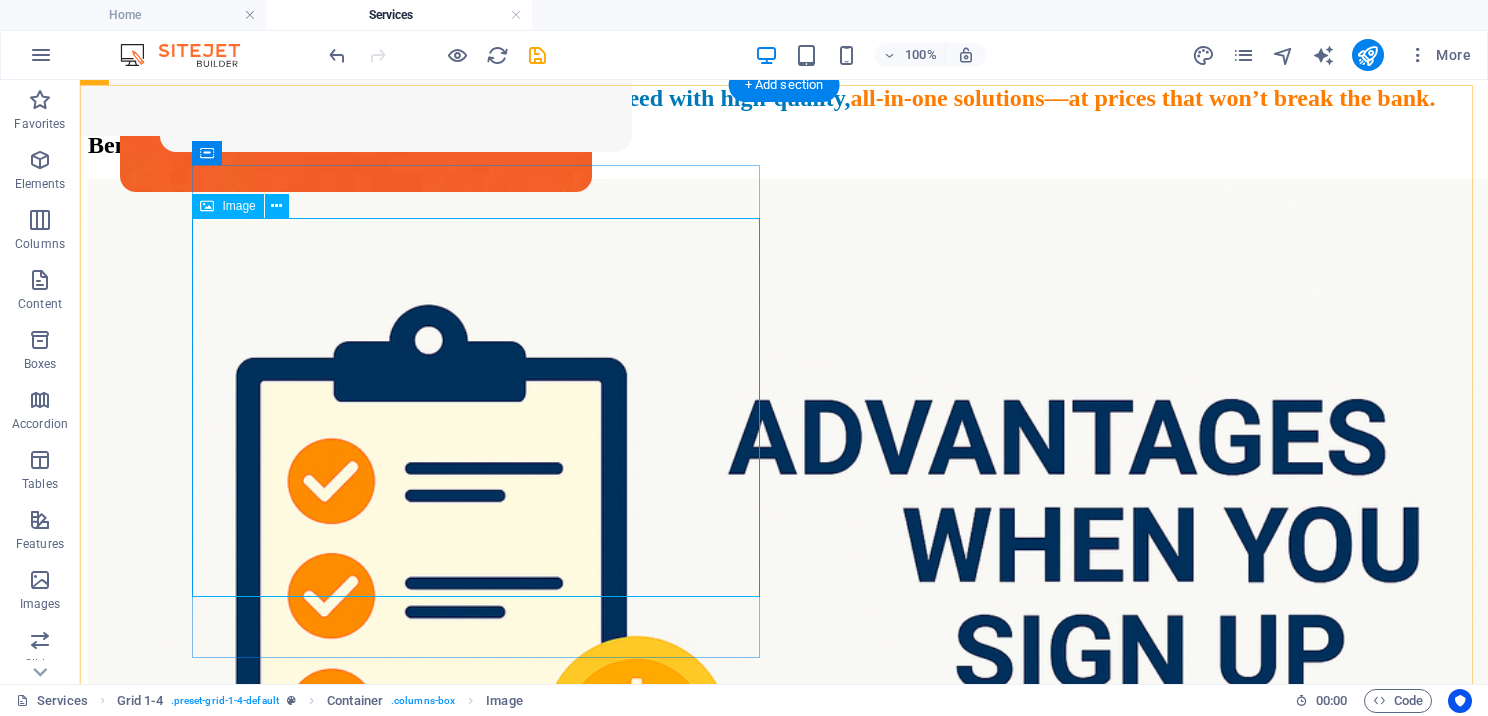 scroll, scrollTop: 600, scrollLeft: 0, axis: vertical 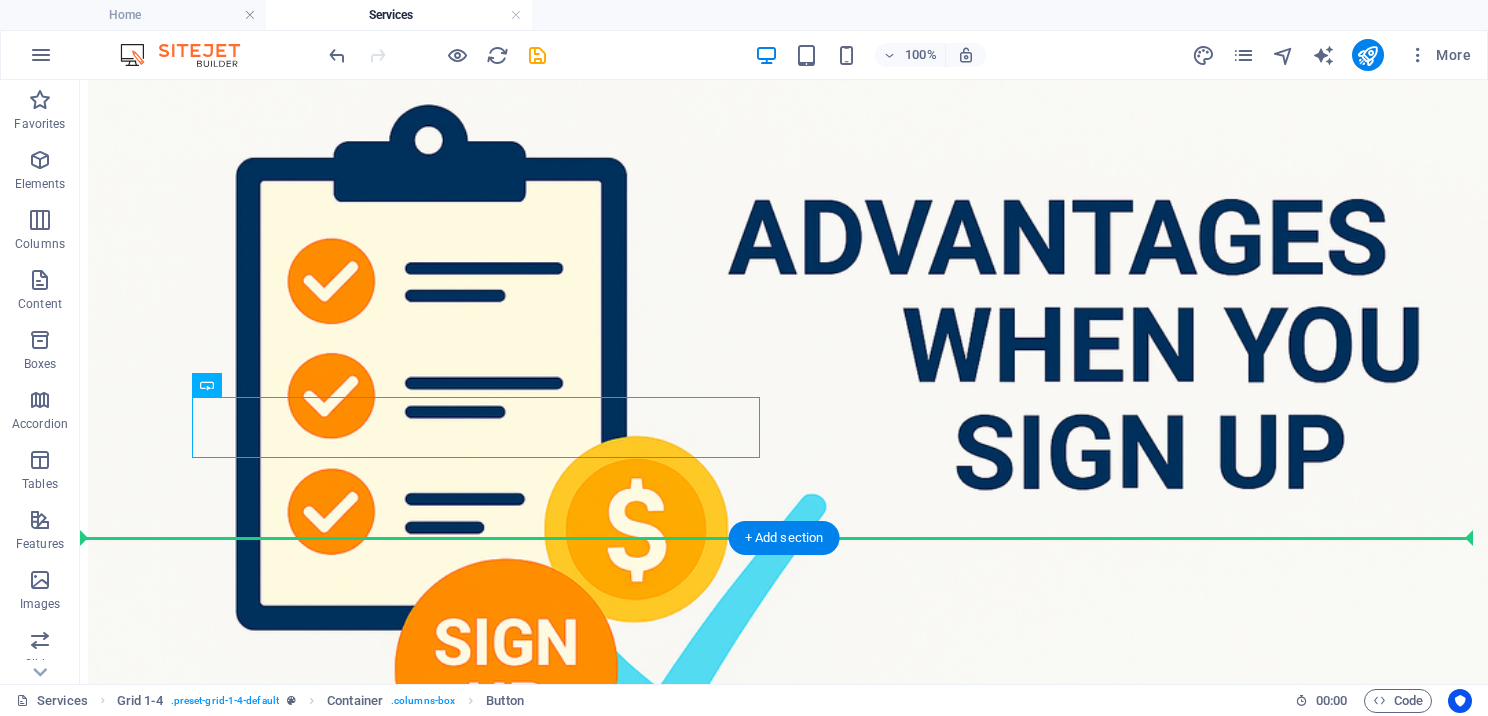 drag, startPoint x: 299, startPoint y: 432, endPoint x: 280, endPoint y: 468, distance: 40.706264 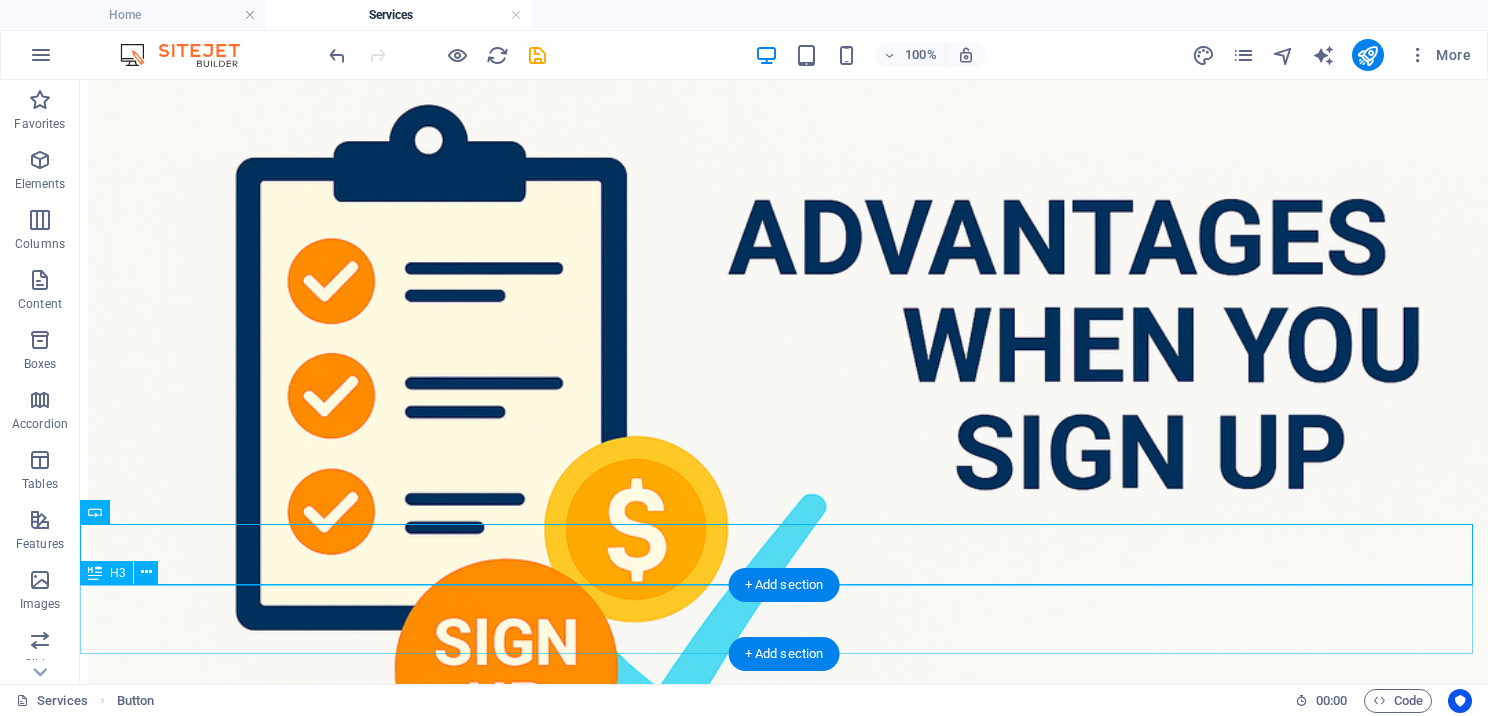 click on "User Friendly Interface" at bounding box center [784, 7106] 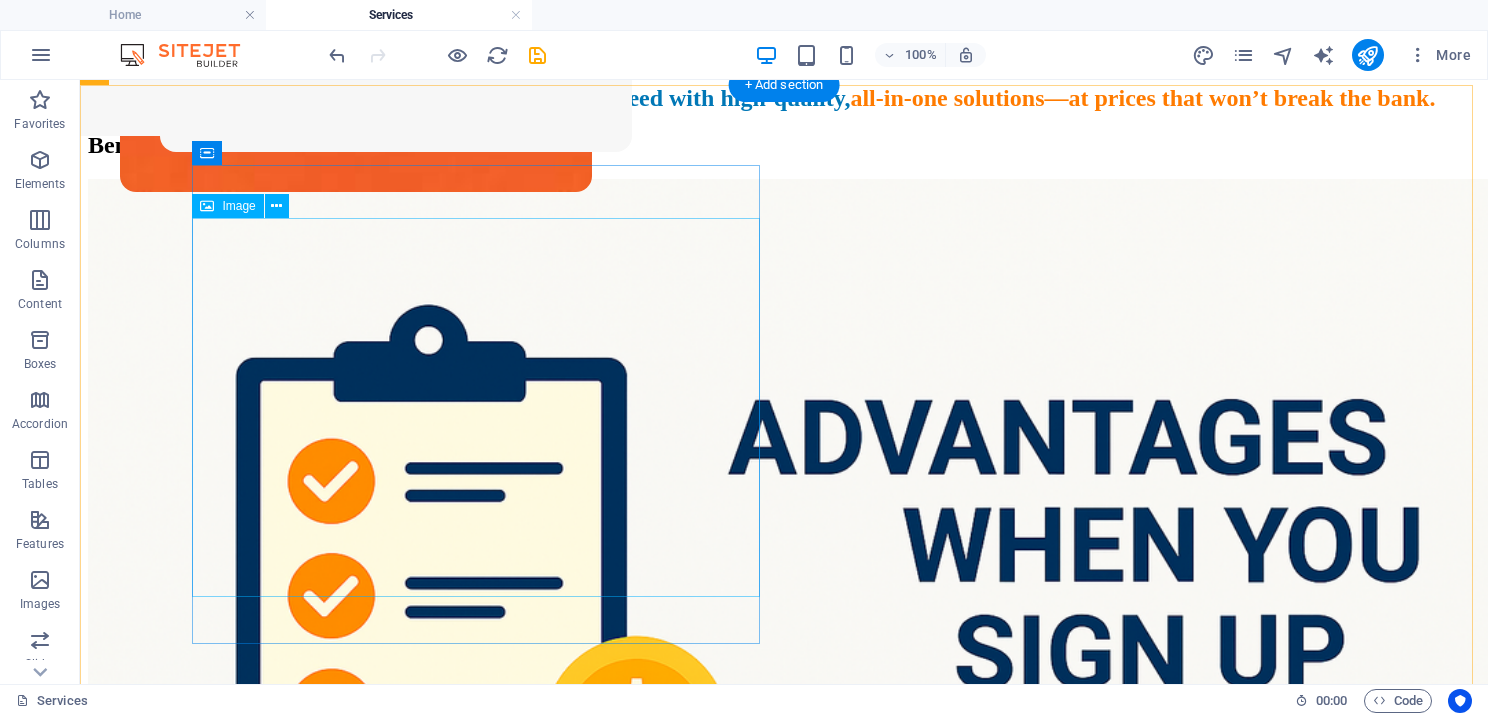 scroll, scrollTop: 600, scrollLeft: 0, axis: vertical 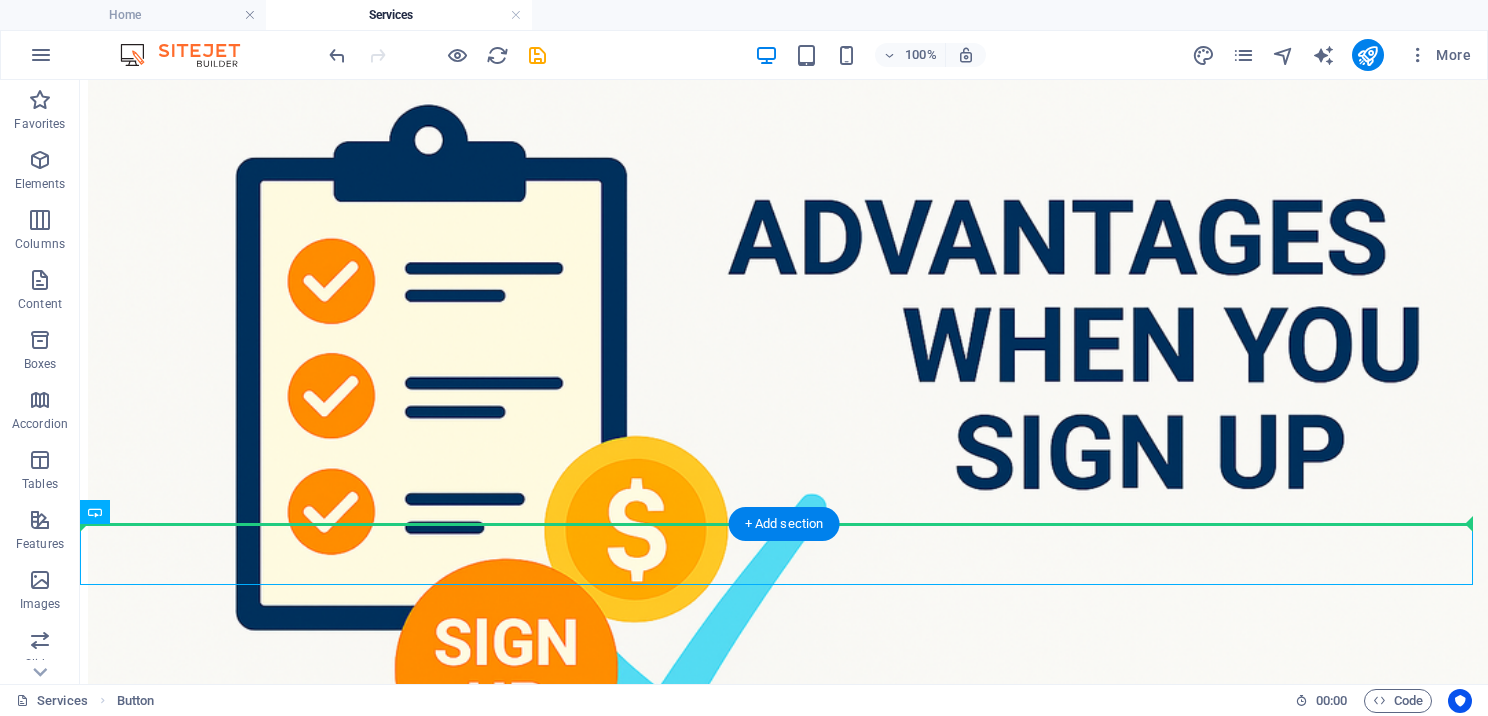 drag, startPoint x: 323, startPoint y: 557, endPoint x: 372, endPoint y: 484, distance: 87.92042 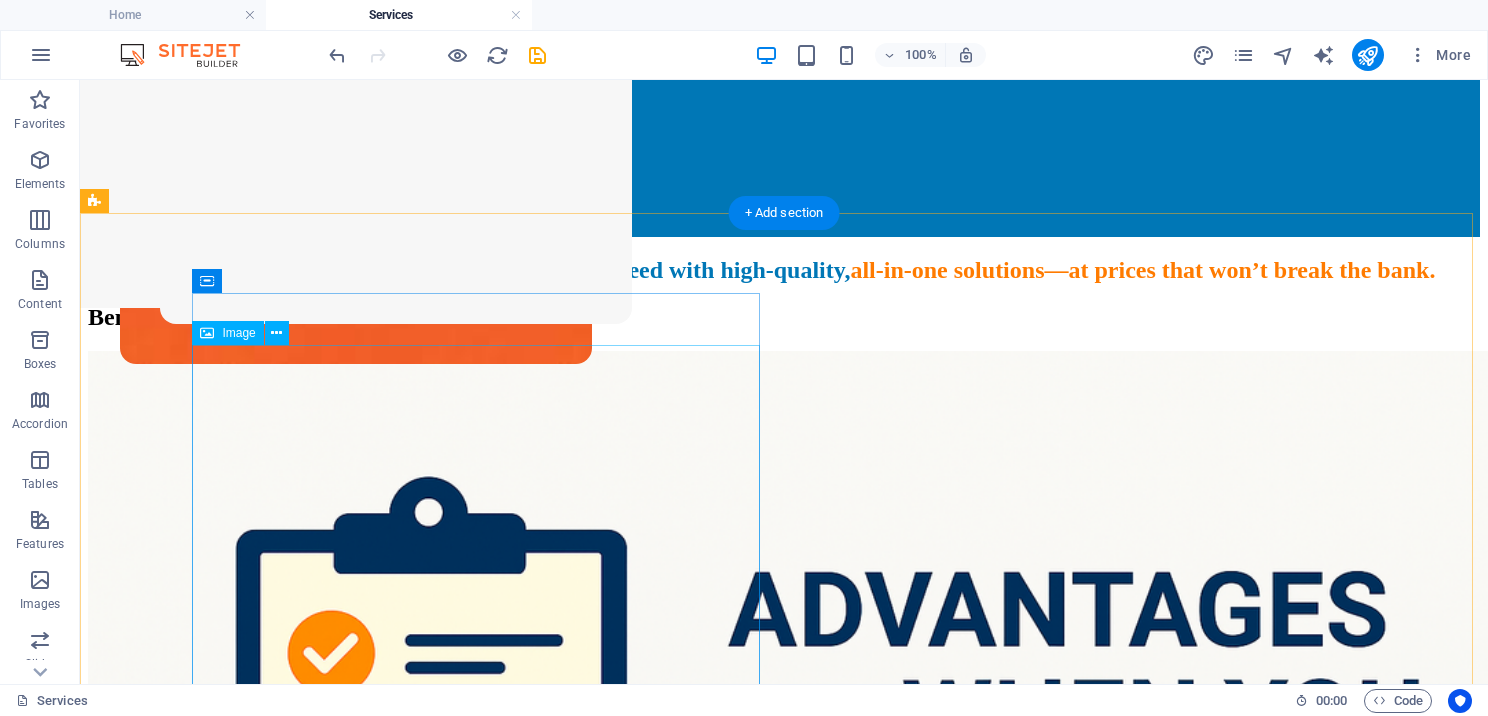 scroll, scrollTop: 200, scrollLeft: 0, axis: vertical 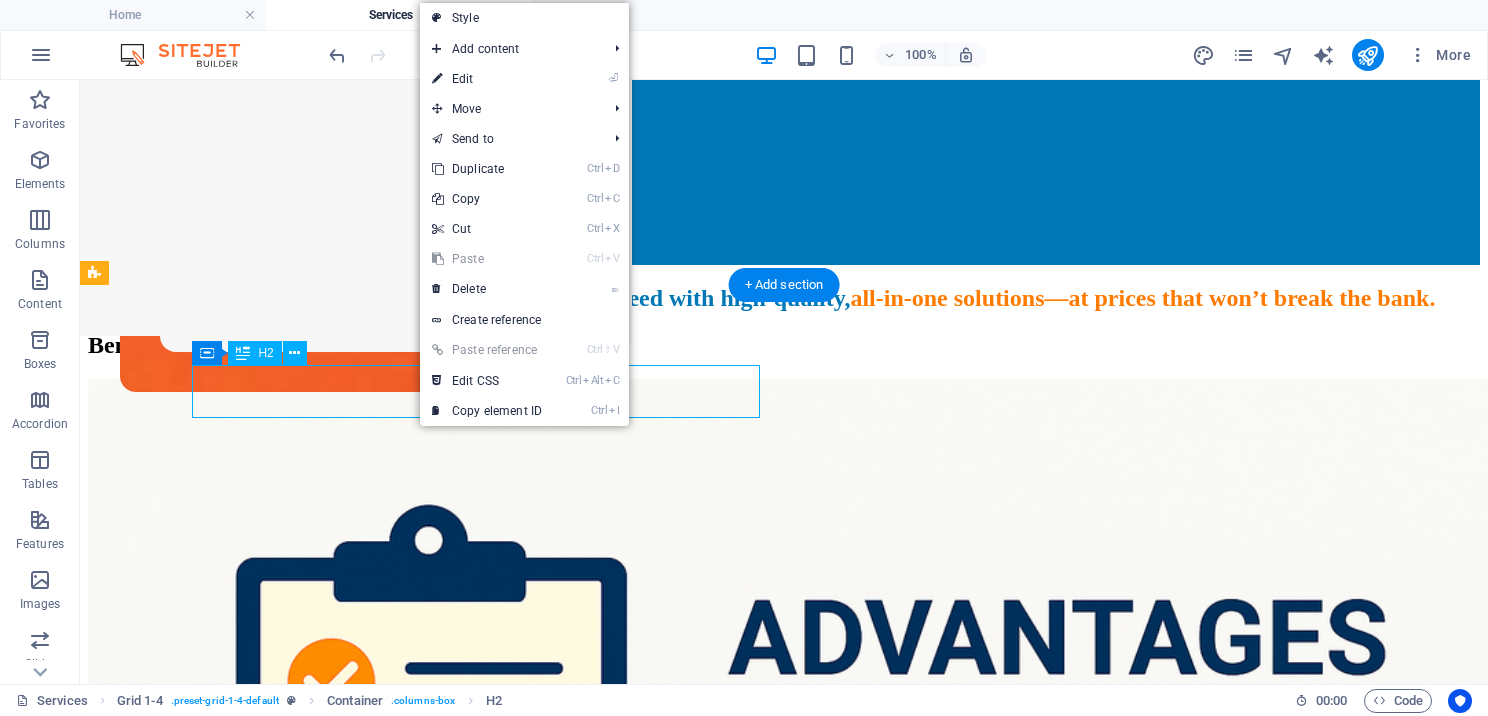 click on "Benefits of Signing Up" at bounding box center [784, 345] 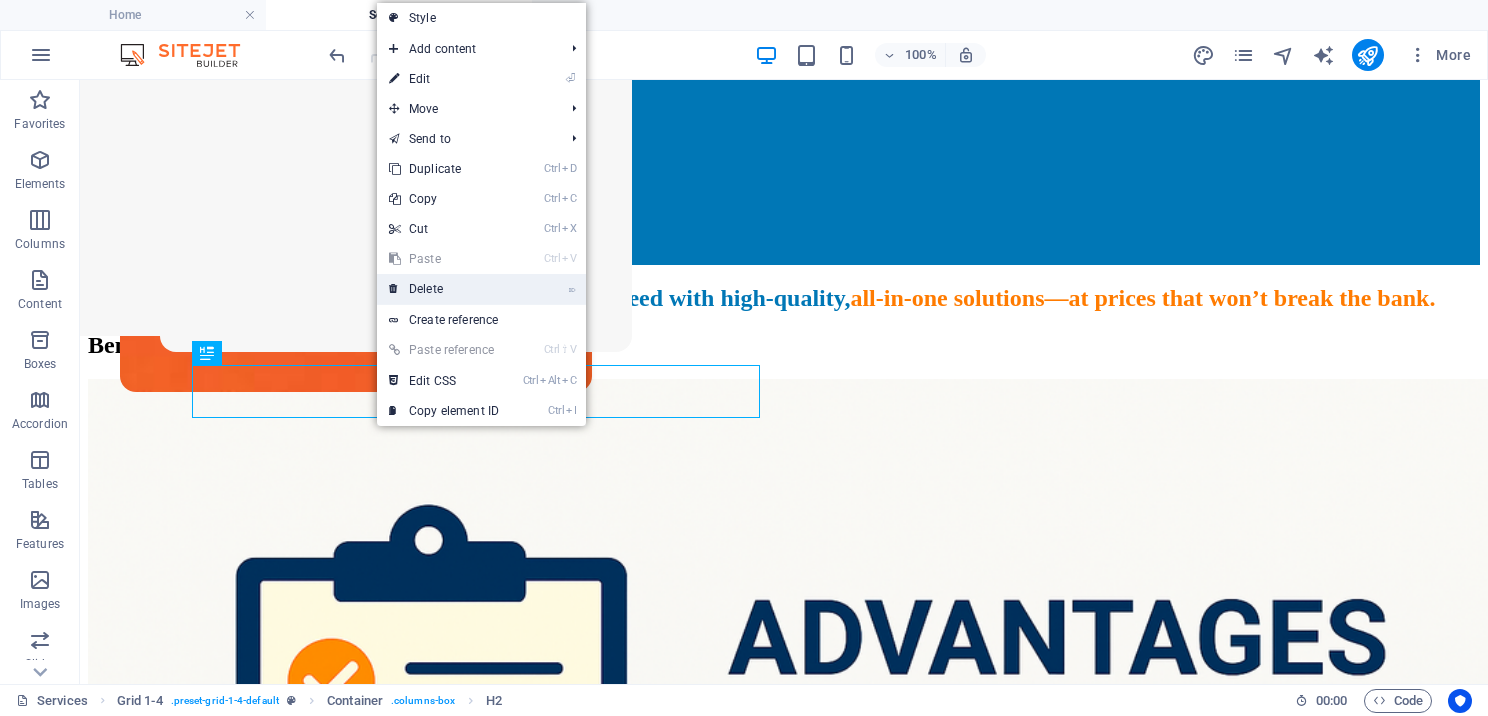 click on "⌦  Delete" at bounding box center (444, 289) 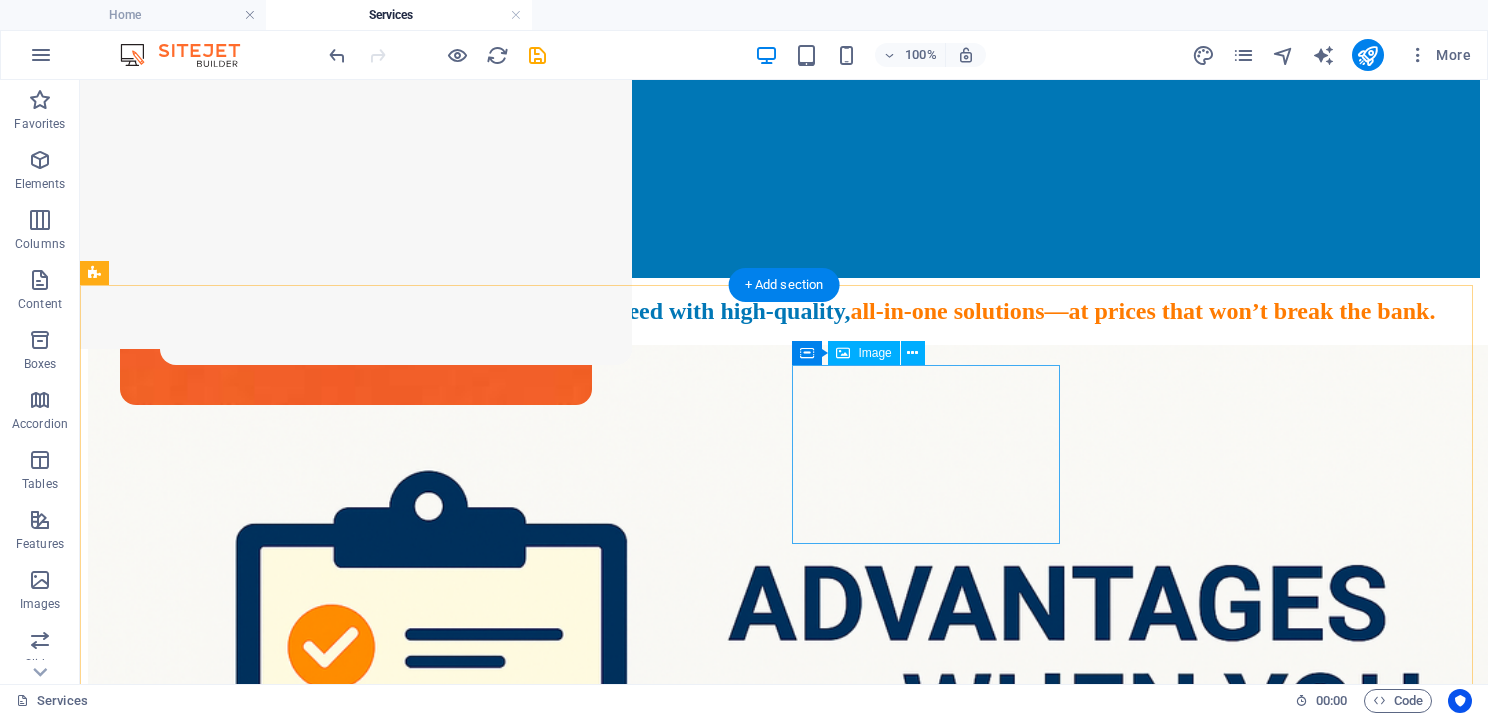 scroll, scrollTop: 200, scrollLeft: 0, axis: vertical 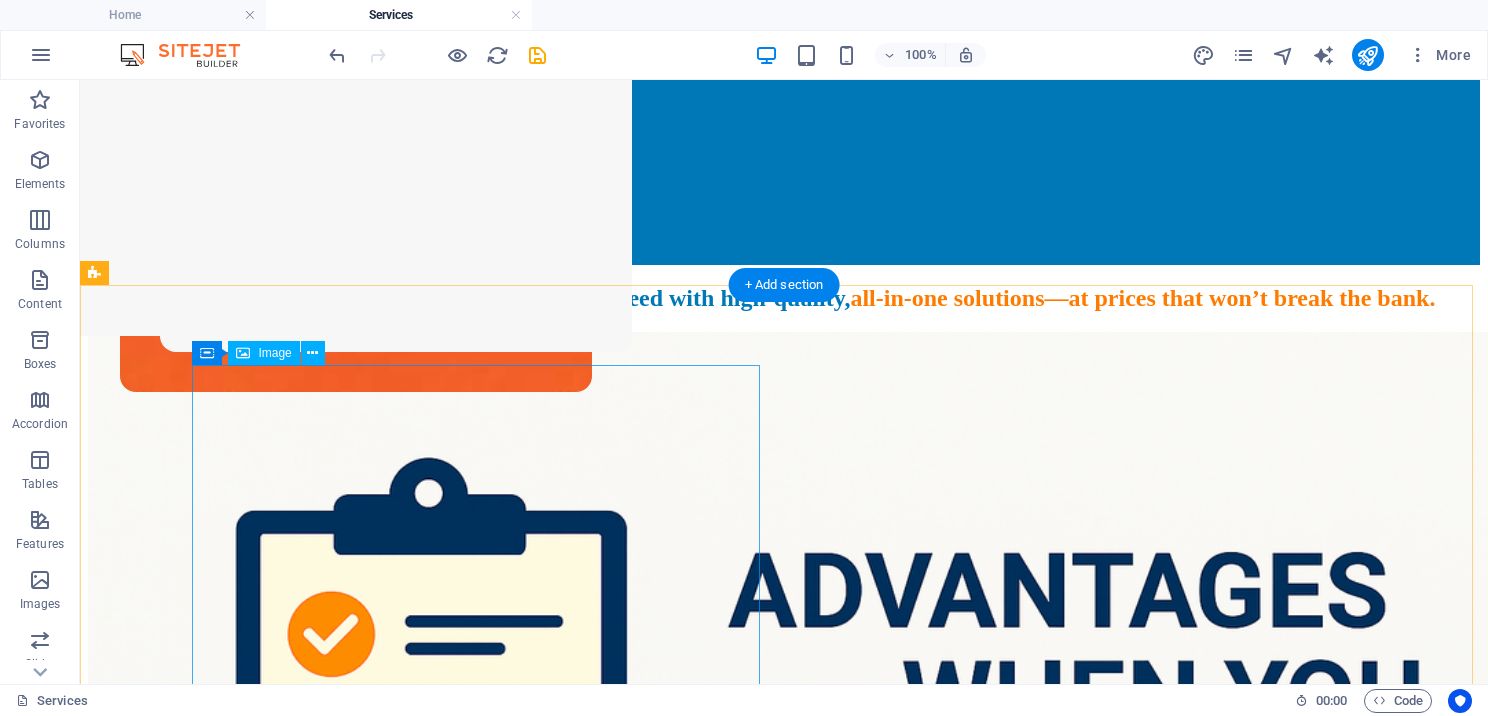click at bounding box center (784, 803) 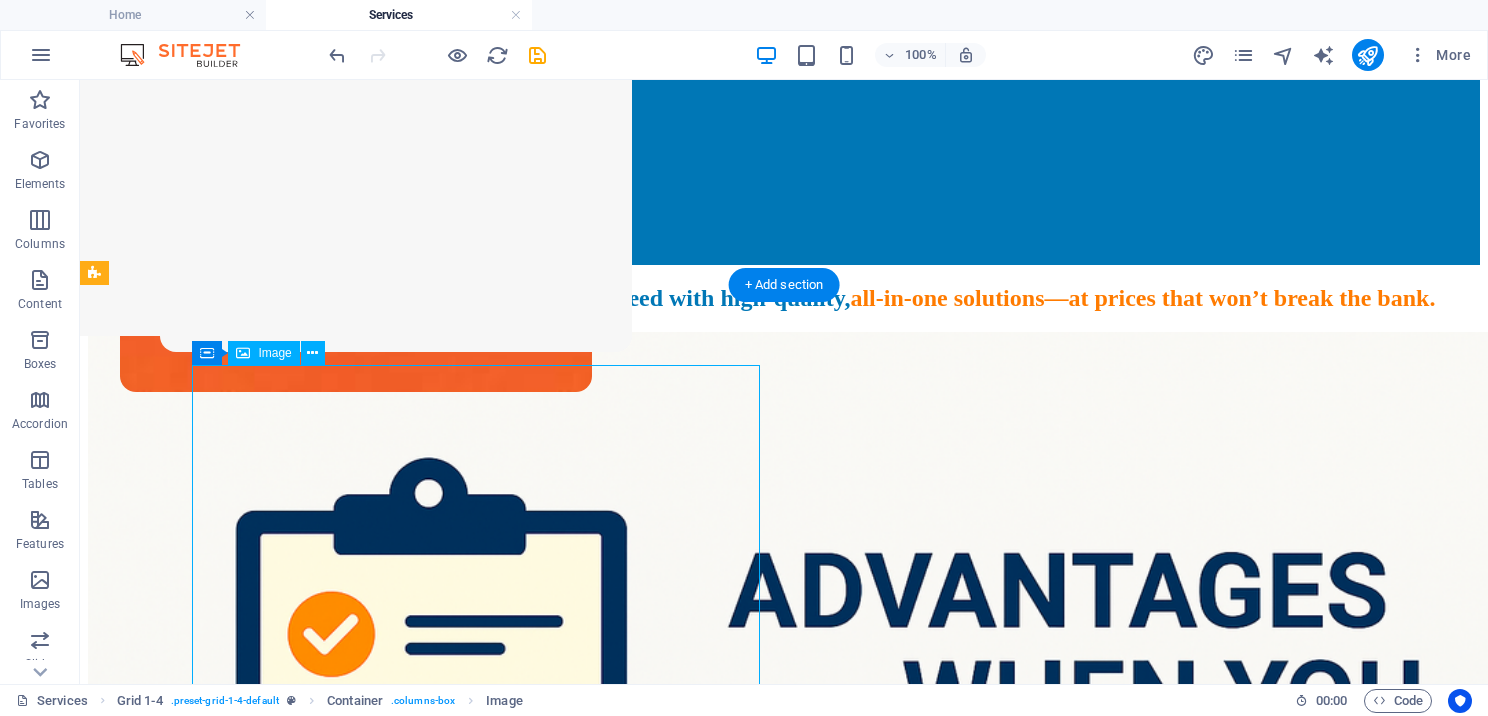 click at bounding box center [784, 803] 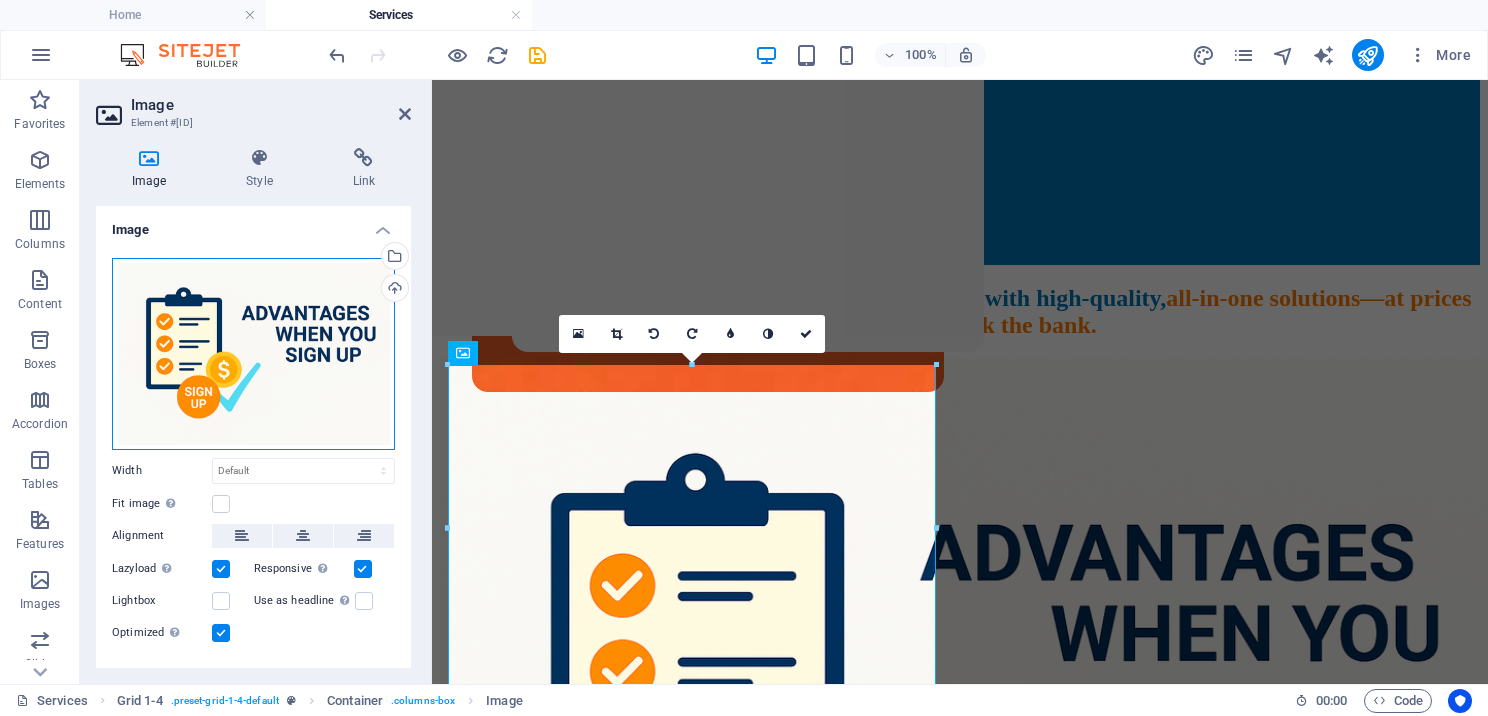 click on "Drag files here, click to choose files or select files from Files or our free stock photos & videos" at bounding box center (253, 354) 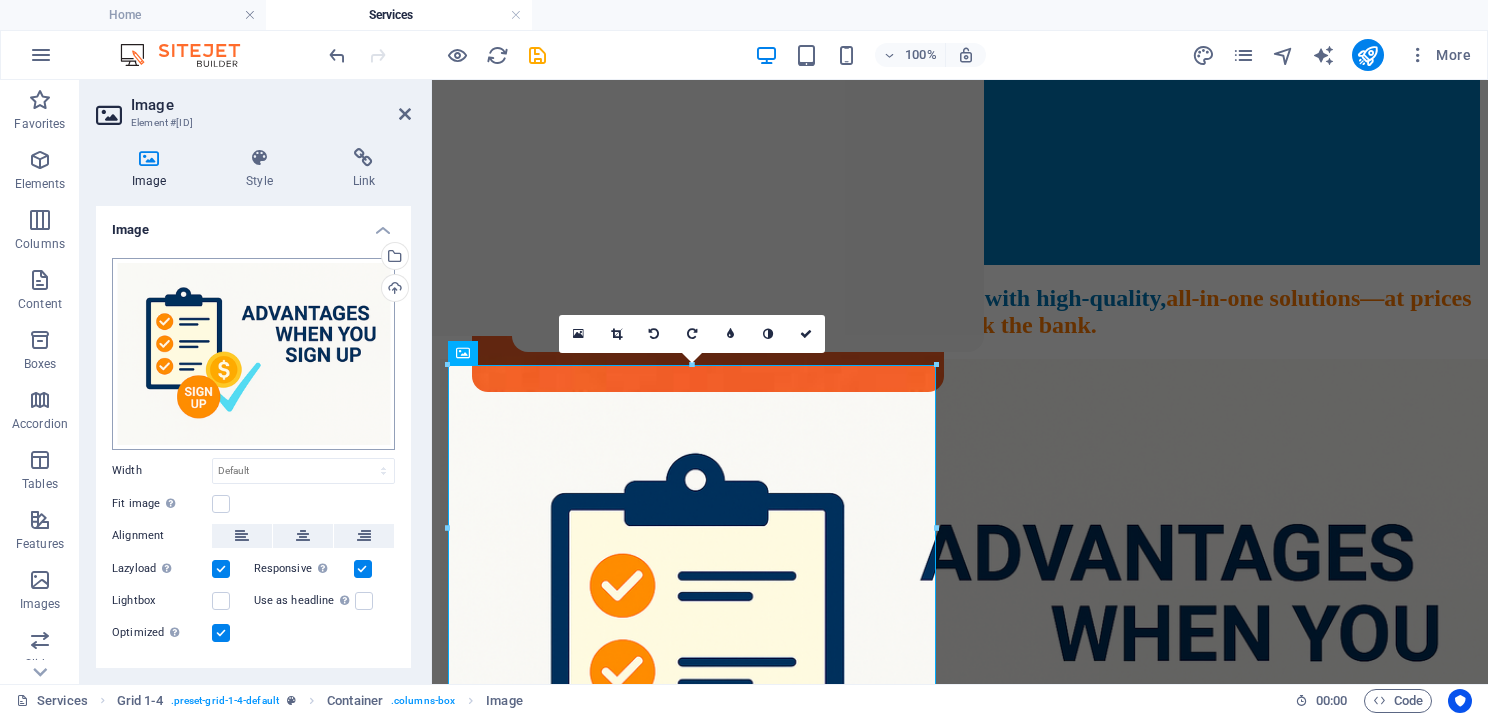 click on "genuinetaxsolutions.com Home Services Favorites Elements Columns Content Boxes Accordion Tables Features Images Slider Header Footer Forms Marketing Collections
Drag here to replace the existing content. Press “Ctrl” if you want to create a new element.
Container   H2   Container   Banner   Container   Banner   2 columns   Menu Bar   Button 90% More Home Grid 1-4 . preset-grid-1-4-default Container . columns-box Image 00 : 00 Code Favorites Elements Columns Content Boxes Accordion Tables Features Images Slider Header Footer Forms Marketing Collections Image Element #ed-827542290 Image Style Link Image Drag files here, click to choose files or select files from Files or our free stock photos & videos Select files from the file manager, stock photos, or upload file(s) Upload Width Default auto px rem % em vh vw Fit image Automatically fit image to a fixed width and height Height Default auto px 50" at bounding box center (744, 358) 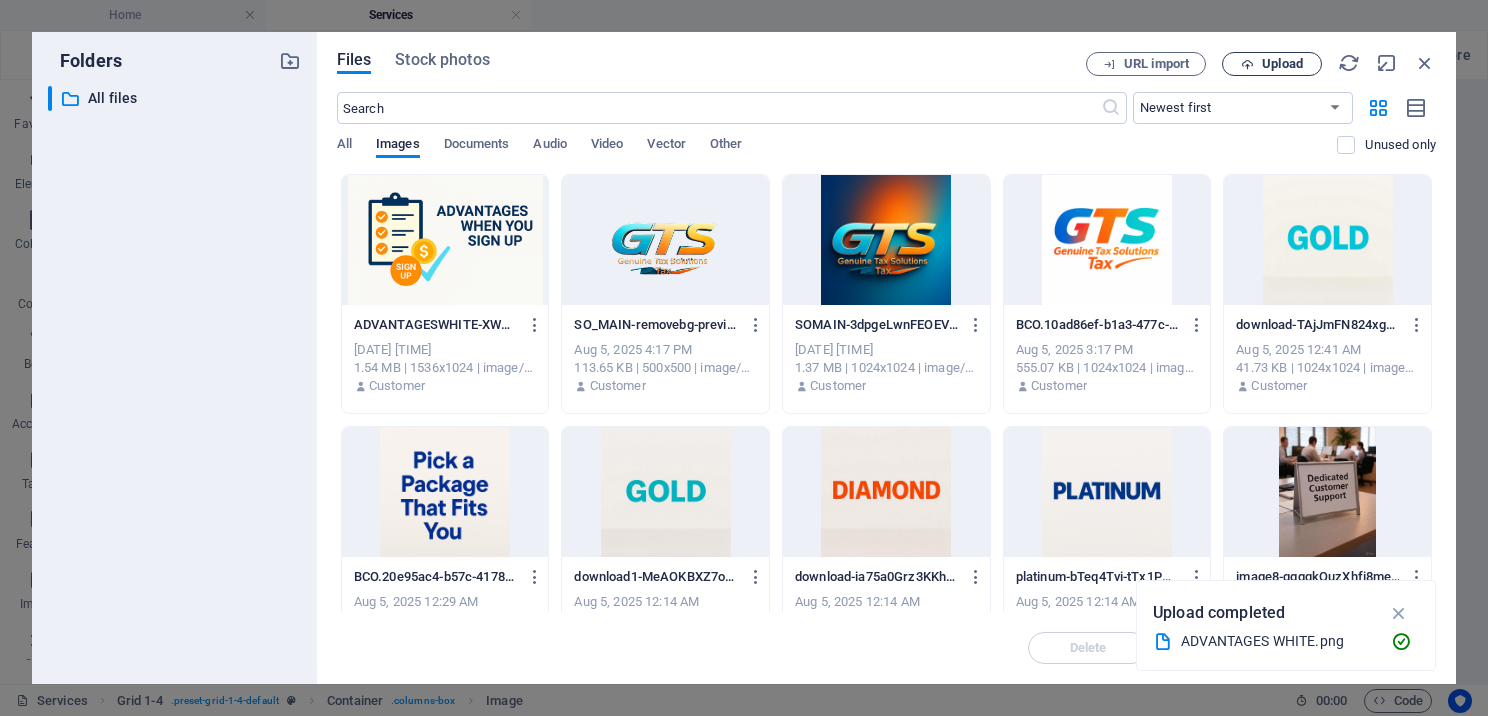 click on "Upload" at bounding box center [1272, 64] 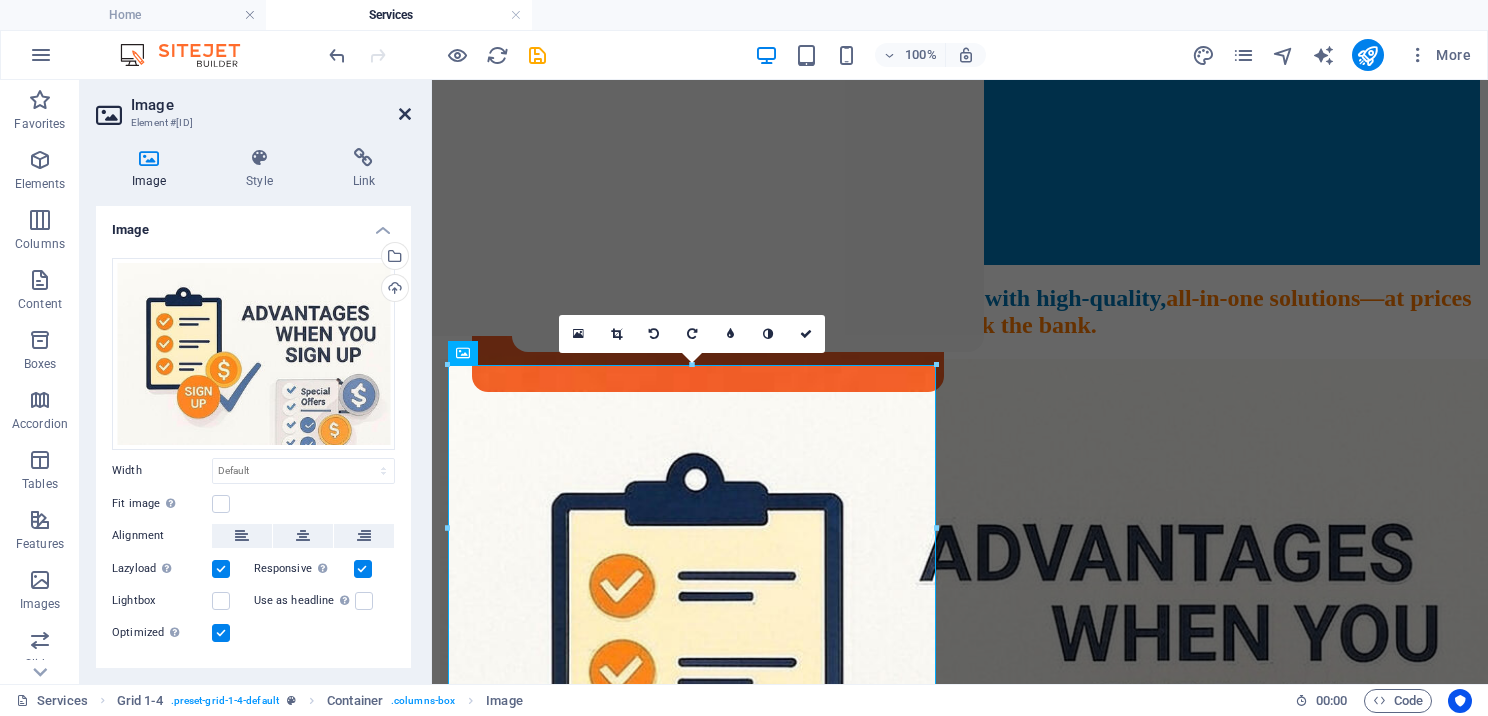 click at bounding box center [405, 114] 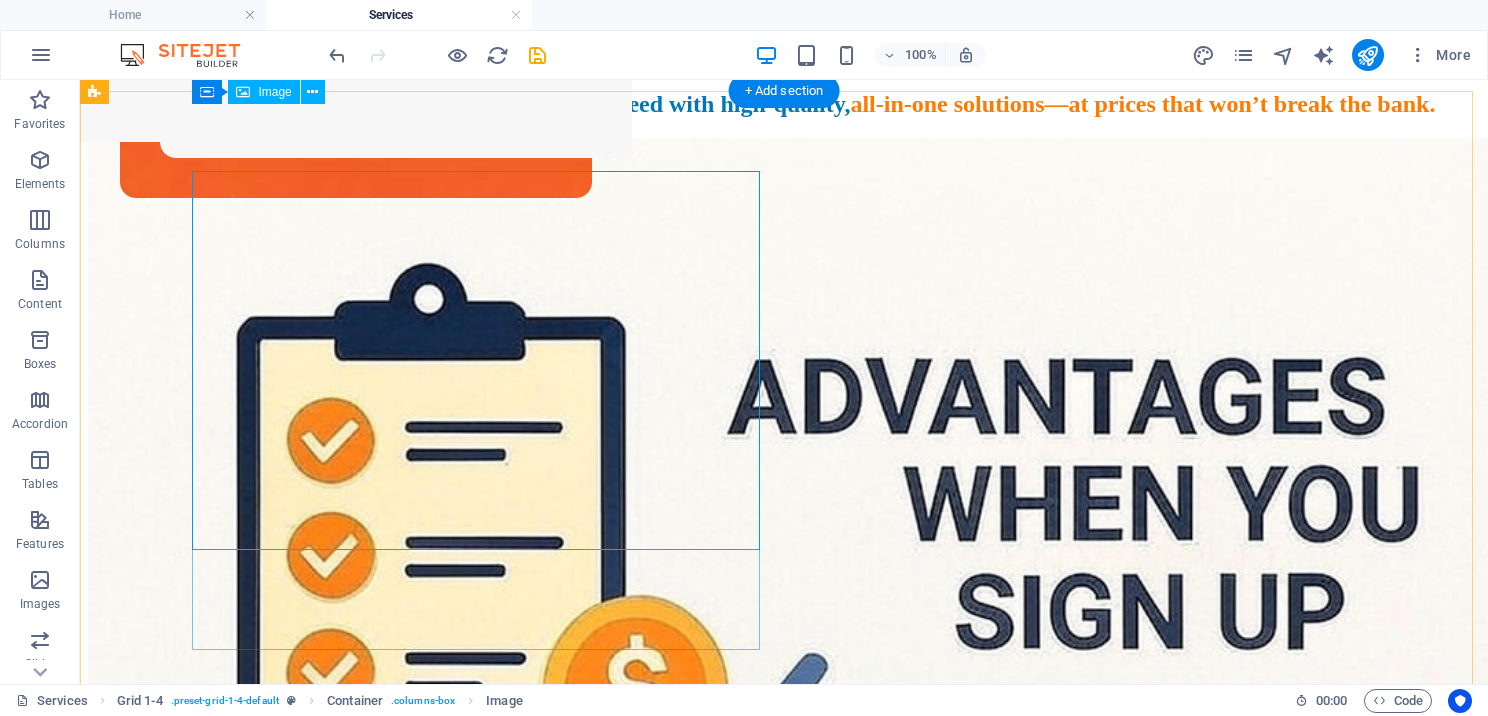scroll, scrollTop: 300, scrollLeft: 0, axis: vertical 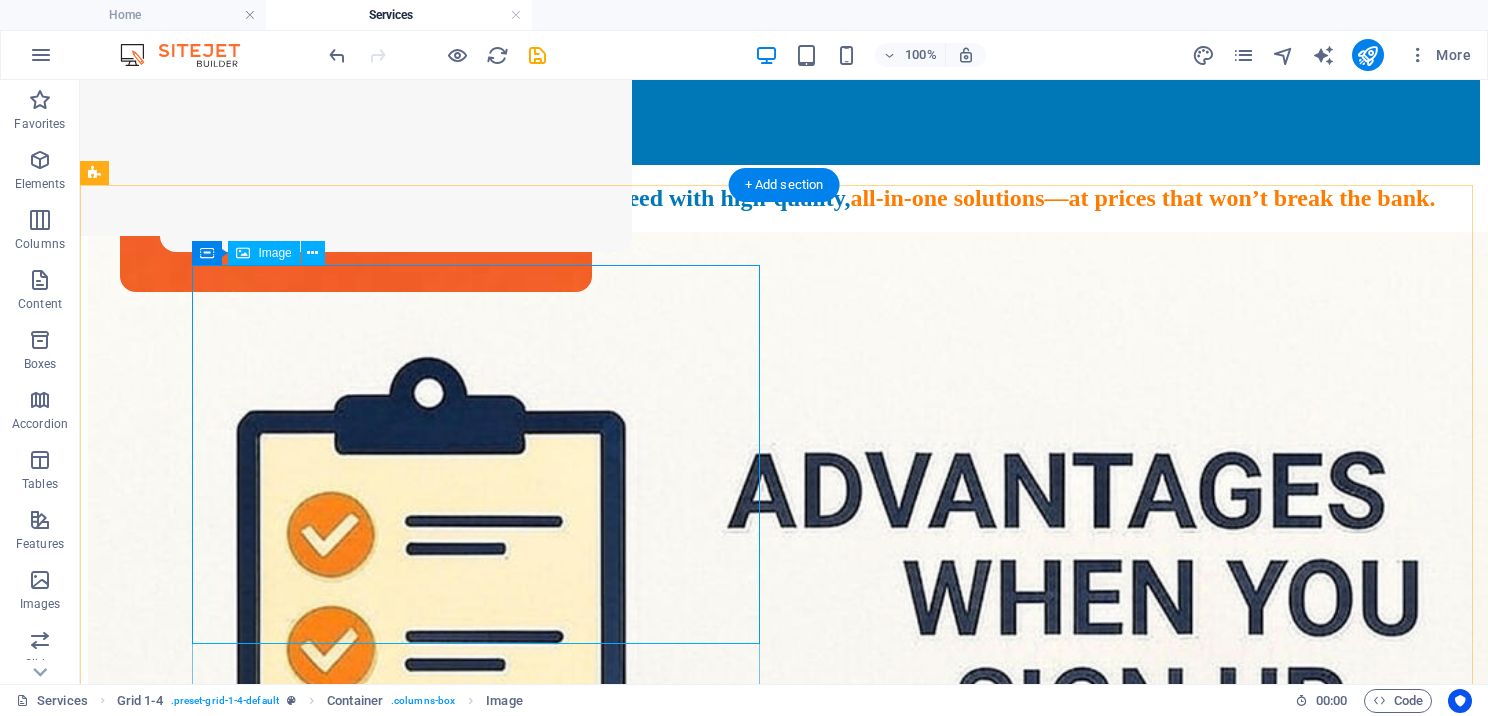 click at bounding box center (784, 703) 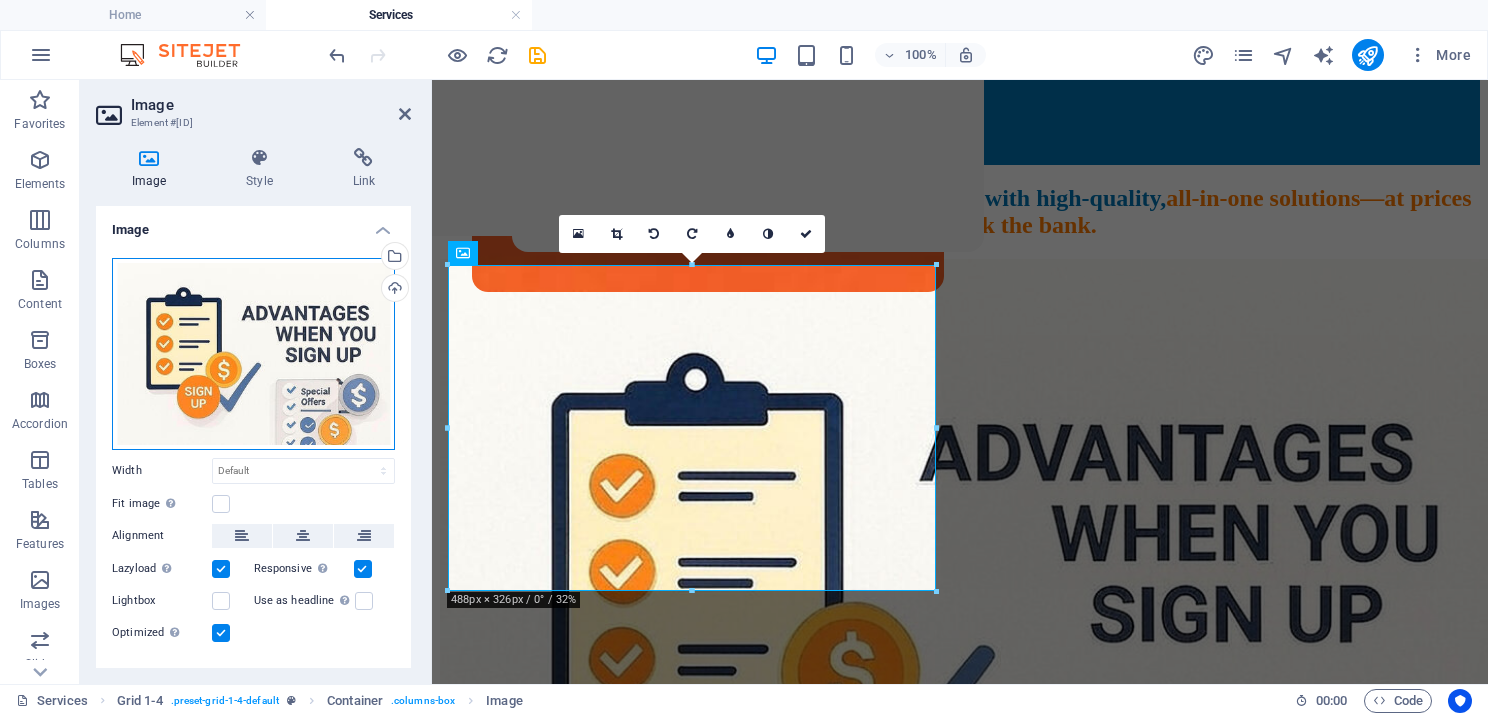 click on "Drag files here, click to choose files or select files from Files or our free stock photos & videos" at bounding box center (253, 354) 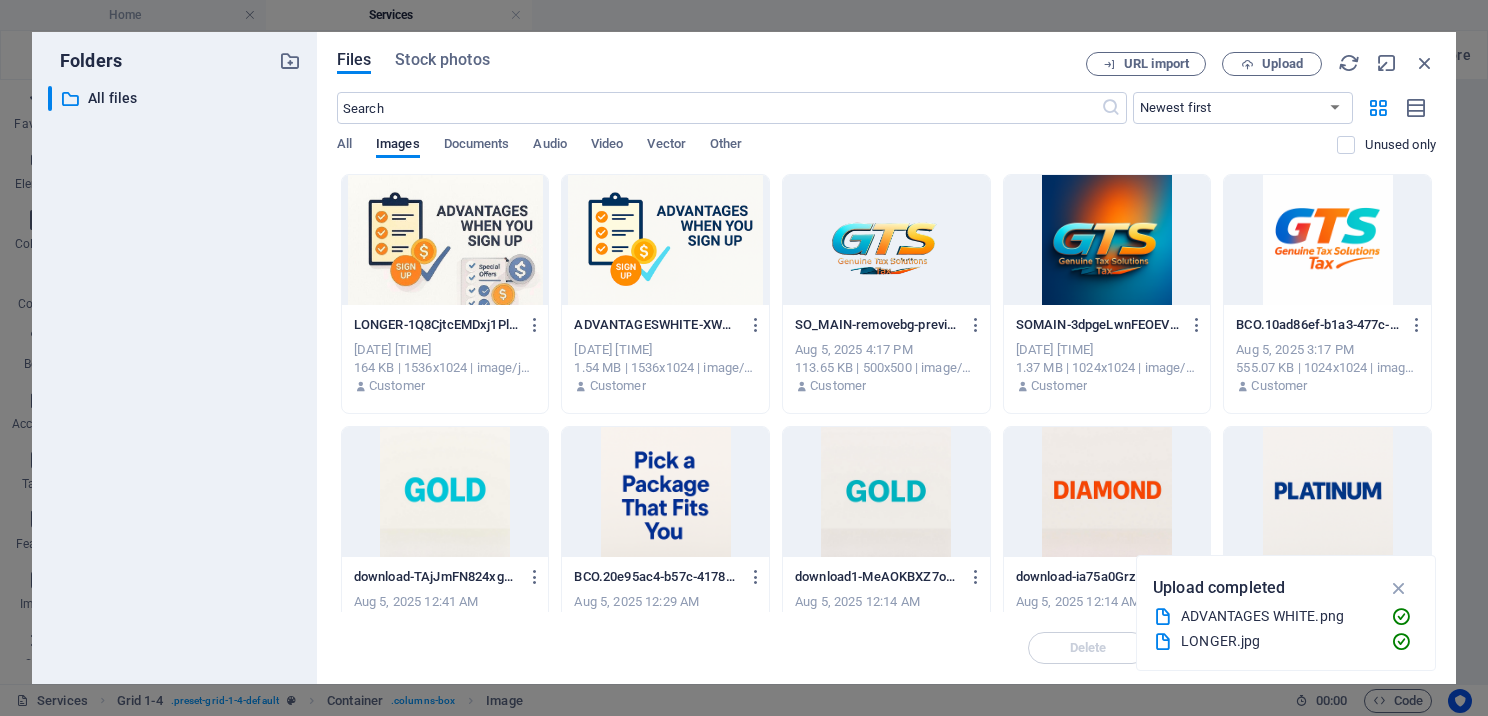 scroll, scrollTop: 352, scrollLeft: 0, axis: vertical 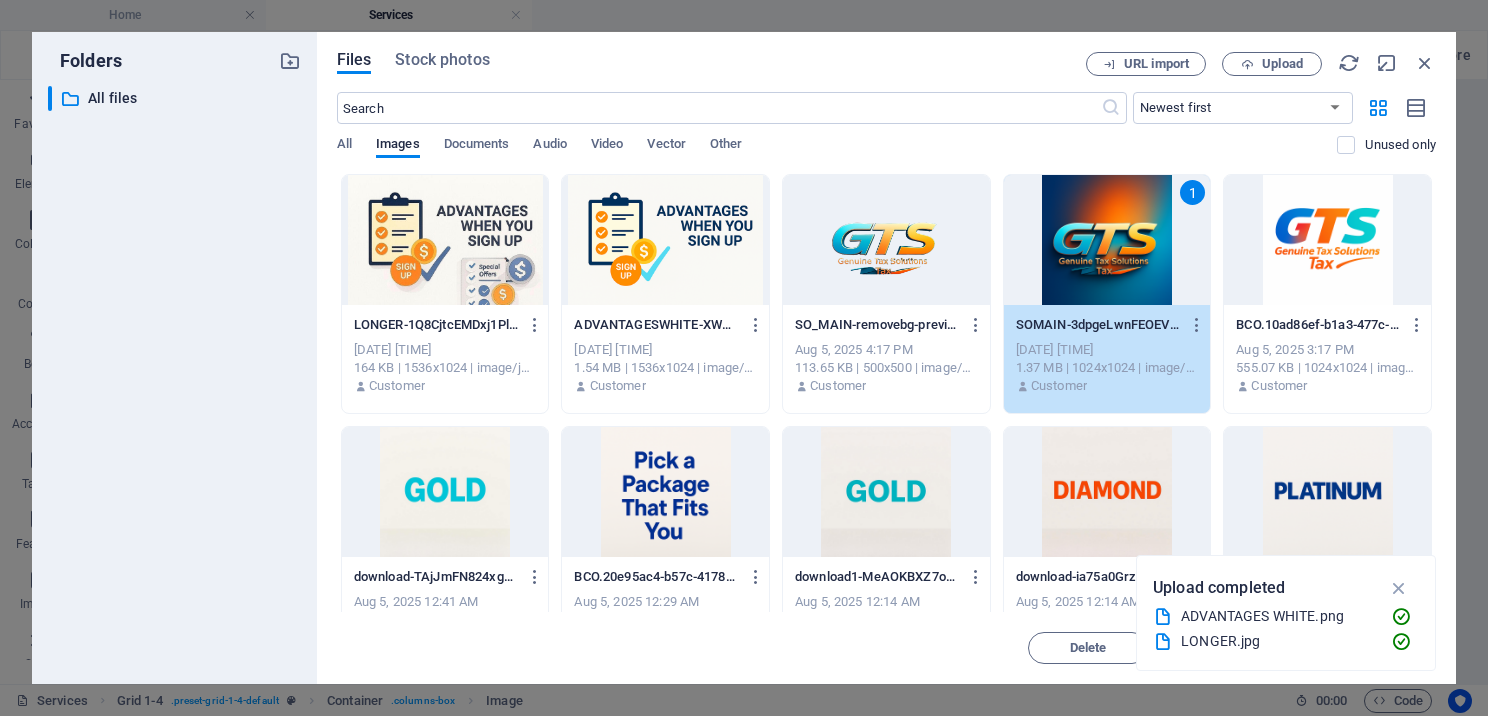 click on "1" at bounding box center [1107, 240] 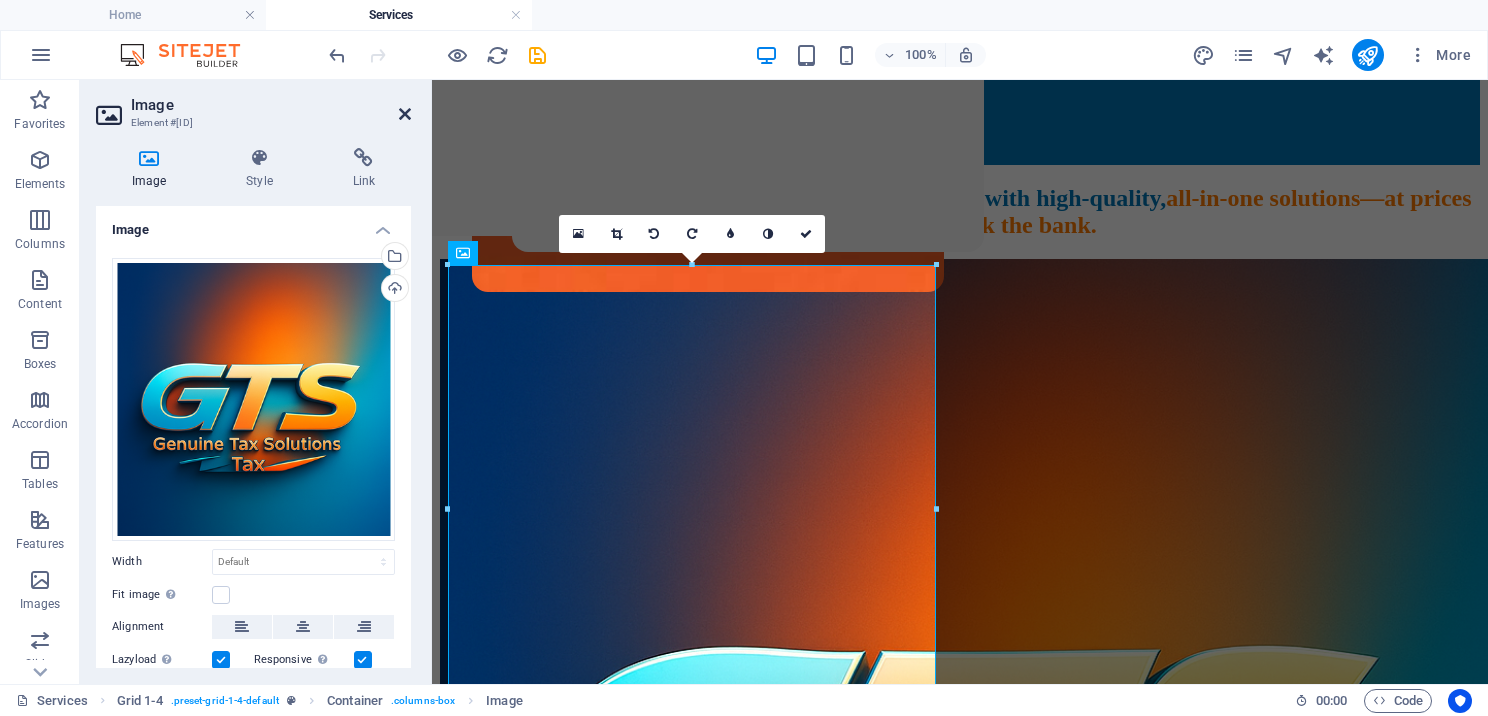 click at bounding box center [405, 114] 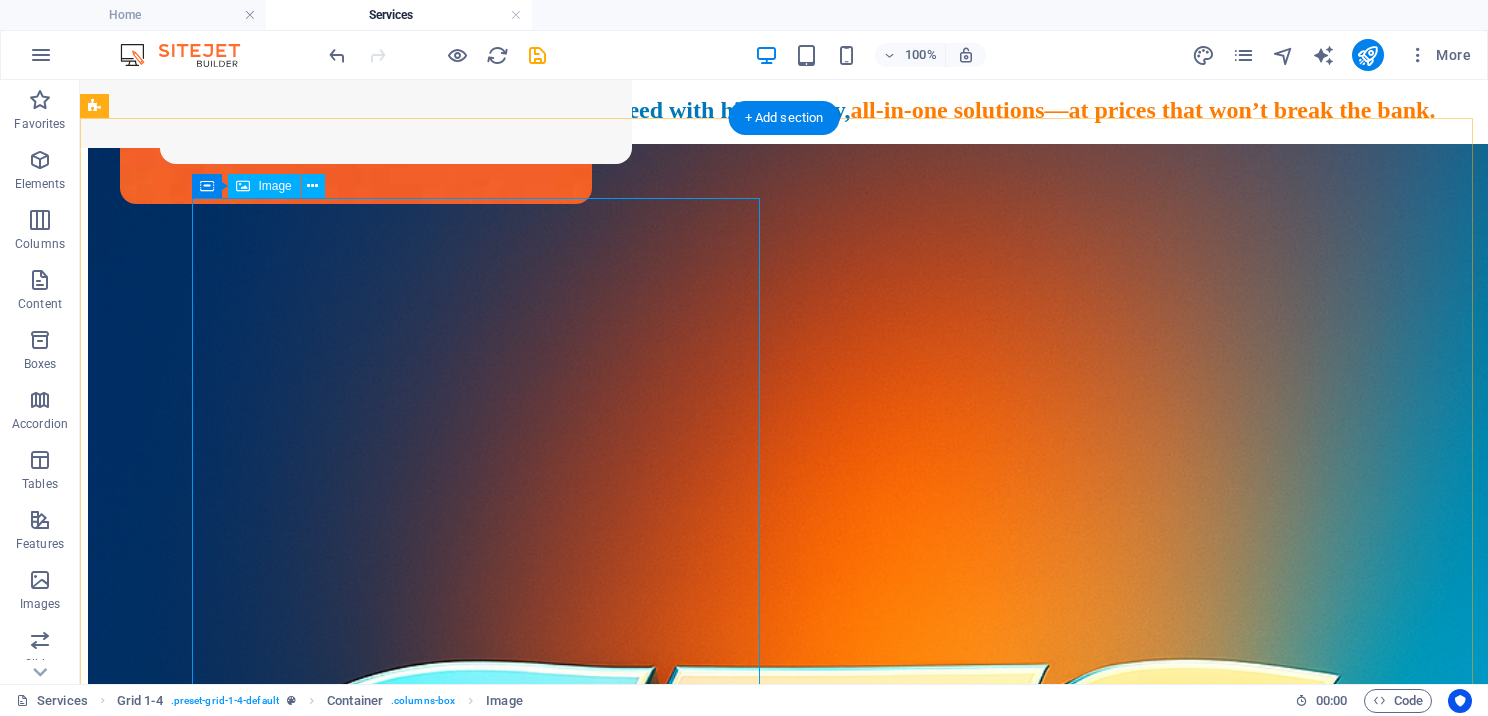 scroll, scrollTop: 500, scrollLeft: 0, axis: vertical 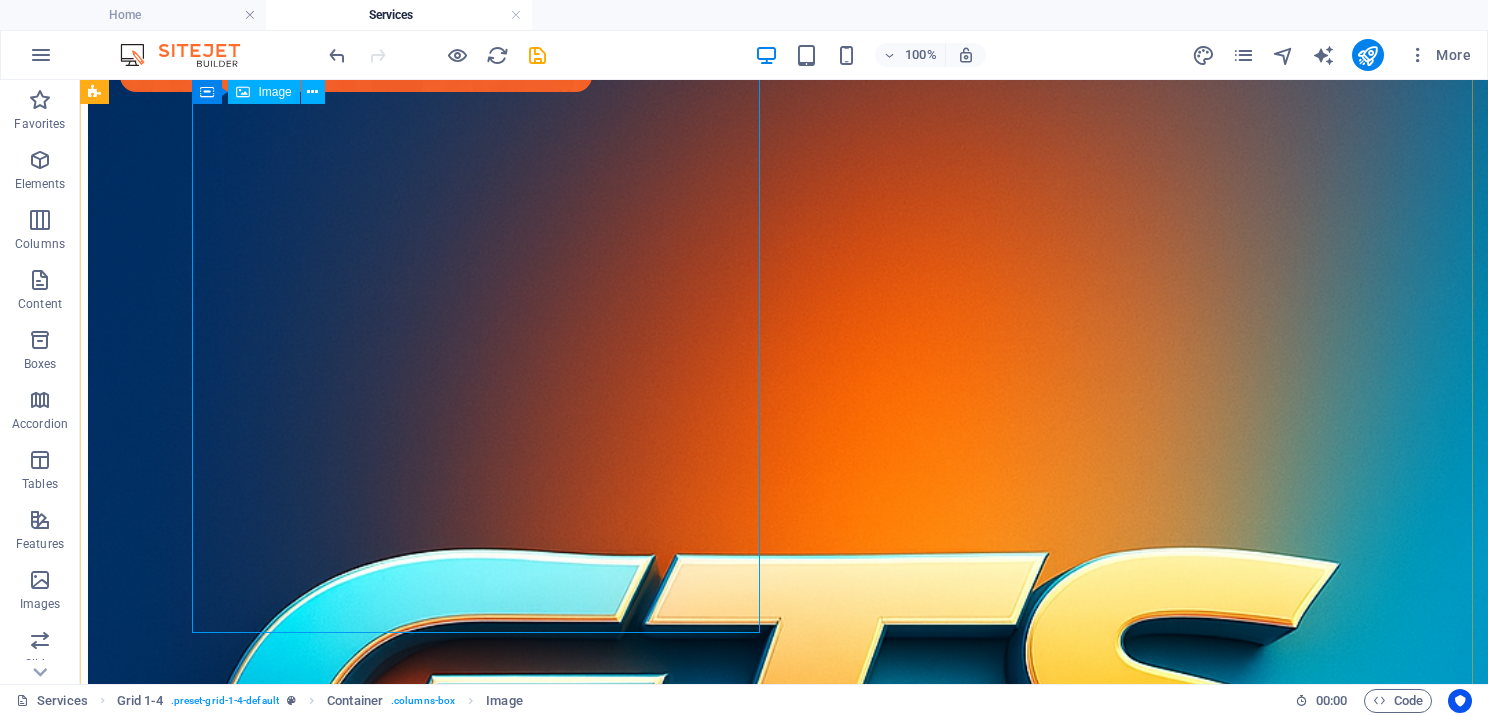 click at bounding box center (784, 738) 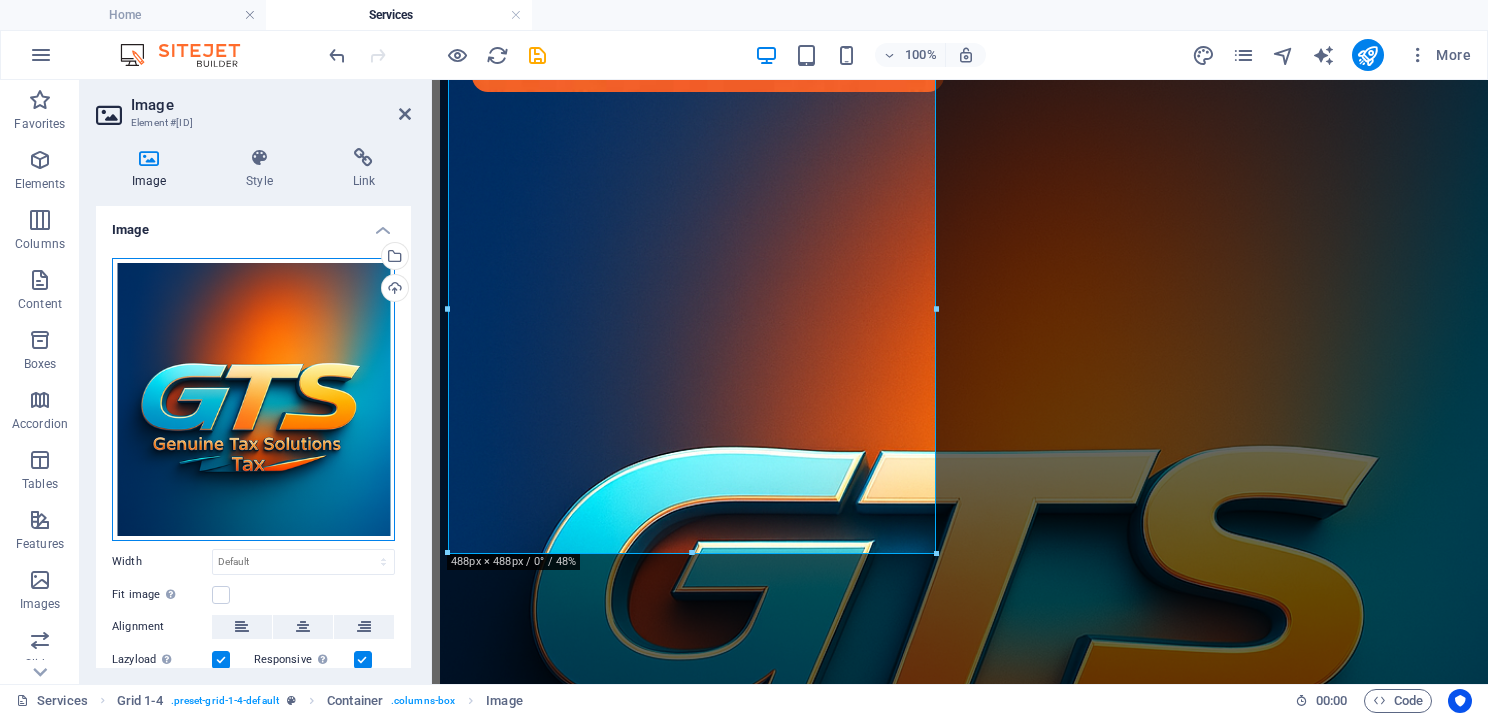 click on "Drag files here, click to choose files or select files from Files or our free stock photos & videos" at bounding box center [253, 399] 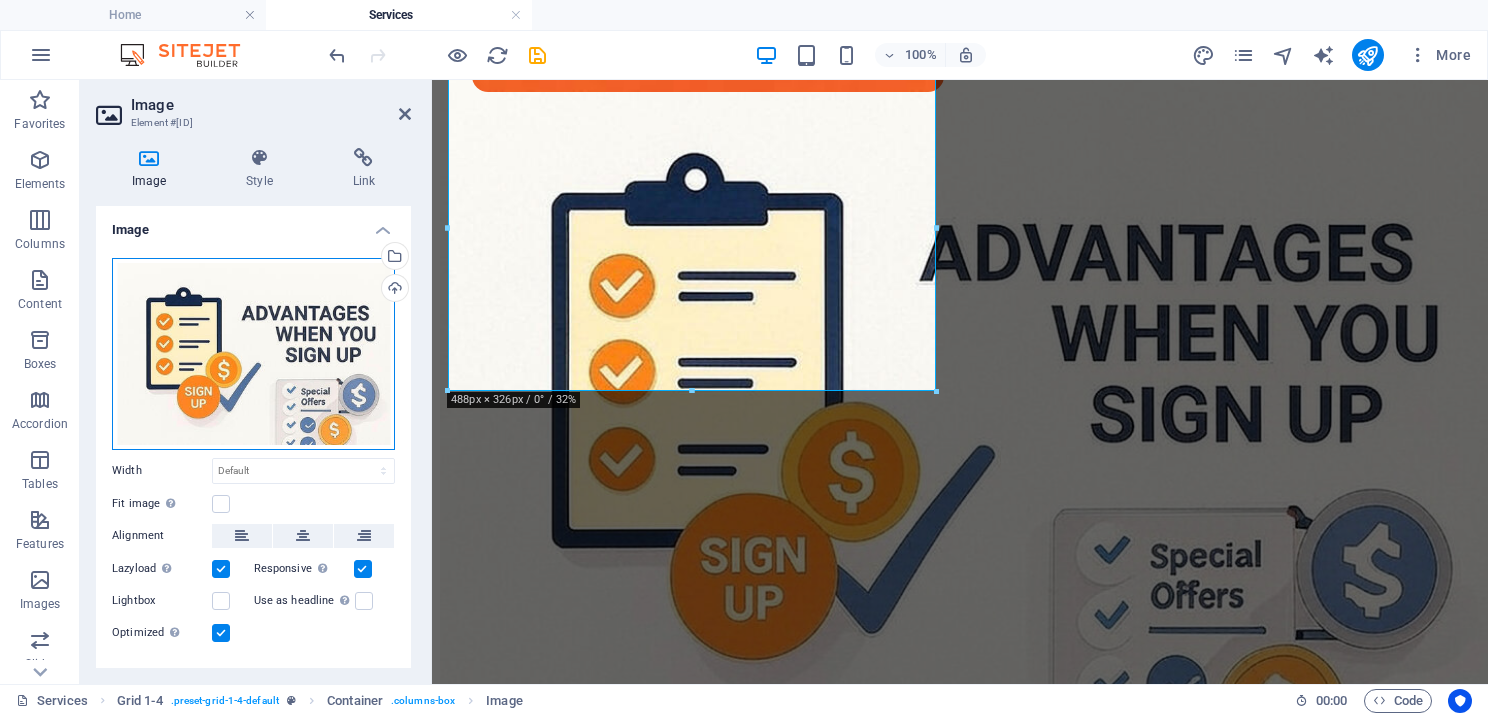 click on "Drag files here, click to choose files or select files from Files or our free stock photos & videos" at bounding box center [253, 354] 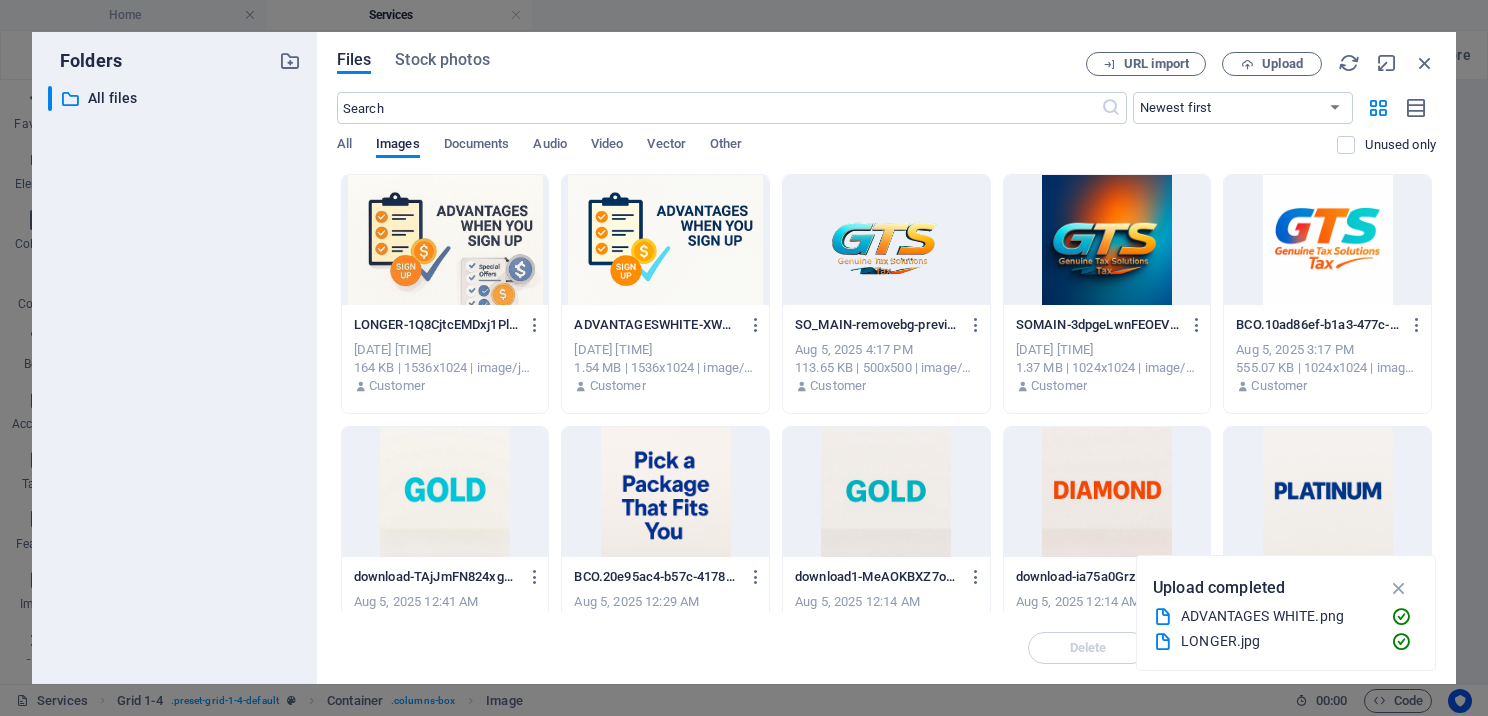 scroll, scrollTop: 605, scrollLeft: 0, axis: vertical 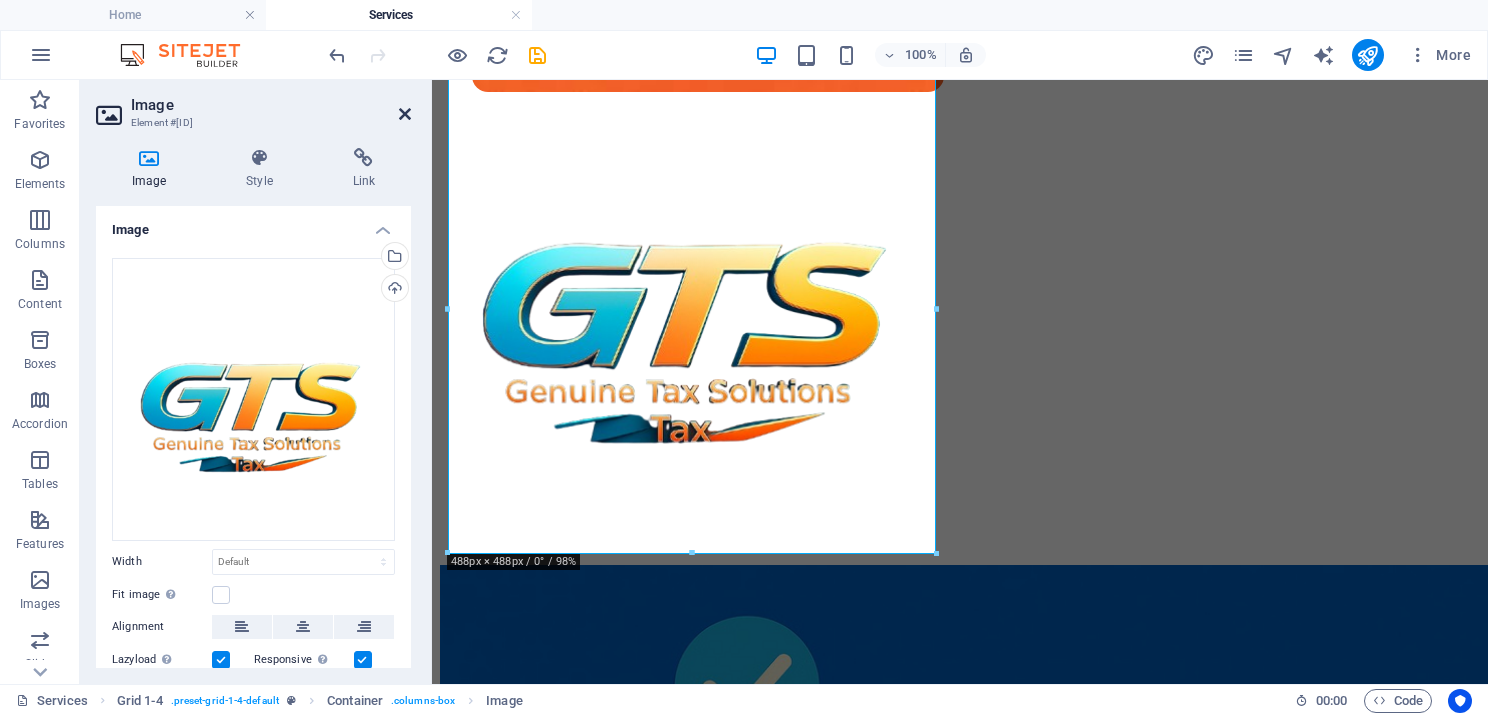 click at bounding box center (405, 114) 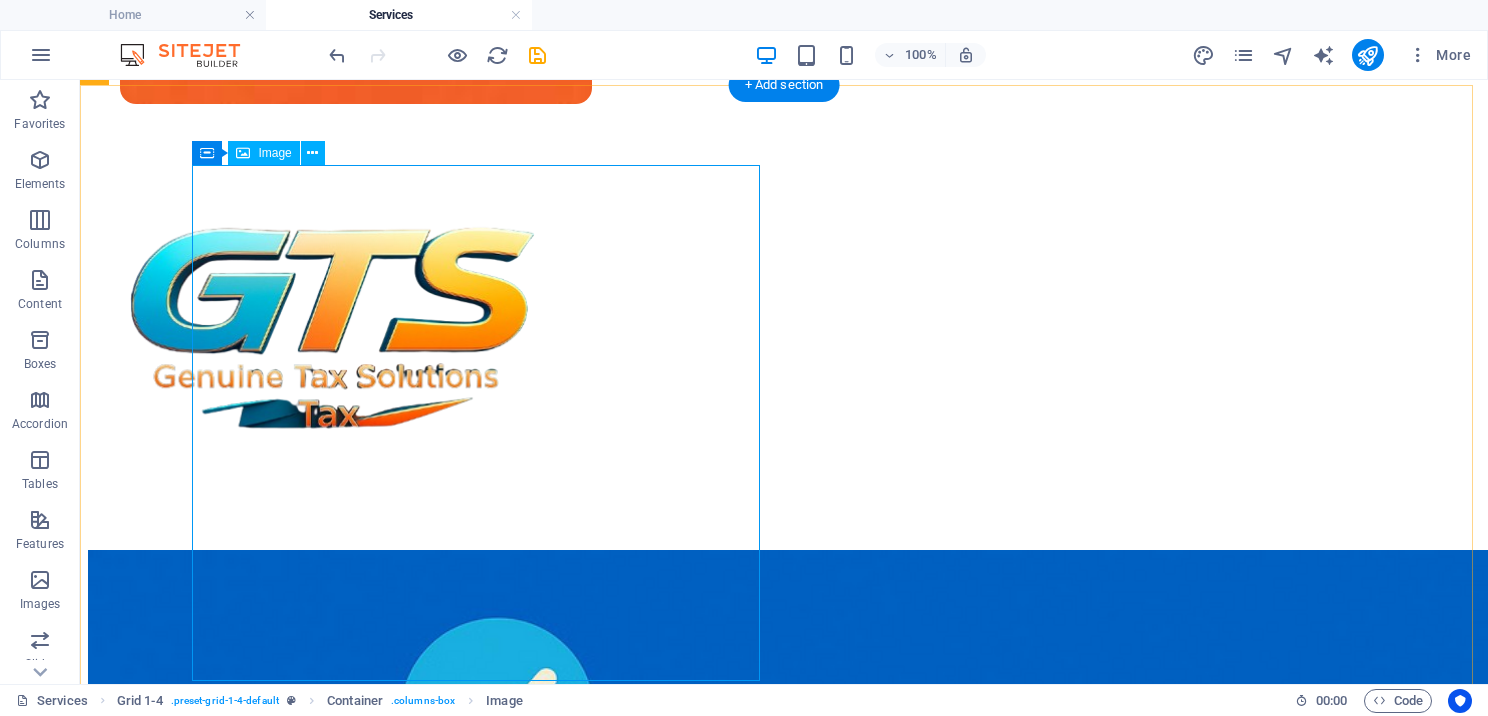 scroll, scrollTop: 600, scrollLeft: 0, axis: vertical 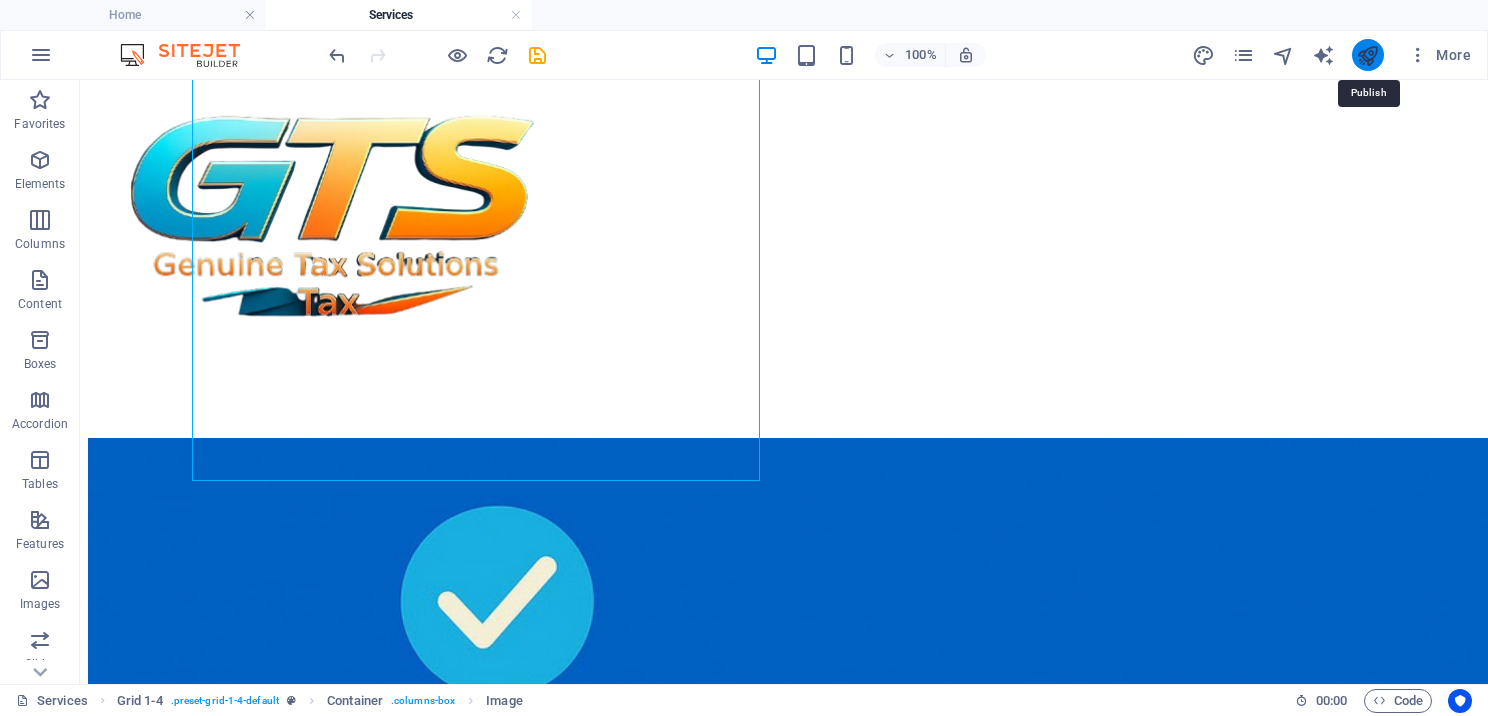click at bounding box center (1367, 55) 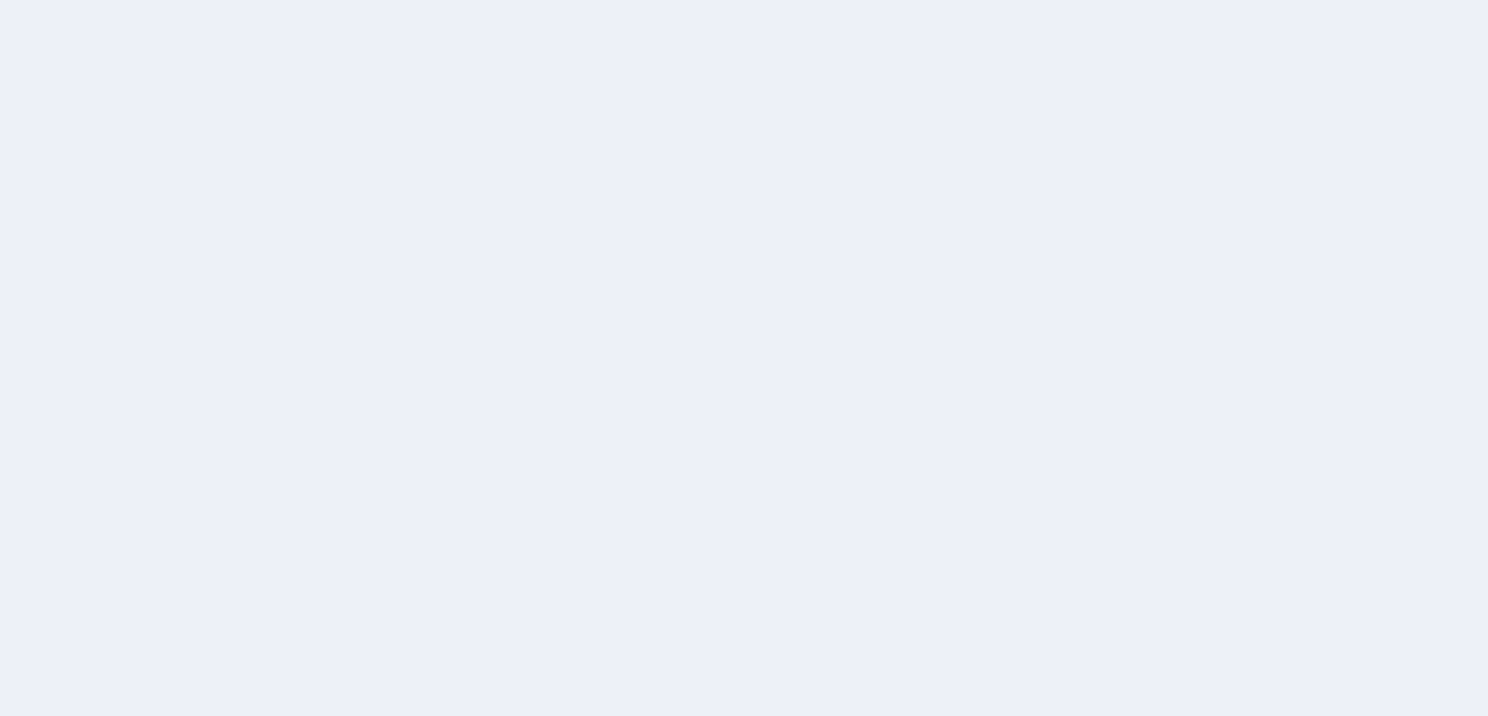 scroll, scrollTop: 0, scrollLeft: 0, axis: both 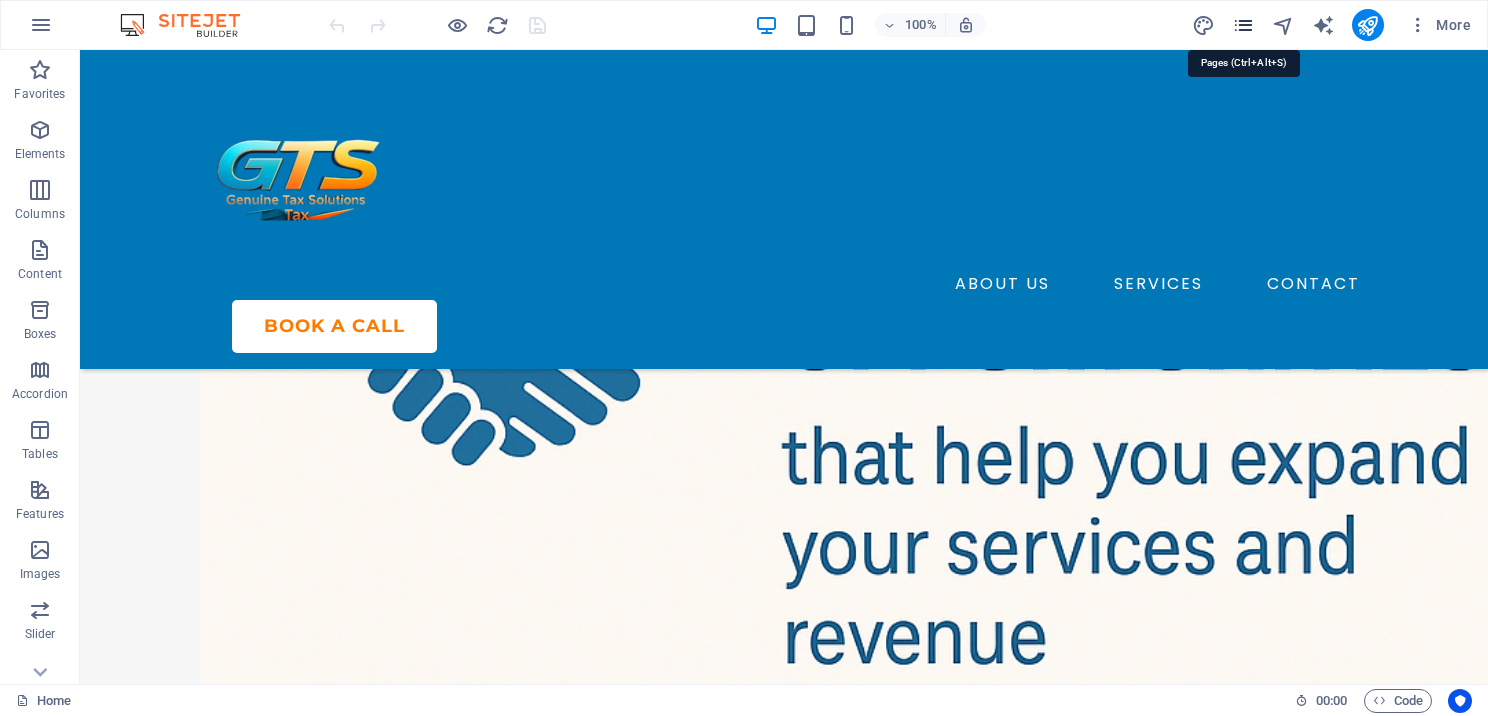 click at bounding box center [1243, 25] 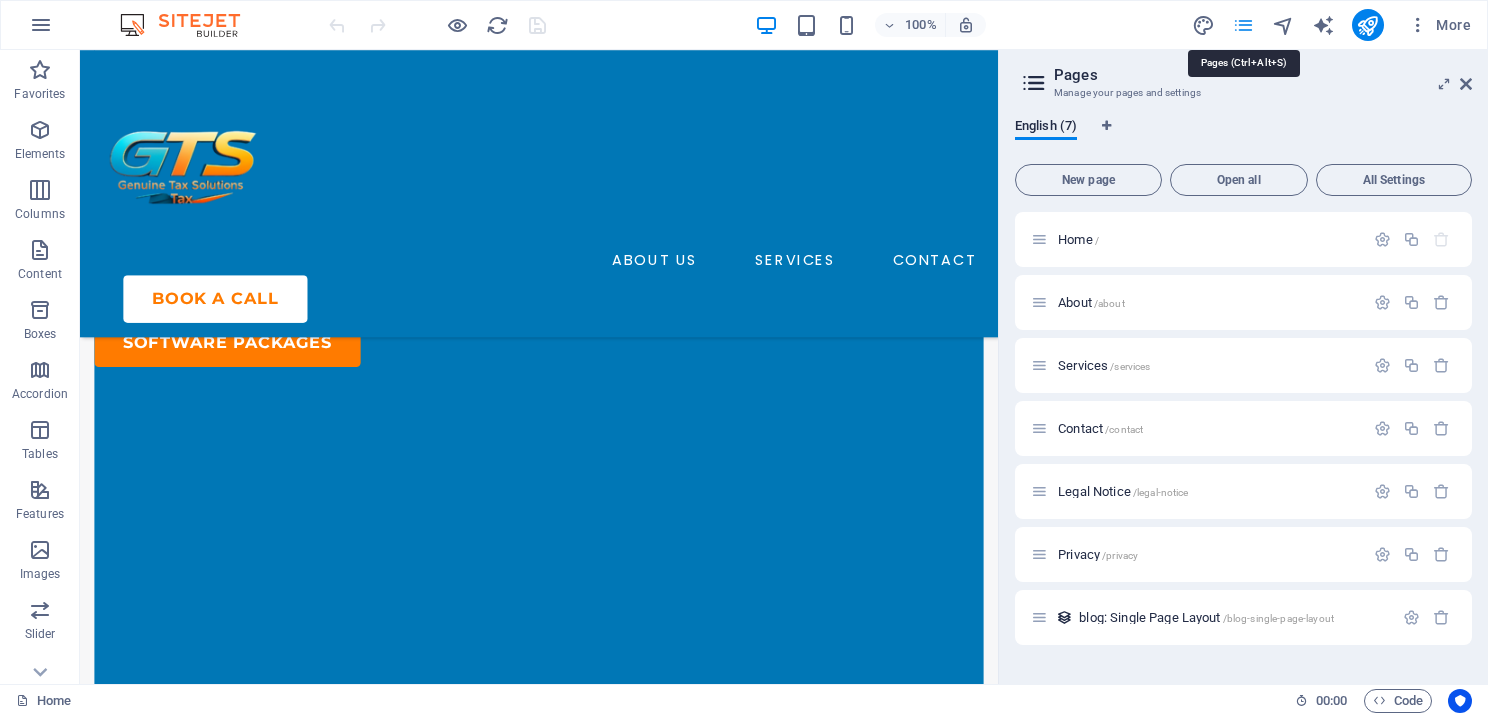 scroll, scrollTop: 1880, scrollLeft: 0, axis: vertical 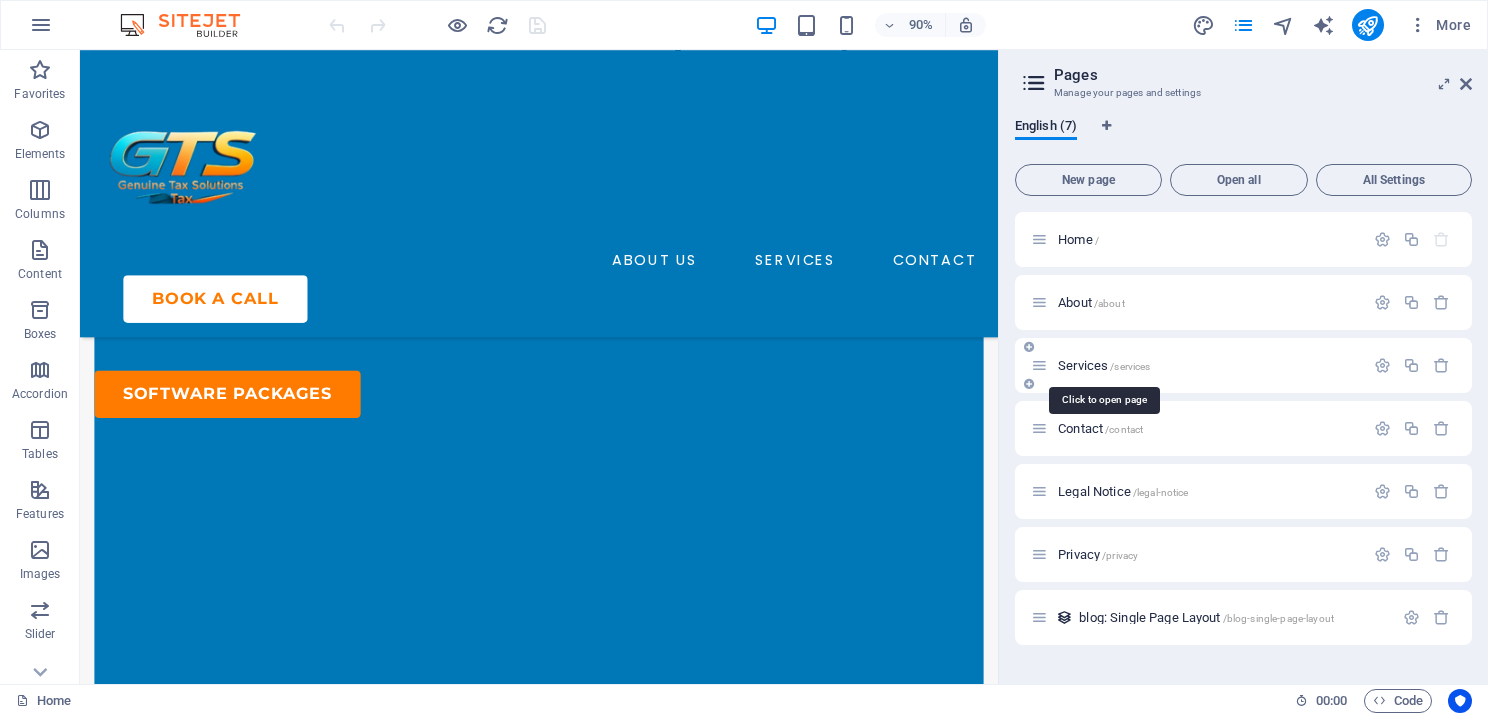 click on "Services /services" at bounding box center [1104, 365] 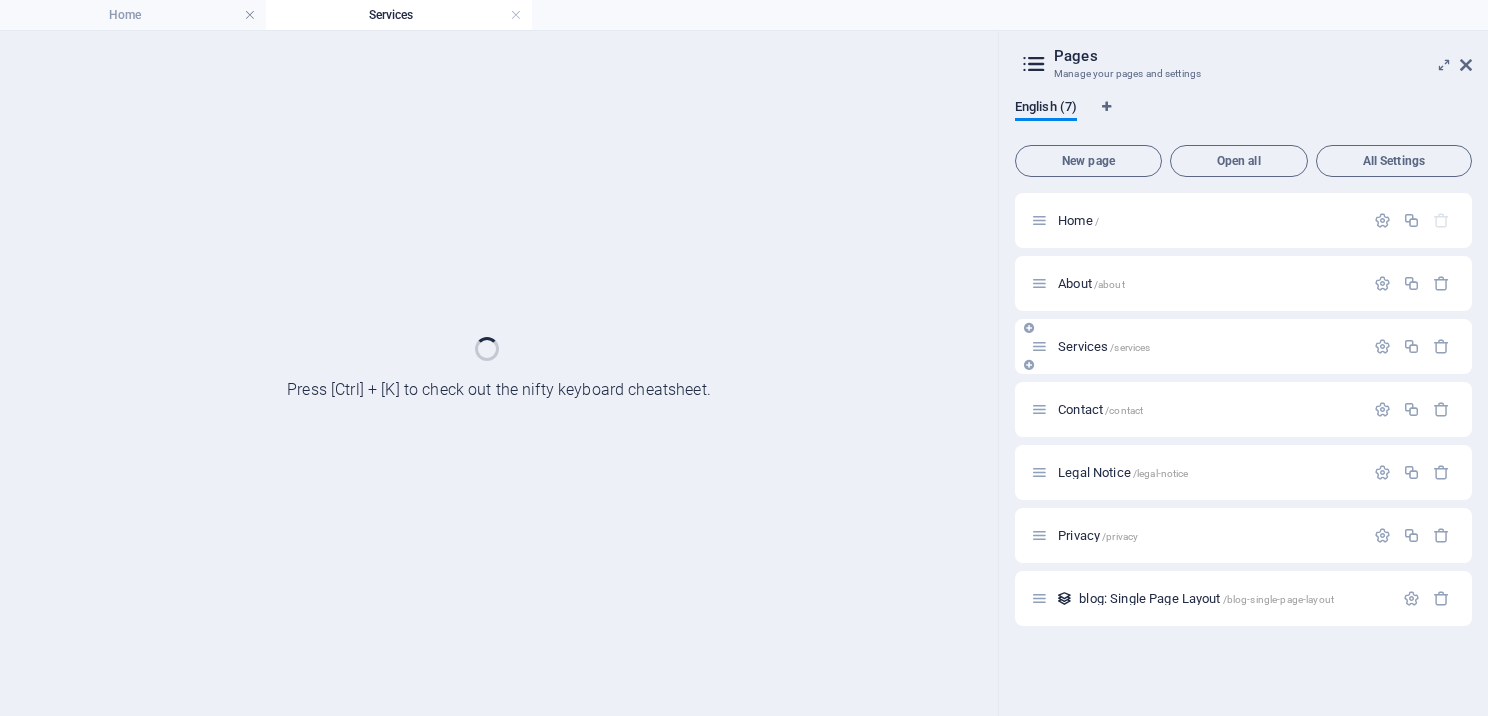scroll, scrollTop: 0, scrollLeft: 0, axis: both 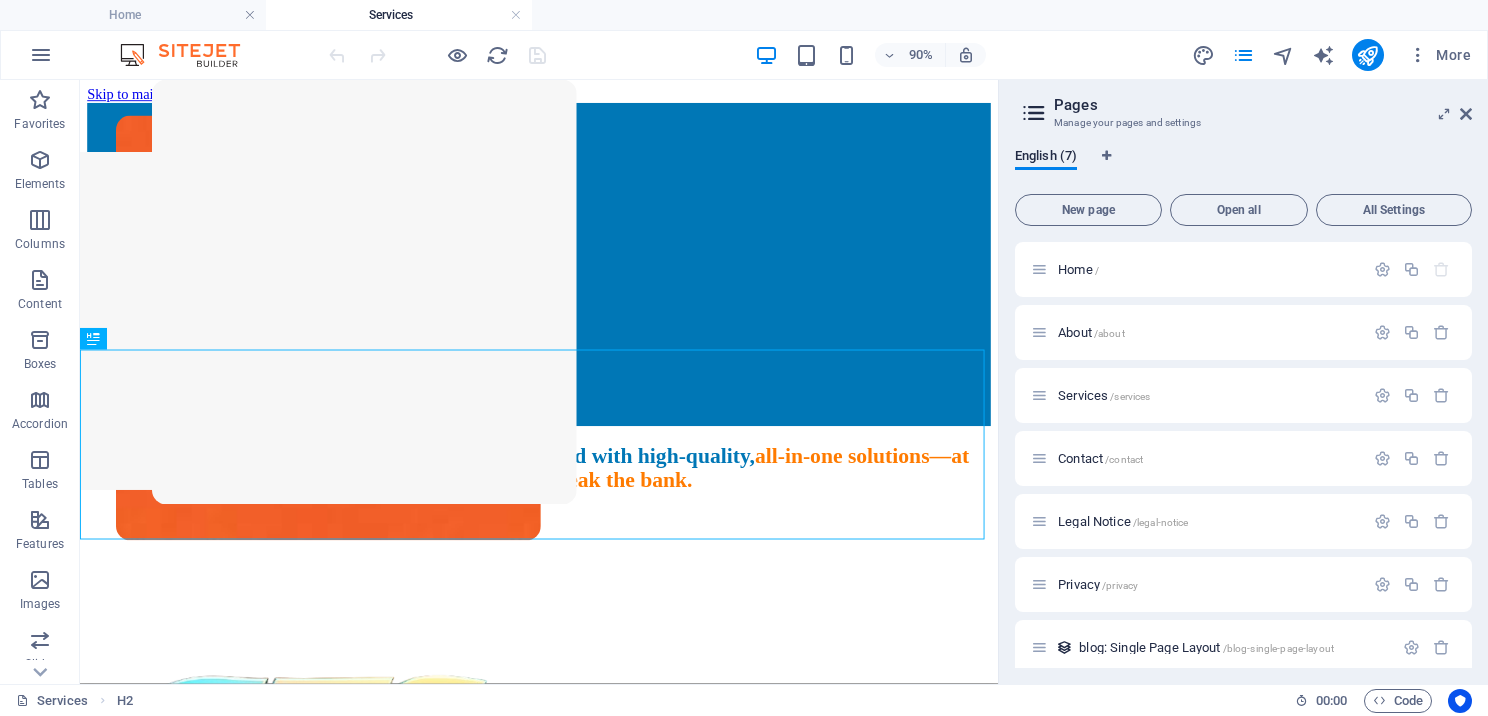 click on "Pages Manage your pages and settings English (7) New page Open all All Settings Home / About /about Services /services Contact /contact Legal Notice /legal-notice Privacy /privacy blog: Single Page Layout /blog-single-page-layout" at bounding box center (1243, 382) 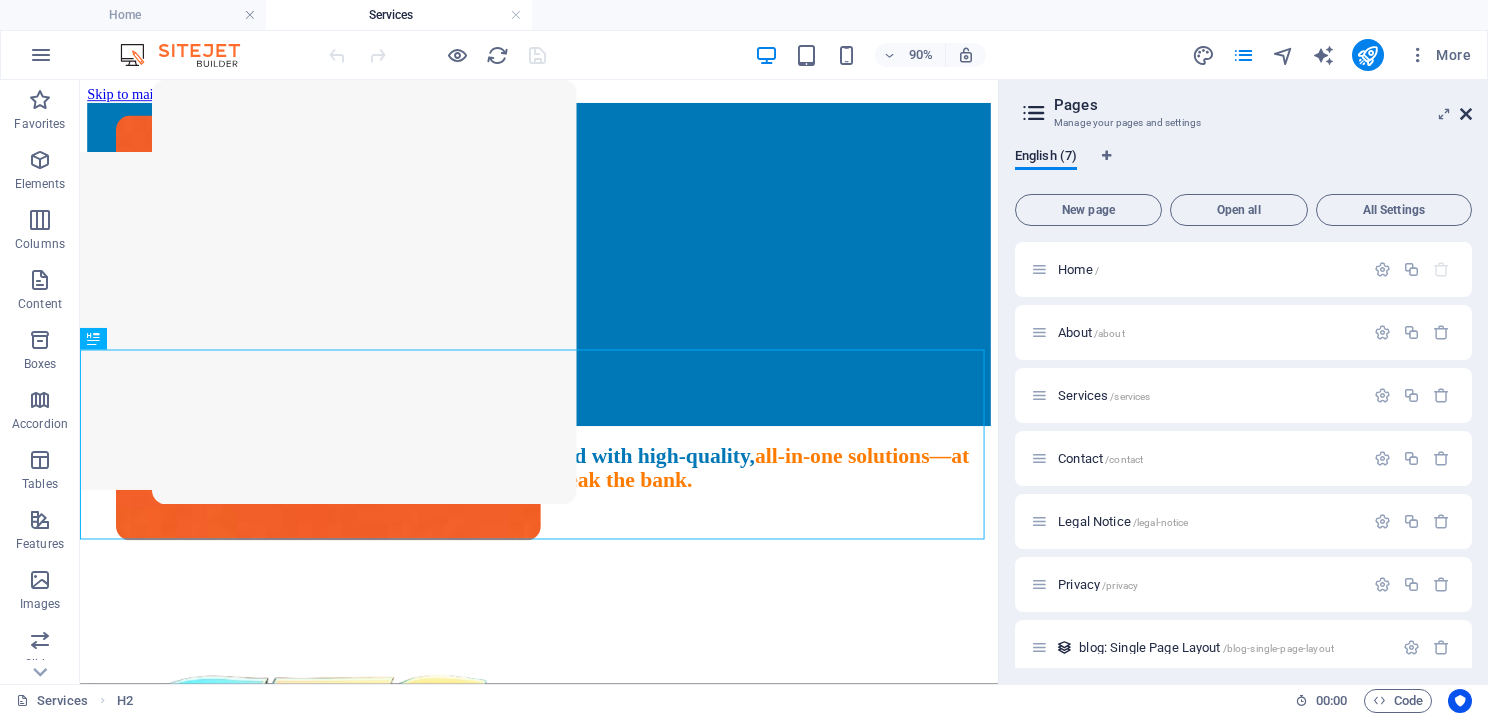 click at bounding box center [1466, 114] 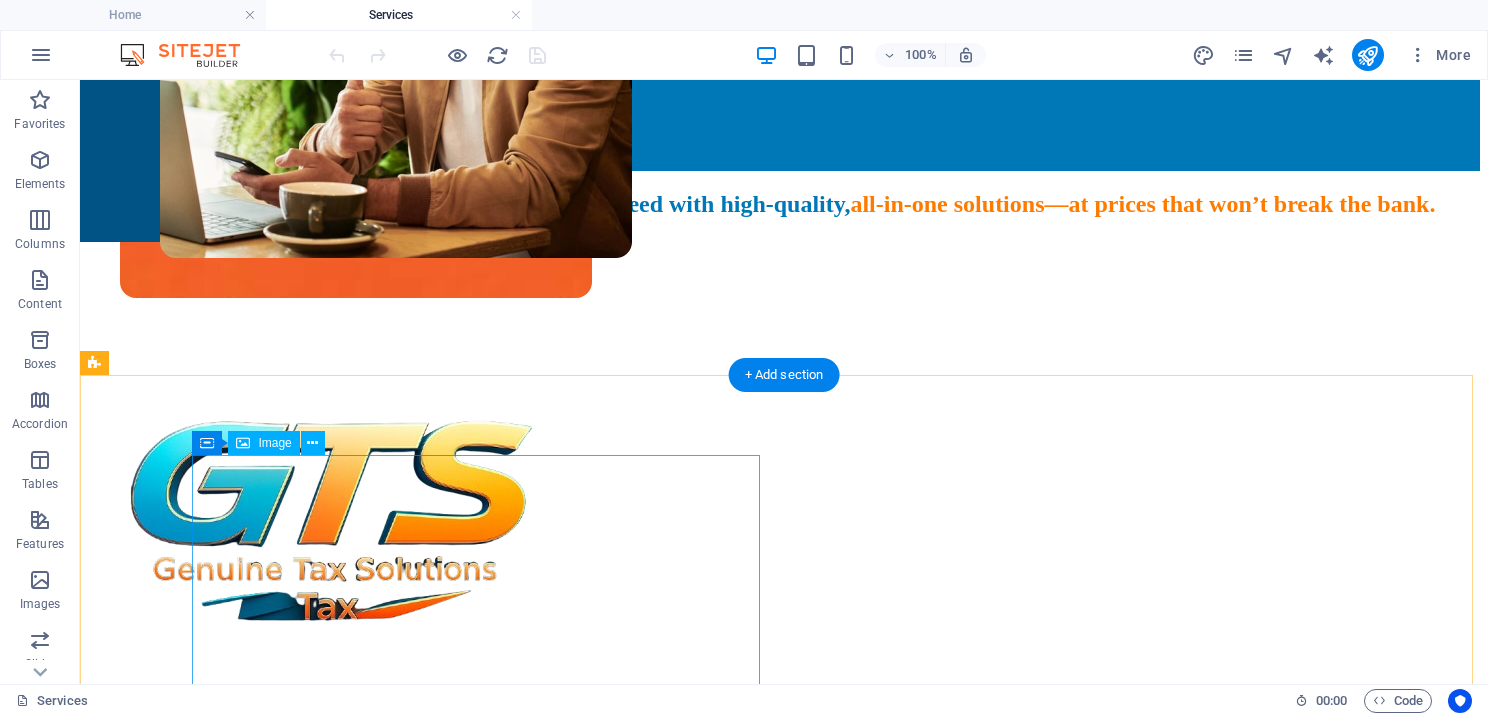 scroll, scrollTop: 300, scrollLeft: 0, axis: vertical 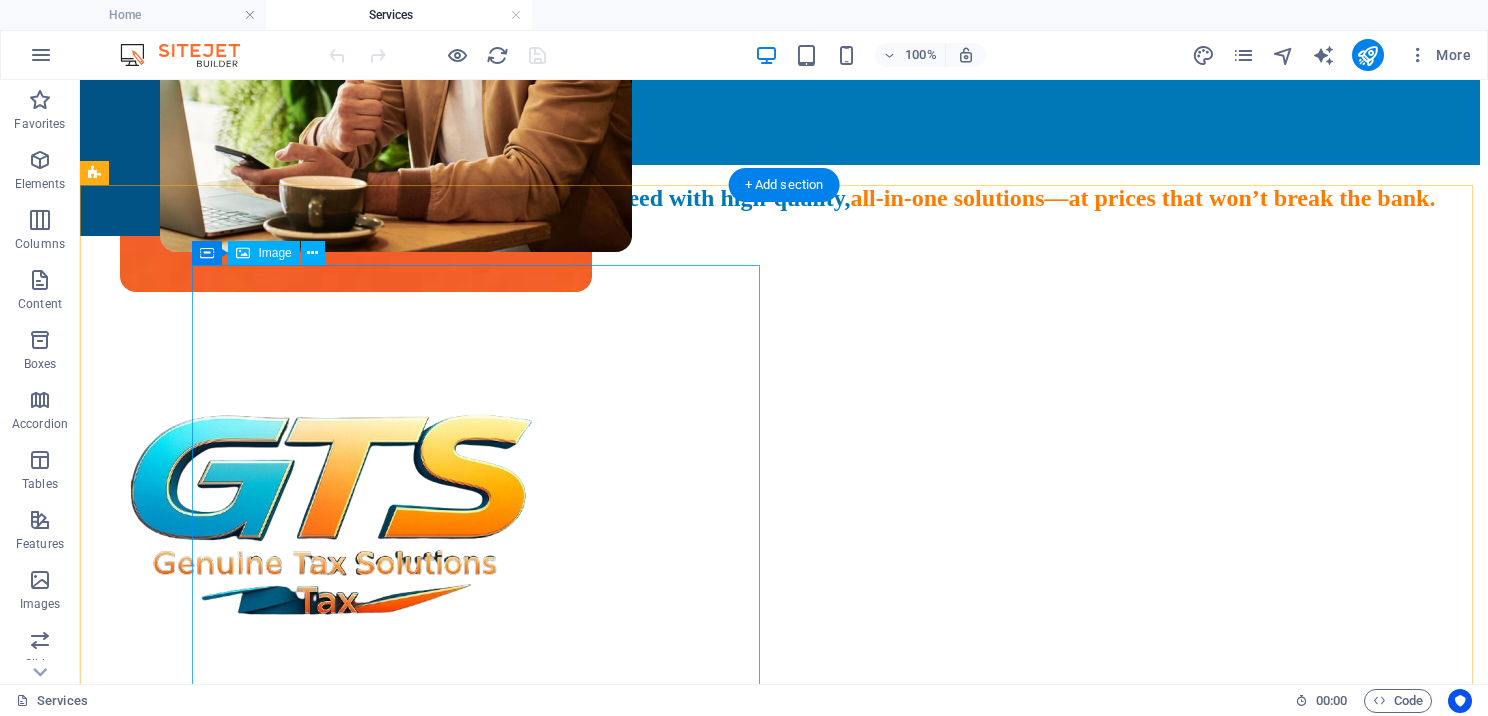 click at bounding box center (784, 484) 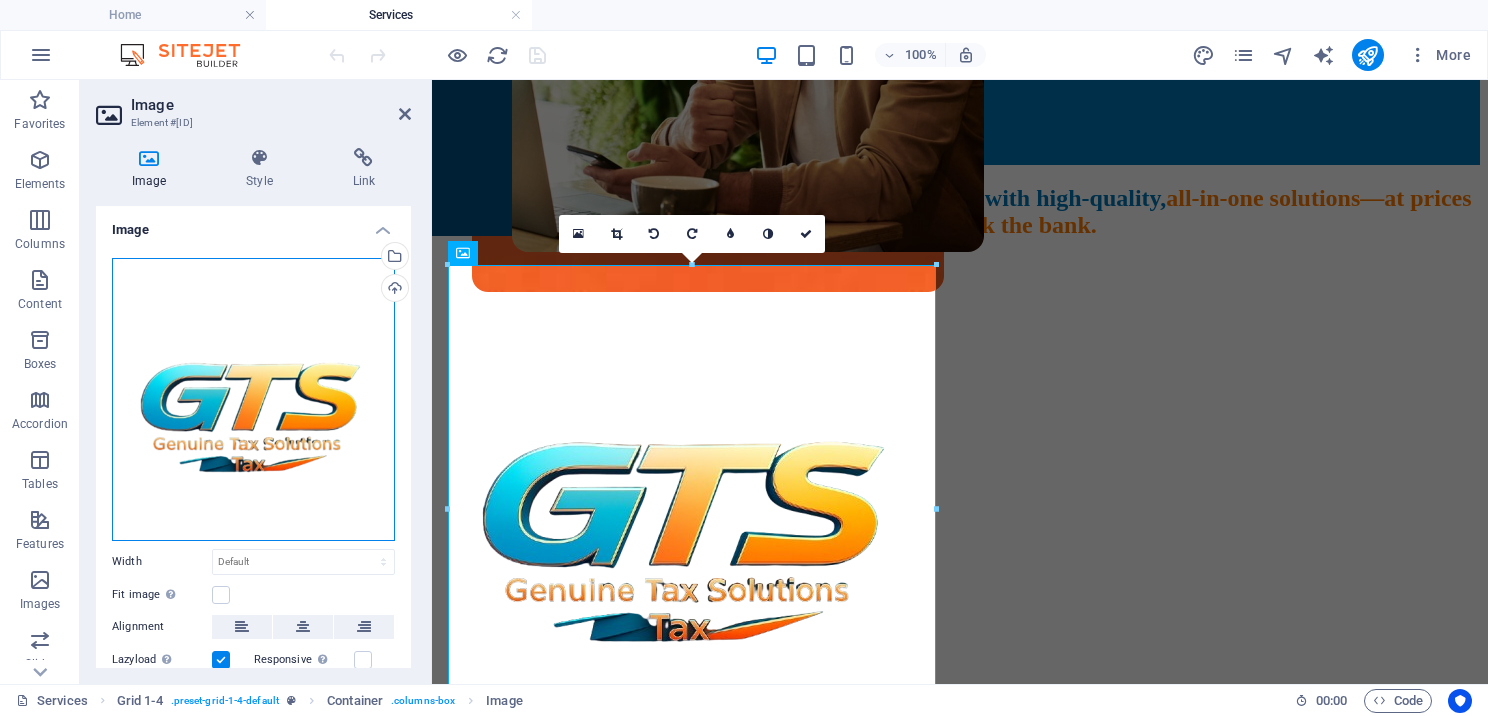 click on "Drag files here, click to choose files or select files from Files or our free stock photos & videos" at bounding box center (253, 399) 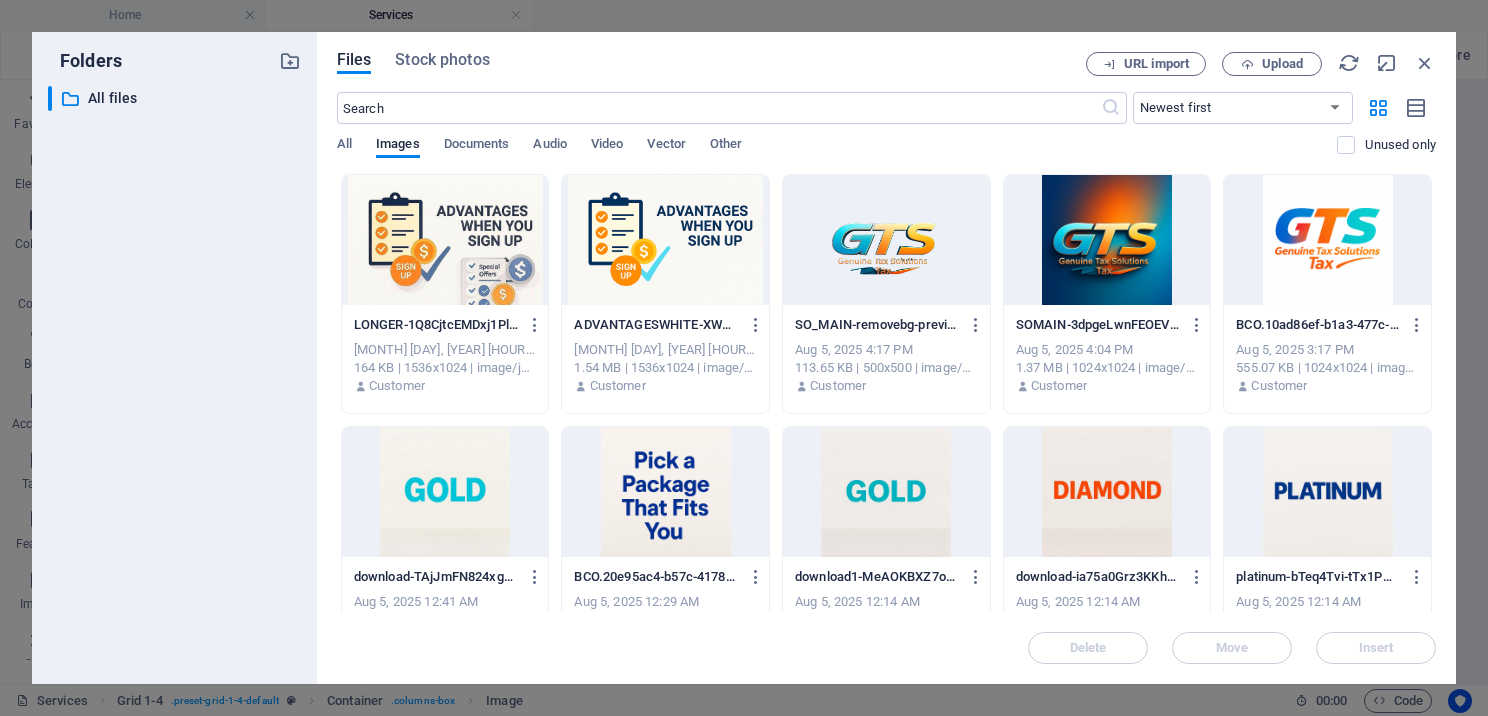 scroll, scrollTop: 352, scrollLeft: 0, axis: vertical 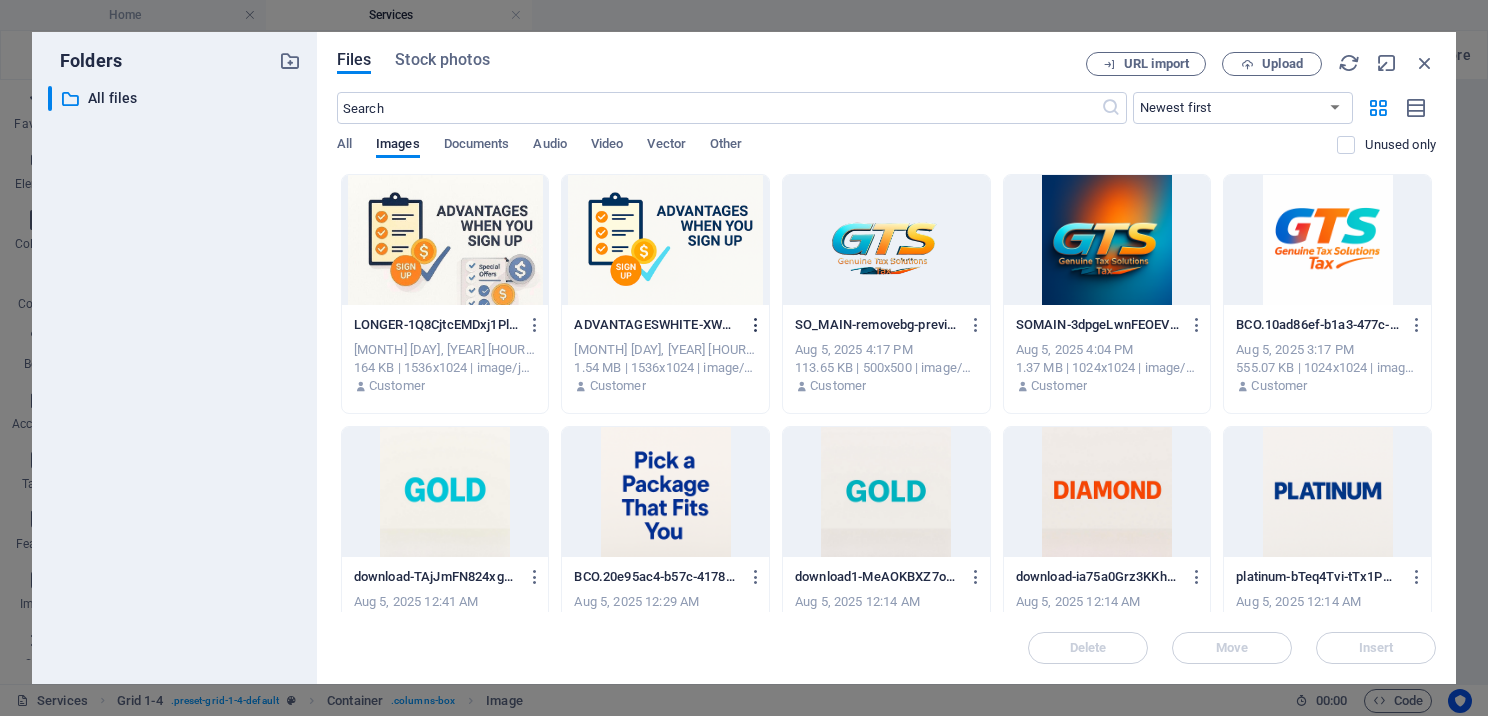 click at bounding box center (756, 325) 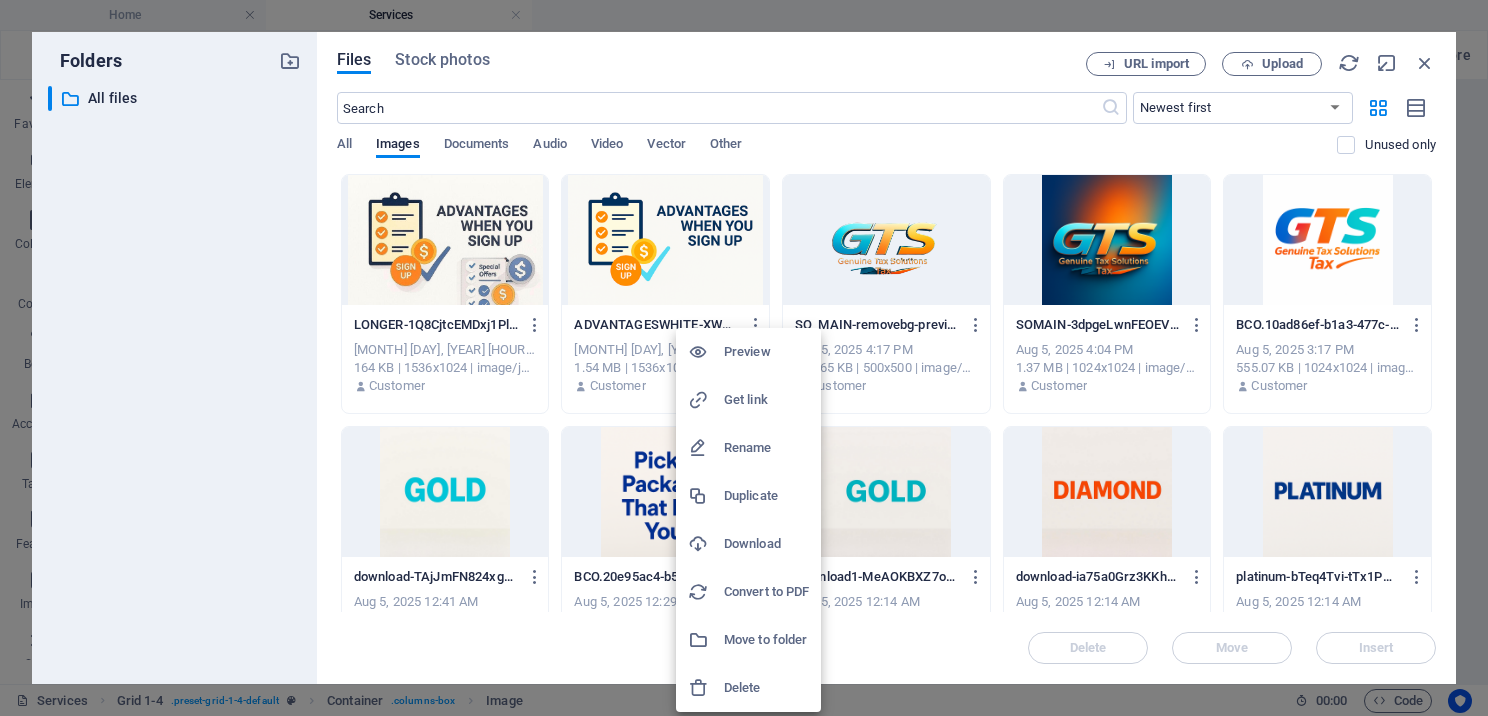 click on "Delete" at bounding box center (766, 688) 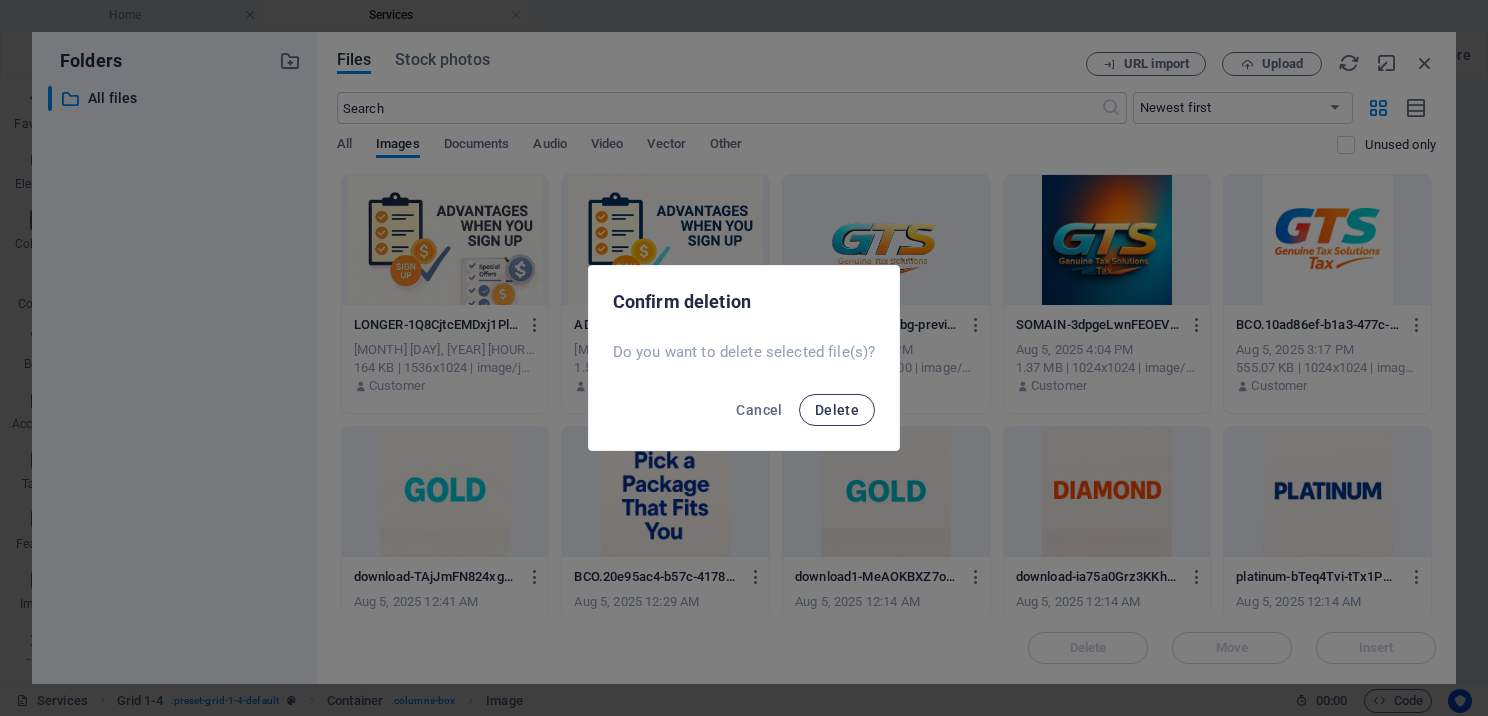 click on "Delete" at bounding box center (837, 410) 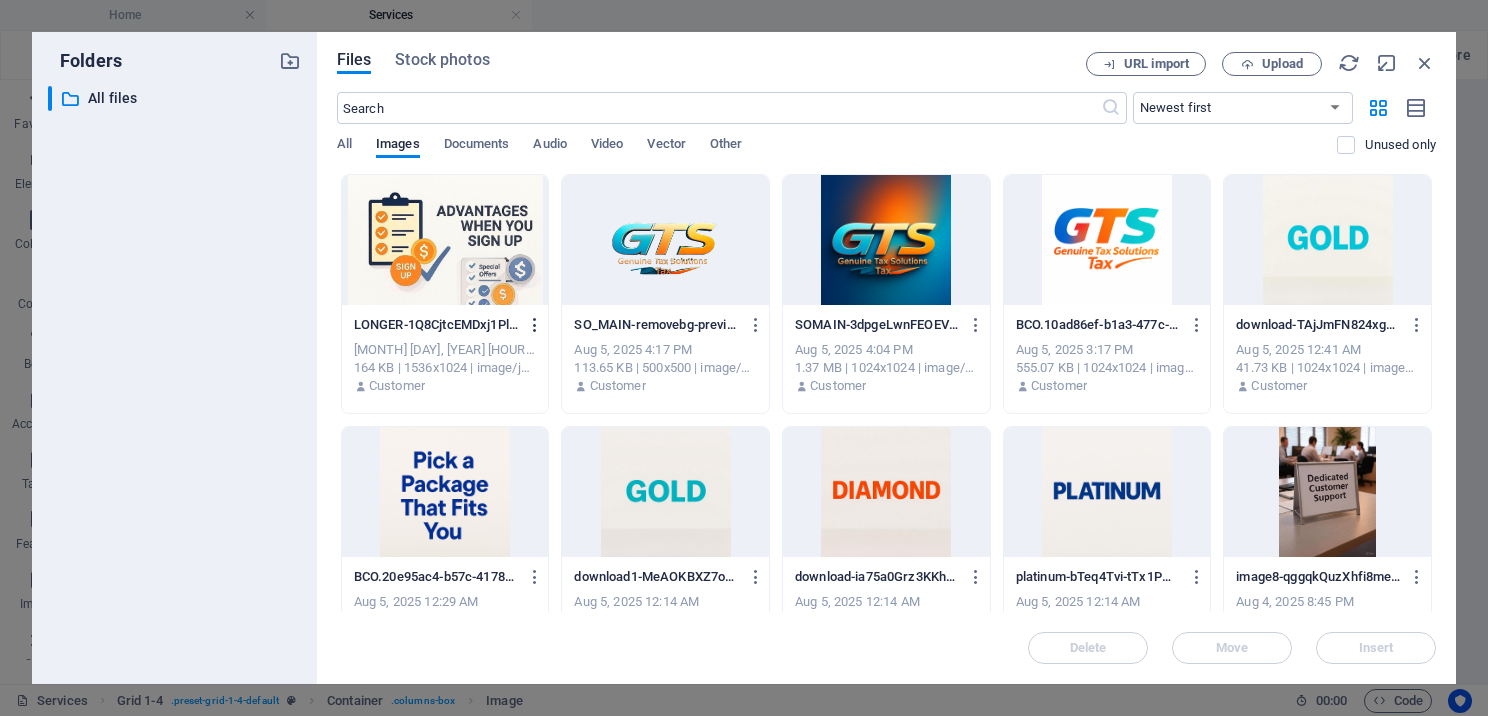 click at bounding box center (535, 325) 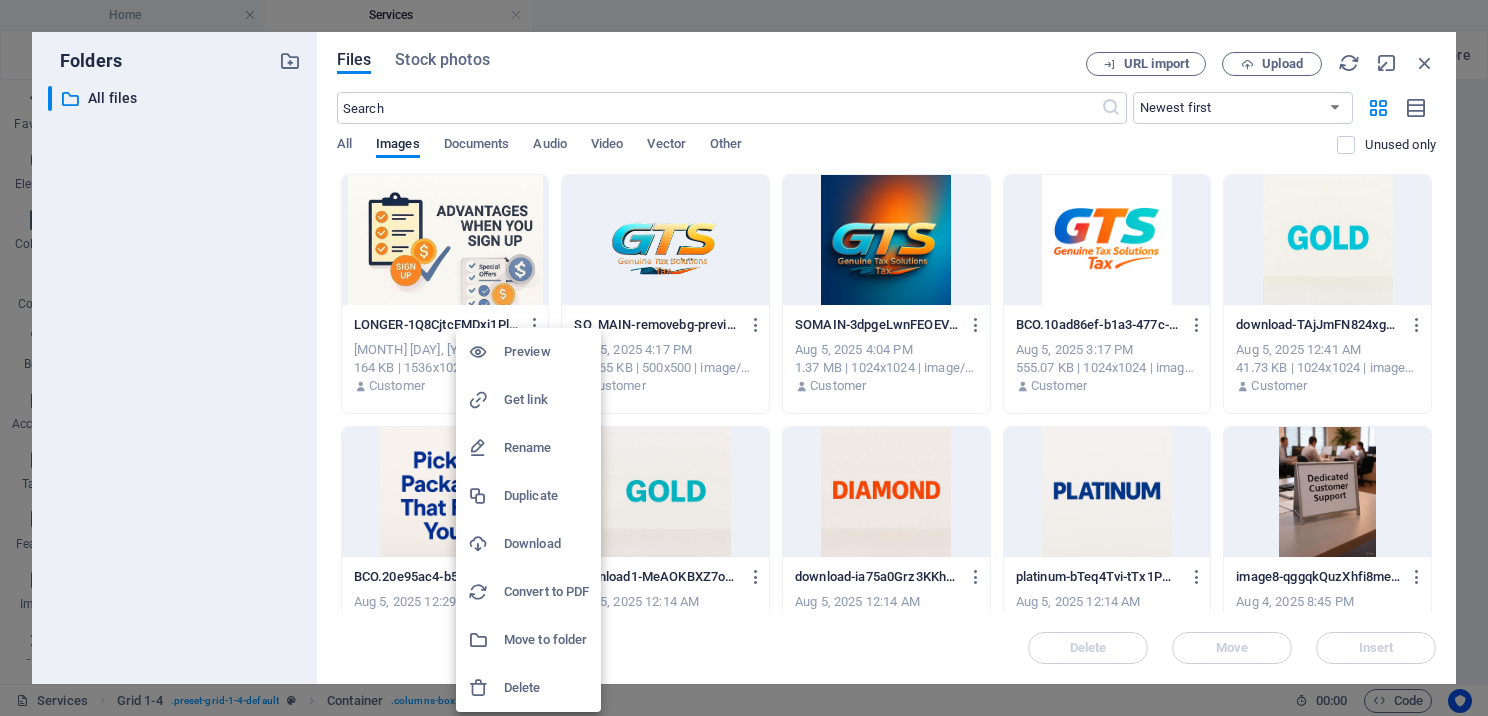 click on "Delete" at bounding box center [546, 688] 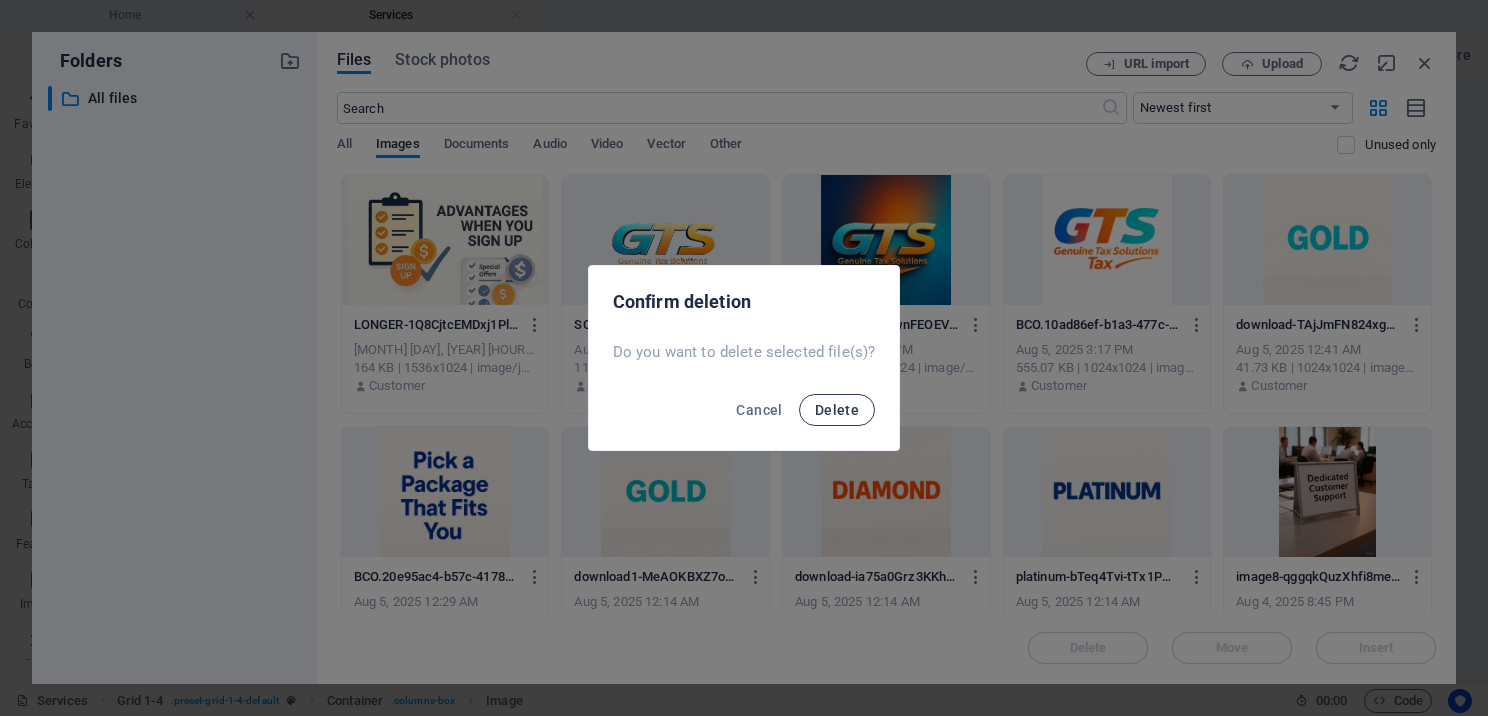 click on "Delete" at bounding box center (837, 410) 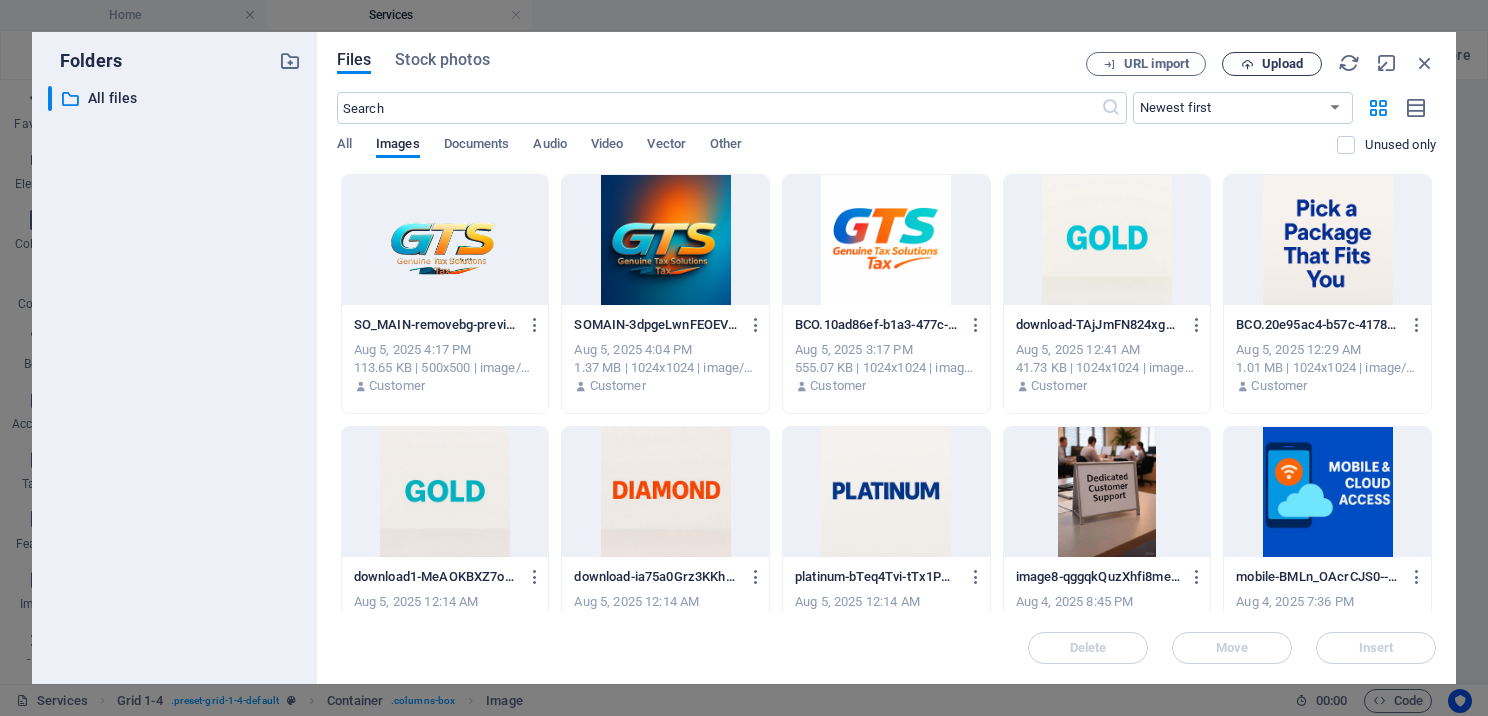 click on "Upload" at bounding box center (1282, 64) 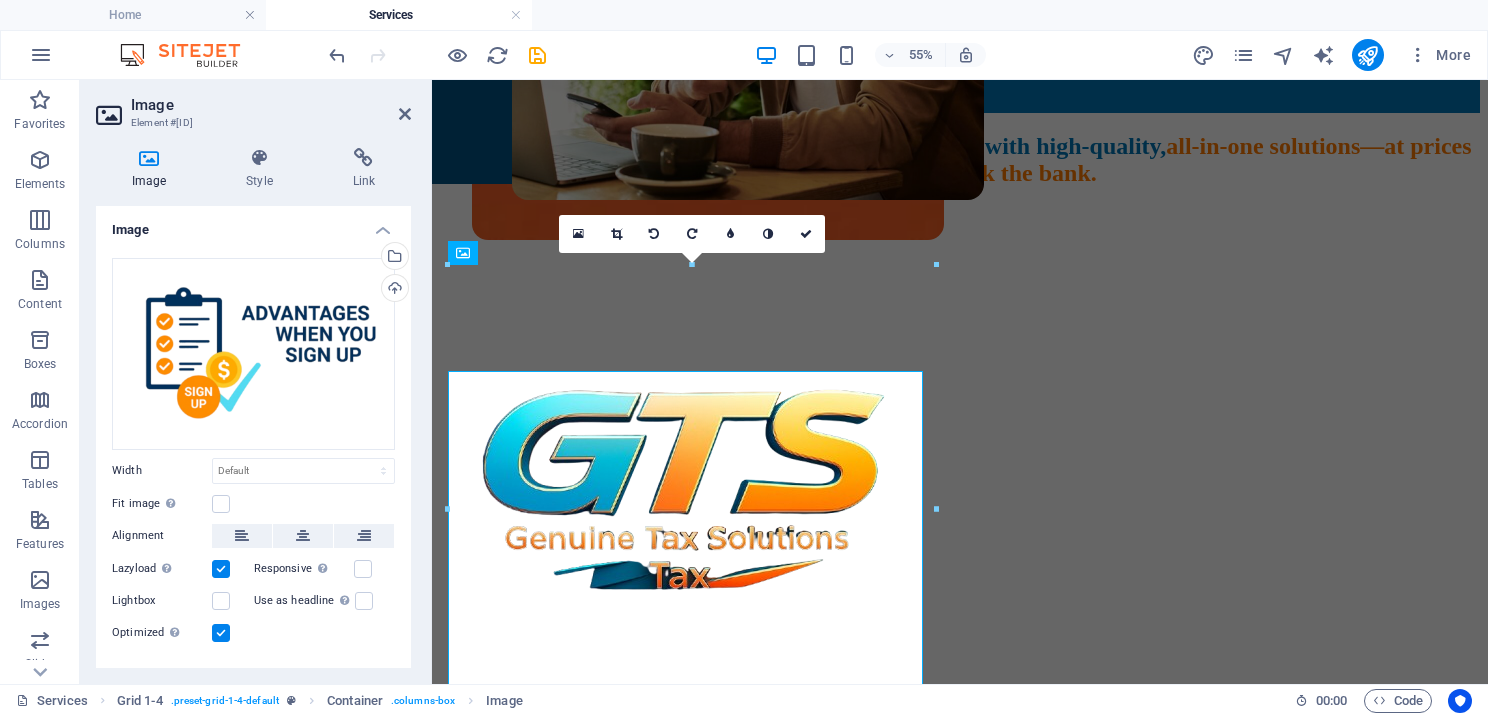 scroll, scrollTop: 300, scrollLeft: 0, axis: vertical 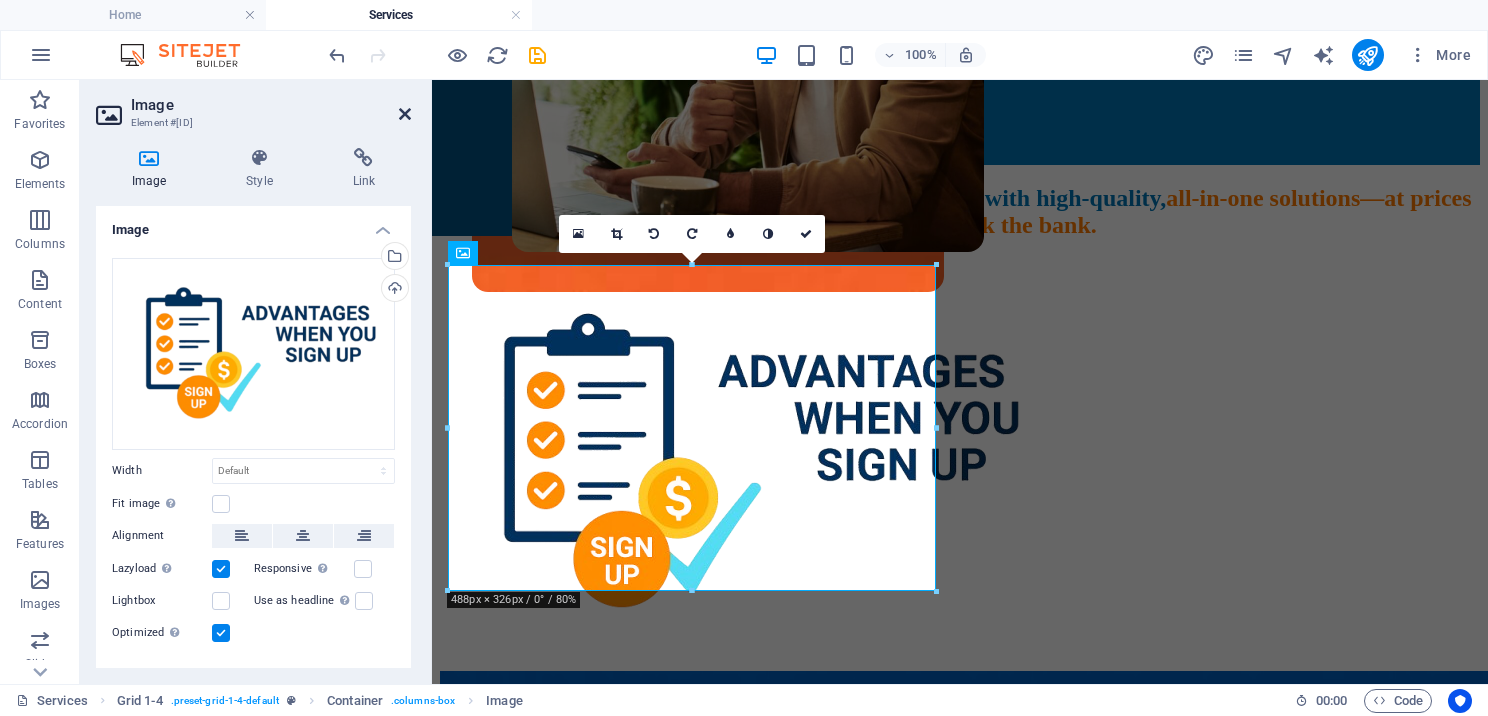 click at bounding box center (405, 114) 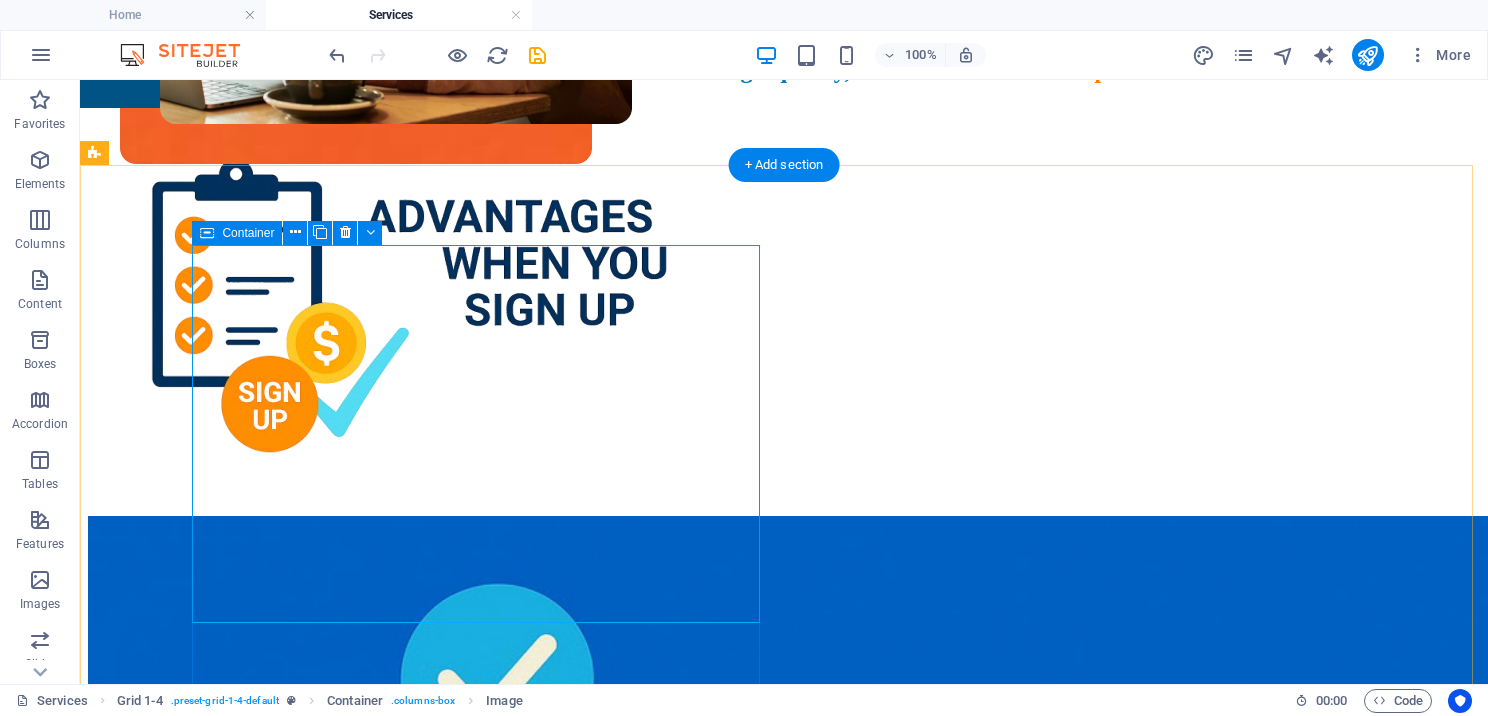 scroll, scrollTop: 500, scrollLeft: 0, axis: vertical 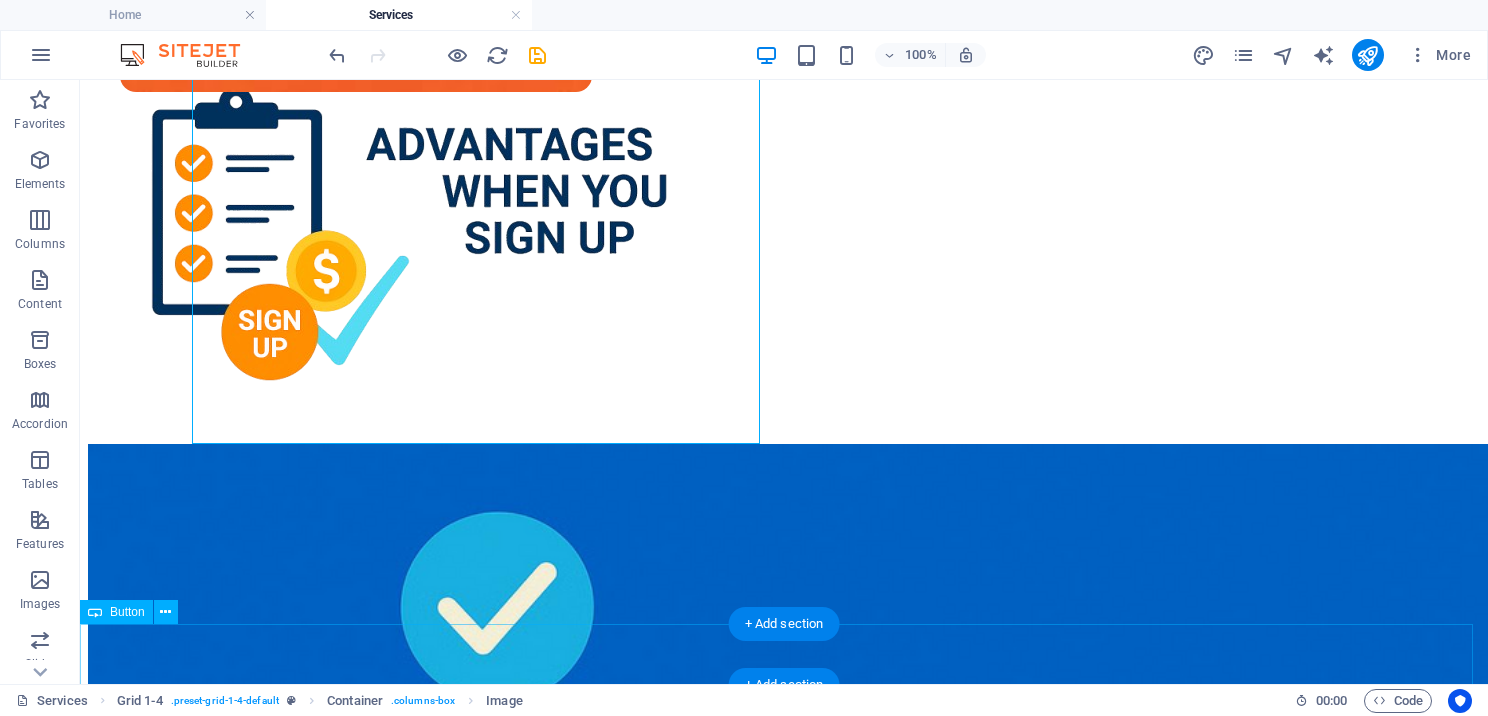 click on "request a demo" at bounding box center [784, 5163] 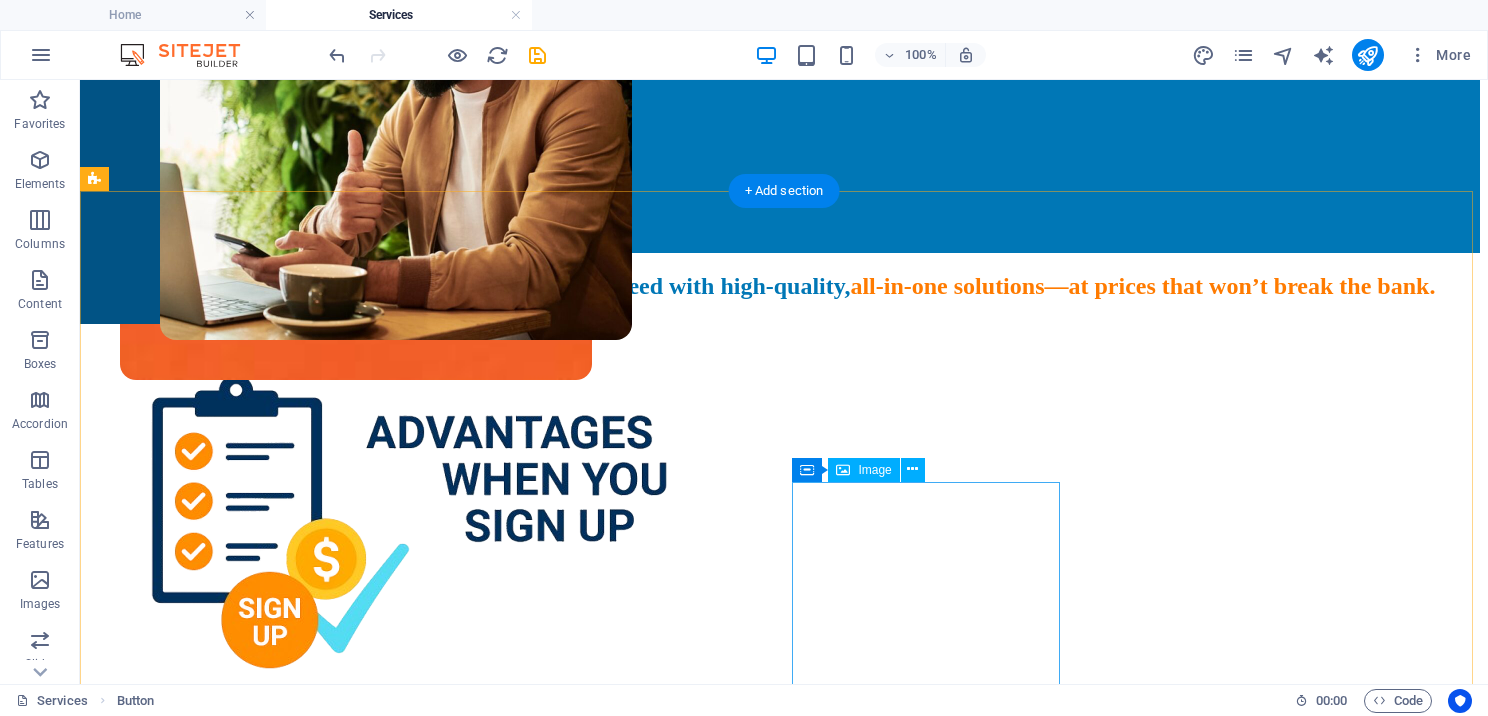 scroll, scrollTop: 200, scrollLeft: 0, axis: vertical 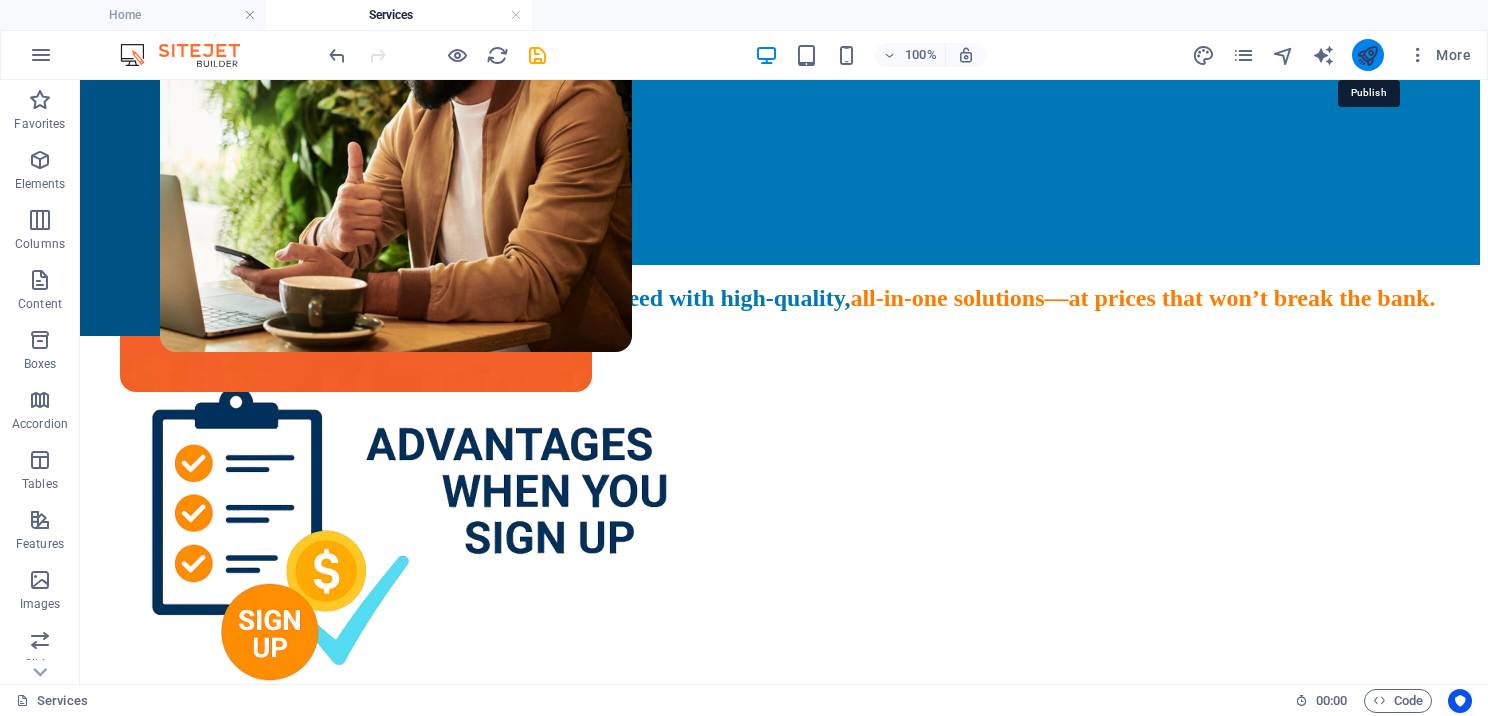 click at bounding box center [1367, 55] 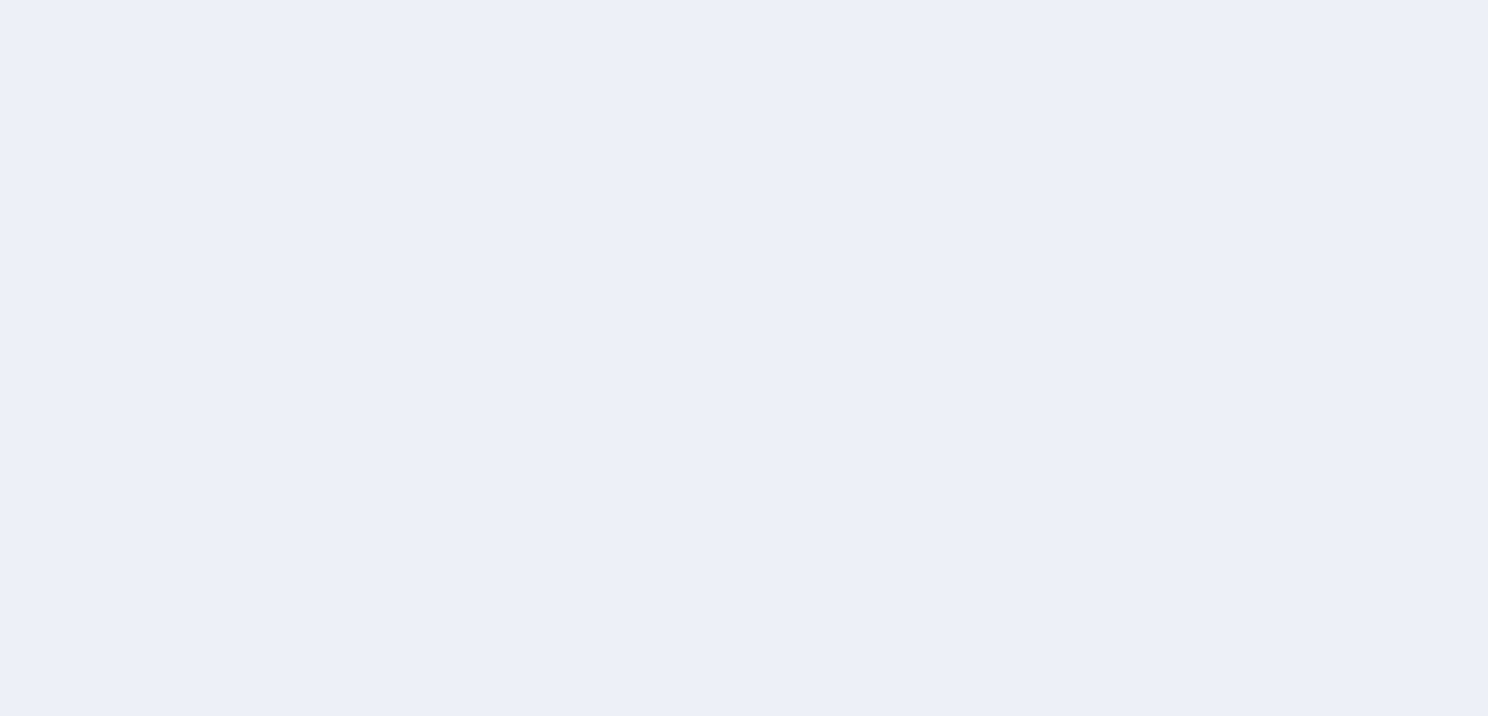 scroll, scrollTop: 0, scrollLeft: 0, axis: both 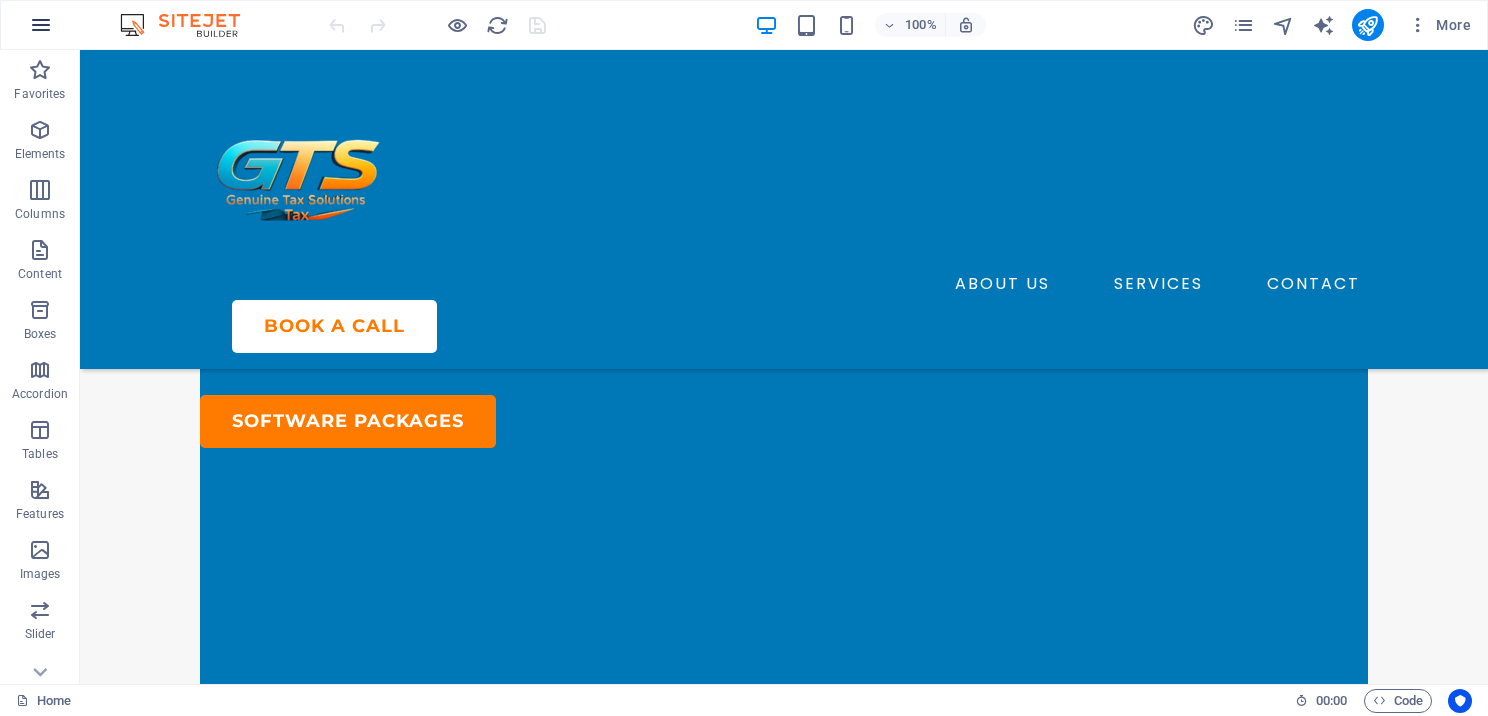 click at bounding box center (41, 25) 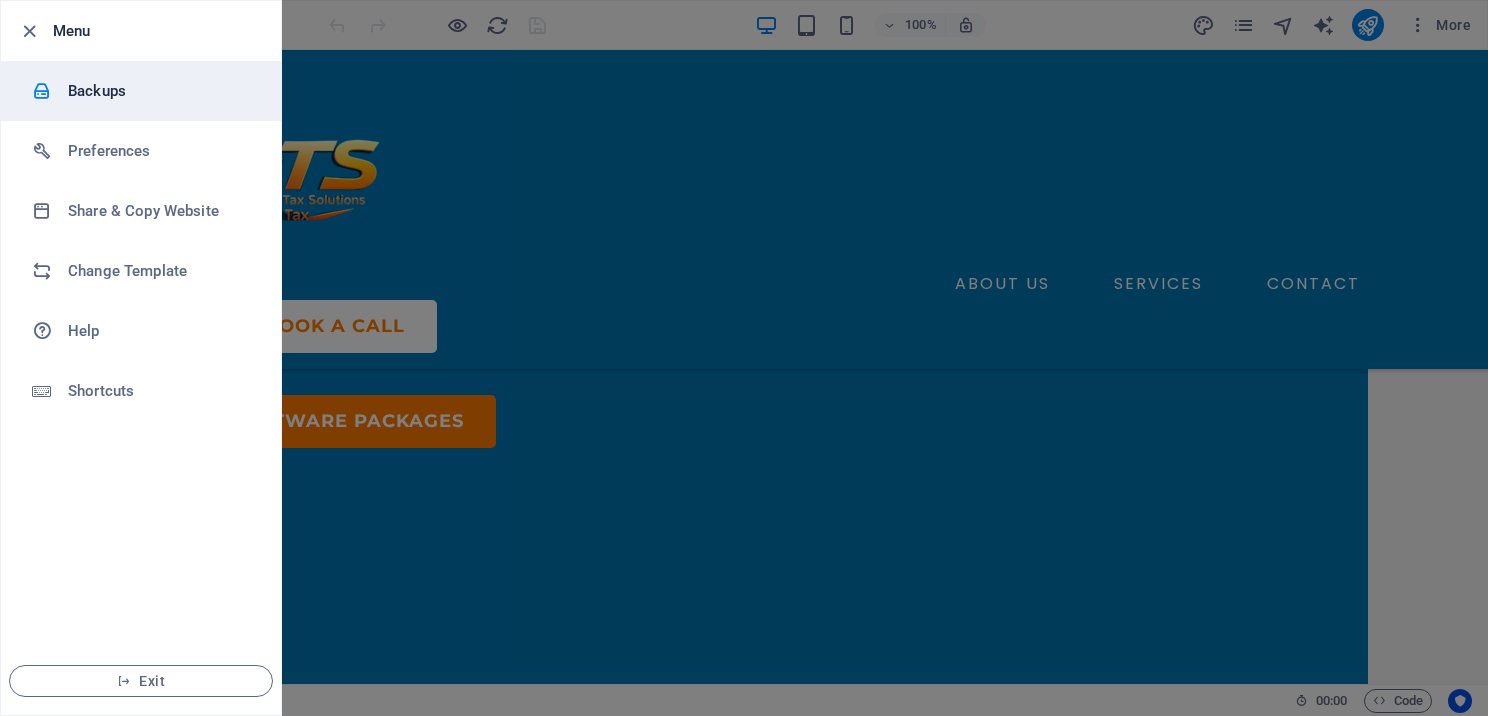 click on "Backups" at bounding box center (160, 91) 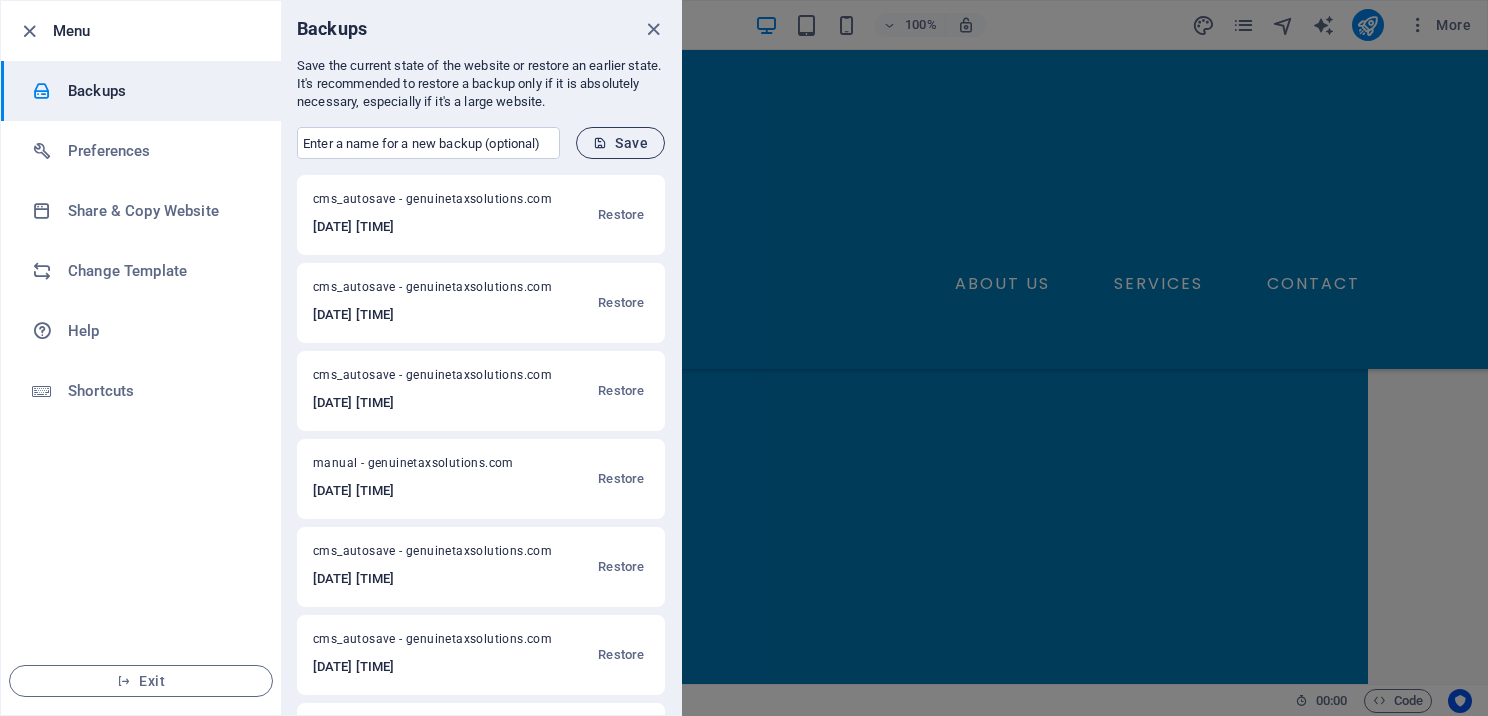 click on "Save" at bounding box center [620, 143] 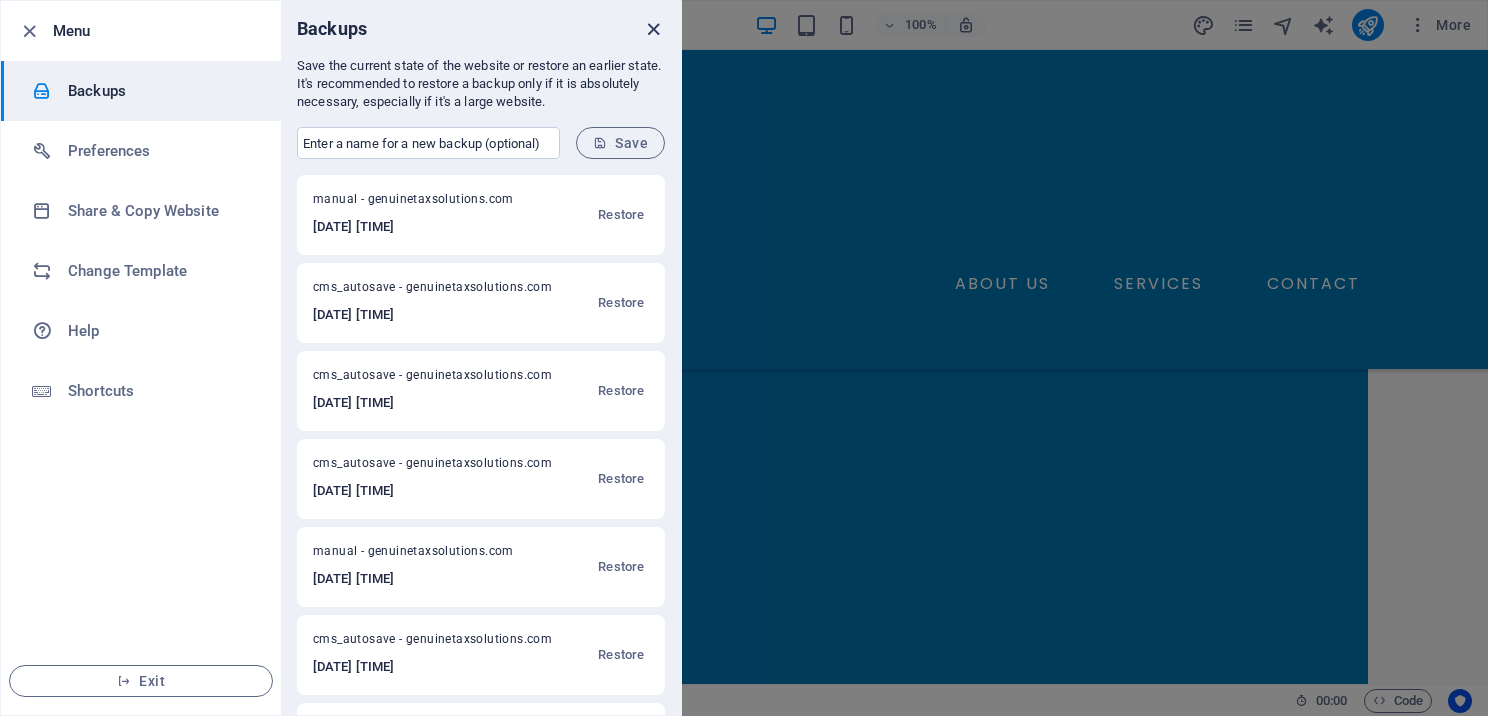 click at bounding box center (653, 29) 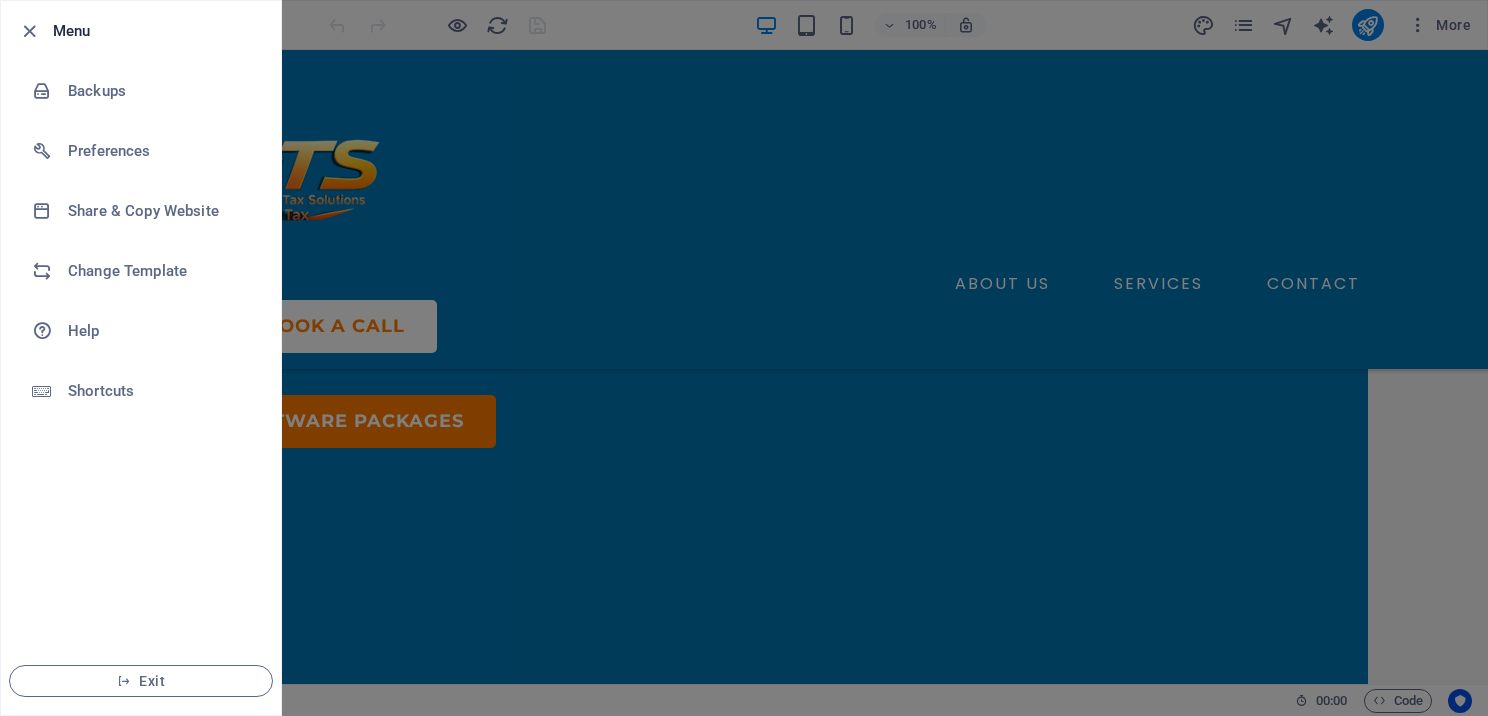 click on "Menu" at bounding box center (159, 31) 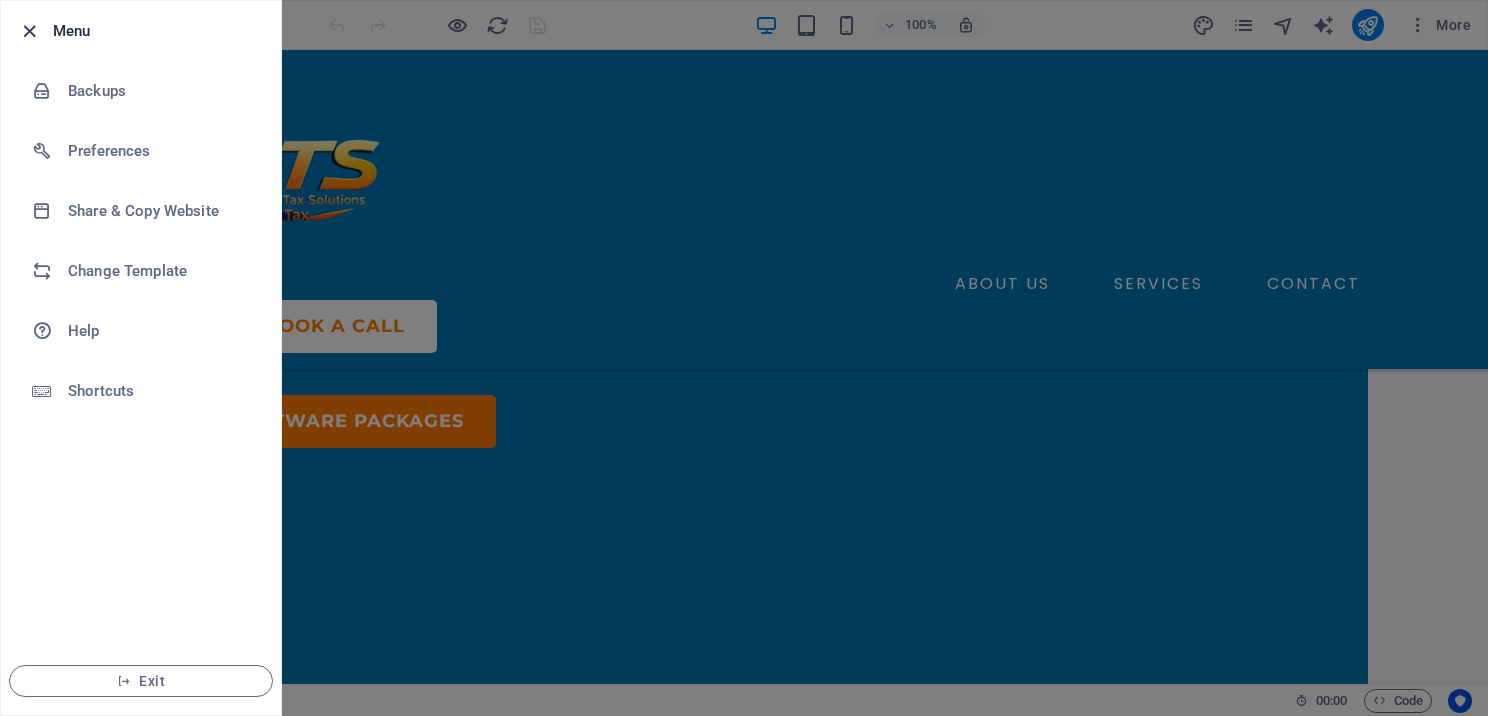 click at bounding box center (29, 31) 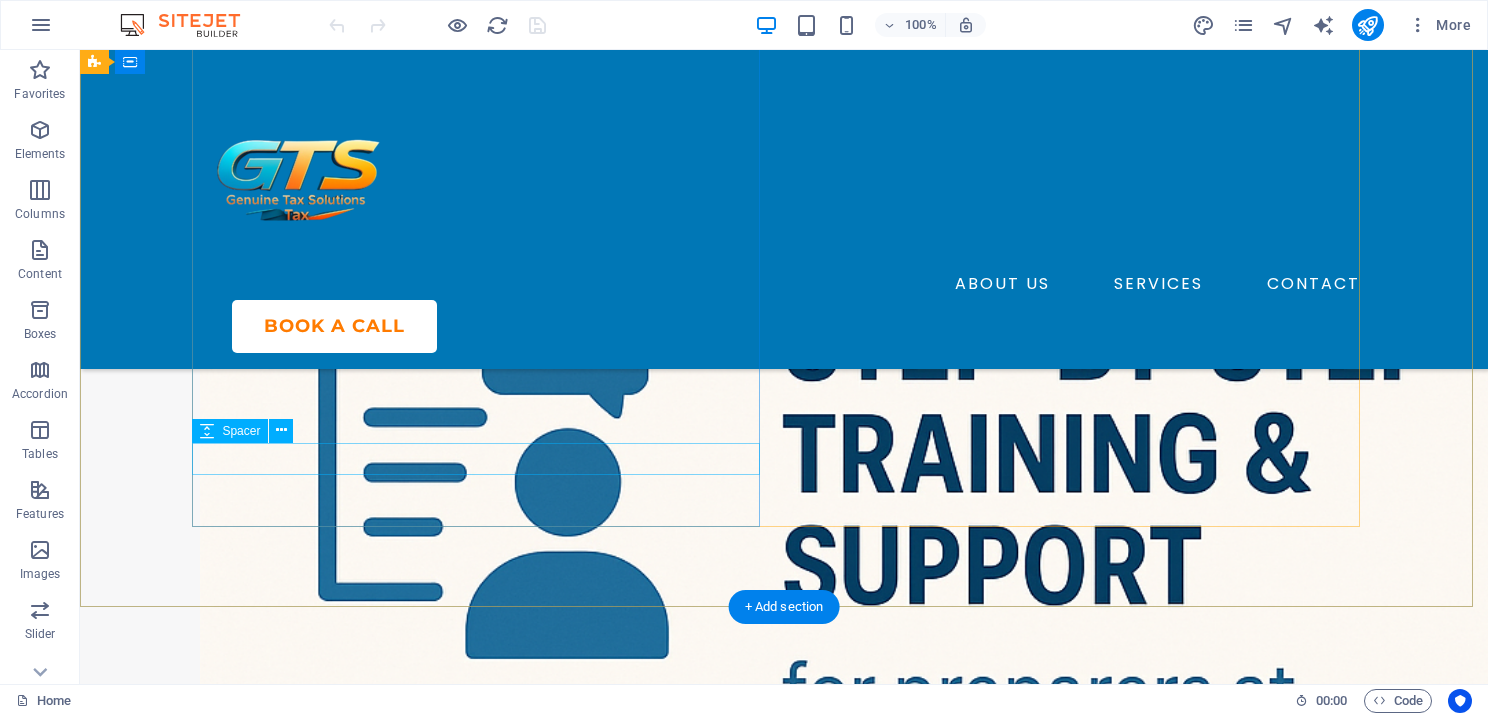 scroll, scrollTop: 1100, scrollLeft: 0, axis: vertical 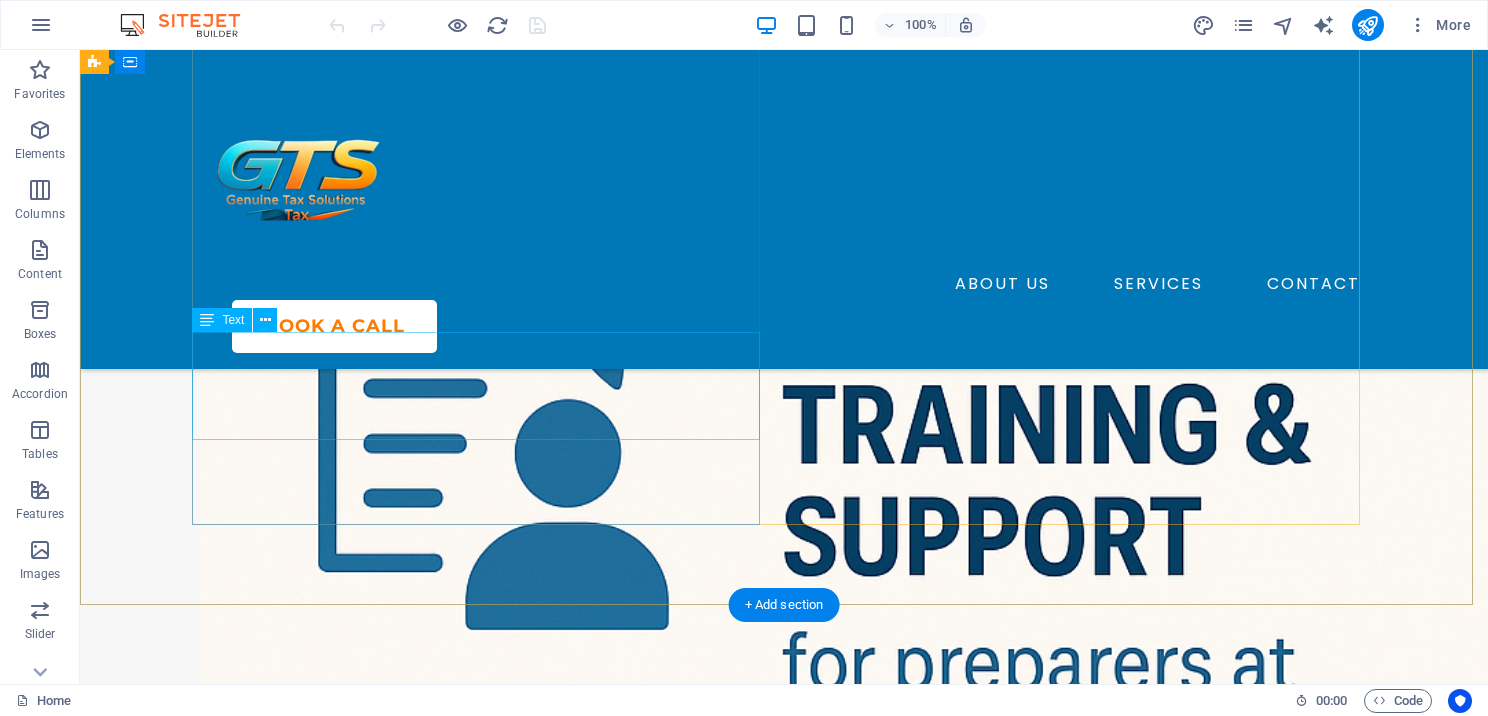 click on "We’re dedicated to helping tax professionals succeed with high‑quality, all‑in‑one solutions—at prices that won’t break the bank." at bounding box center (484, 1646) 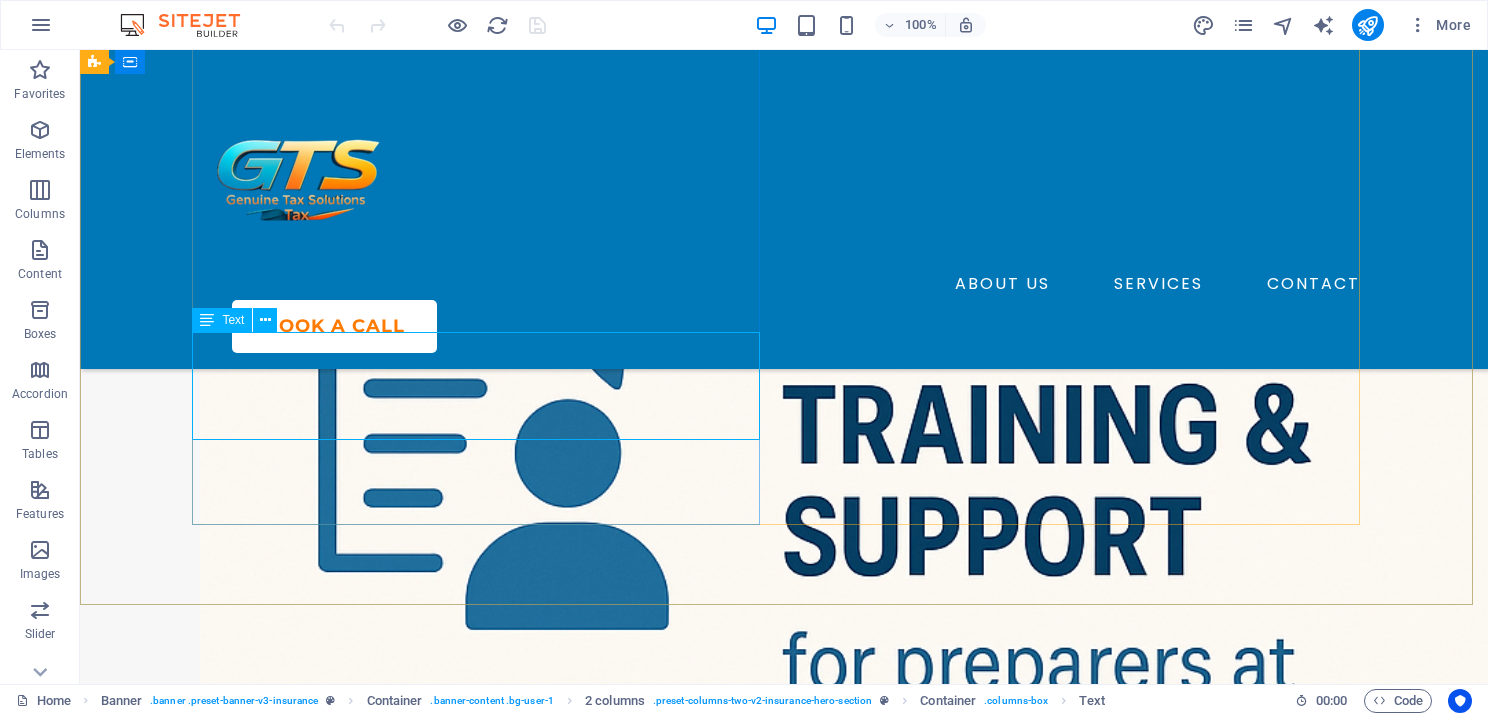 click on "Text" at bounding box center (233, 320) 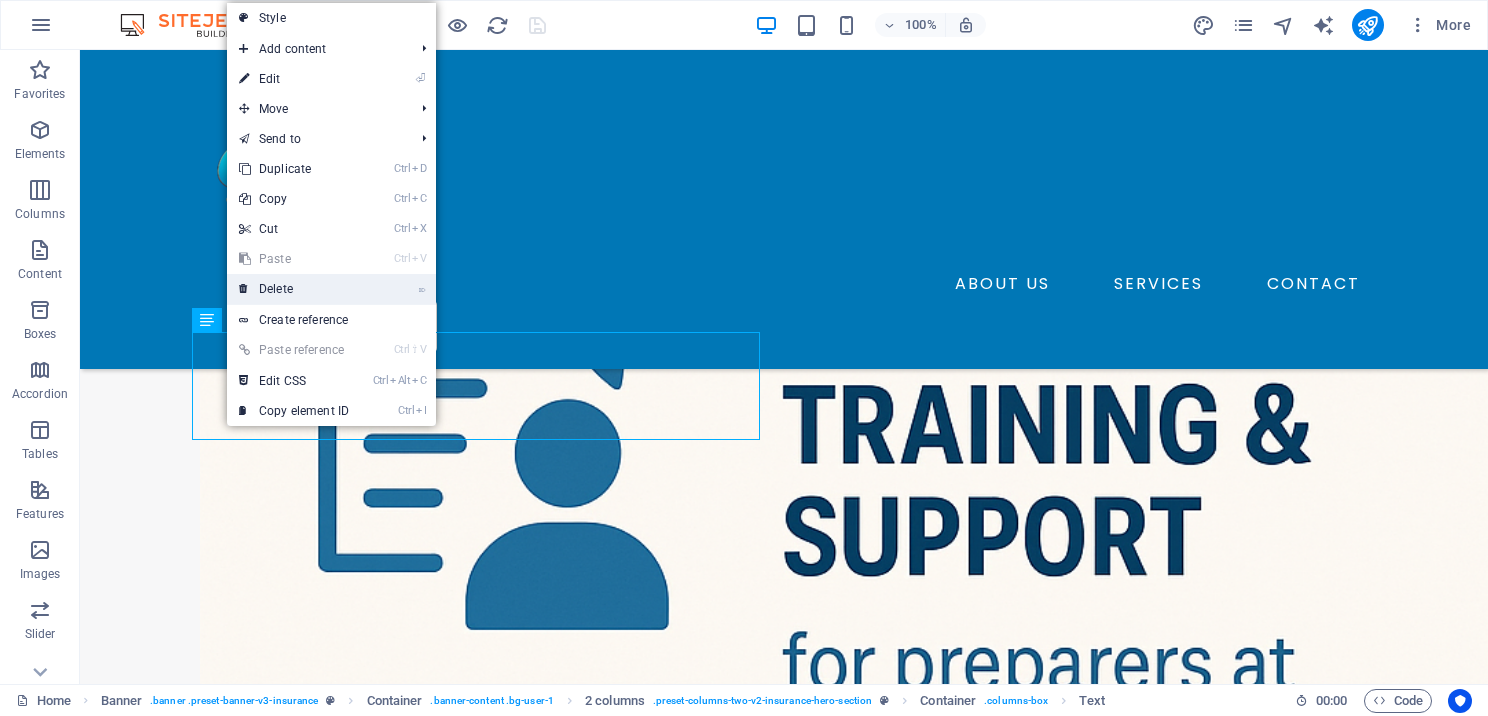click on "⌦  Delete" at bounding box center [294, 289] 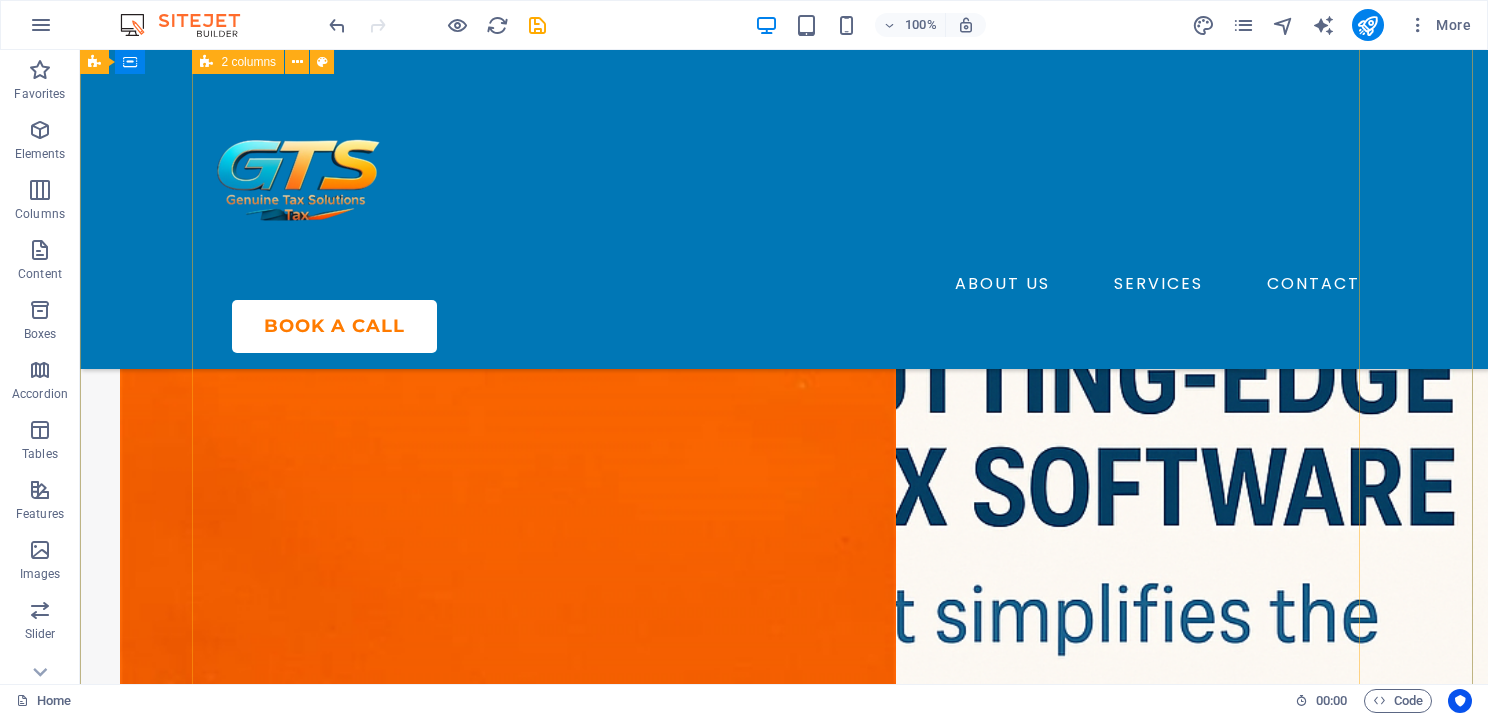 scroll, scrollTop: 0, scrollLeft: 0, axis: both 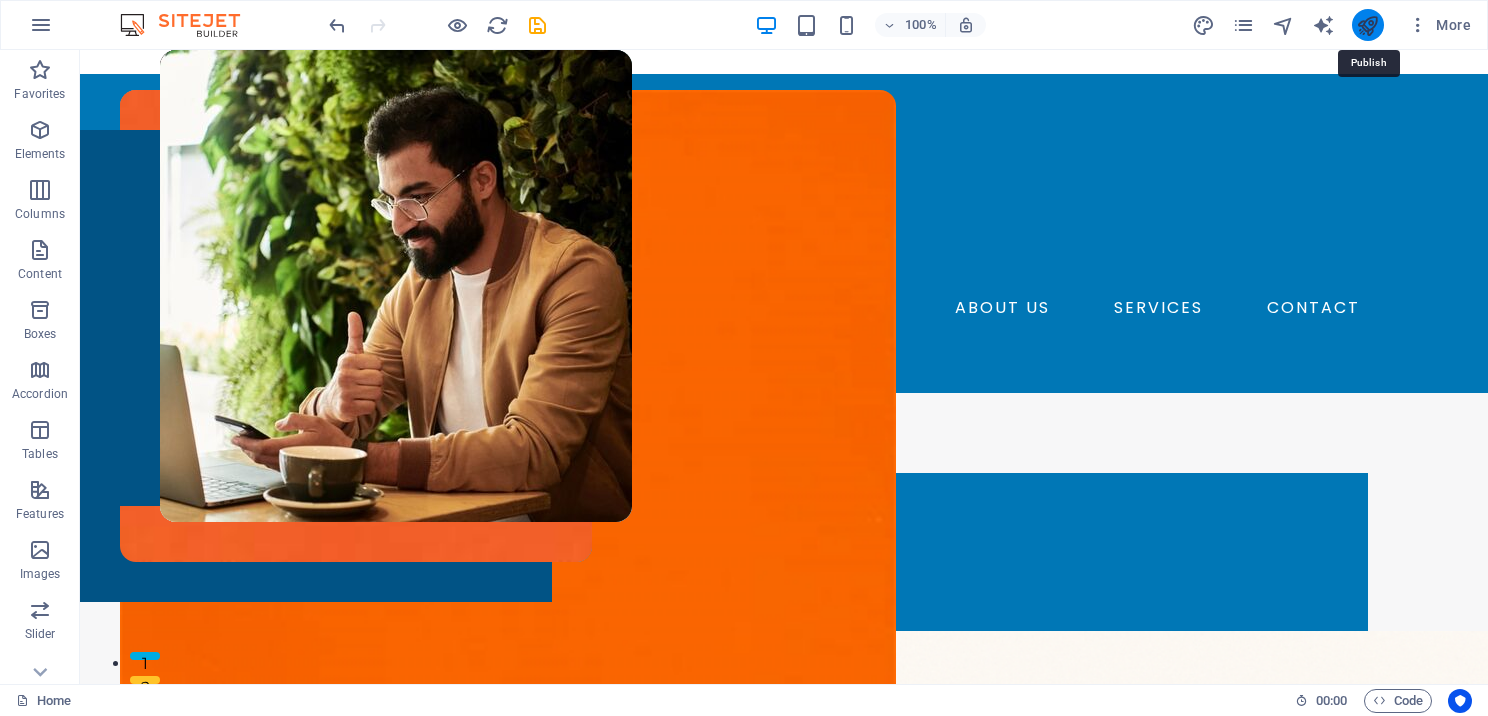 click at bounding box center (1367, 25) 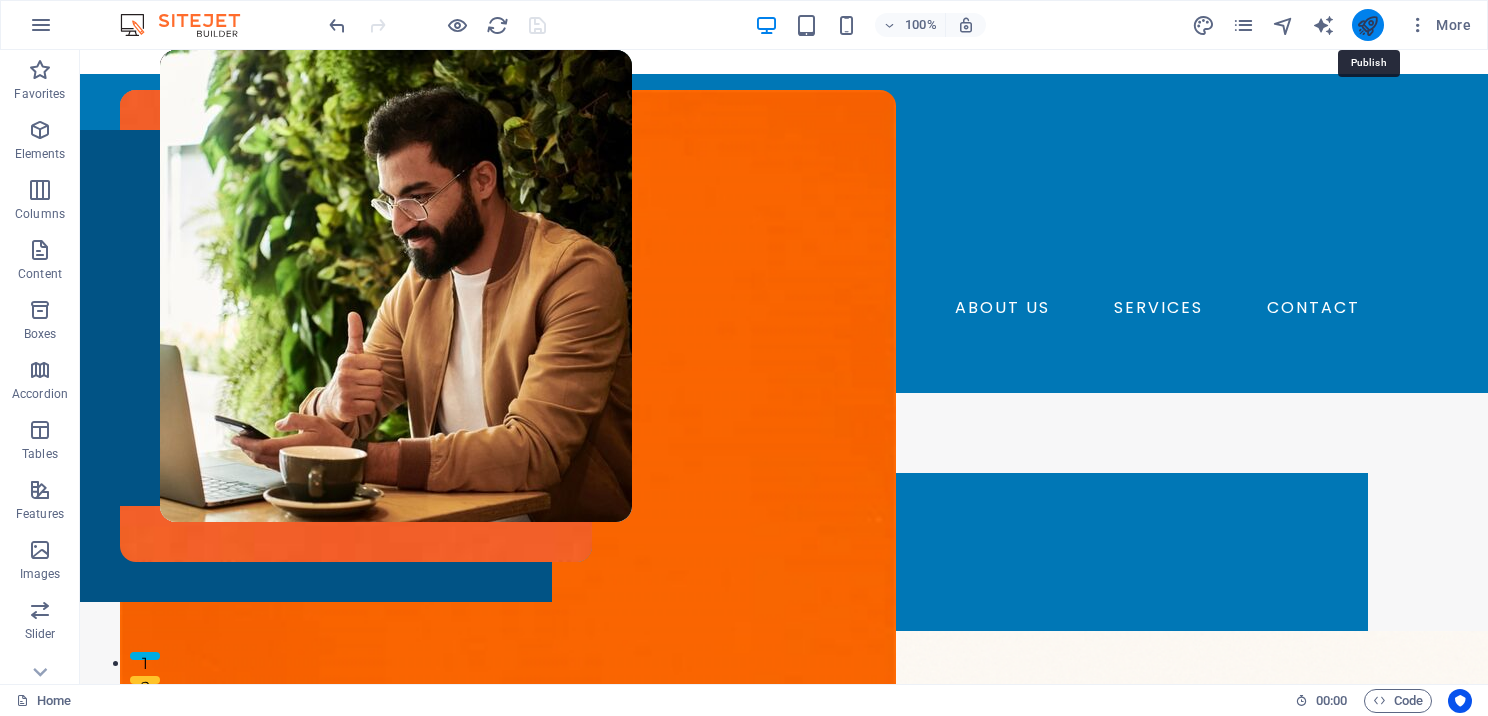 click at bounding box center (1367, 25) 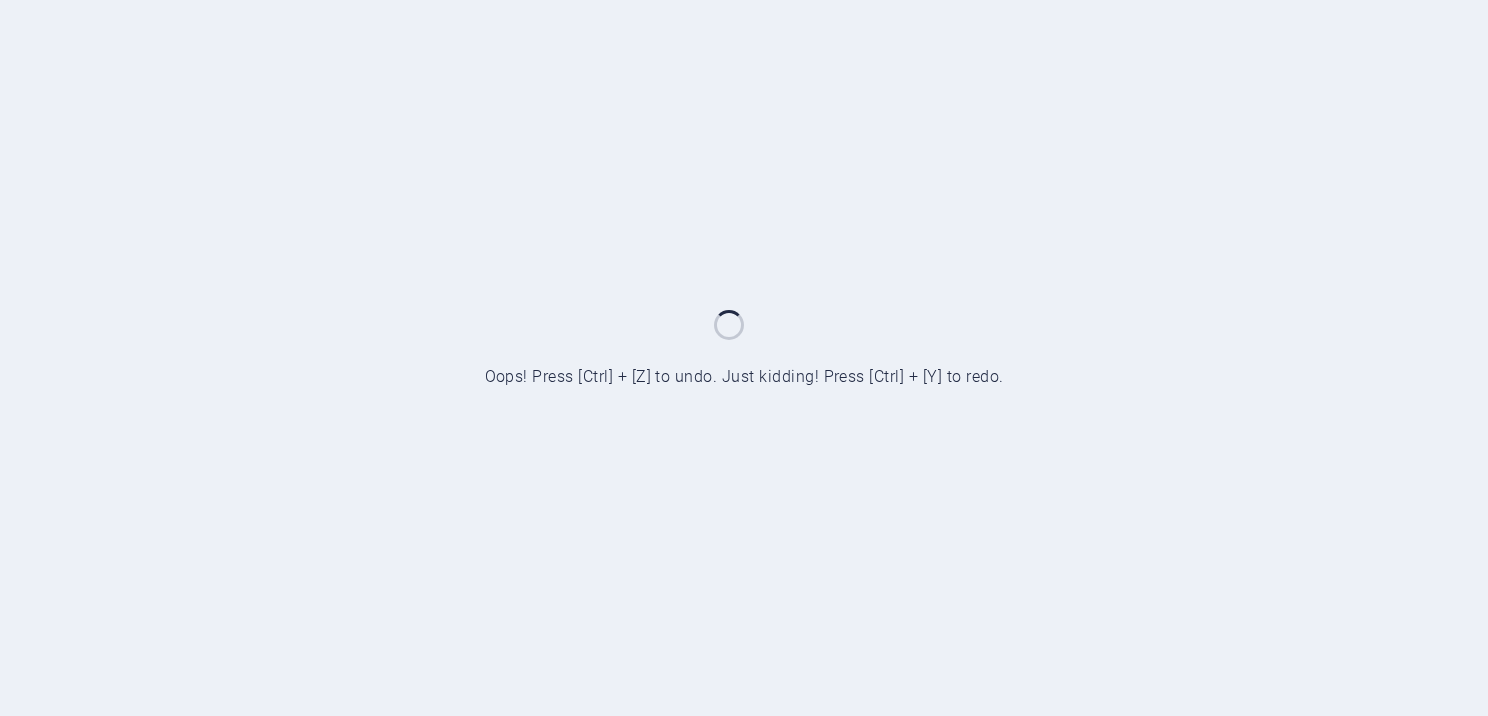 scroll, scrollTop: 0, scrollLeft: 0, axis: both 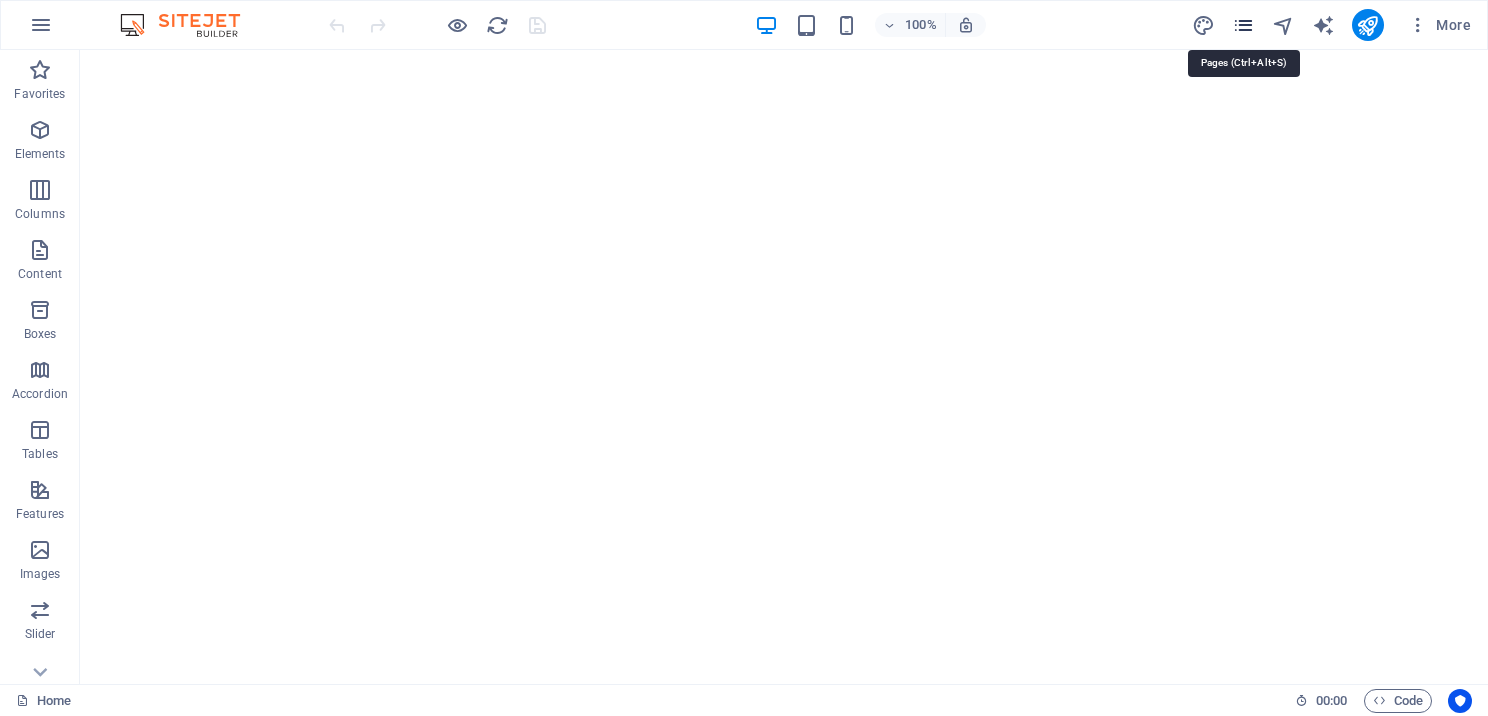 click at bounding box center [1243, 25] 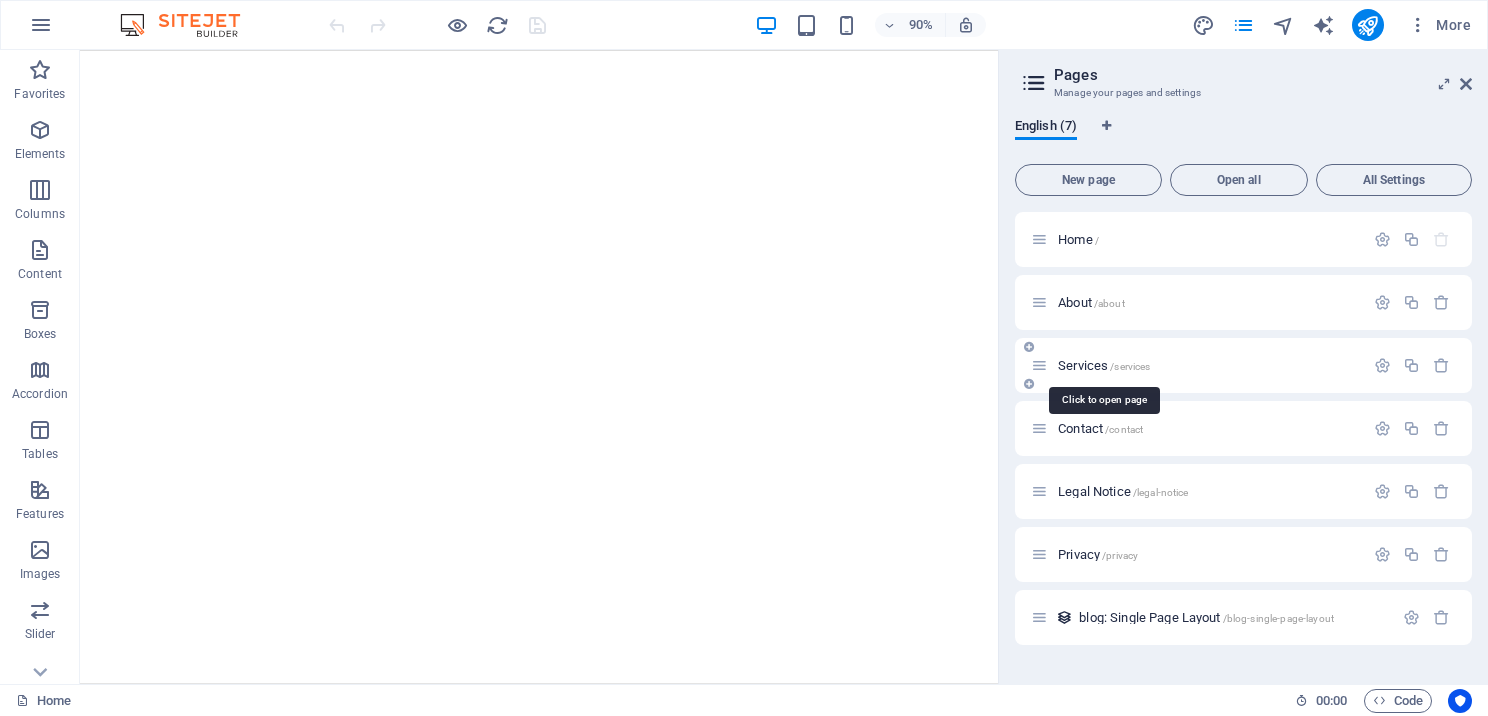 click on "Services /services" at bounding box center (1104, 365) 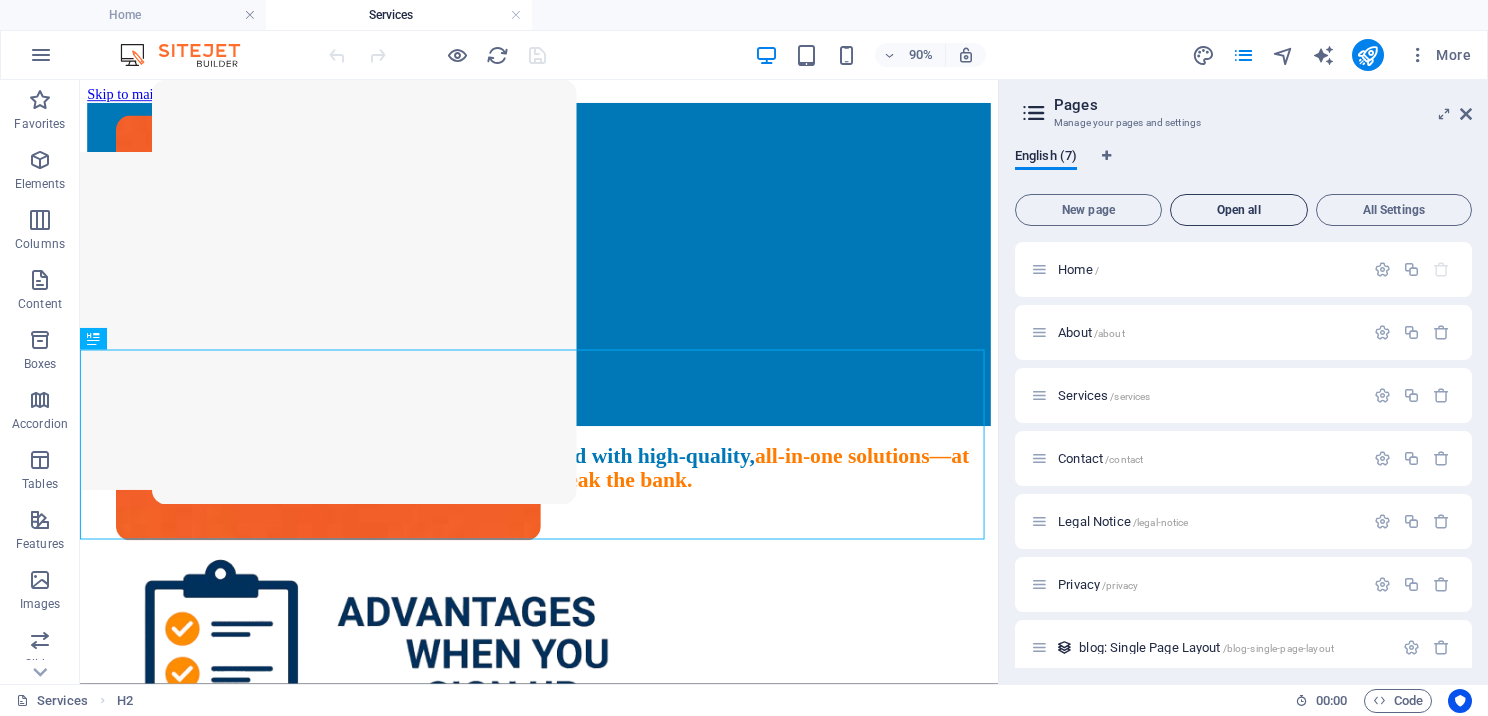scroll, scrollTop: 0, scrollLeft: 0, axis: both 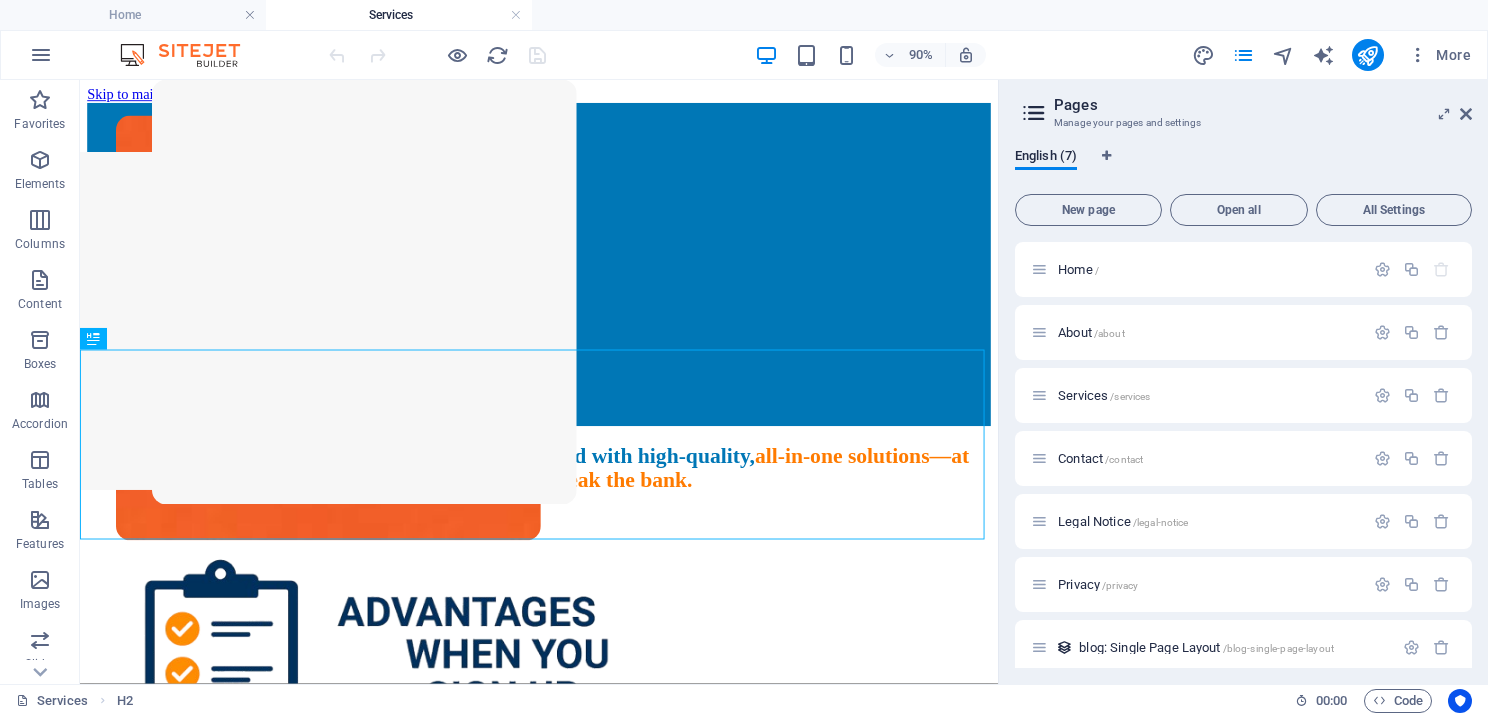 click on "Pages Manage your pages and settings English (7) New page Open all All Settings Home / About /about Services /services Contact /contact Legal Notice /legal-notice Privacy /privacy blog: Single Page Layout /blog-single-page-layout" at bounding box center (1243, 382) 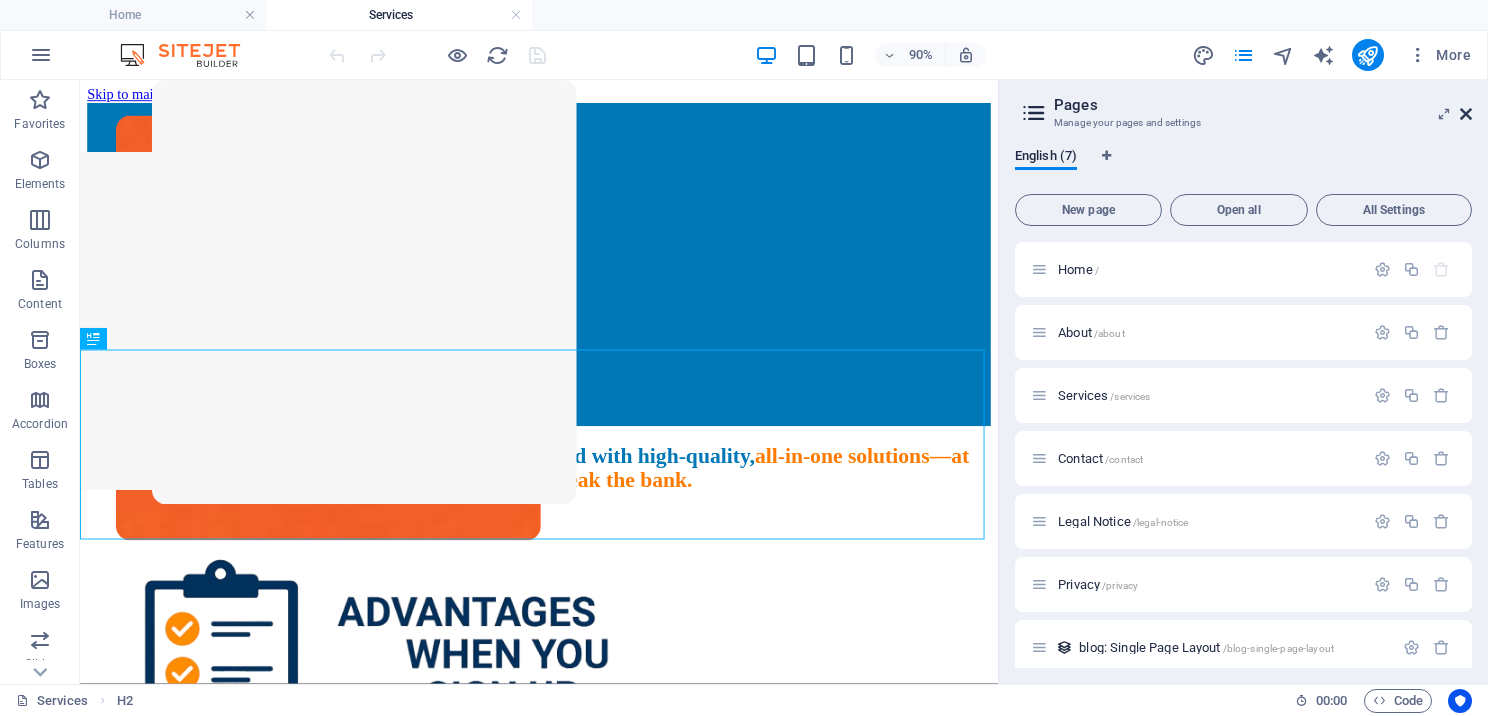 click at bounding box center (1466, 114) 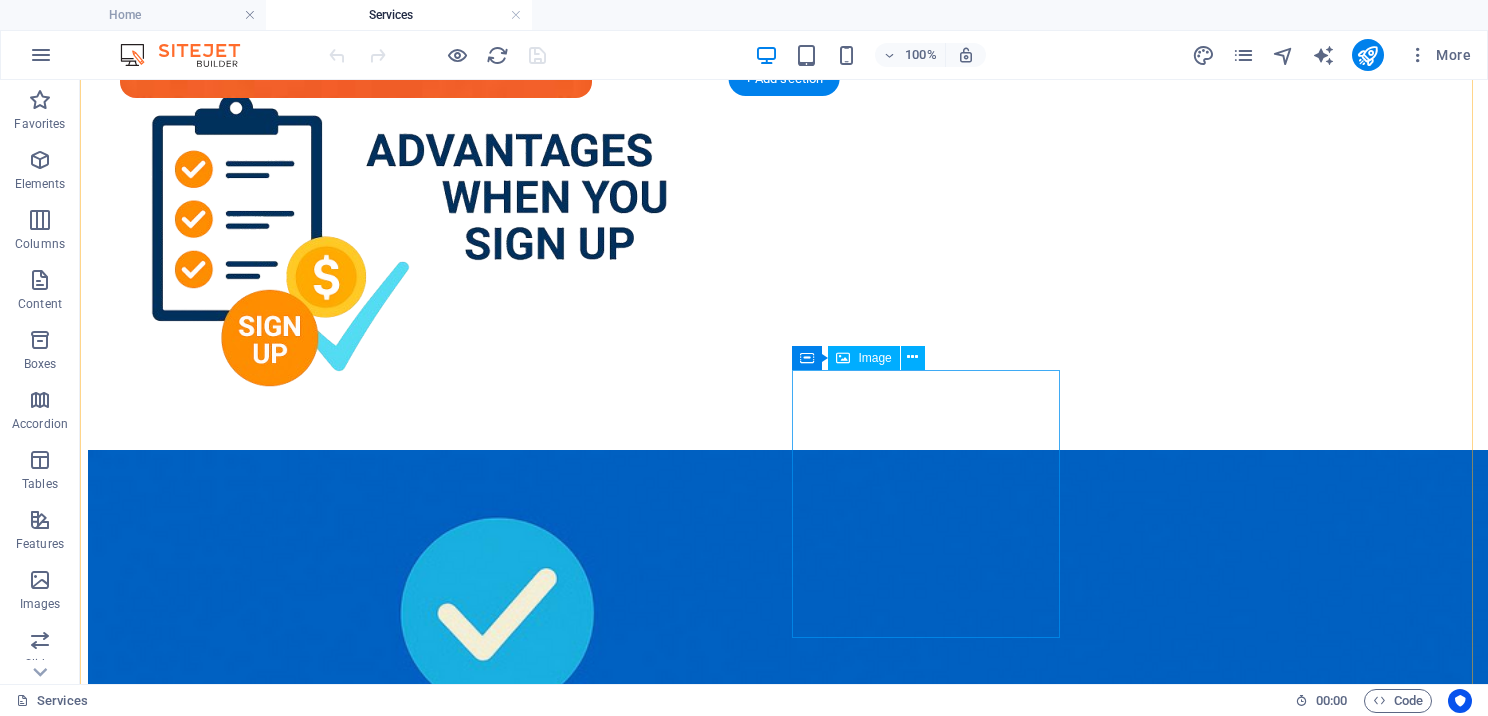 scroll, scrollTop: 600, scrollLeft: 0, axis: vertical 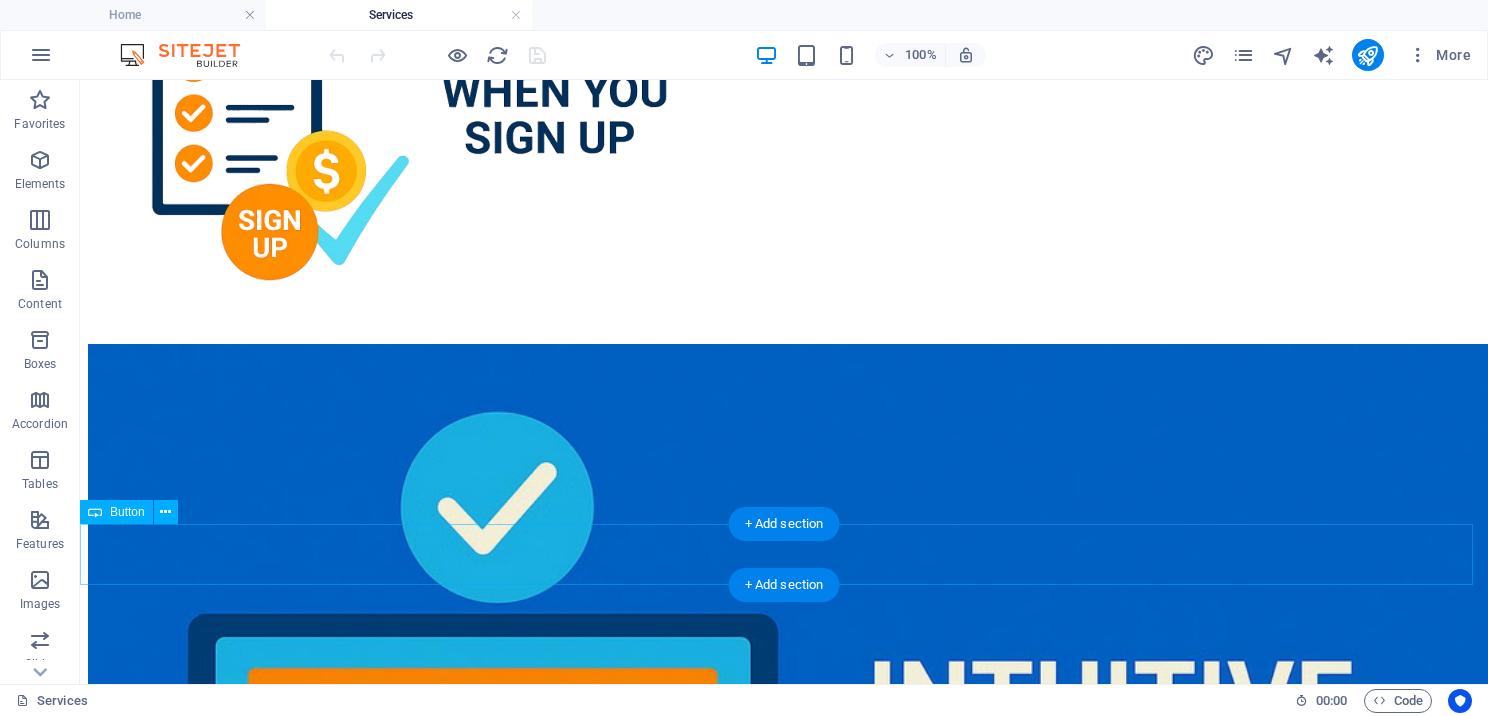 click on "request a demo" at bounding box center (784, 5063) 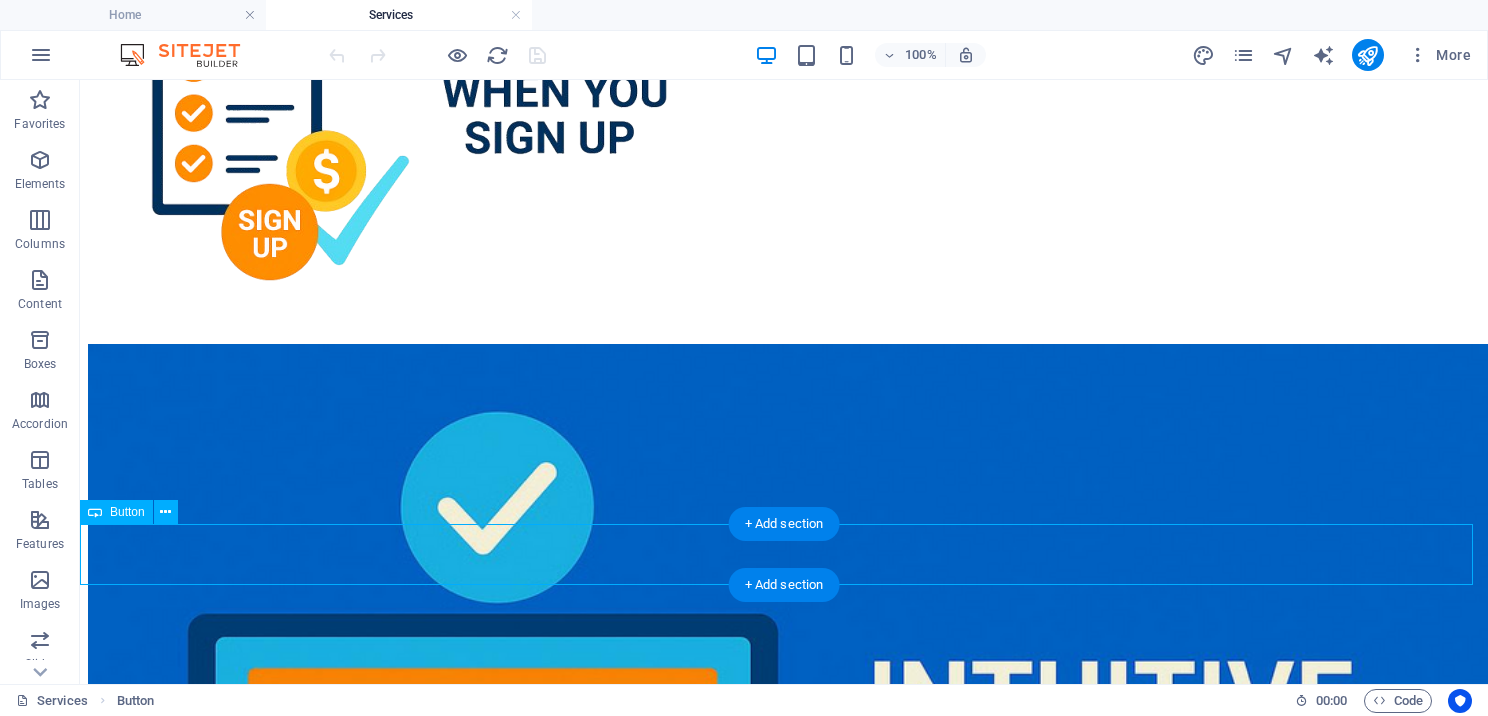 click on "request a demo" at bounding box center (784, 5063) 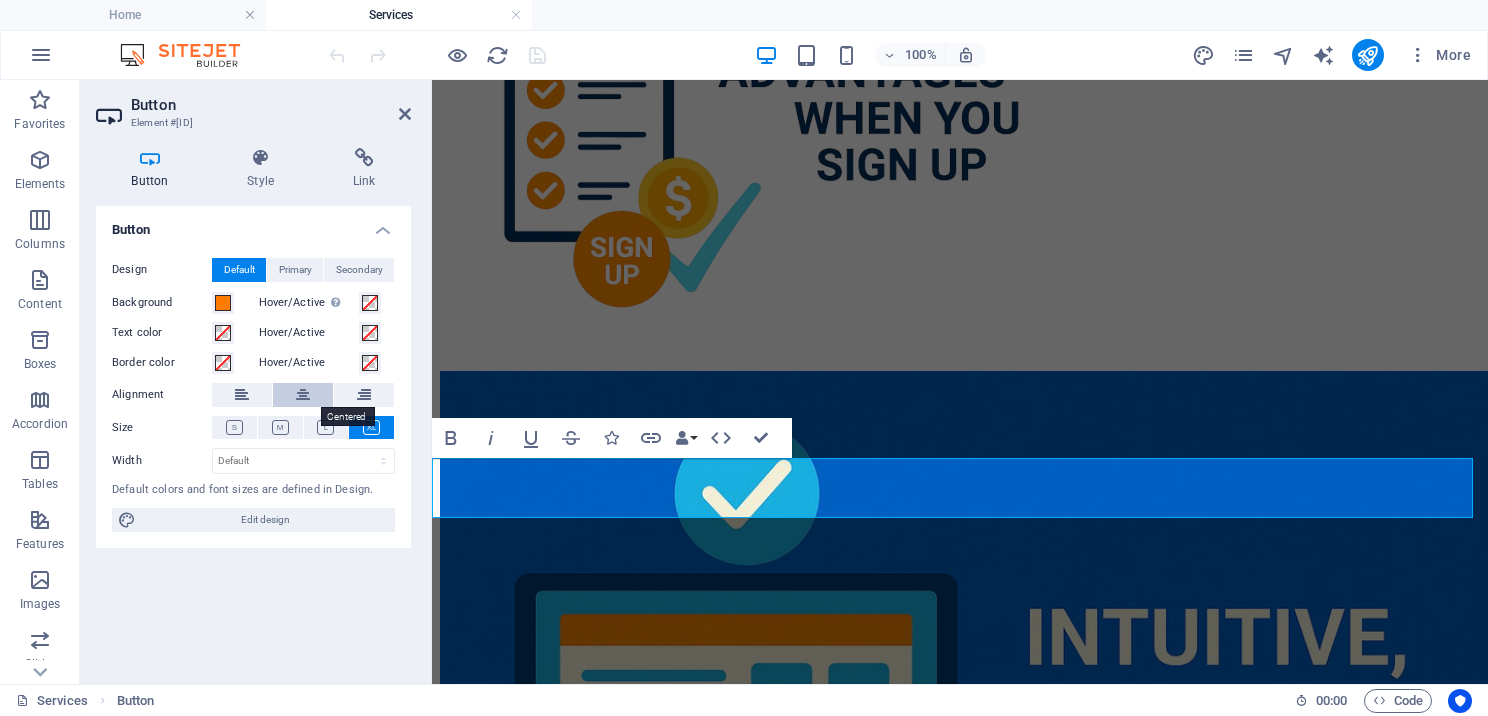 click at bounding box center [303, 395] 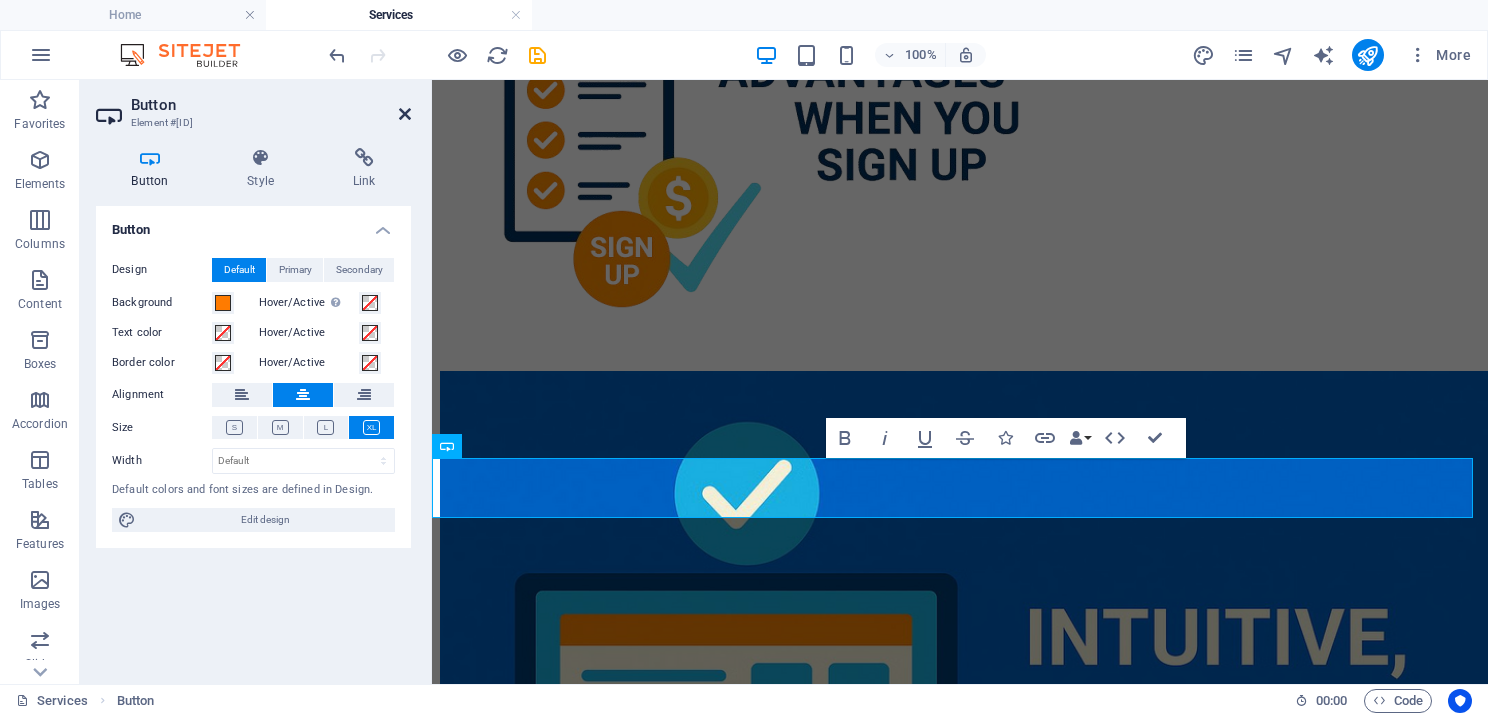 click at bounding box center [405, 114] 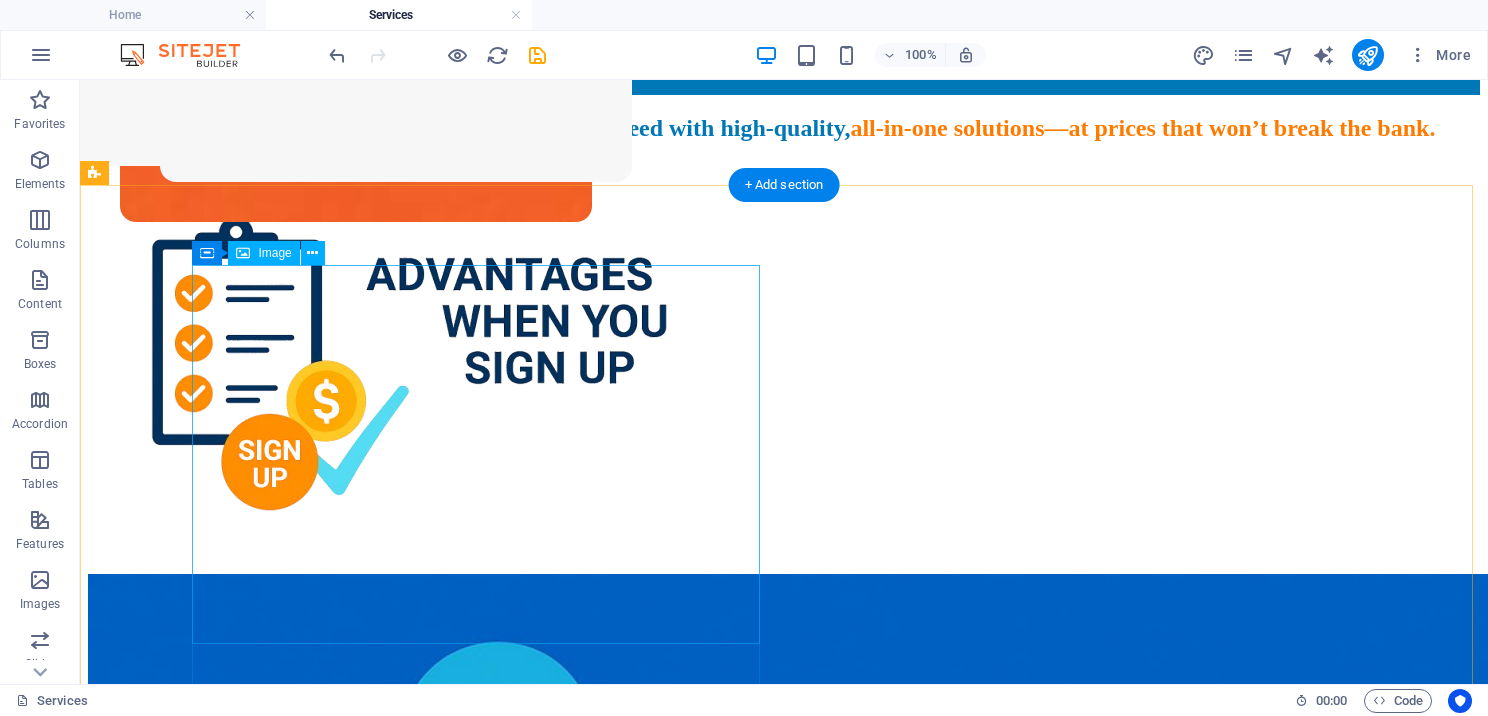 scroll, scrollTop: 400, scrollLeft: 0, axis: vertical 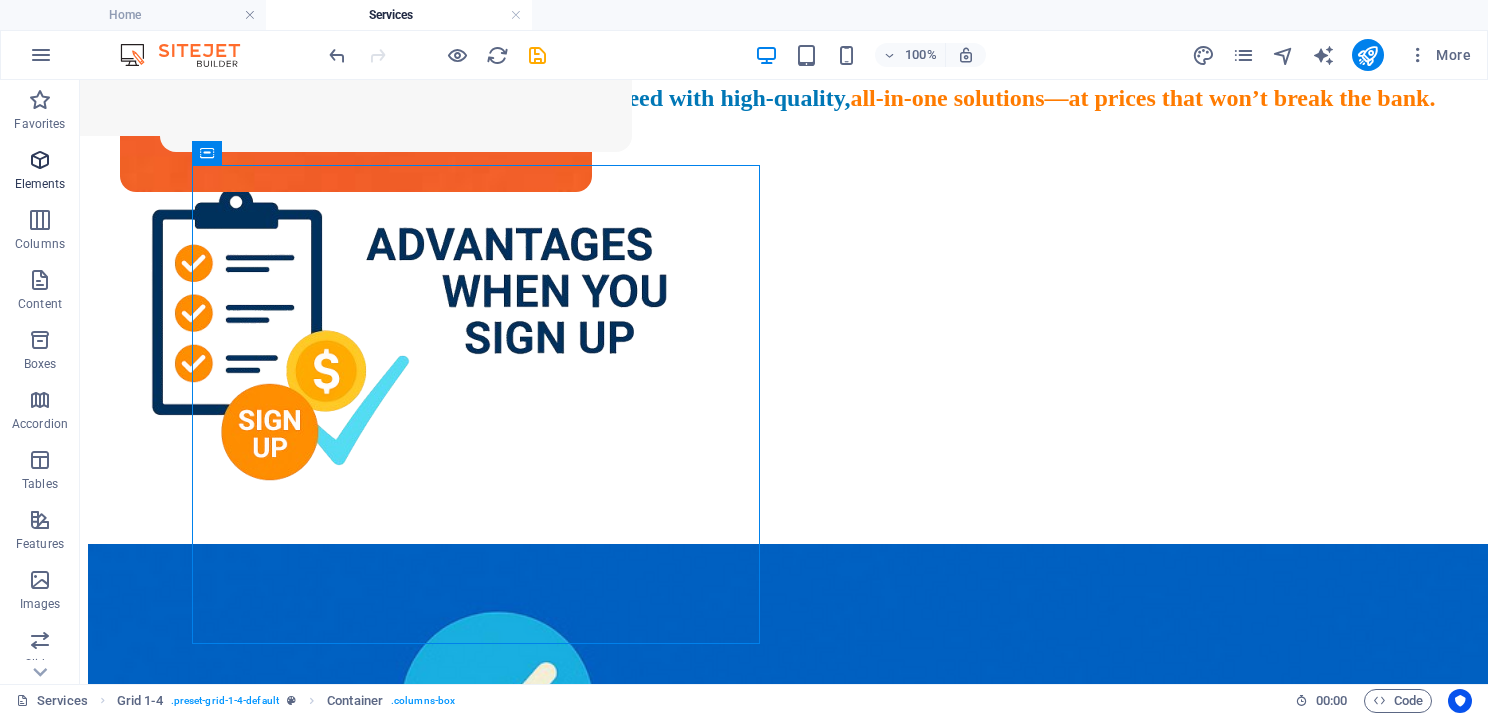 click on "Elements" at bounding box center [40, 172] 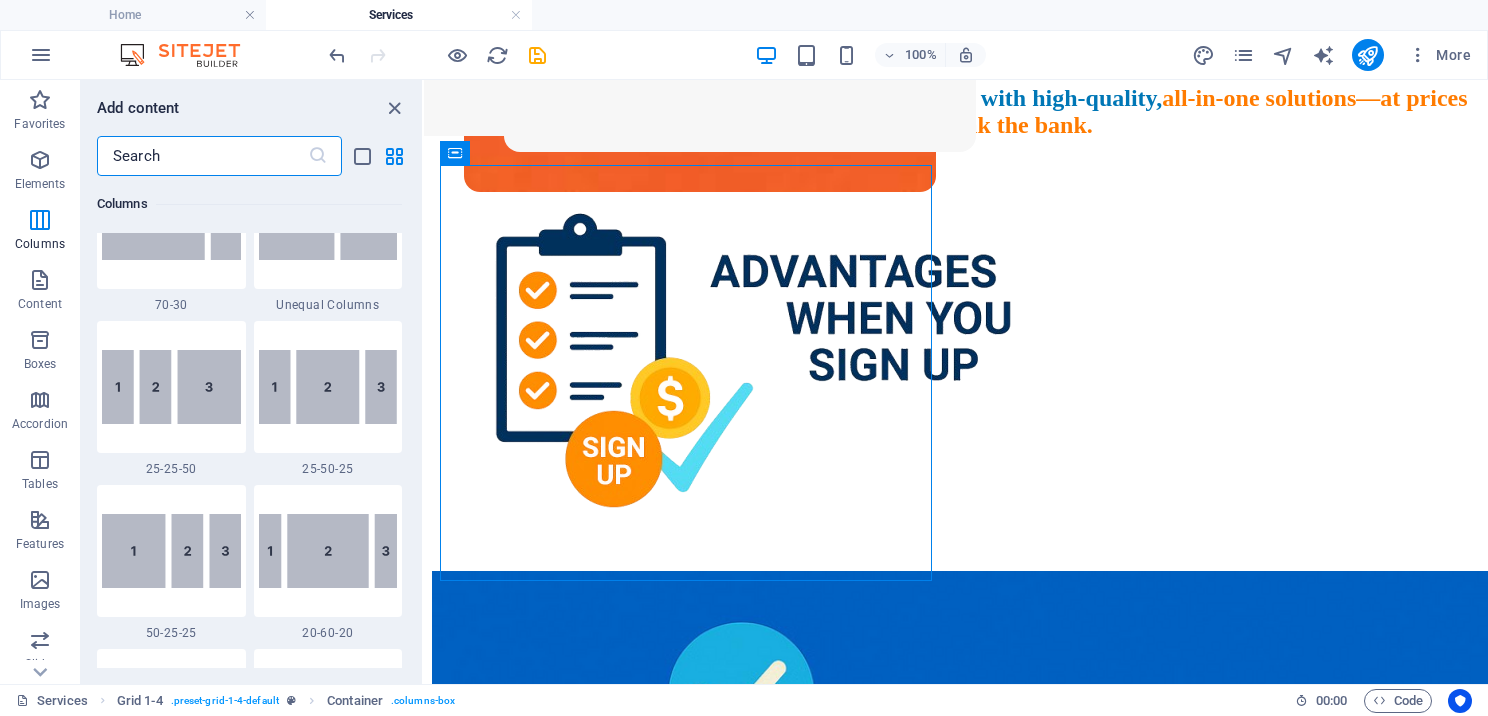 scroll, scrollTop: 2212, scrollLeft: 0, axis: vertical 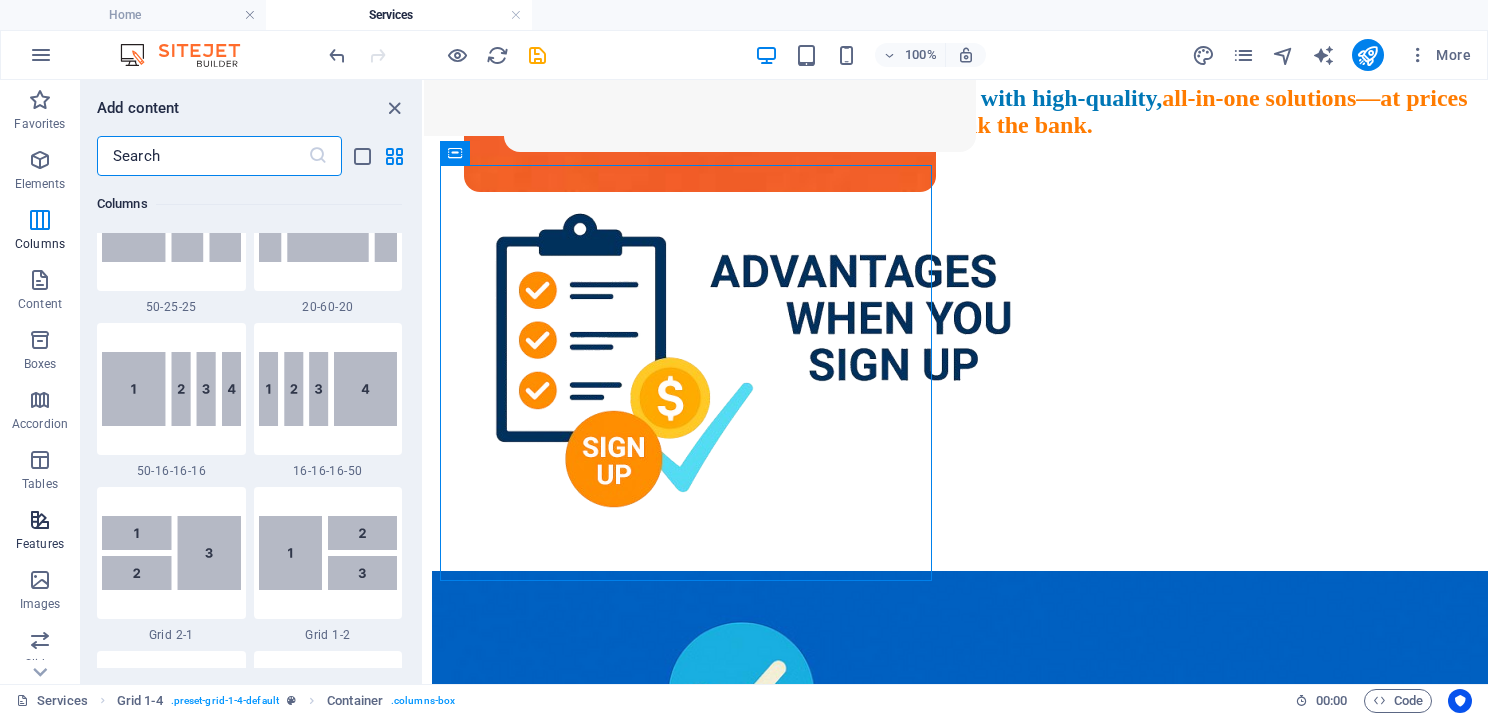 click on "Features" at bounding box center [40, 532] 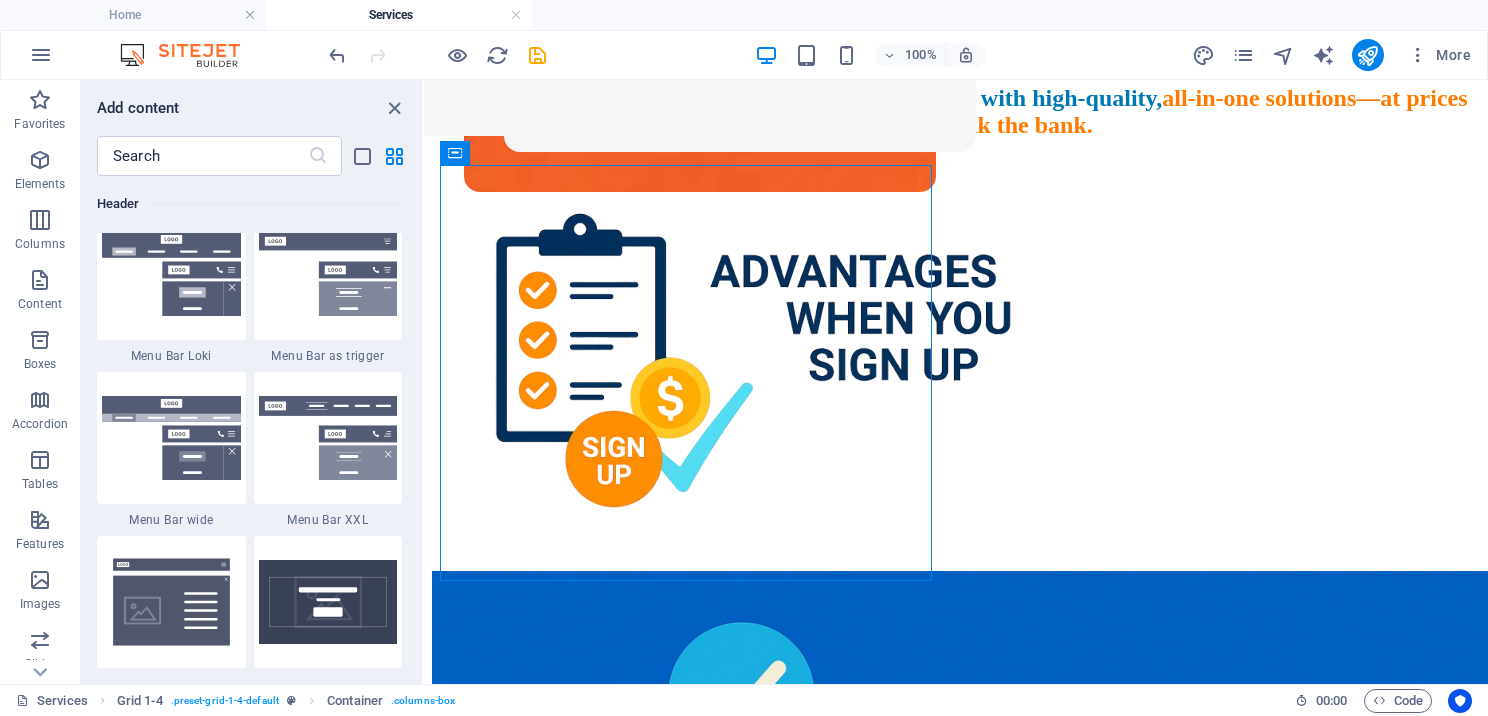 scroll, scrollTop: 12595, scrollLeft: 0, axis: vertical 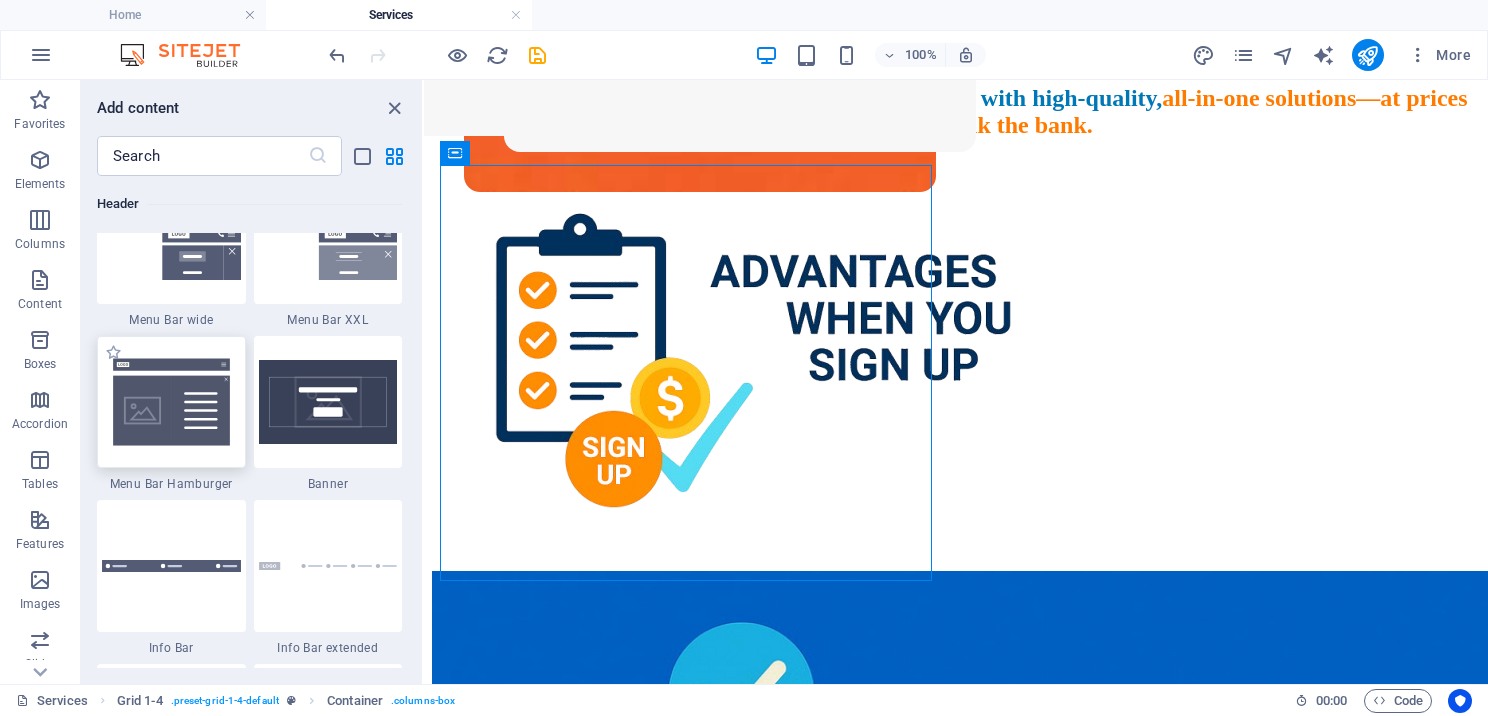 click at bounding box center [171, 402] 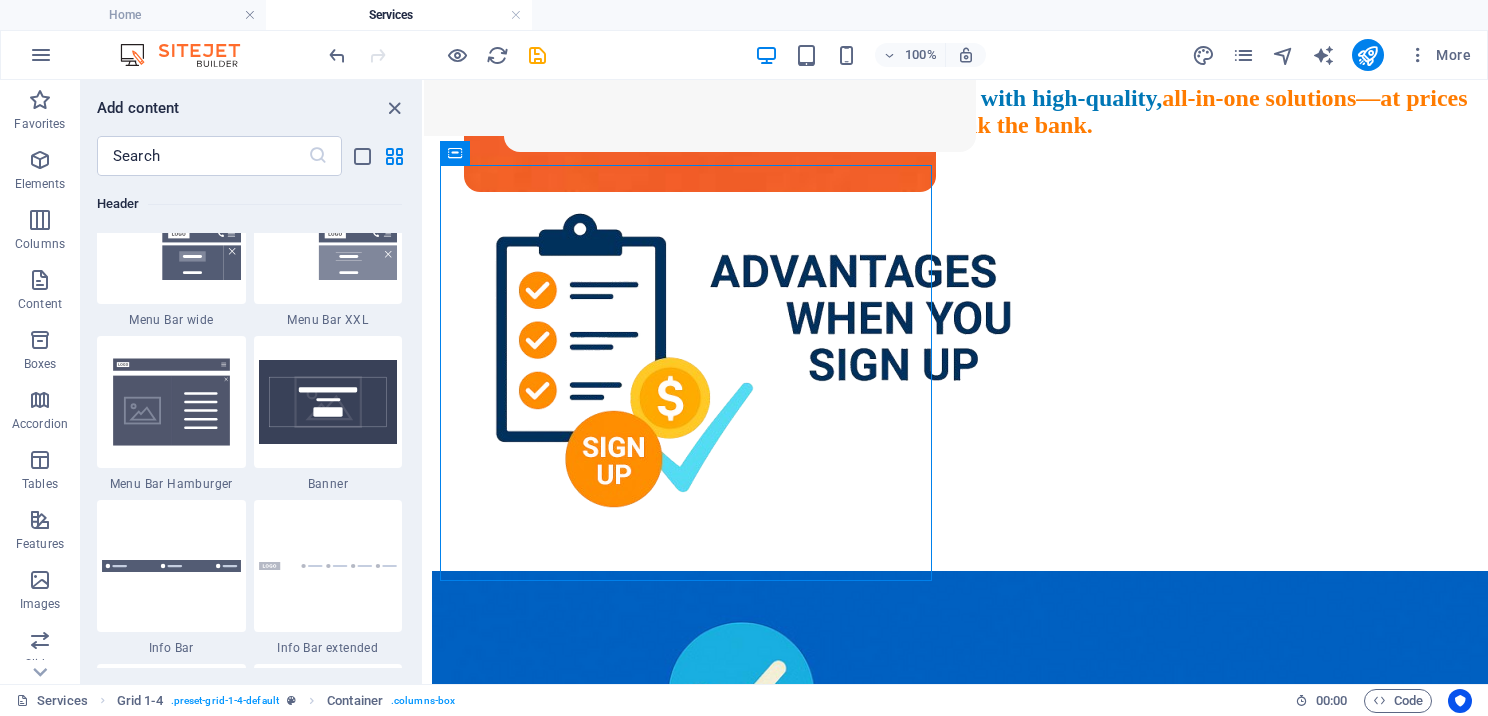 click on "H2   Reference   Grid 1-4   Container   Image   Container   Container   Image   Container   Button   H3   Container   Image   Cards   H2" at bounding box center (956, 382) 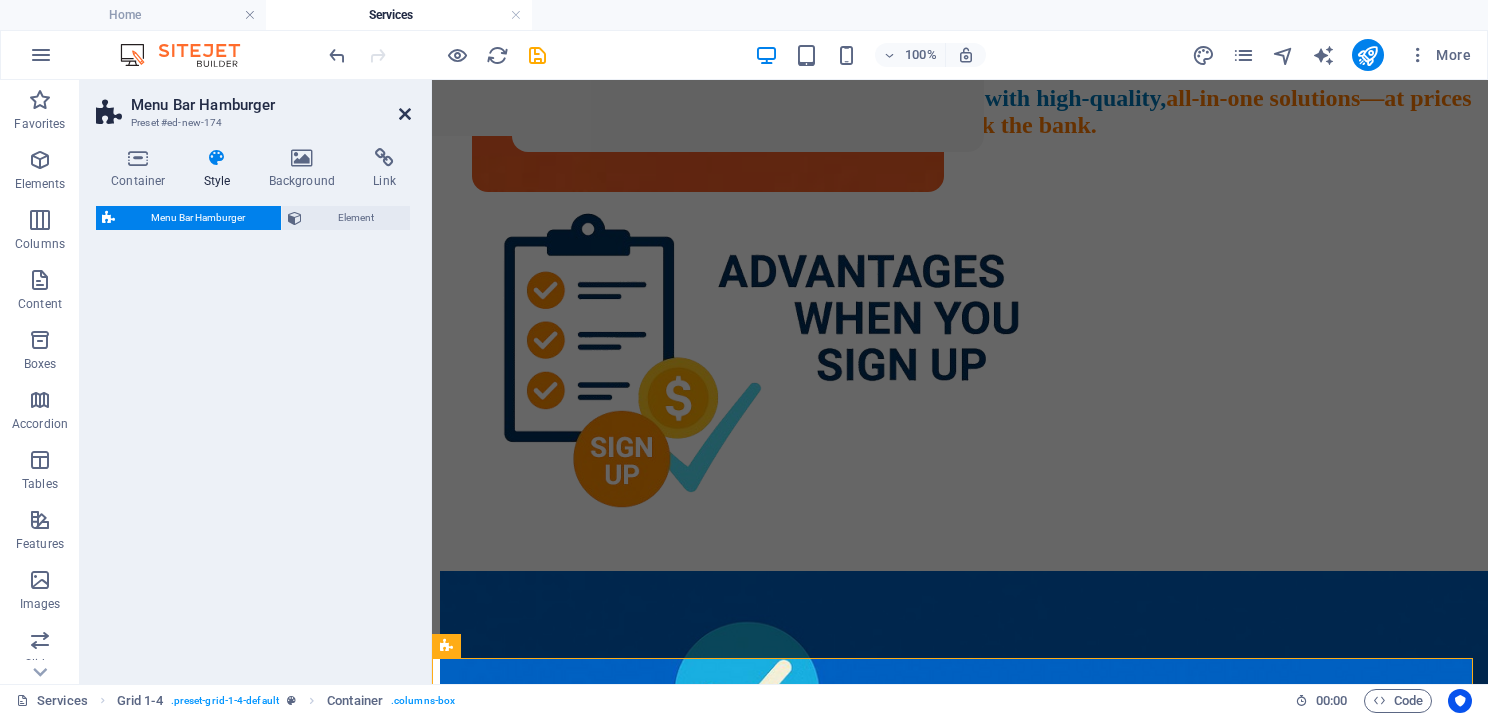 click at bounding box center (405, 114) 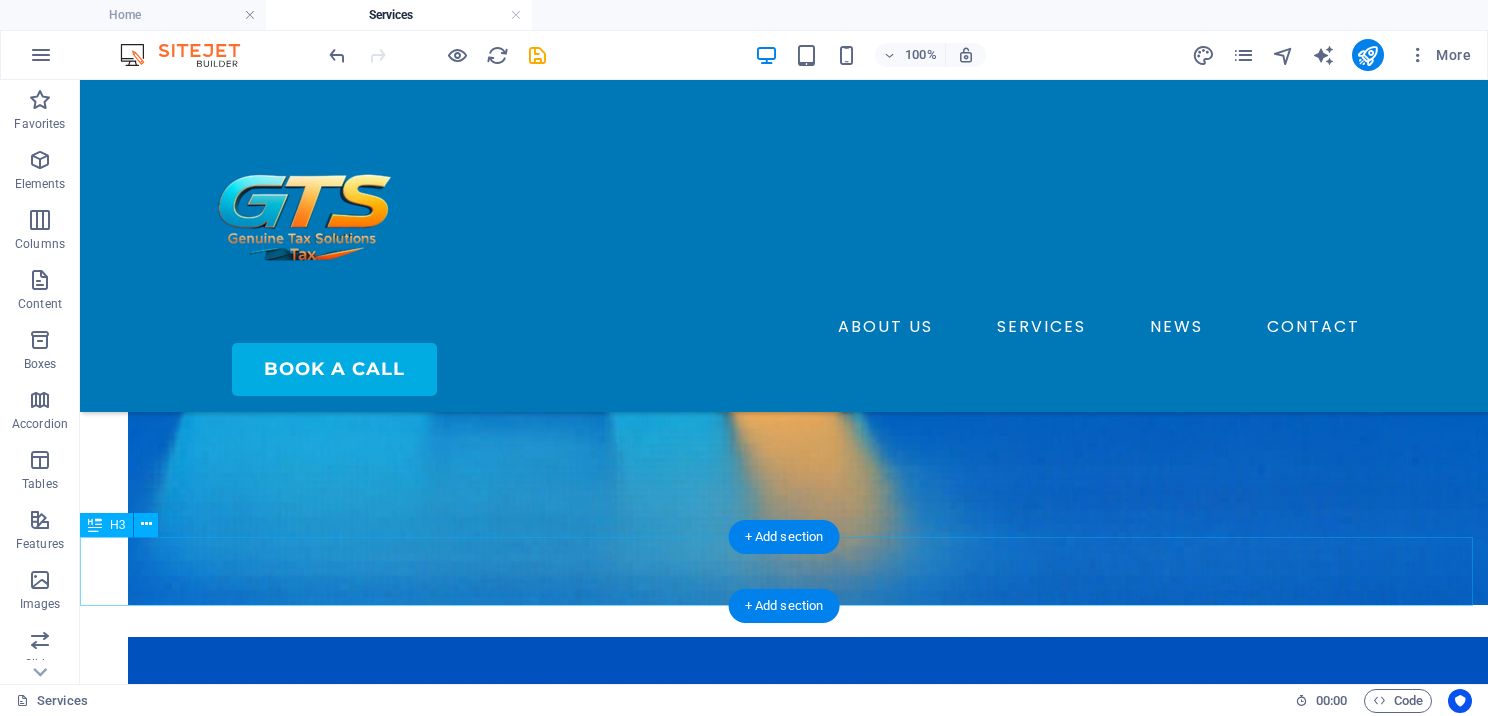 scroll, scrollTop: 700, scrollLeft: 0, axis: vertical 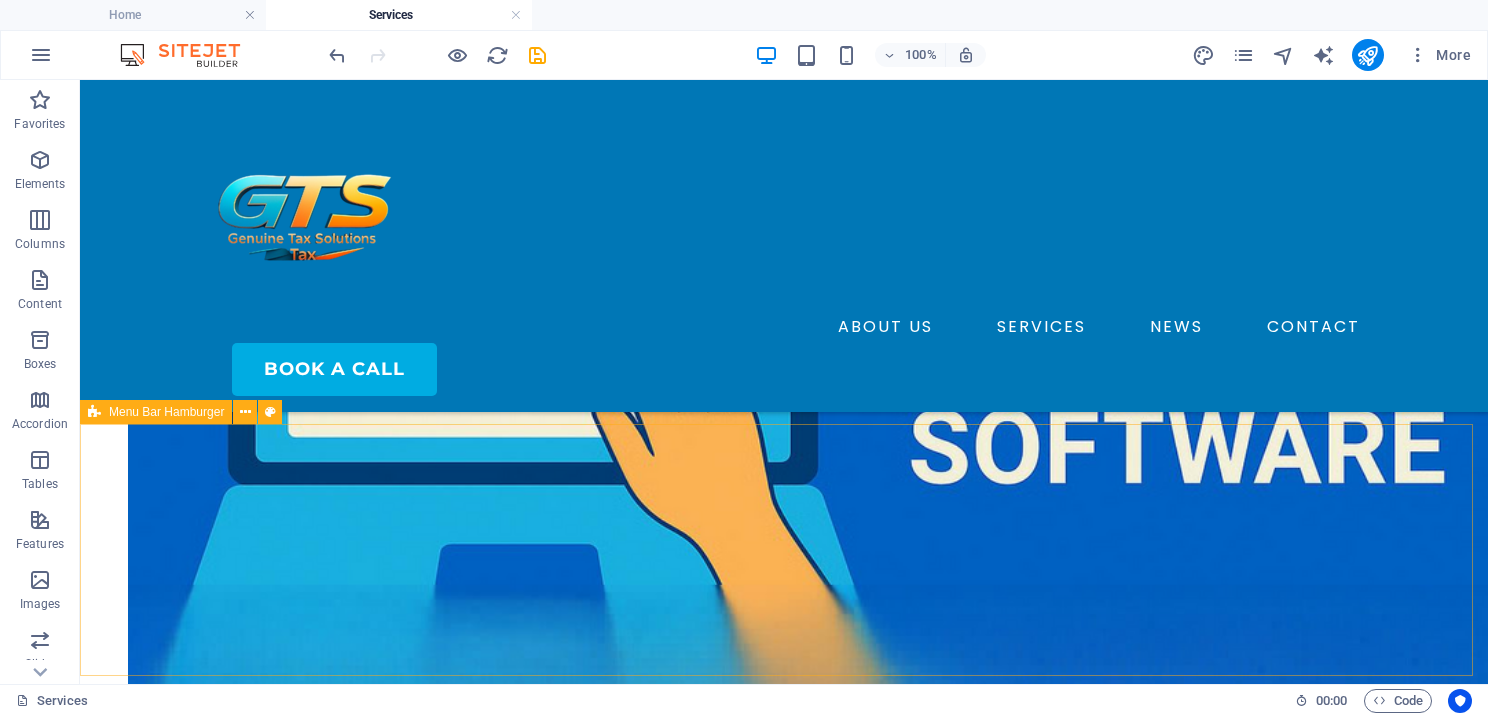 click at bounding box center (94, 412) 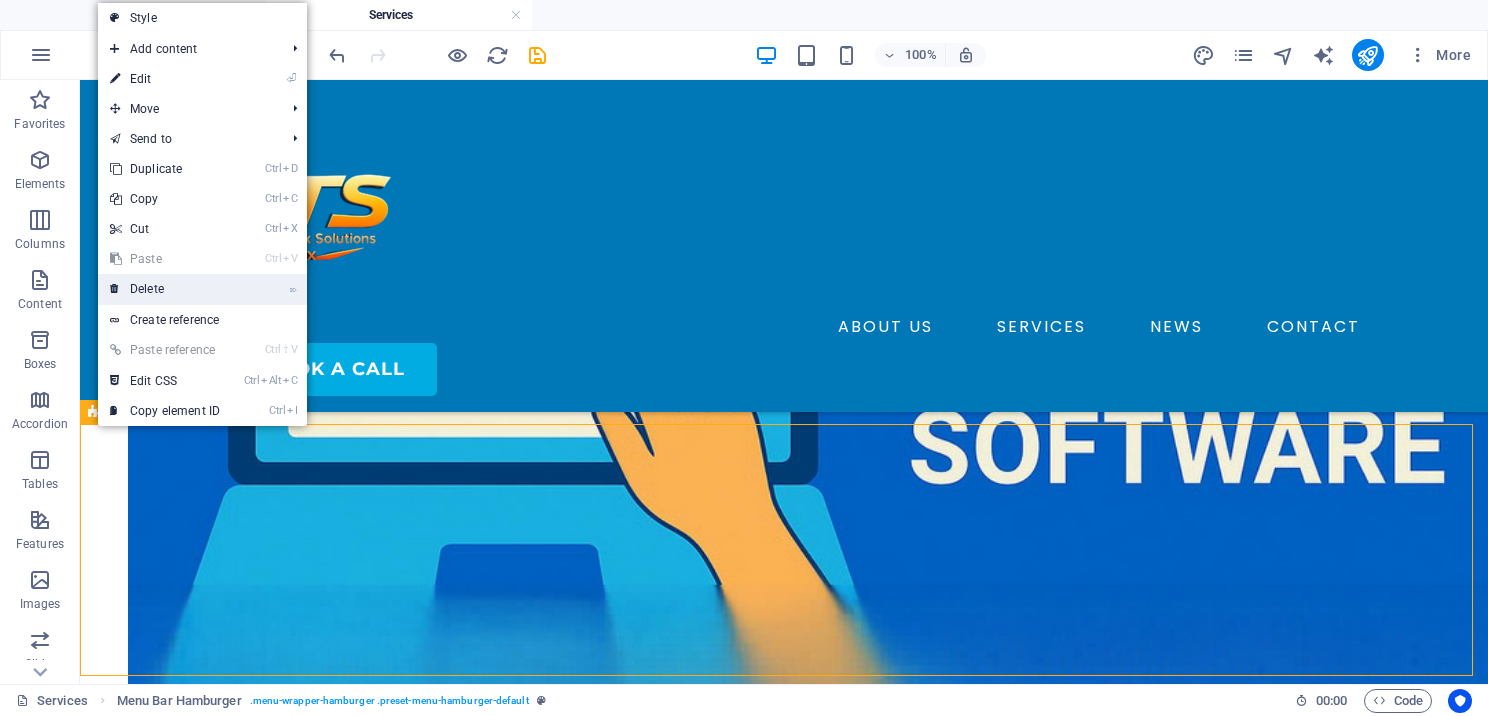 click on "⌦  Delete" at bounding box center [165, 289] 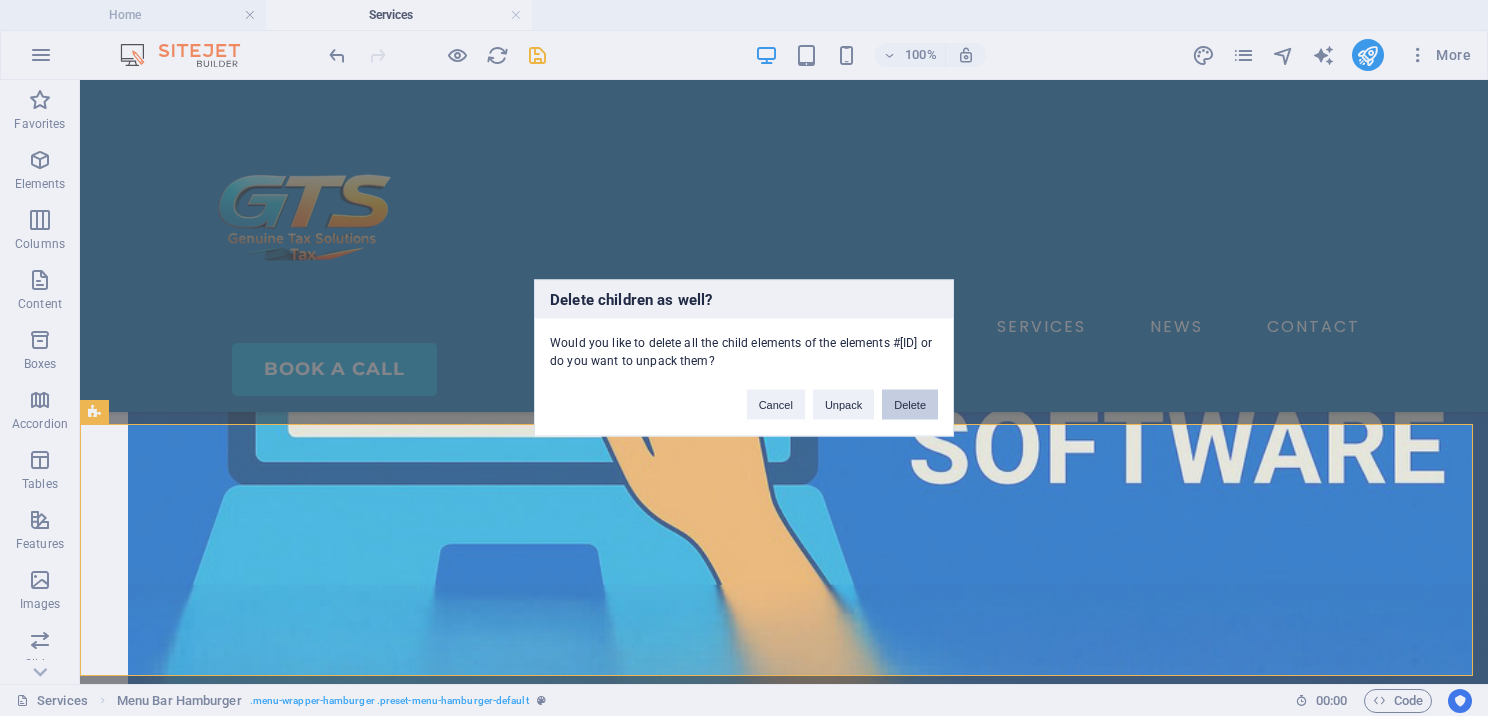 click on "Delete" at bounding box center (910, 405) 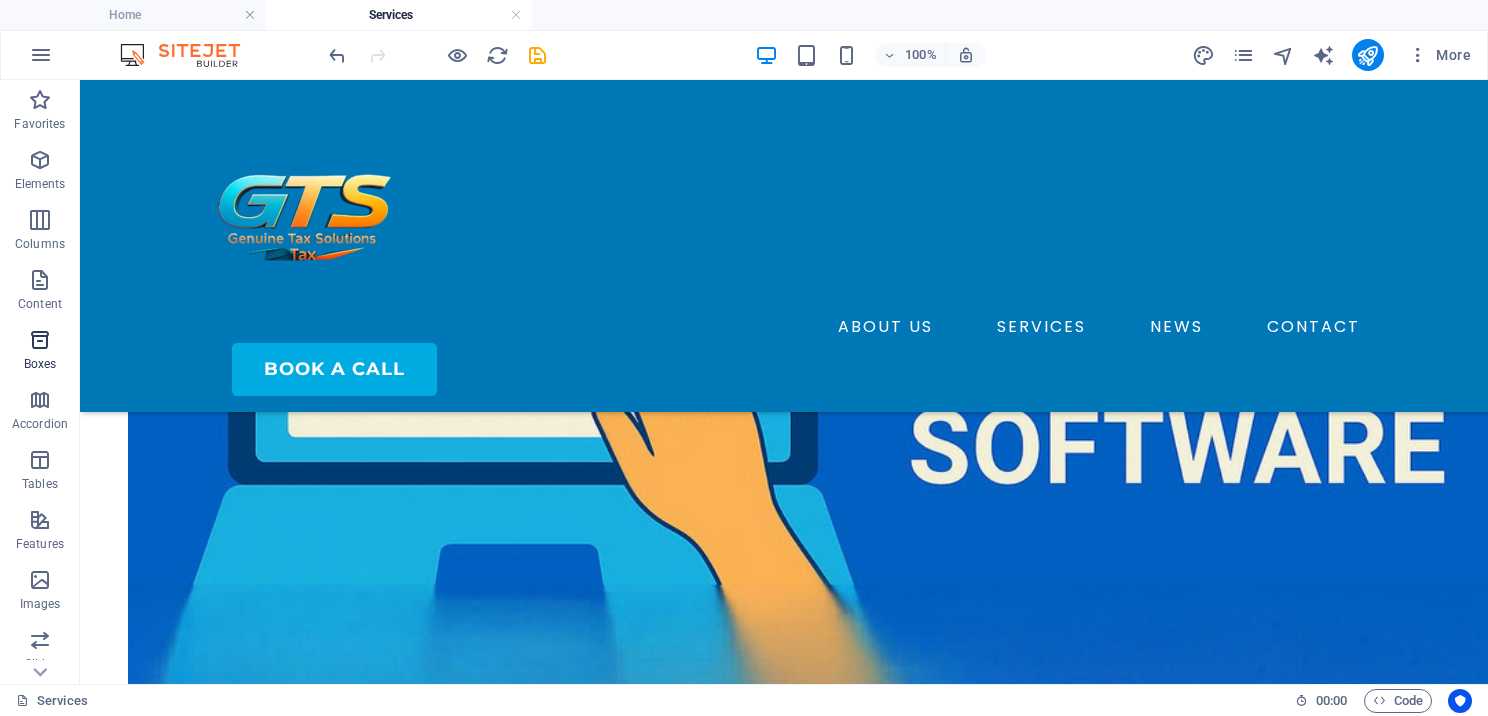 click on "Boxes" at bounding box center (40, 364) 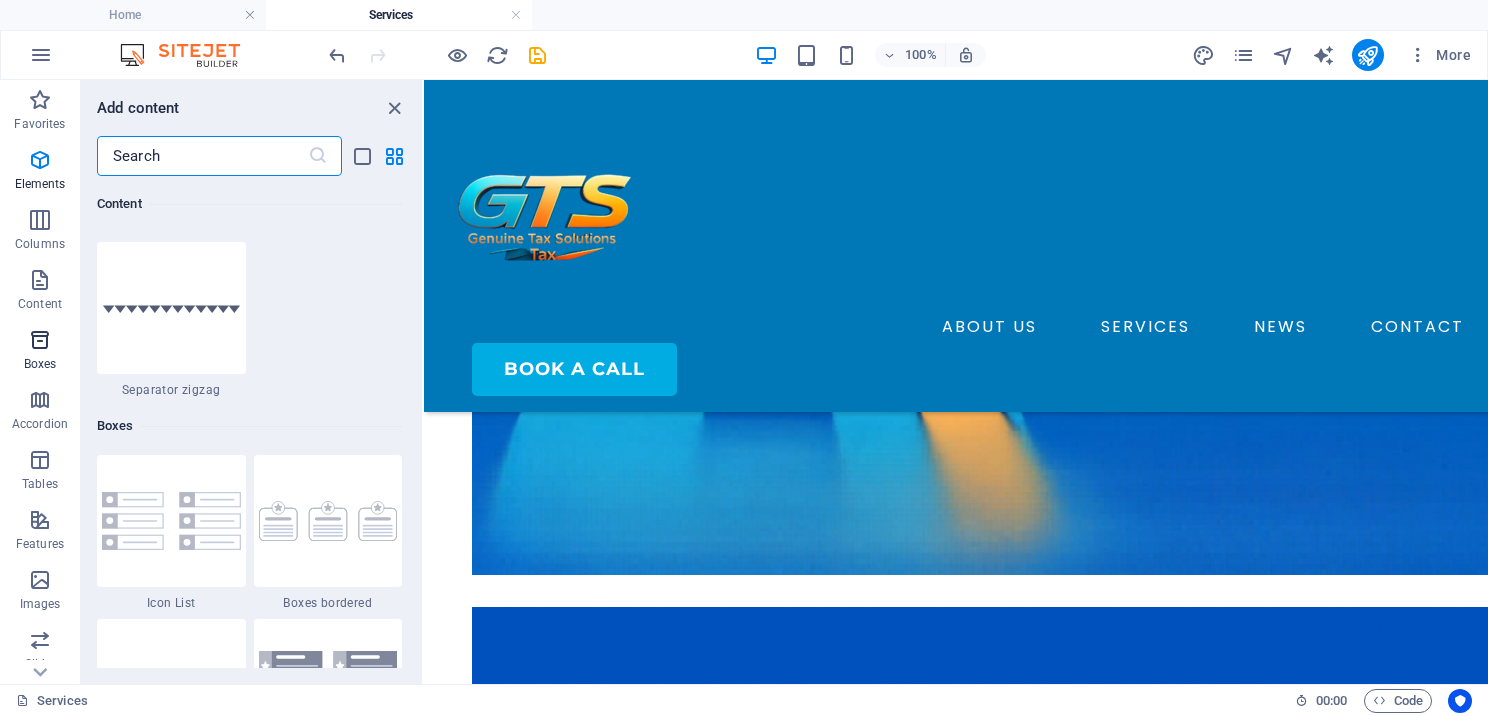scroll, scrollTop: 5516, scrollLeft: 0, axis: vertical 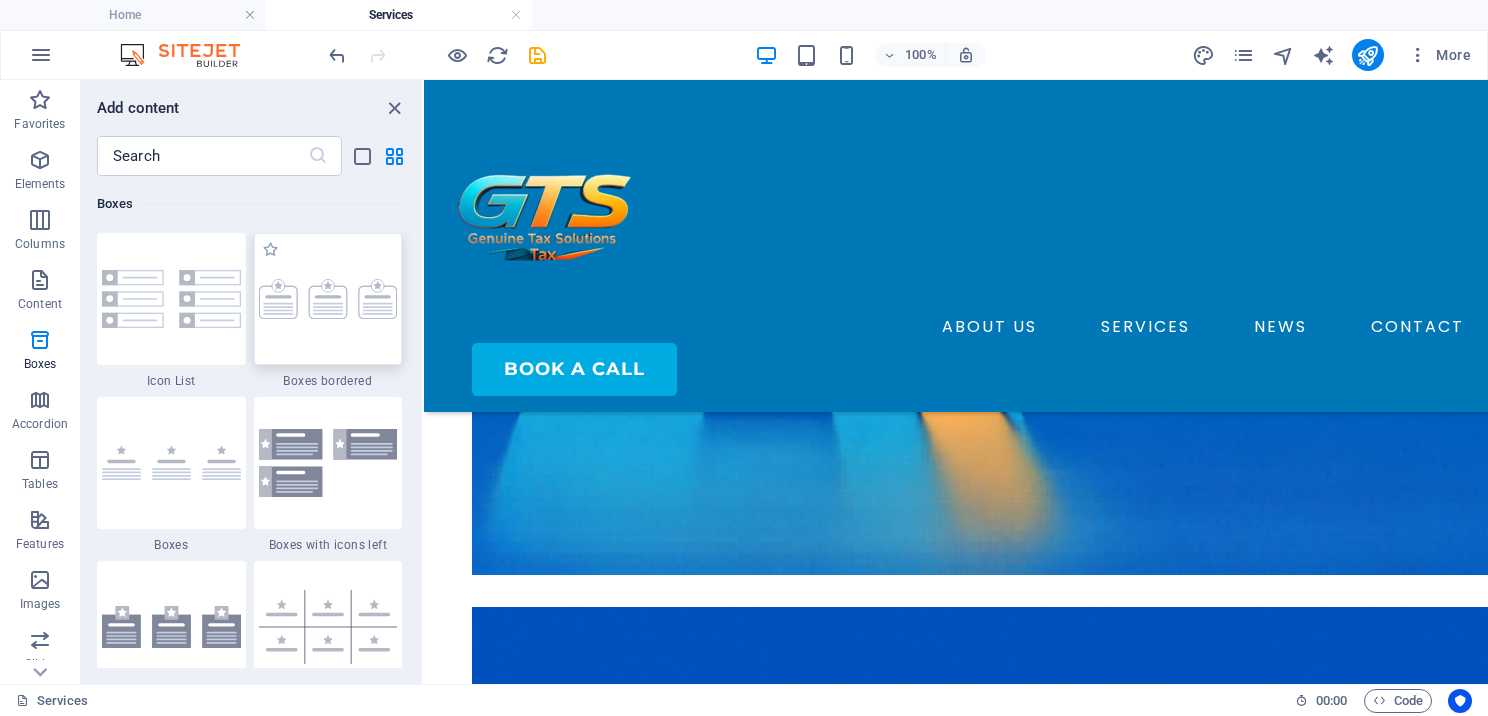 click at bounding box center (328, 299) 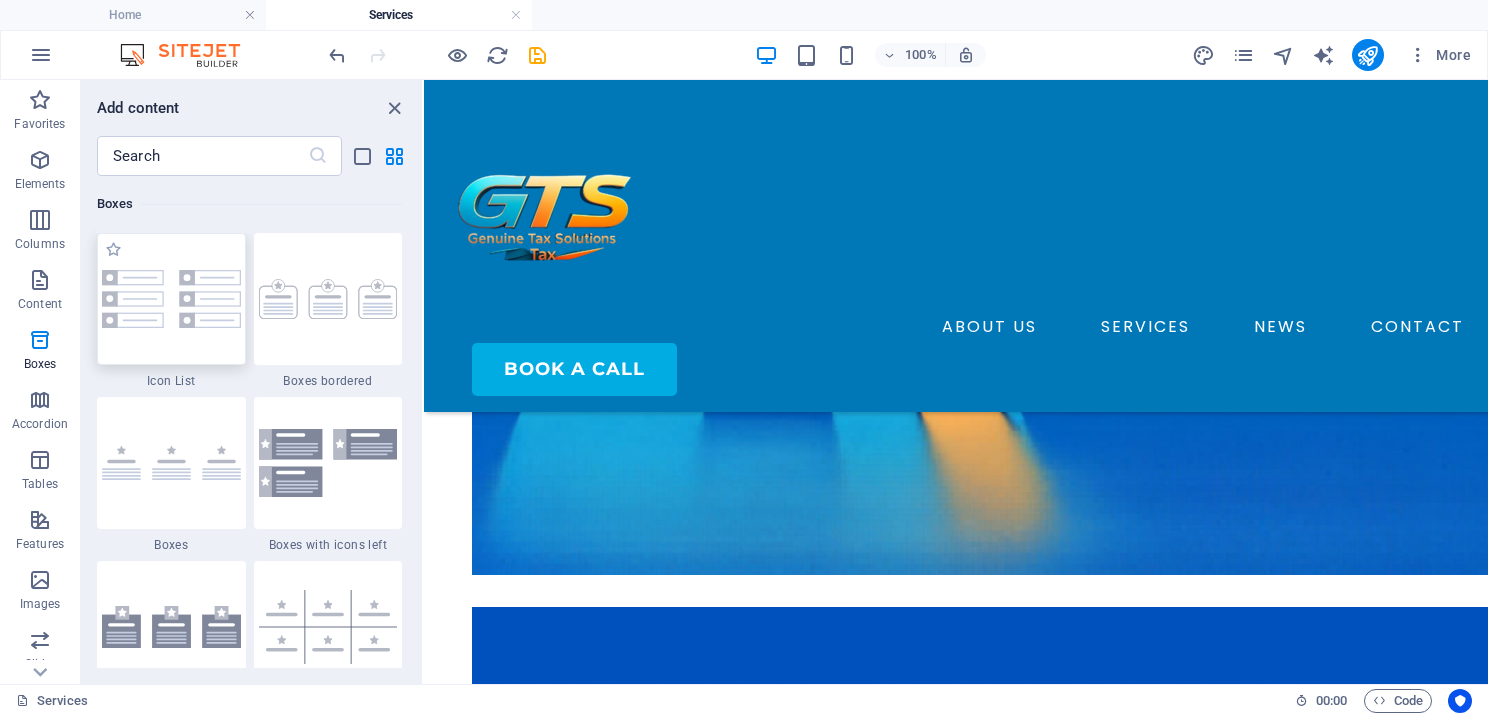 click at bounding box center (328, 299) 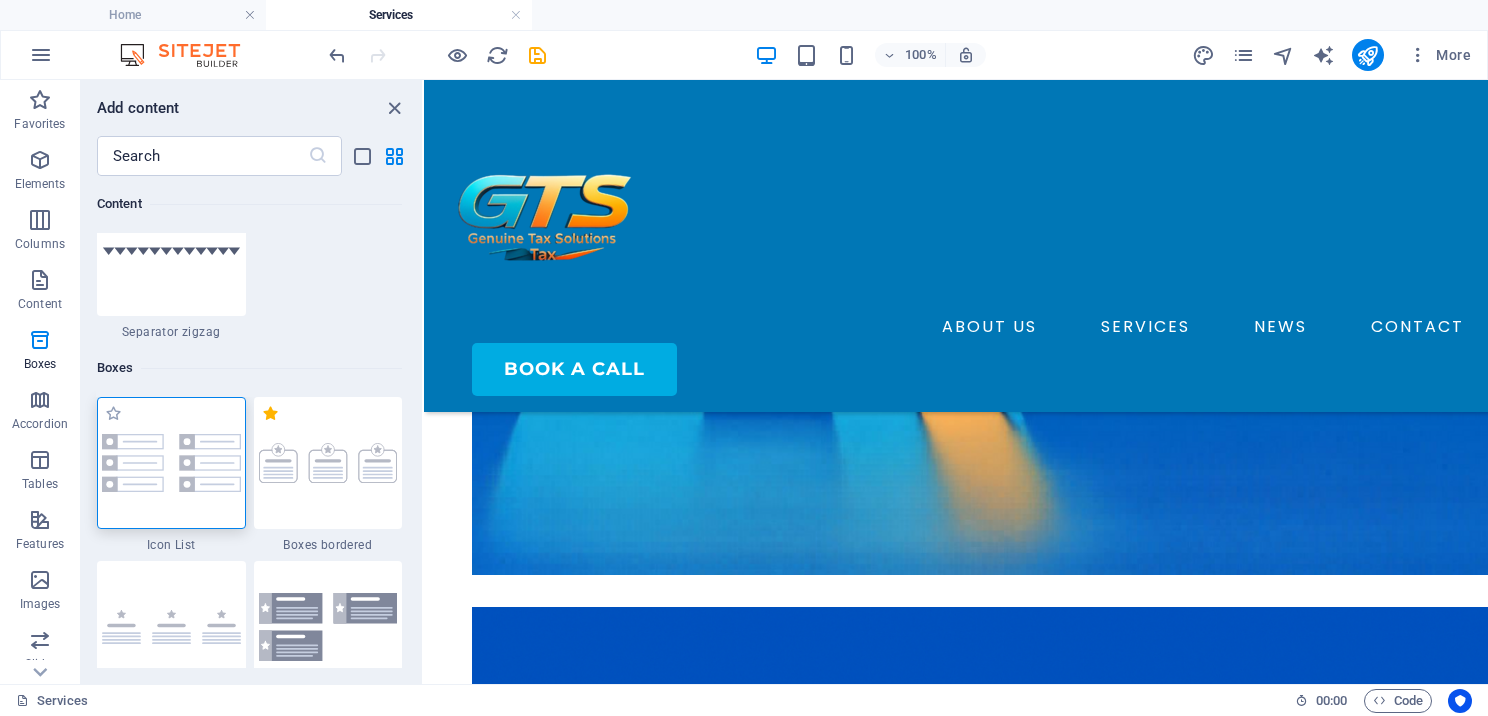 scroll, scrollTop: 5980, scrollLeft: 0, axis: vertical 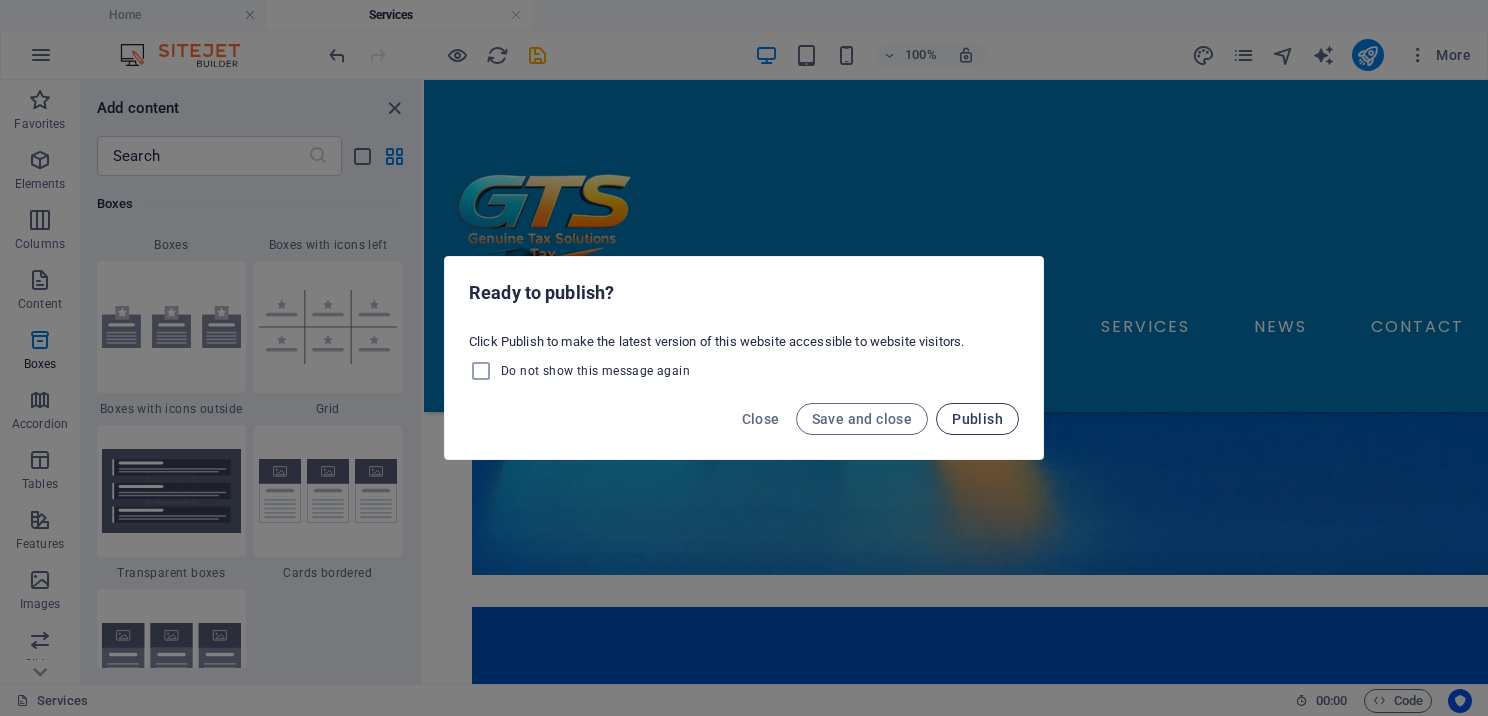 click on "Publish" at bounding box center [977, 419] 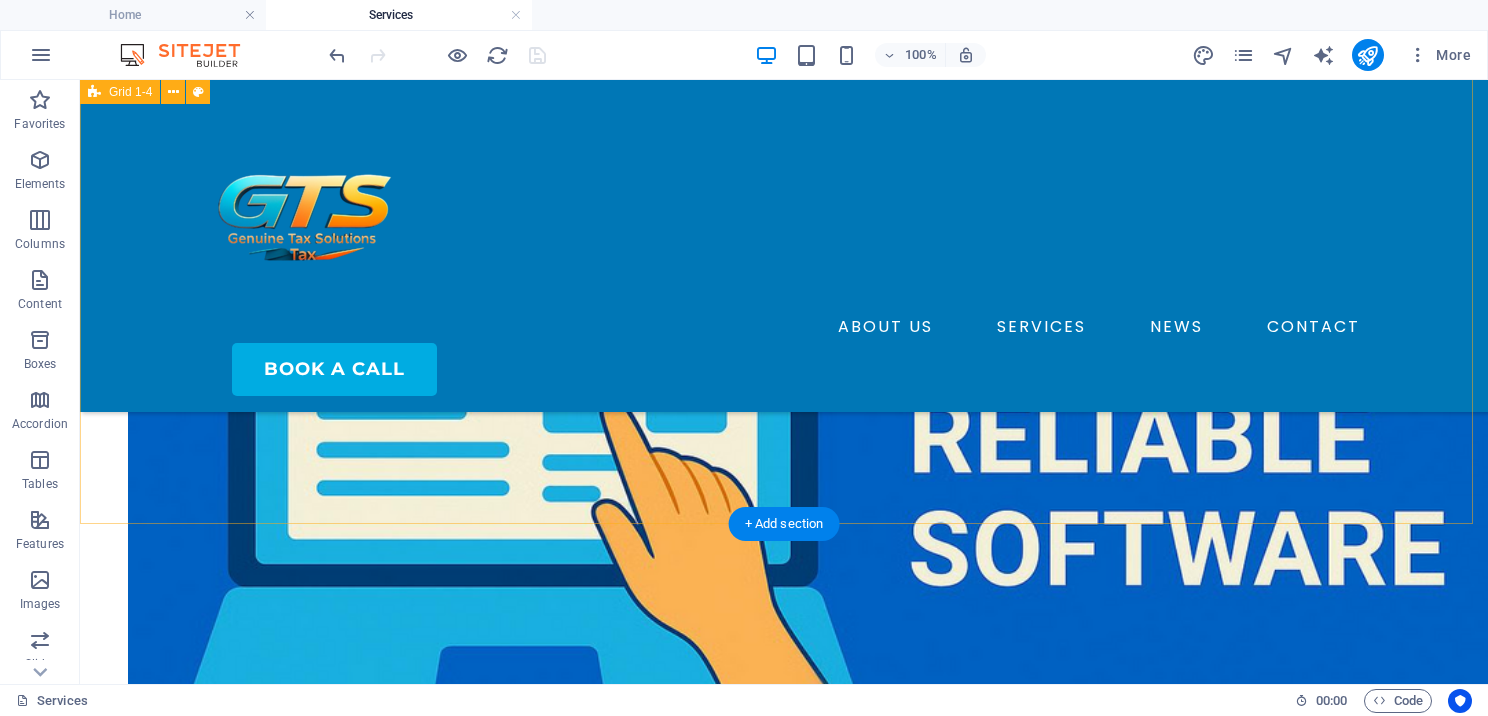 scroll, scrollTop: 600, scrollLeft: 0, axis: vertical 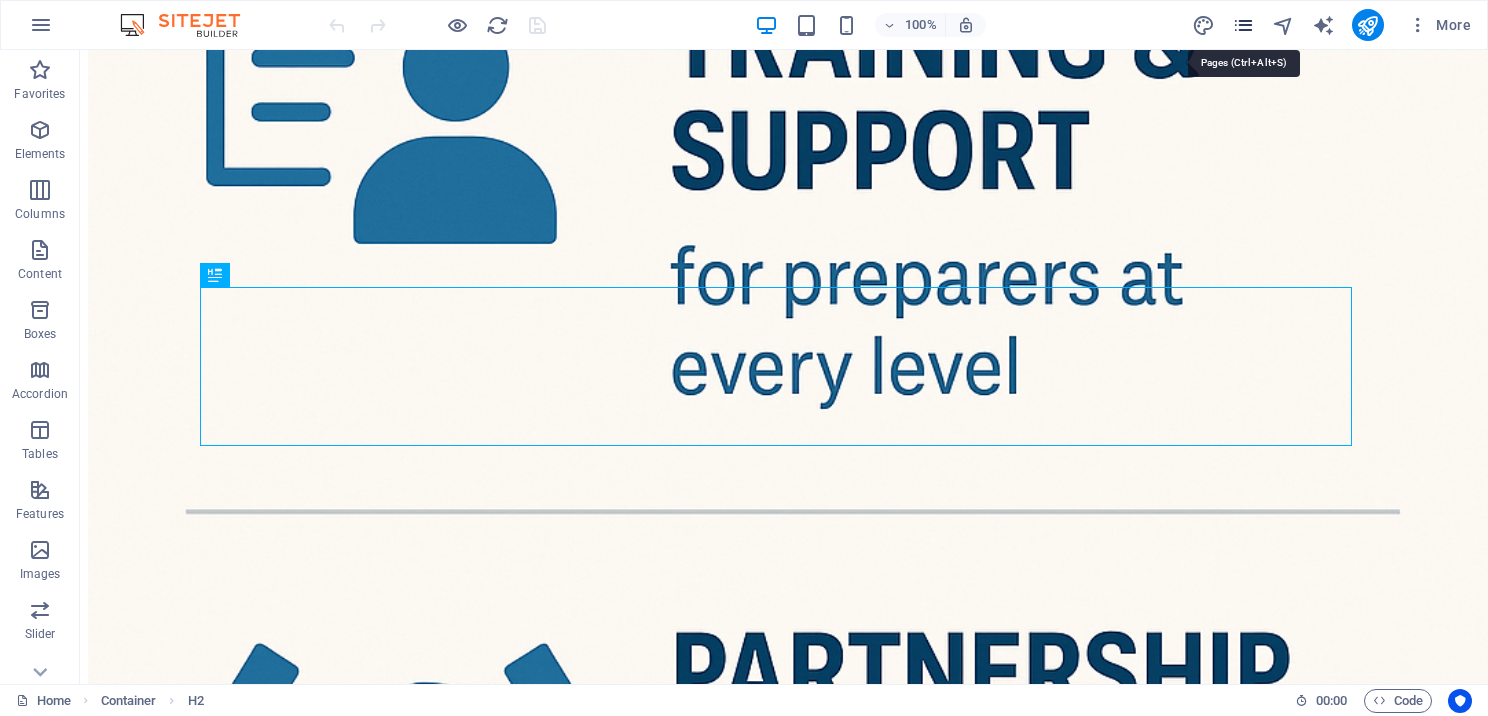 click at bounding box center [1243, 25] 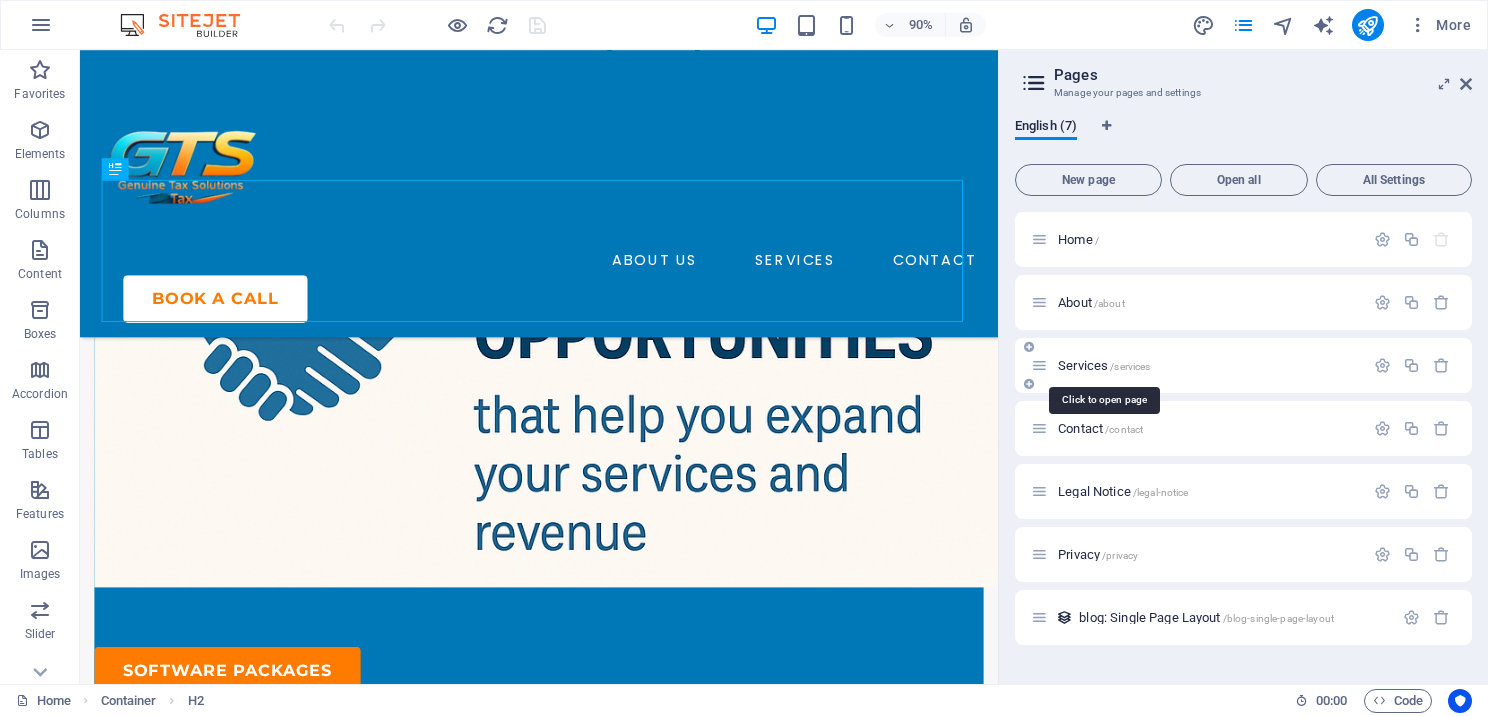 click on "Services /services" at bounding box center [1104, 365] 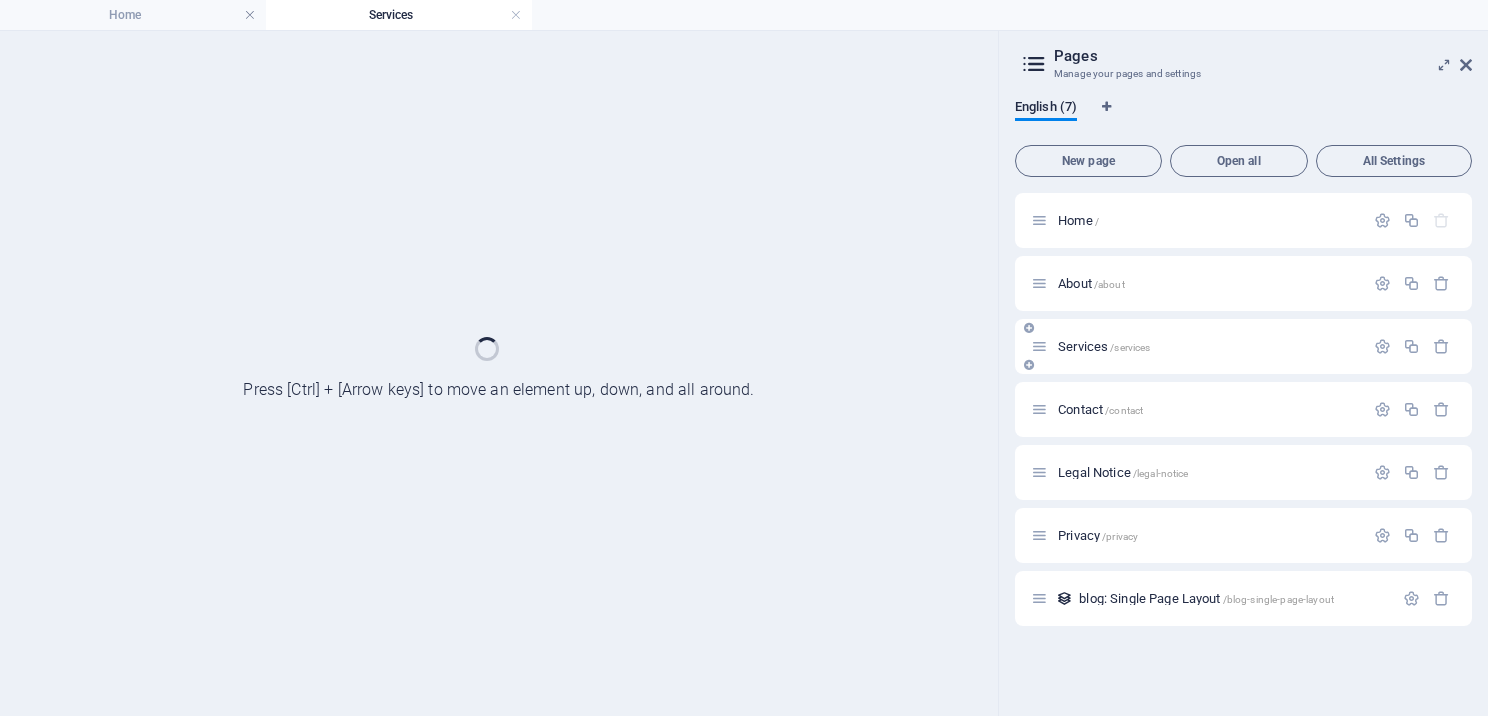 scroll, scrollTop: 0, scrollLeft: 0, axis: both 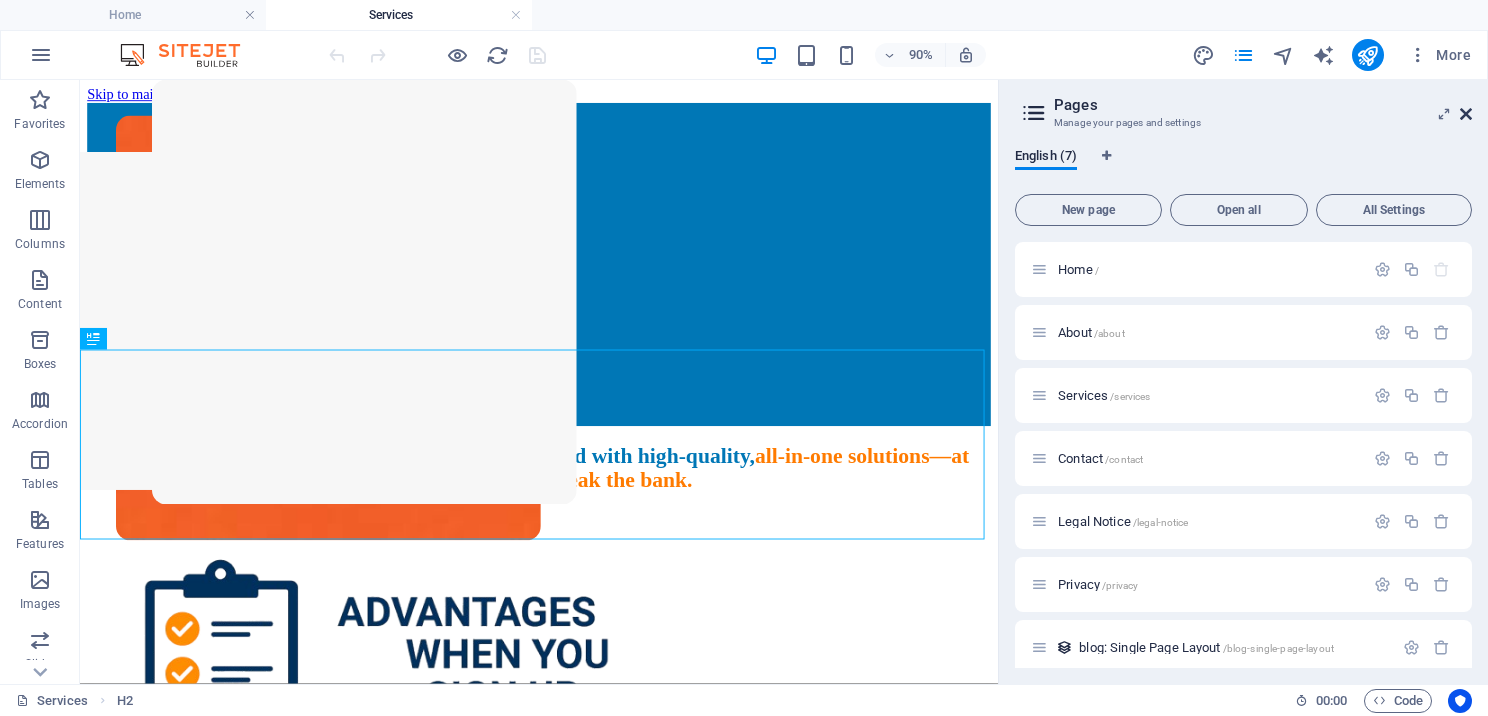 click at bounding box center (1466, 114) 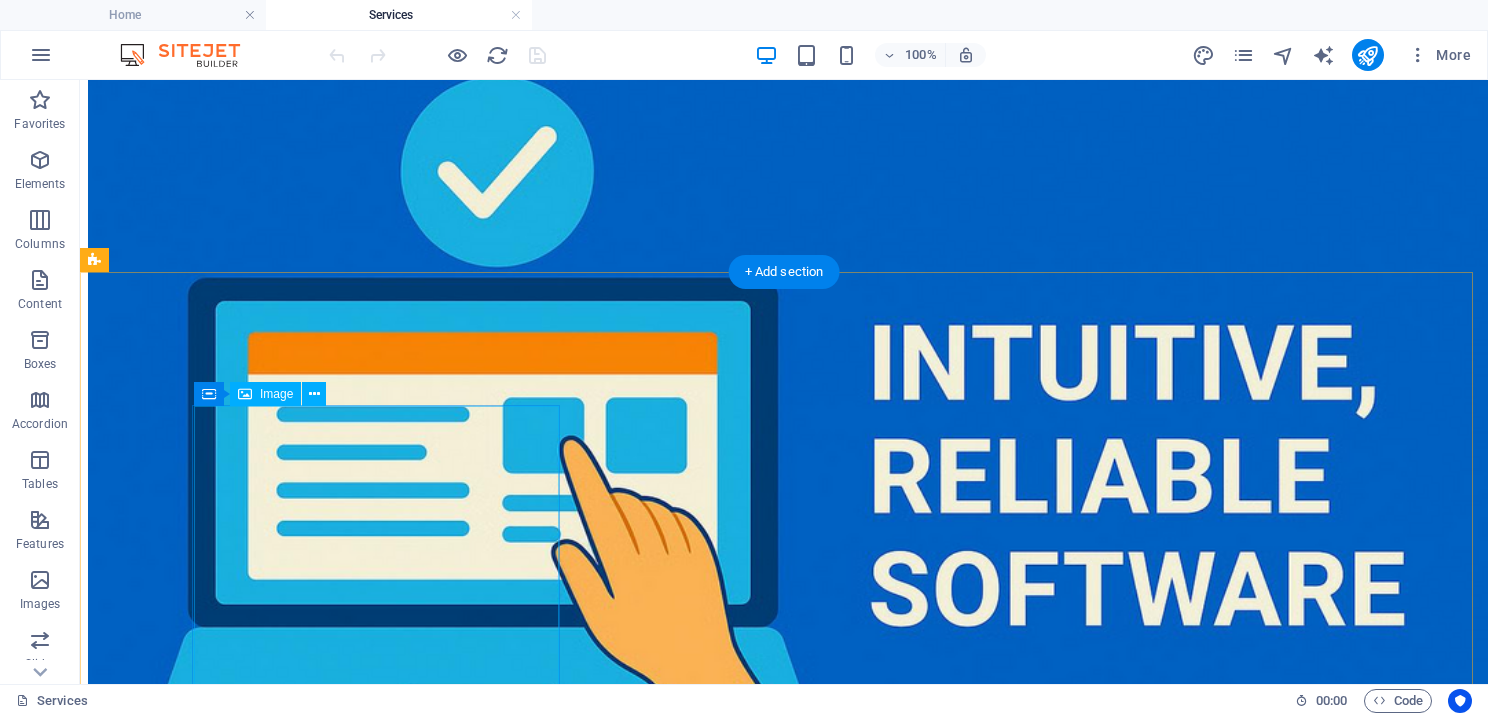 scroll, scrollTop: 900, scrollLeft: 0, axis: vertical 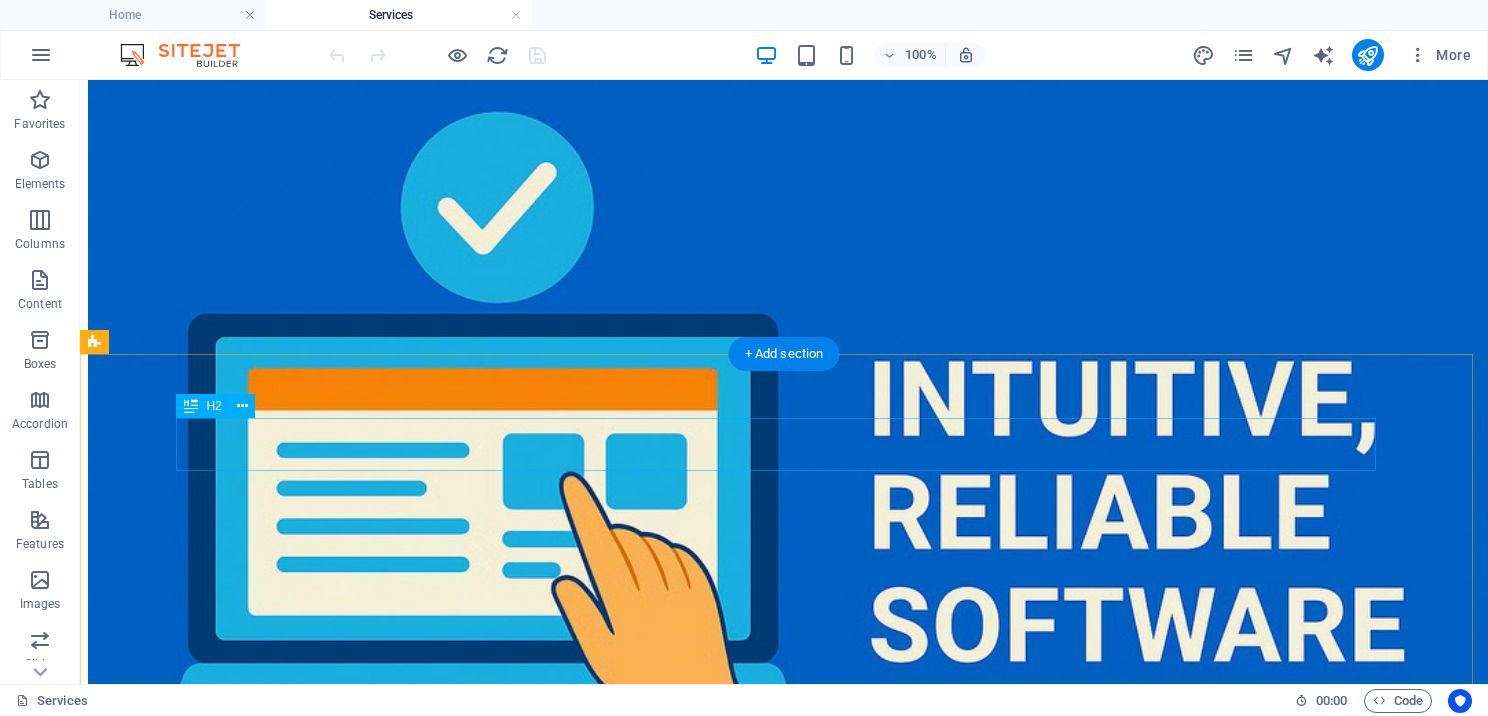 click on "Find the Right Plan for You" at bounding box center [784, 7697] 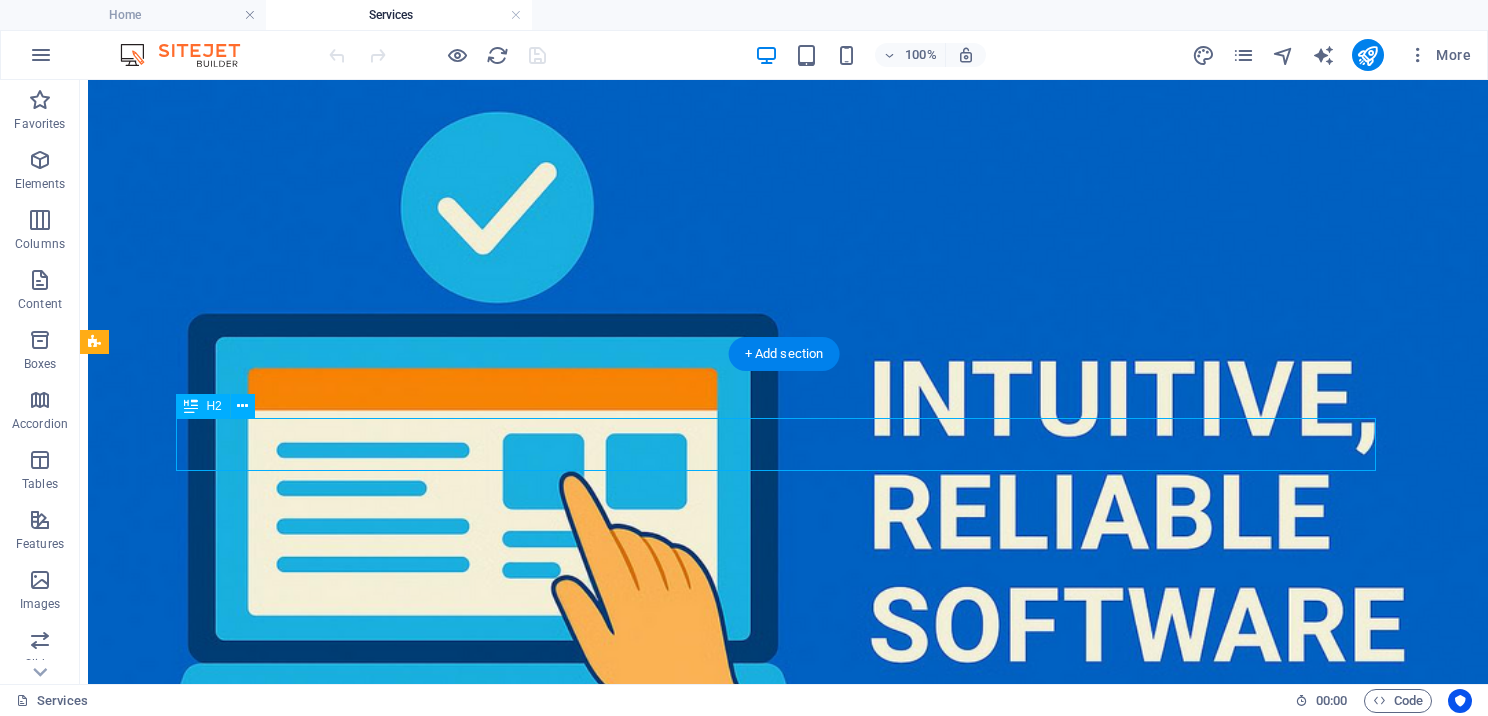 click on "Find the Right Plan for You" at bounding box center (784, 7697) 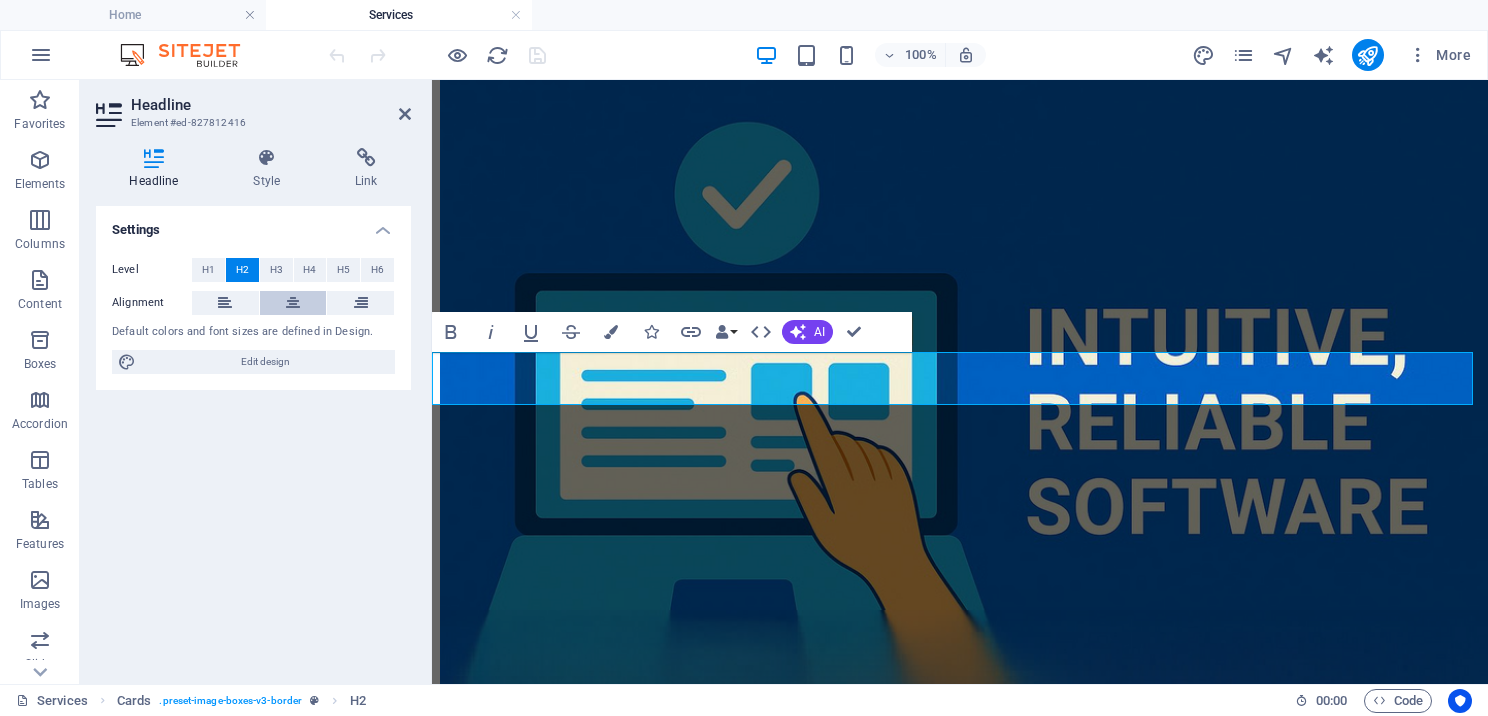 click at bounding box center (293, 303) 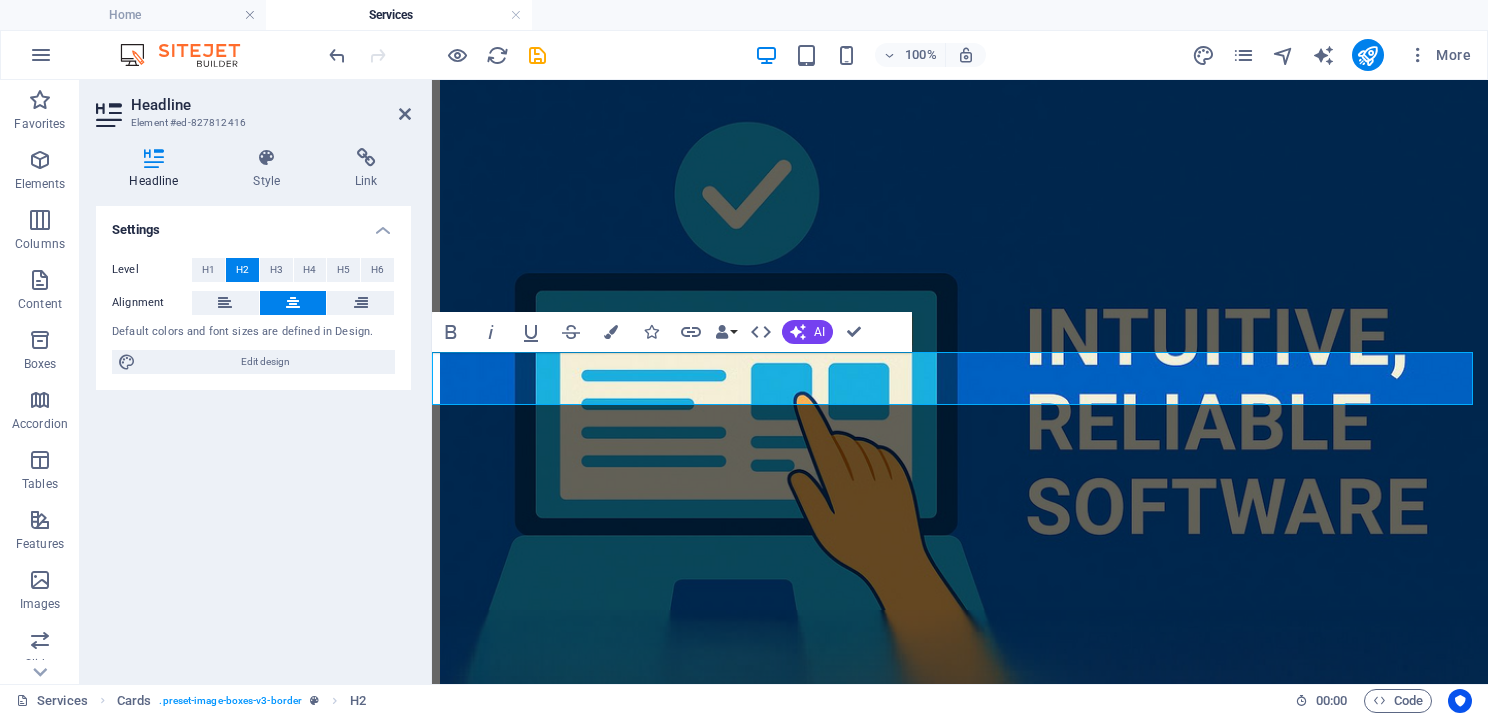 click on "Headline" at bounding box center [271, 105] 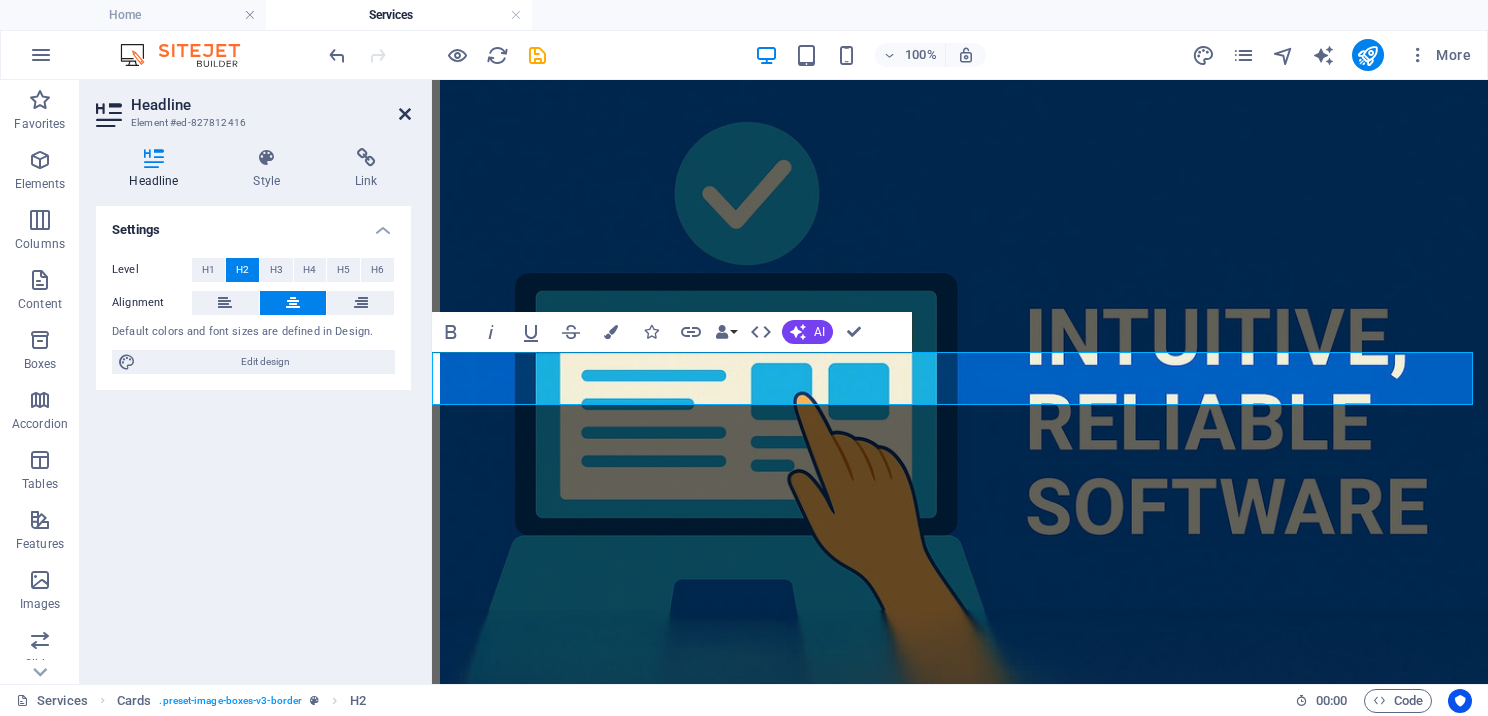 click at bounding box center [405, 114] 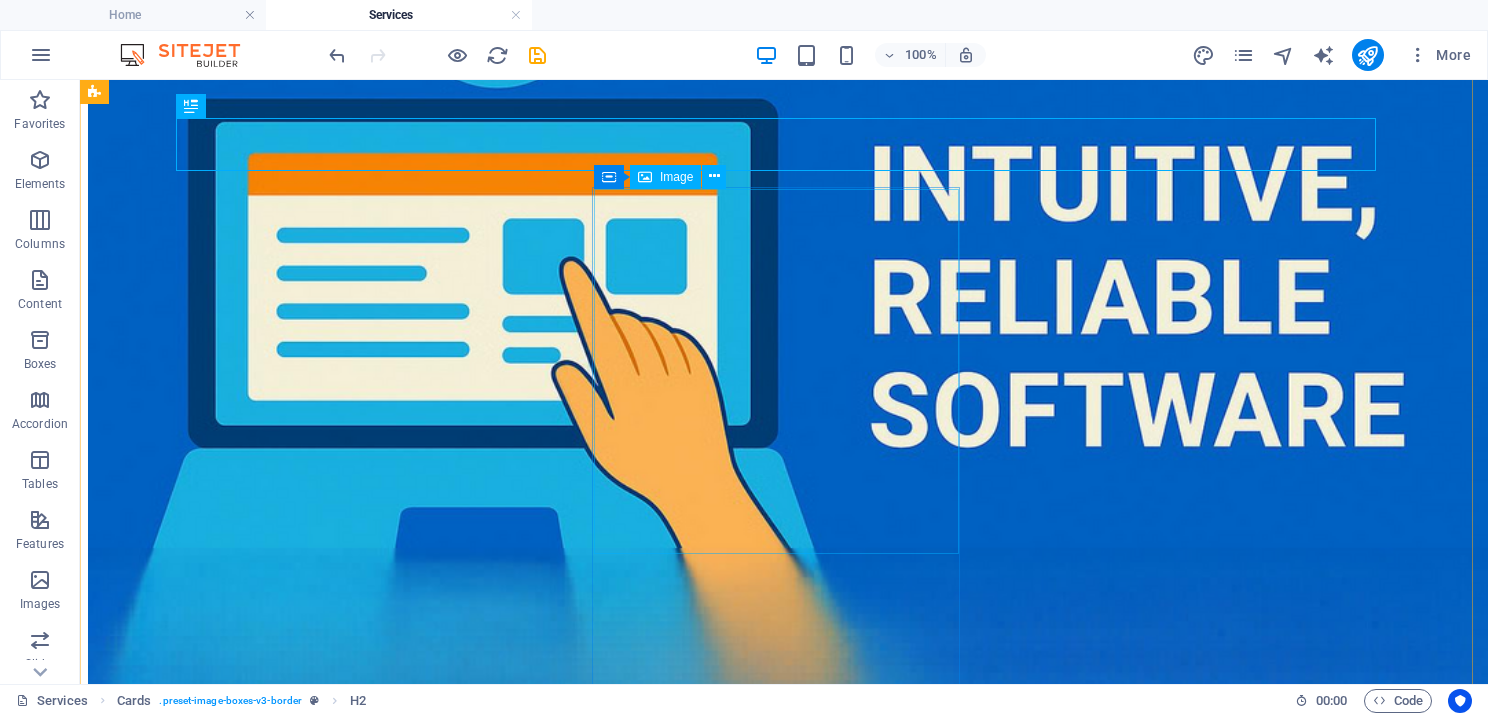 scroll, scrollTop: 1000, scrollLeft: 0, axis: vertical 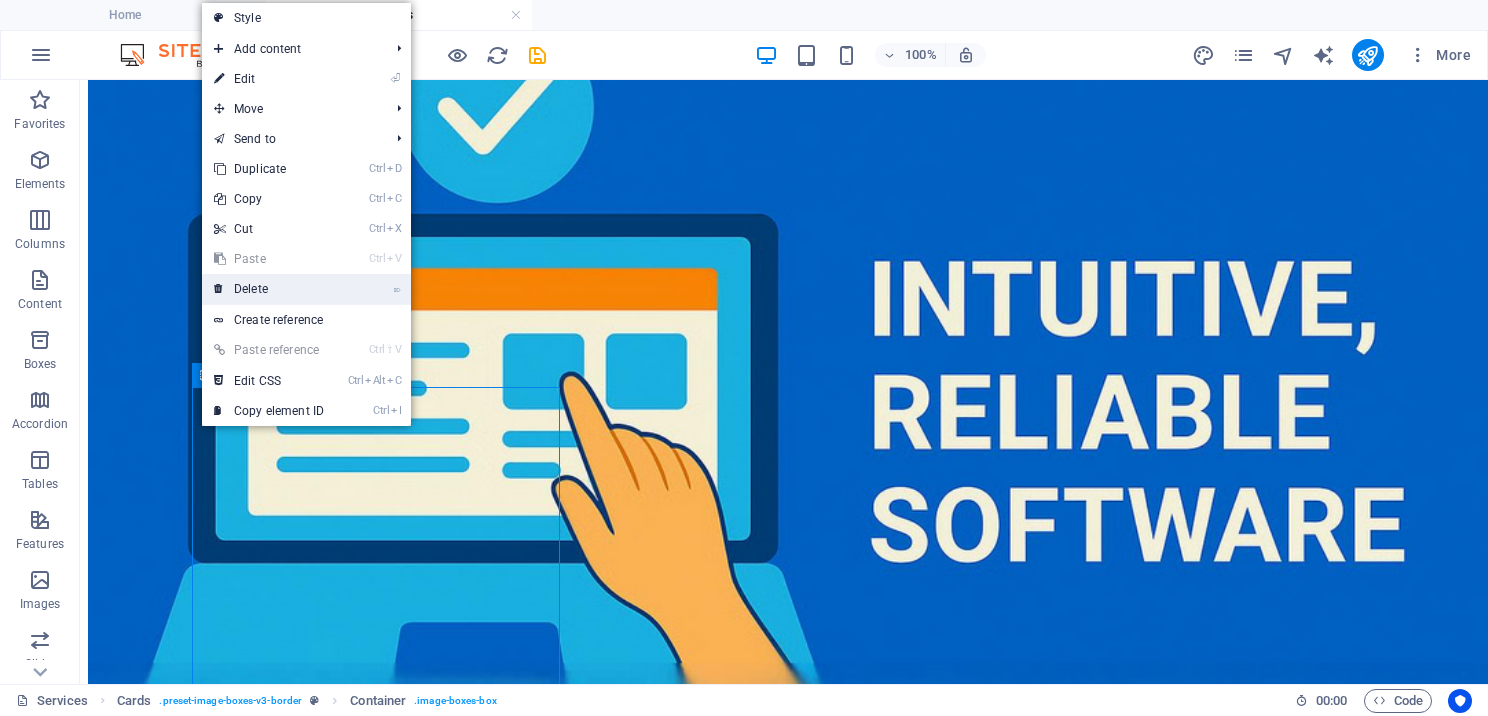 click on "⌦  Delete" at bounding box center [269, 289] 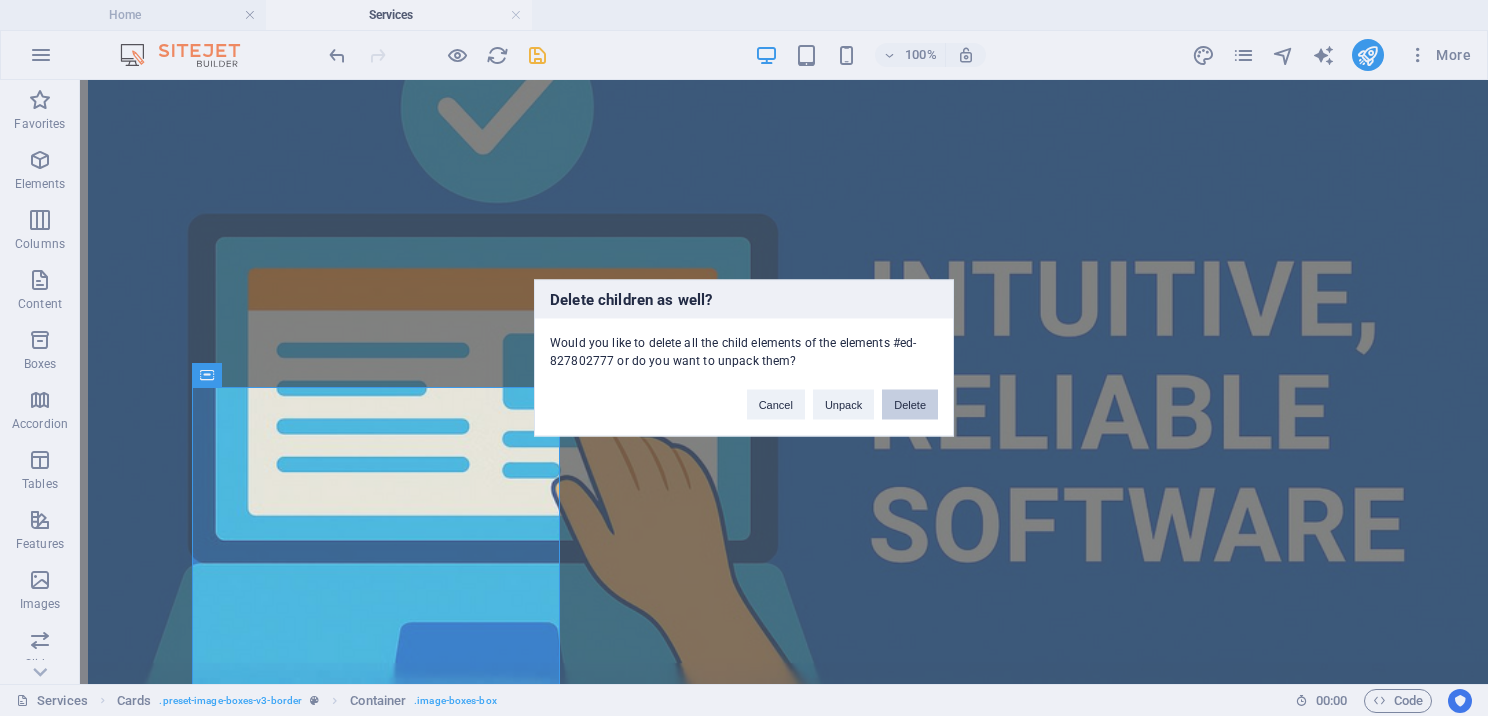 click on "Delete" at bounding box center (910, 405) 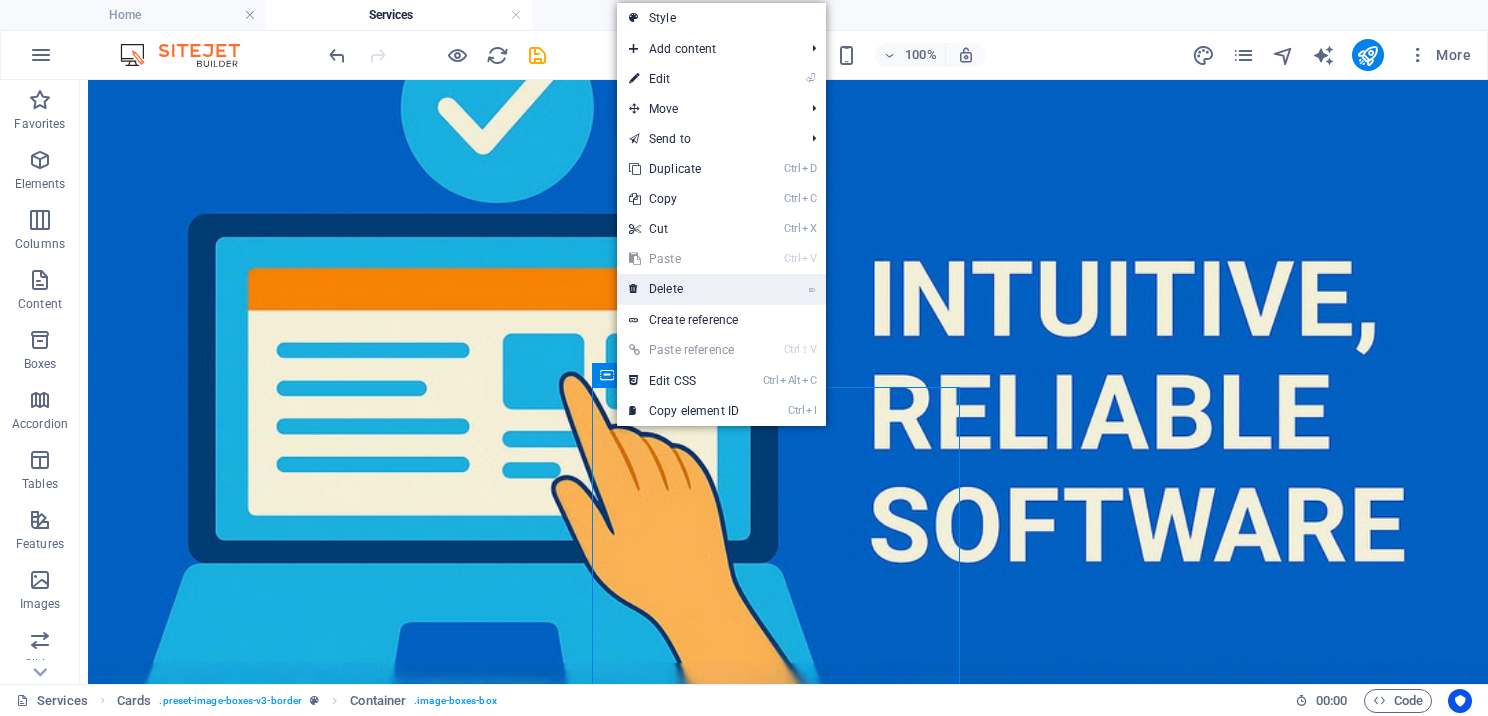 click on "⌦  Delete" at bounding box center (684, 289) 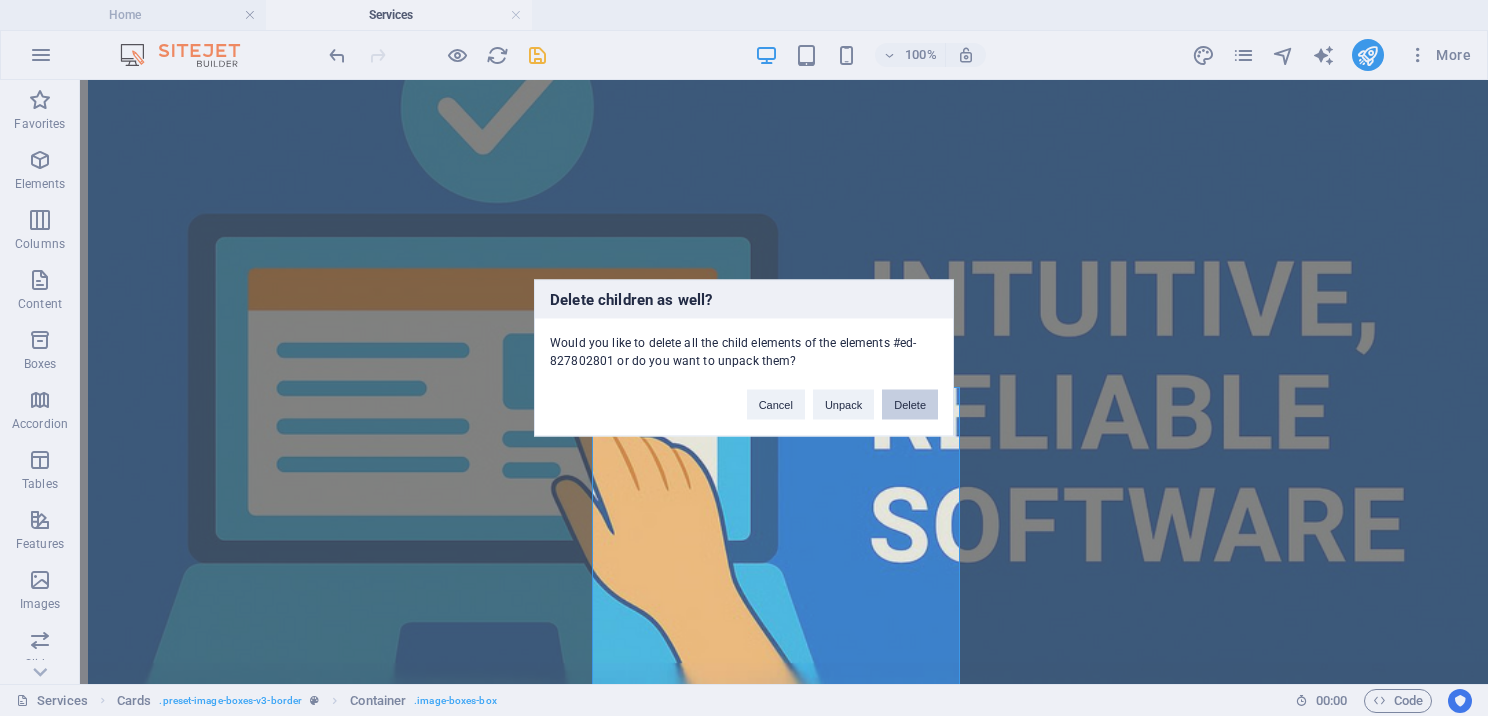 click on "Delete" at bounding box center (910, 405) 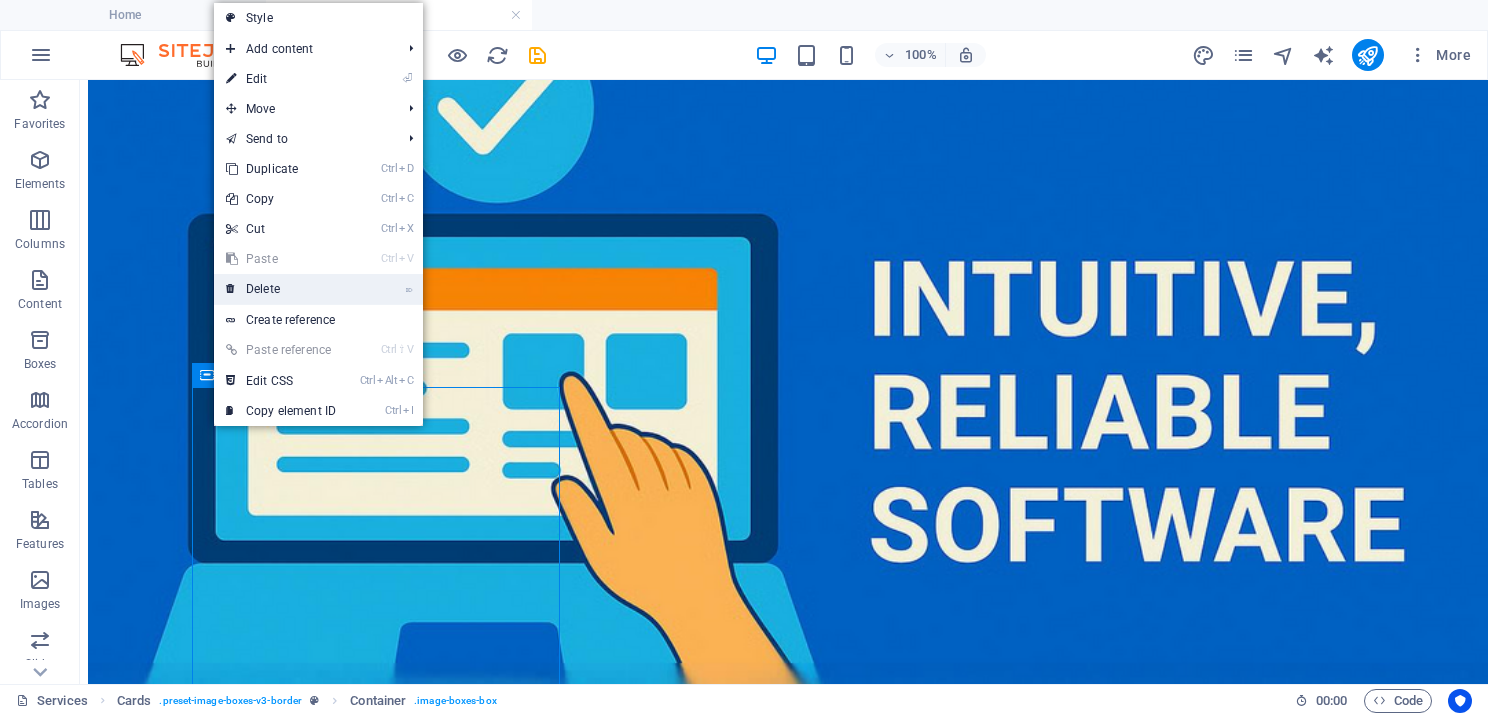 click on "⌦  Delete" at bounding box center (281, 289) 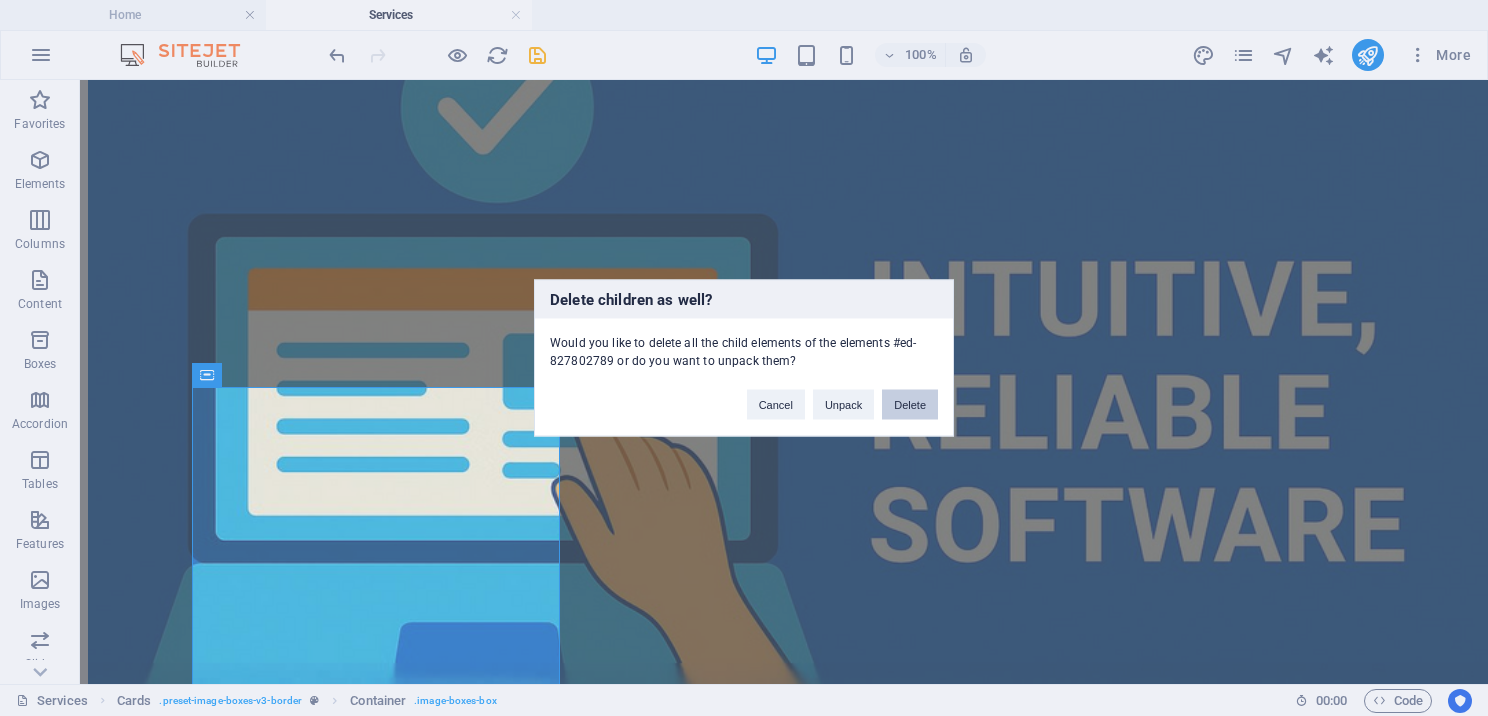click on "Delete" at bounding box center [910, 405] 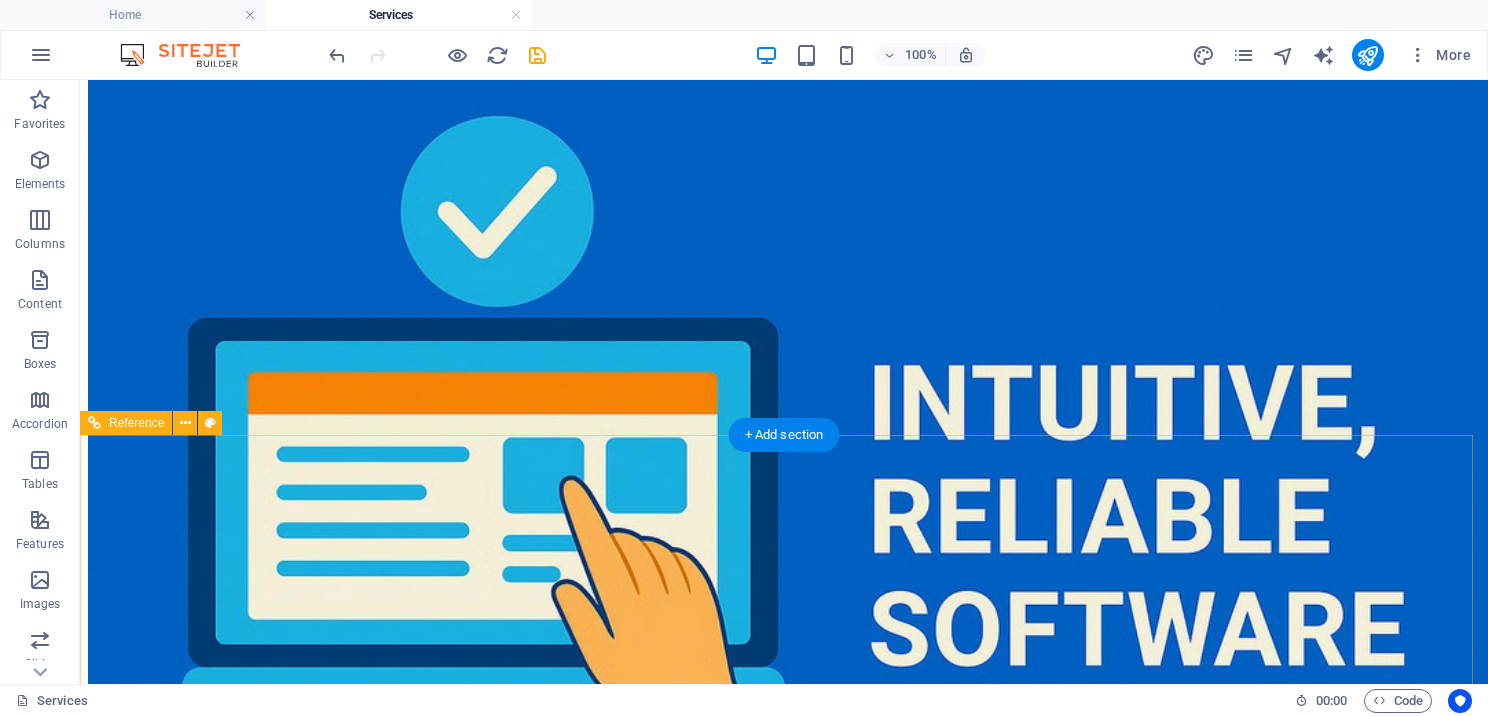 scroll, scrollTop: 800, scrollLeft: 0, axis: vertical 